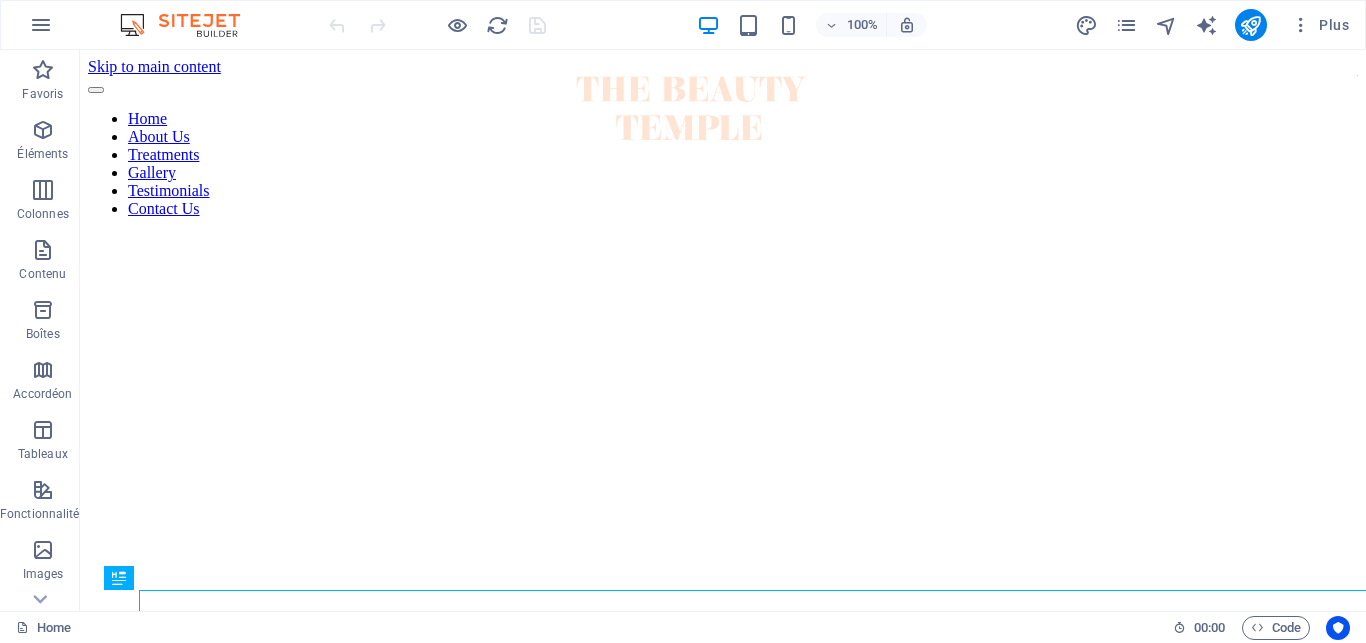 scroll, scrollTop: 0, scrollLeft: 0, axis: both 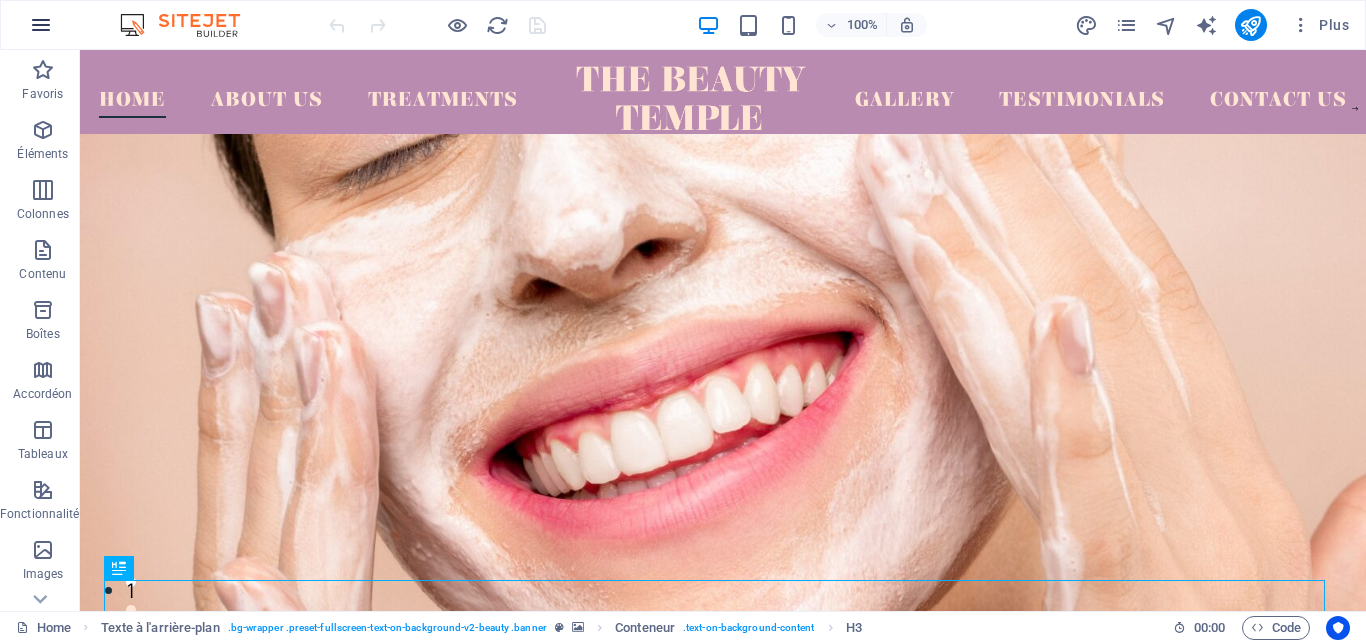 click at bounding box center (41, 25) 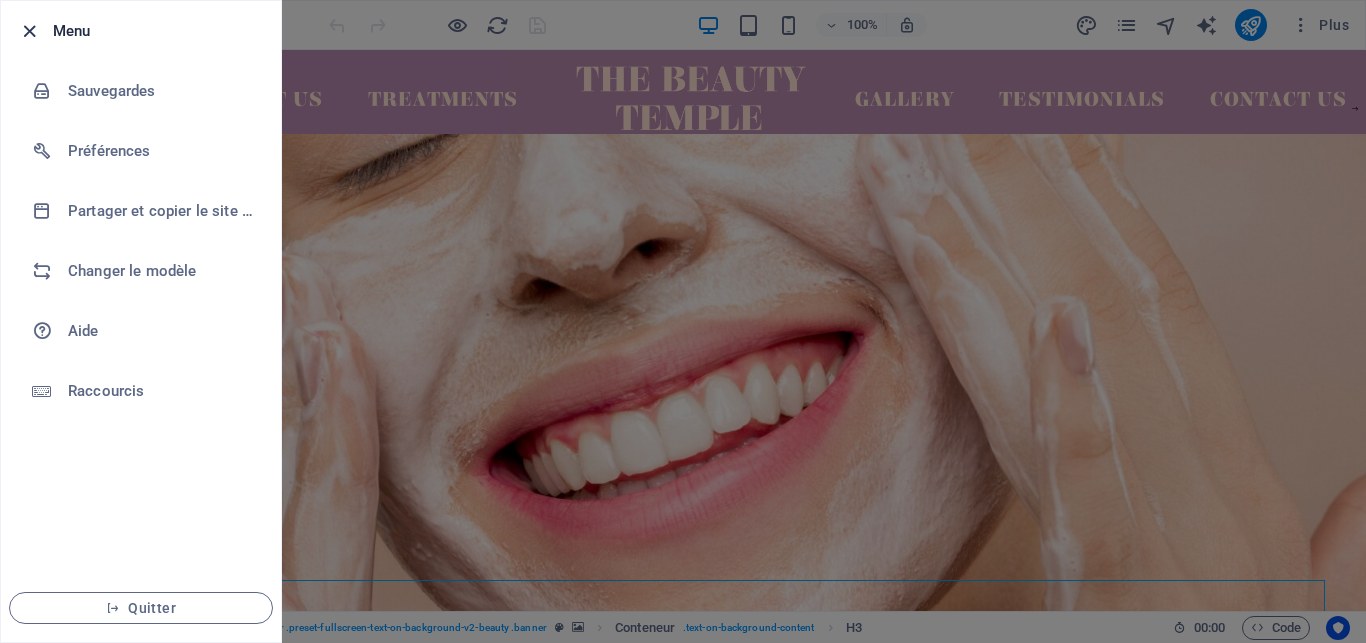click at bounding box center (29, 31) 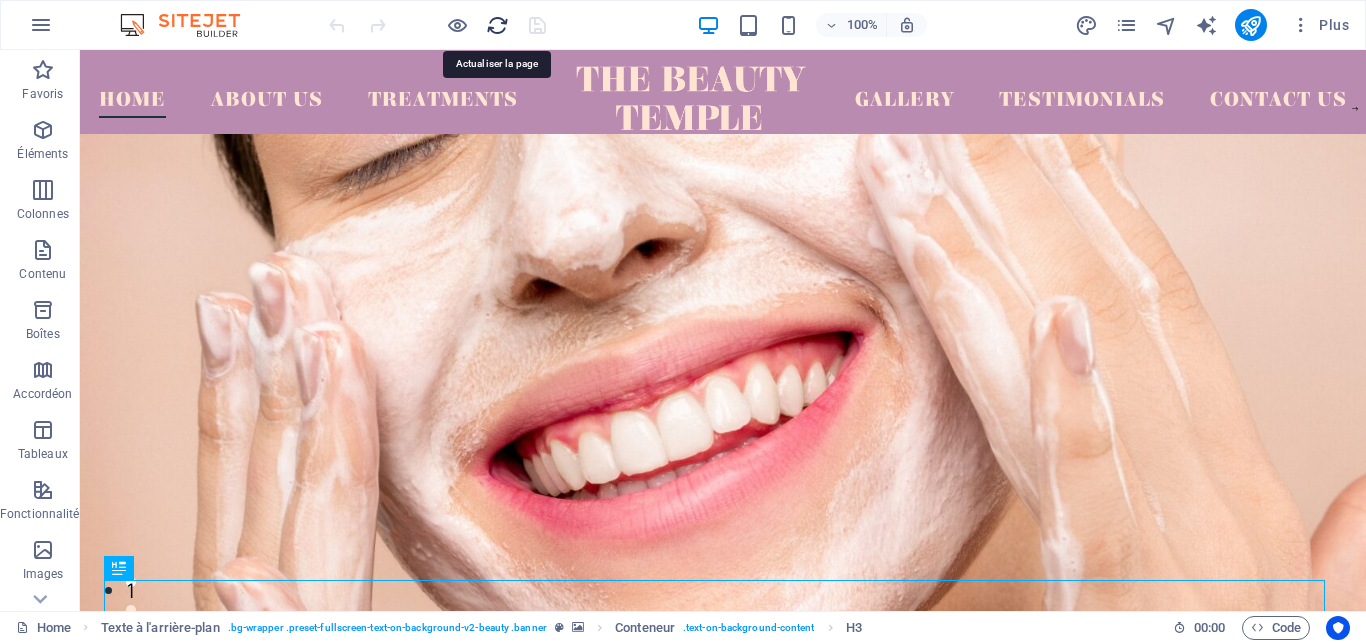 click at bounding box center [497, 25] 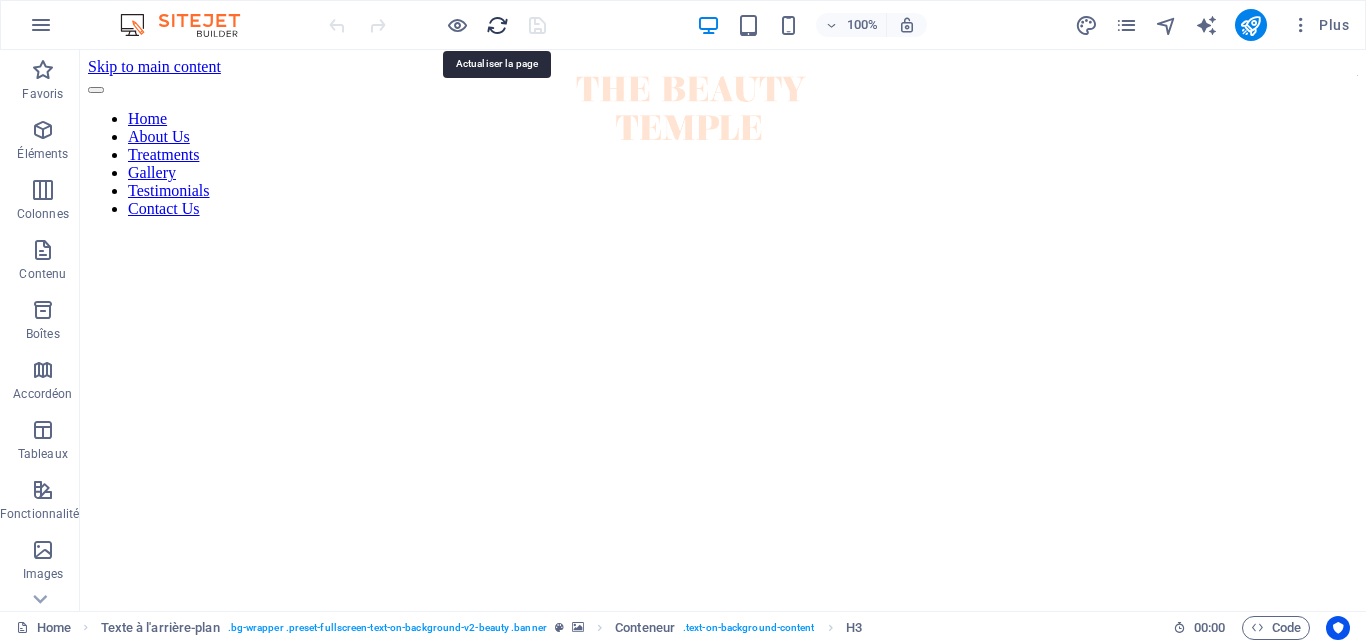 scroll, scrollTop: 0, scrollLeft: 0, axis: both 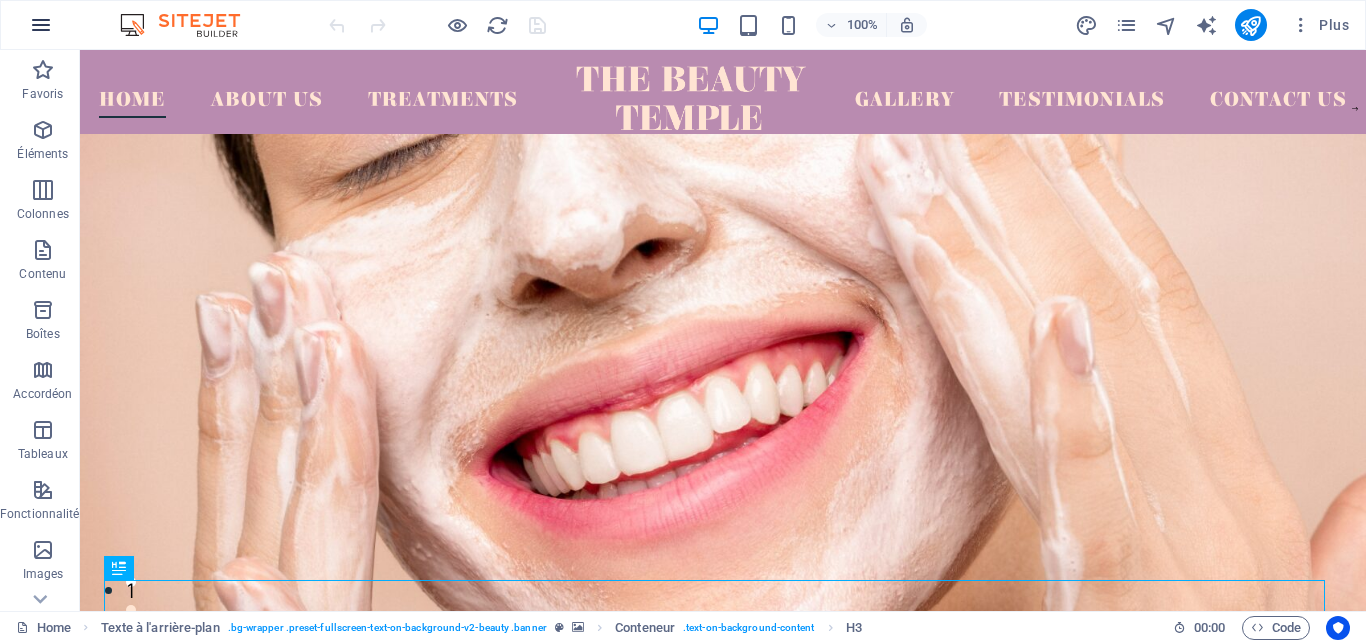 click at bounding box center [41, 25] 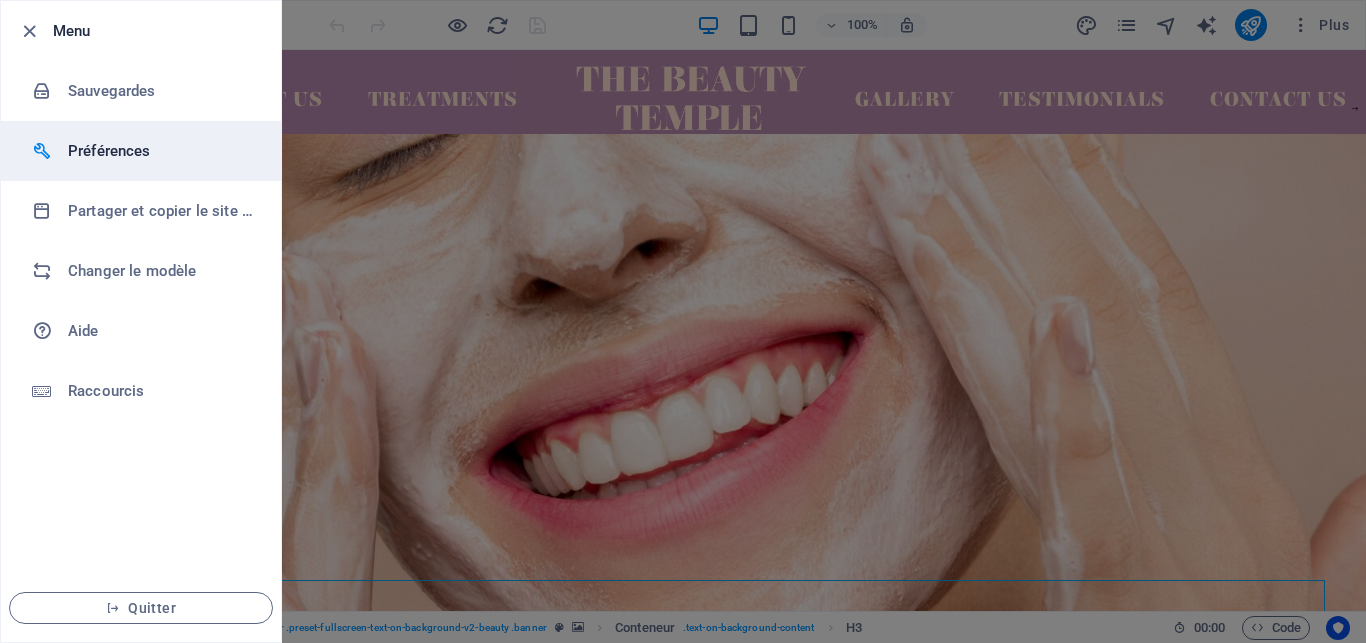 click on "Préférences" at bounding box center (160, 151) 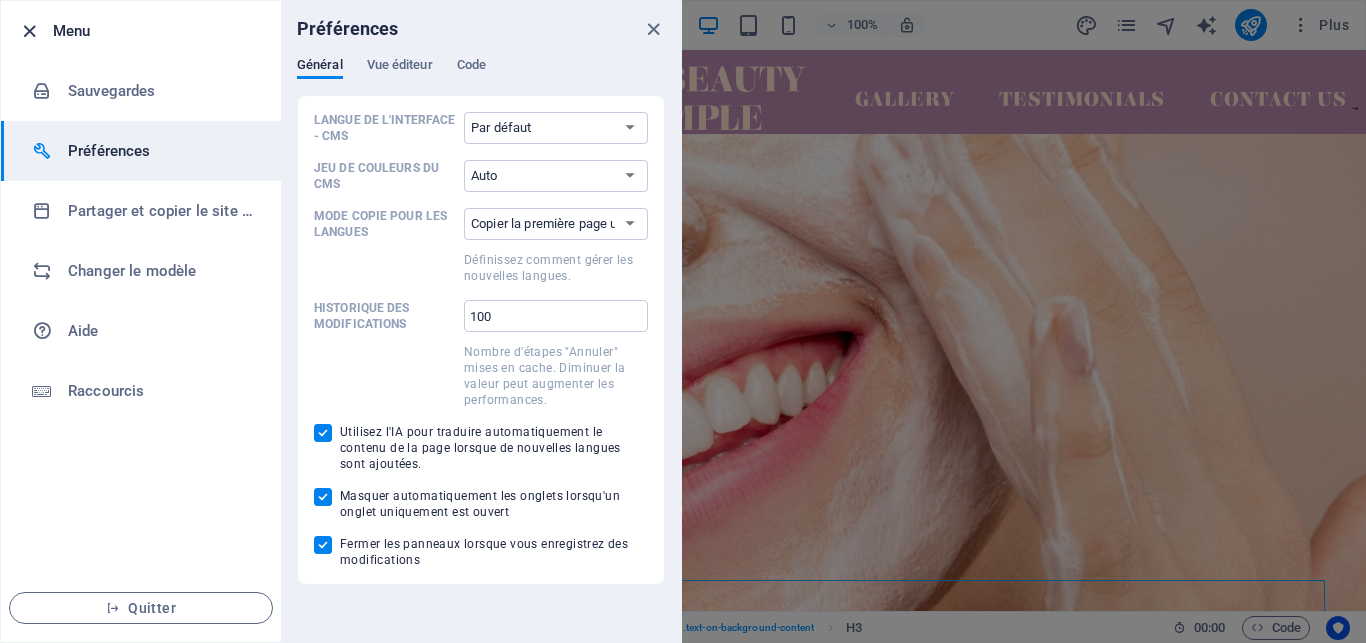 click at bounding box center [29, 31] 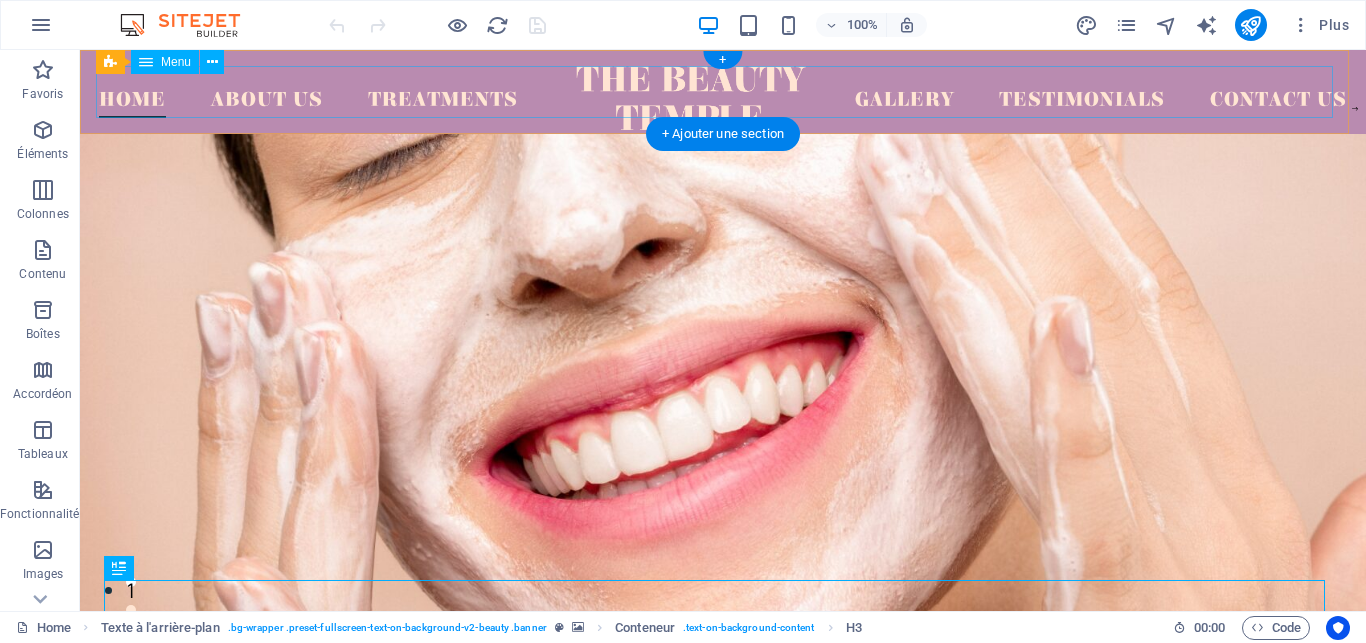 click on "Home About Us Treatments Gallery Testimonials Contact Us" at bounding box center [723, 92] 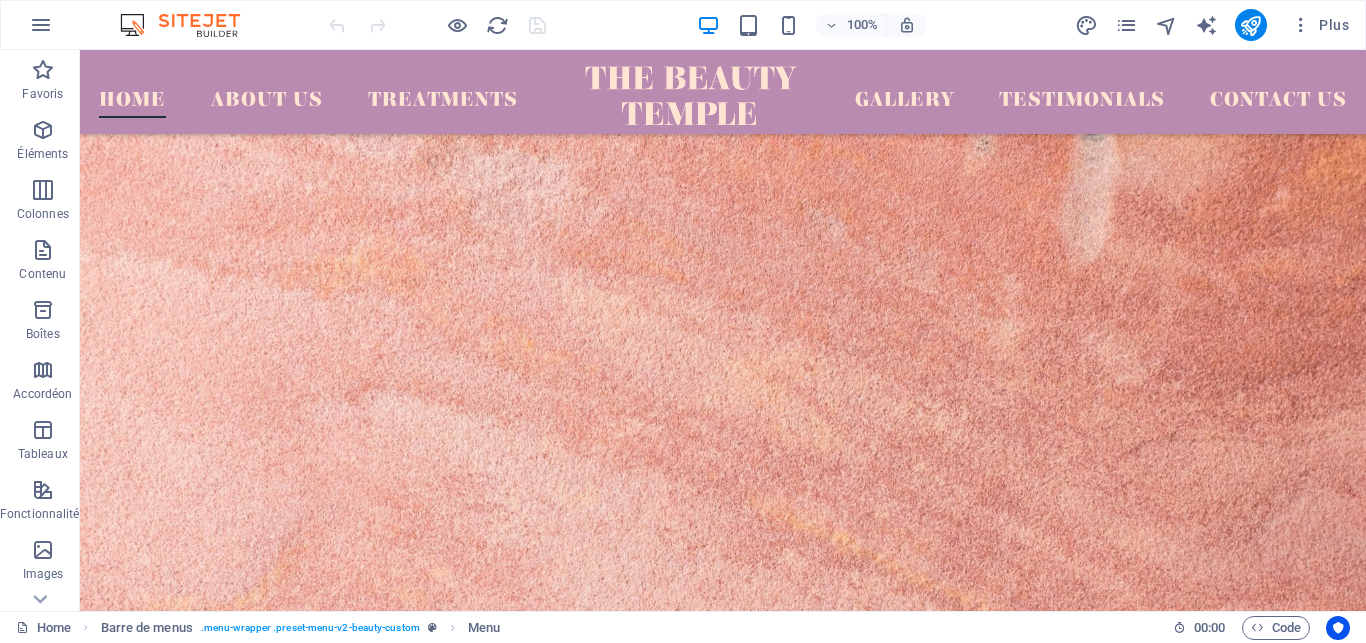 scroll, scrollTop: 6286, scrollLeft: 0, axis: vertical 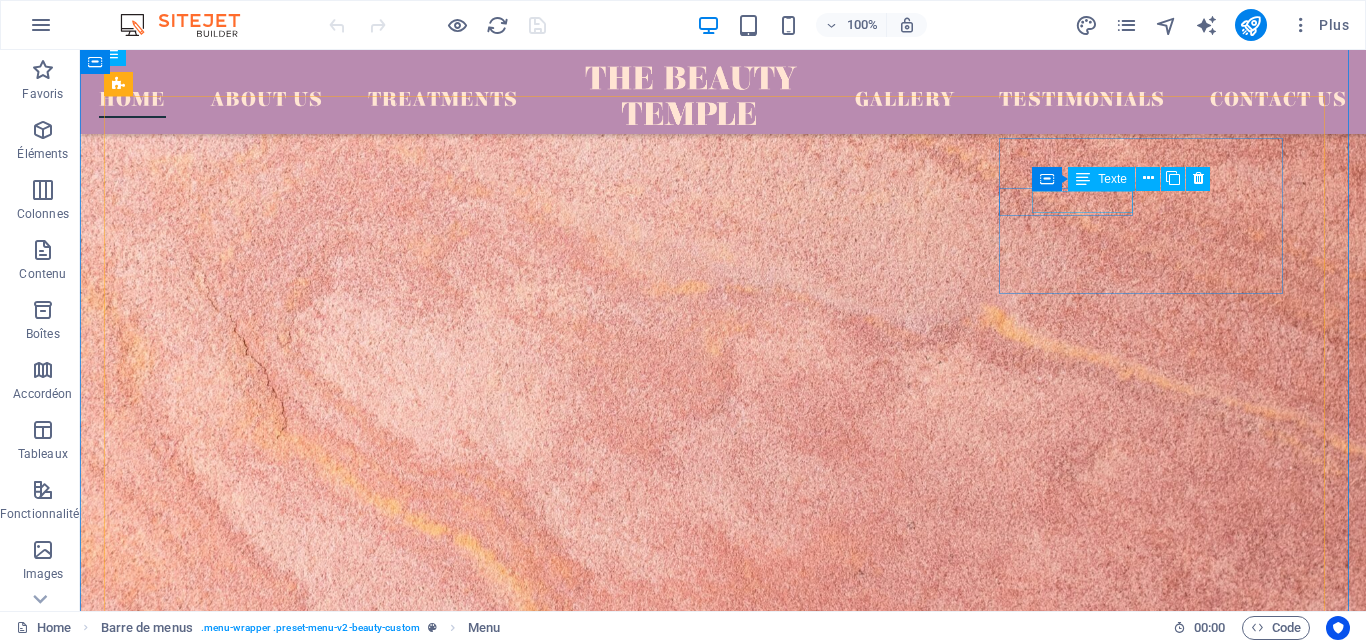 click on "0123 - 456789" at bounding box center [201, 19673] 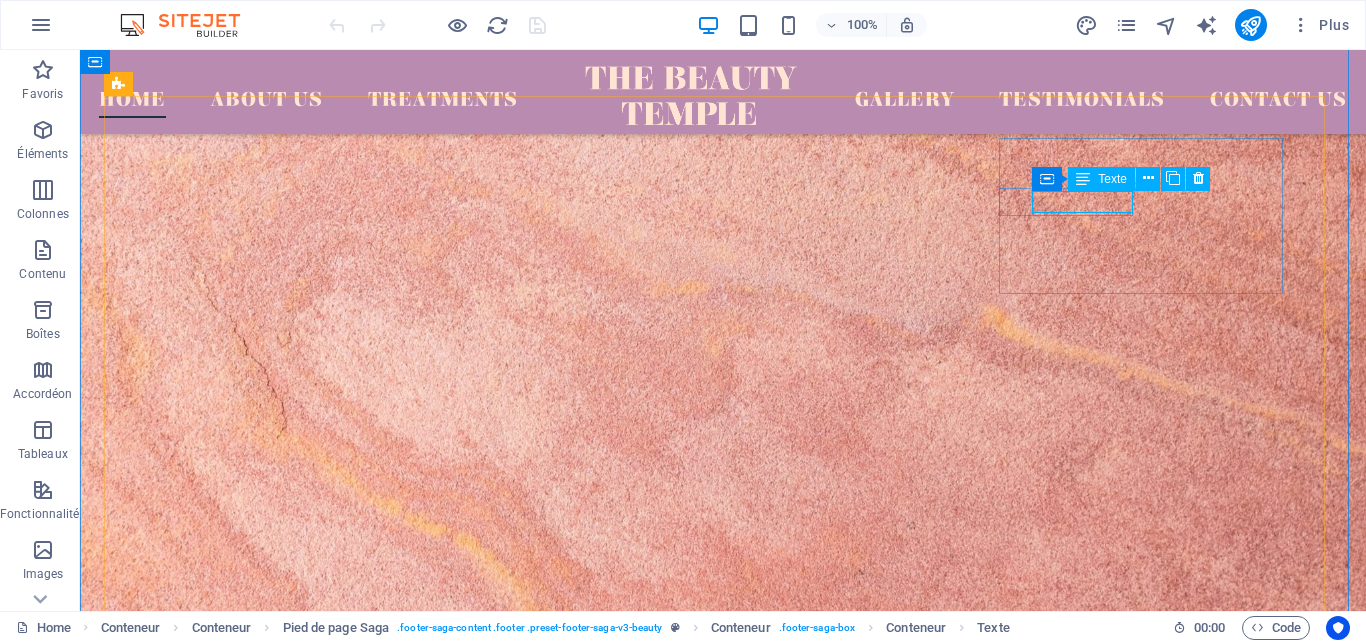 click on "Texte" at bounding box center [1112, 179] 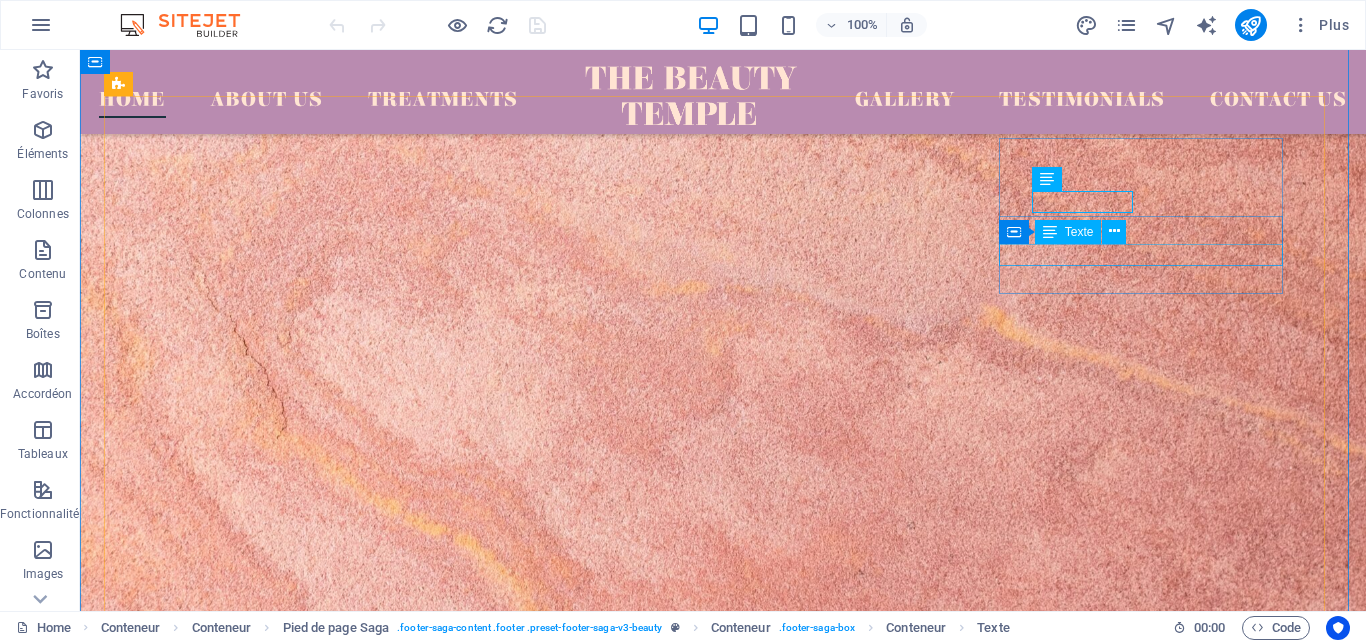 click on "Texte" at bounding box center (1079, 232) 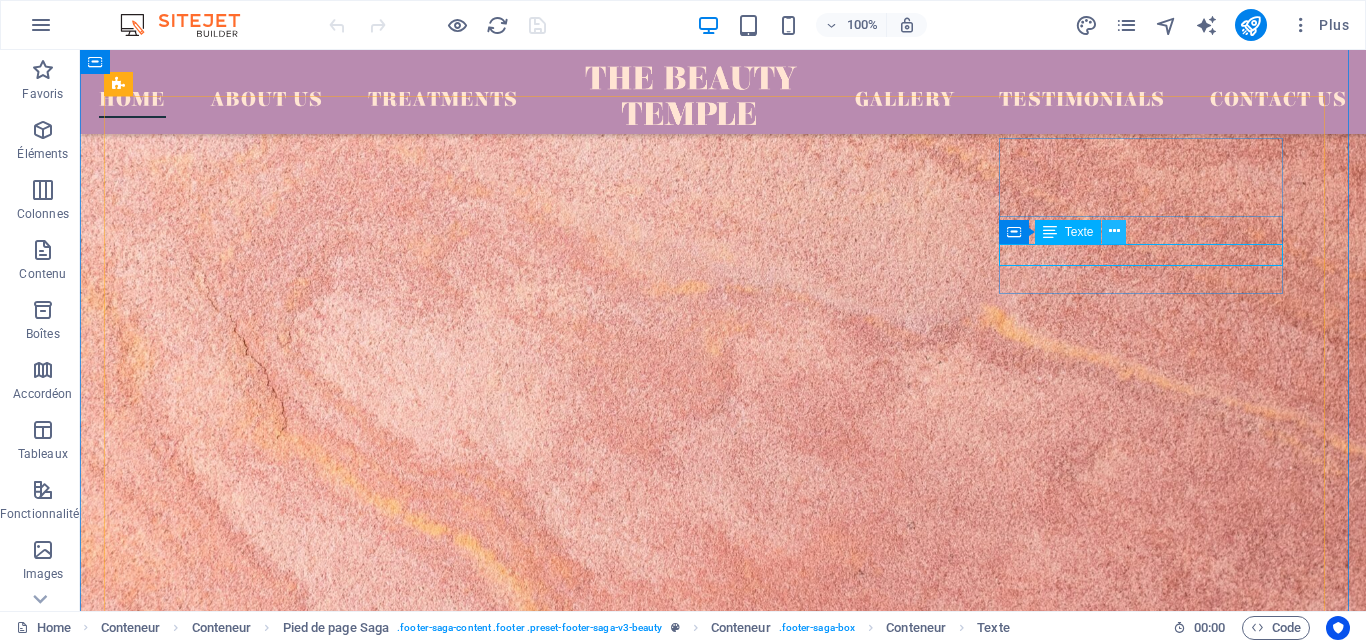 click at bounding box center [1114, 231] 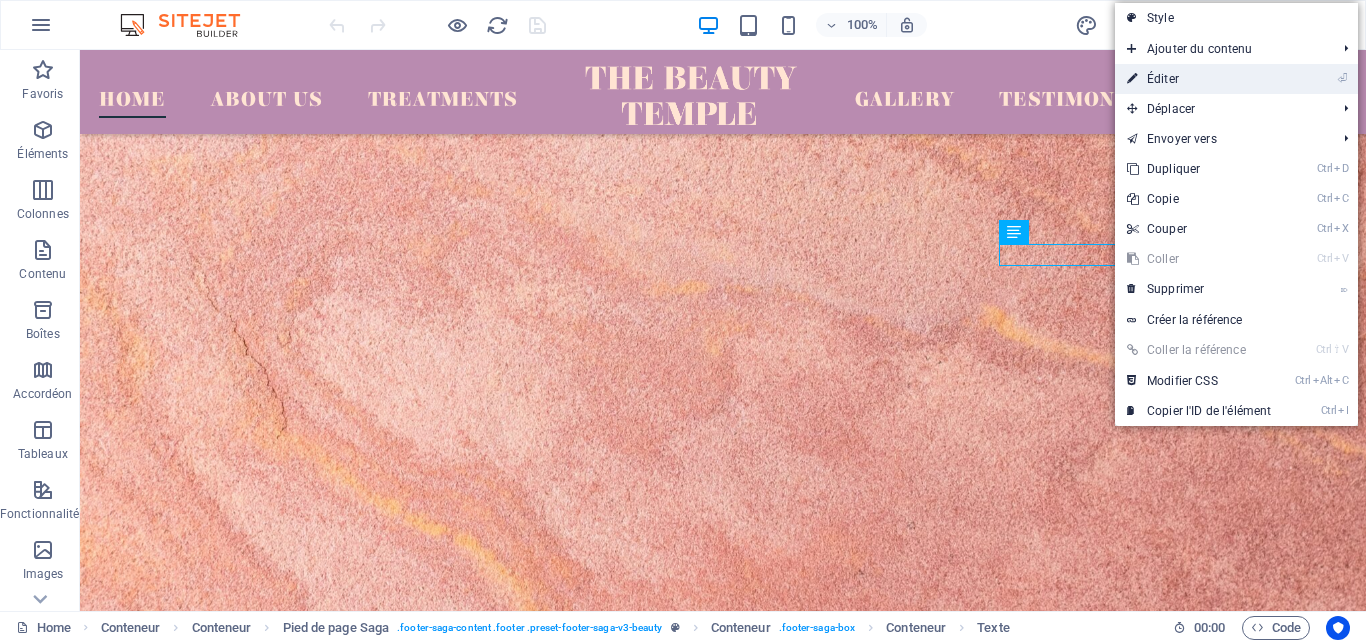 click on "⏎  Éditer" at bounding box center [1199, 79] 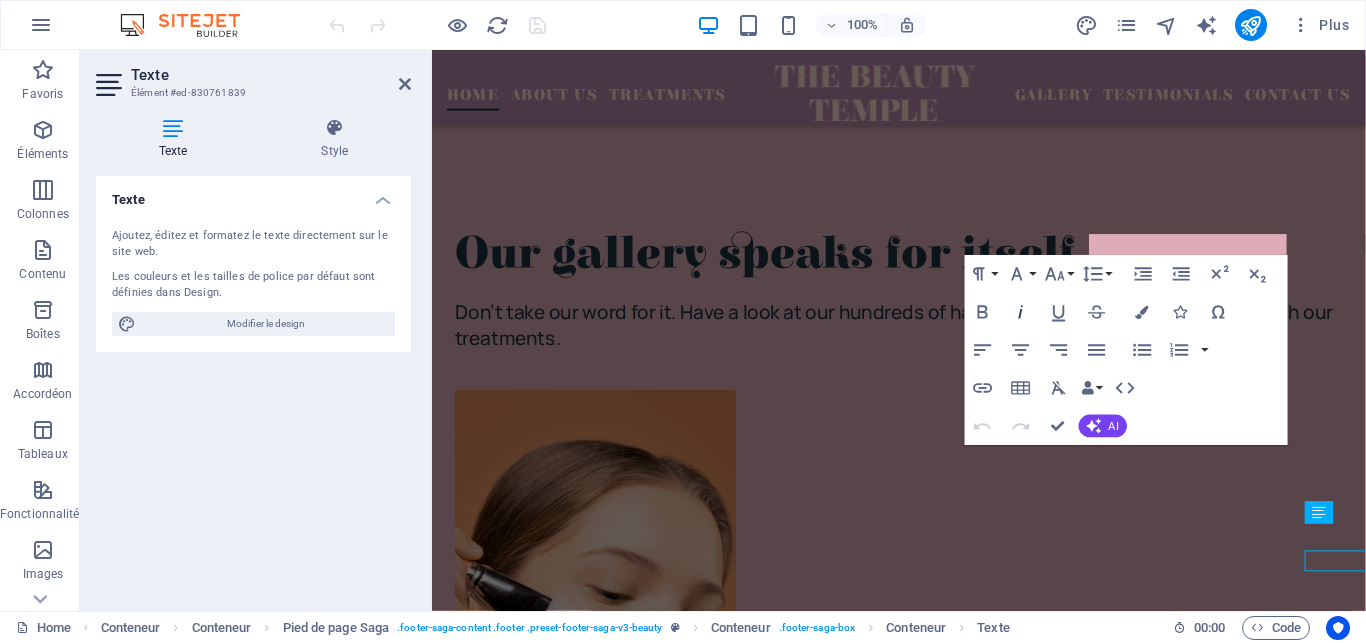 scroll, scrollTop: 5952, scrollLeft: 0, axis: vertical 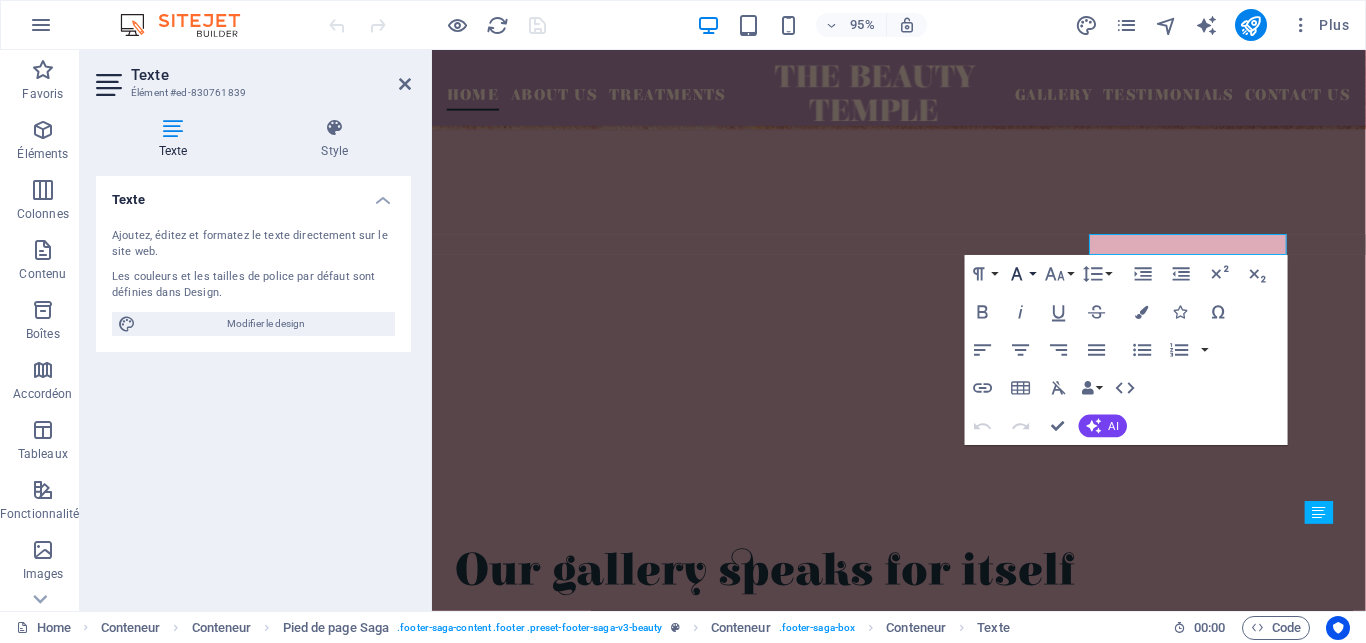 click 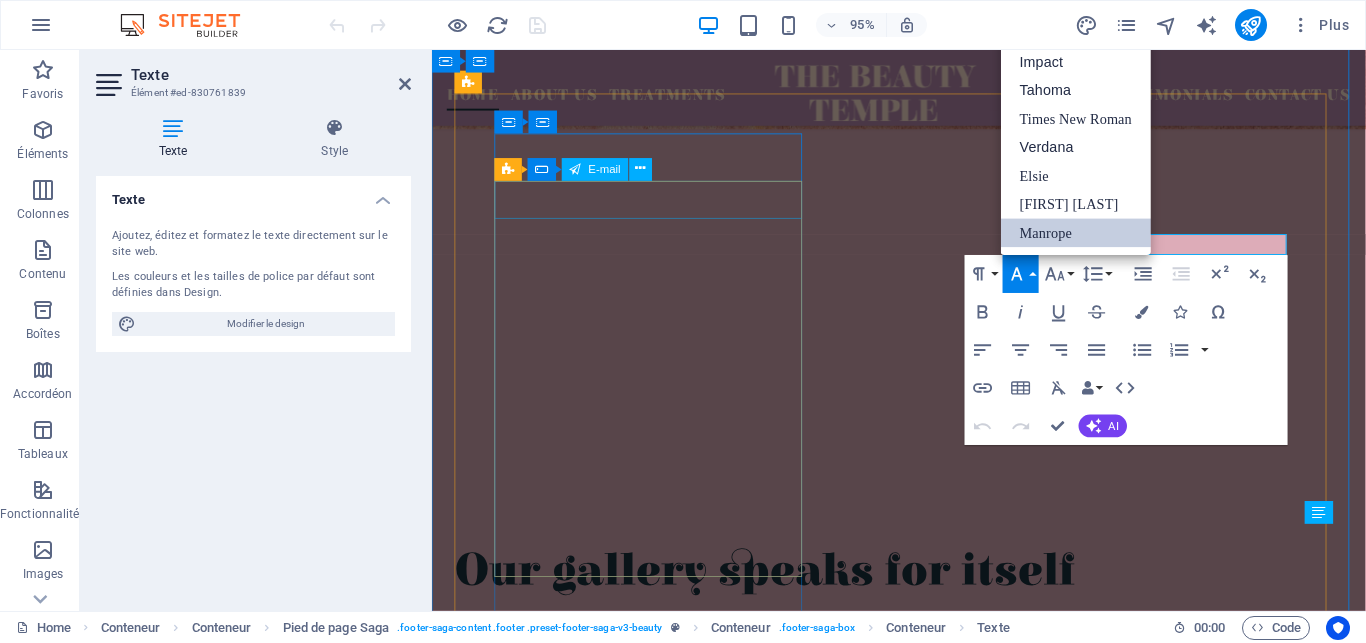 scroll, scrollTop: 11, scrollLeft: 0, axis: vertical 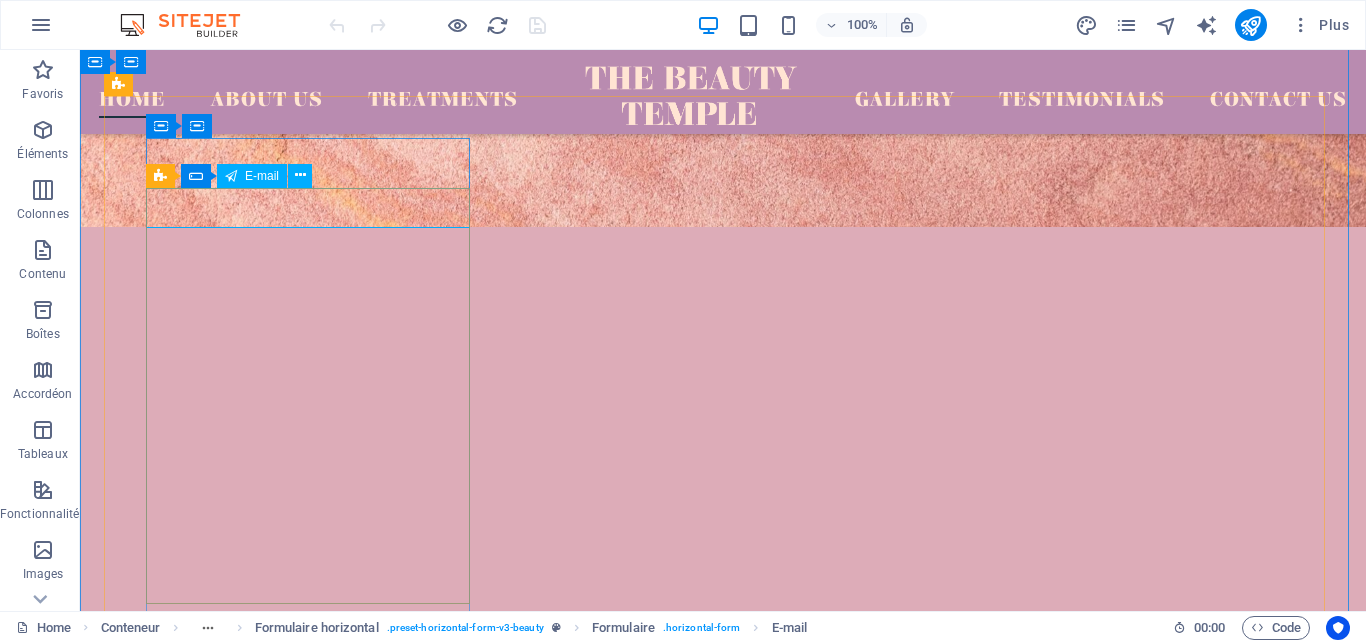 click at bounding box center [311, 18610] 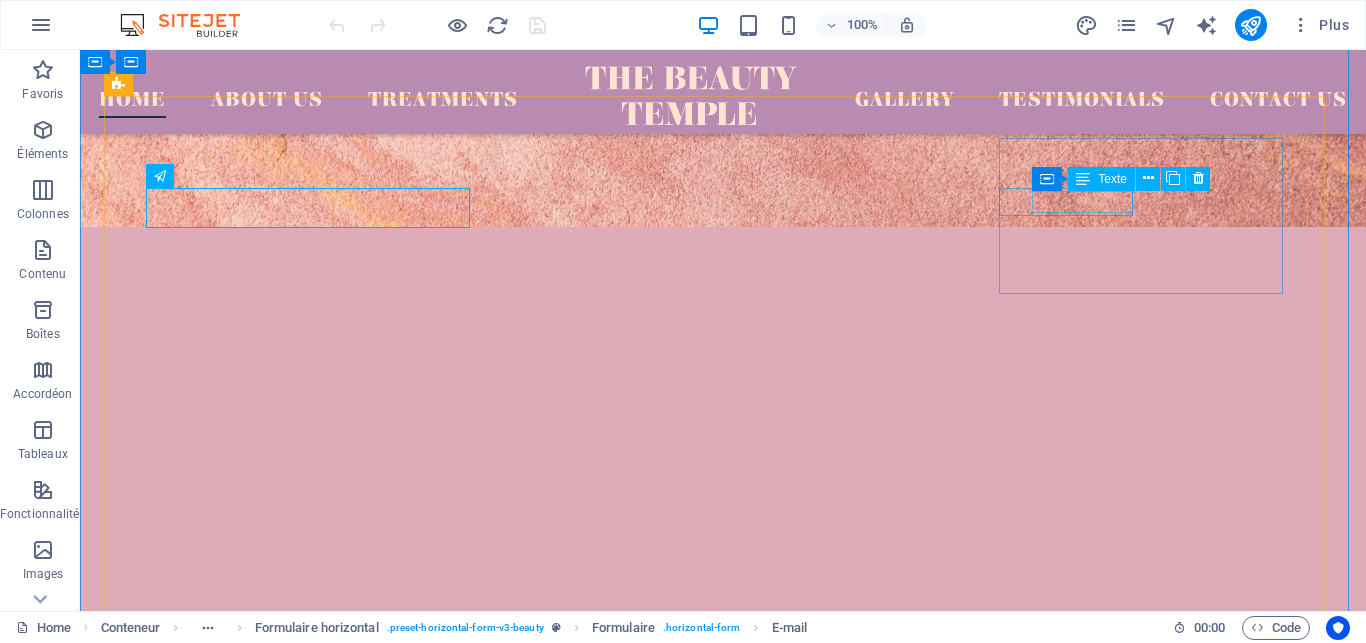 click on "0123 - 456789" at bounding box center (201, 19673) 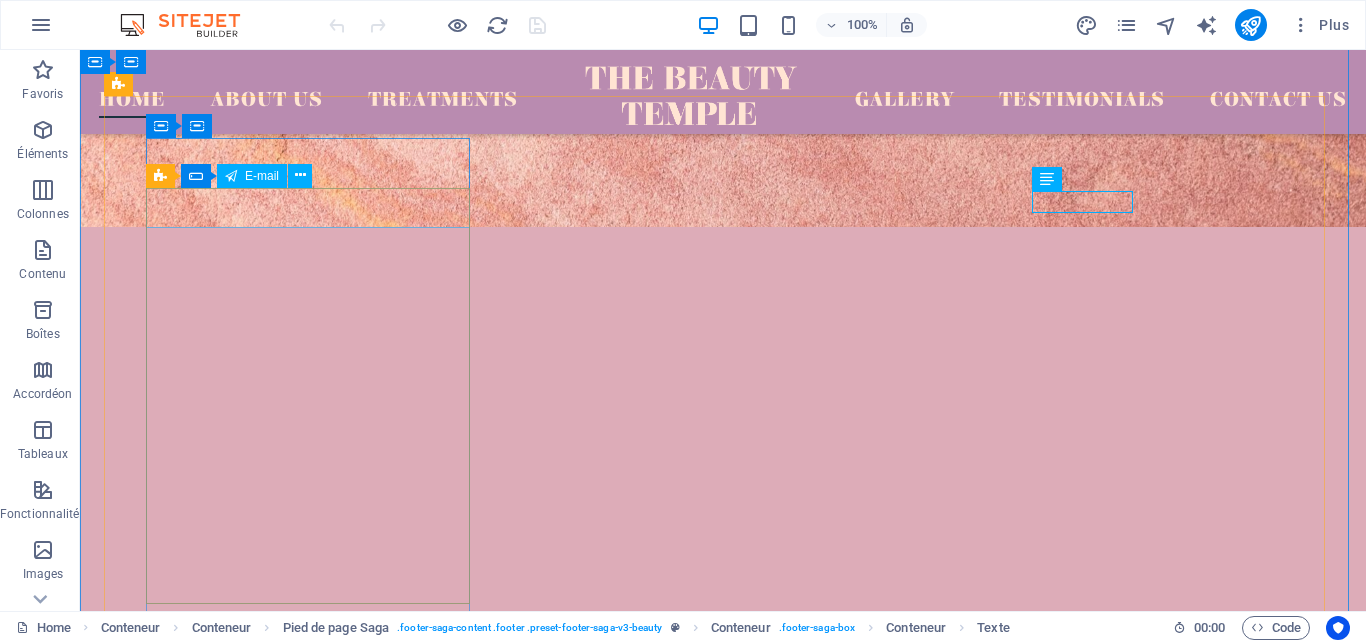 click at bounding box center (311, 18610) 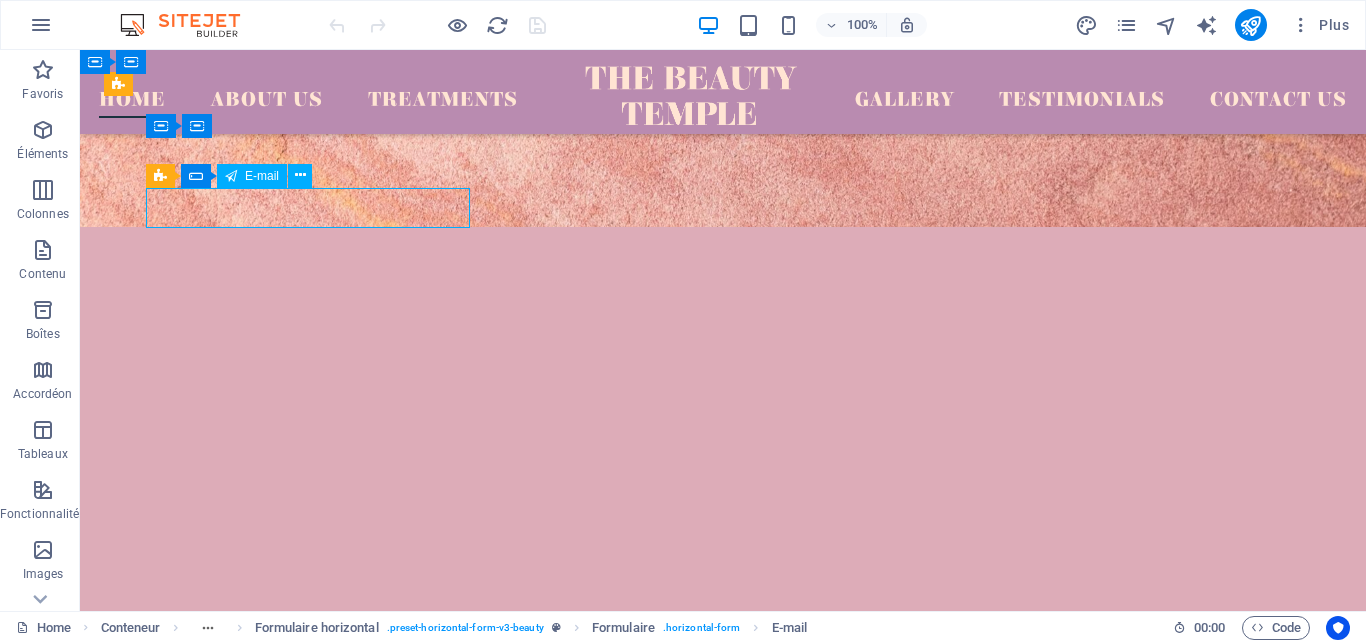 click at bounding box center [311, 18610] 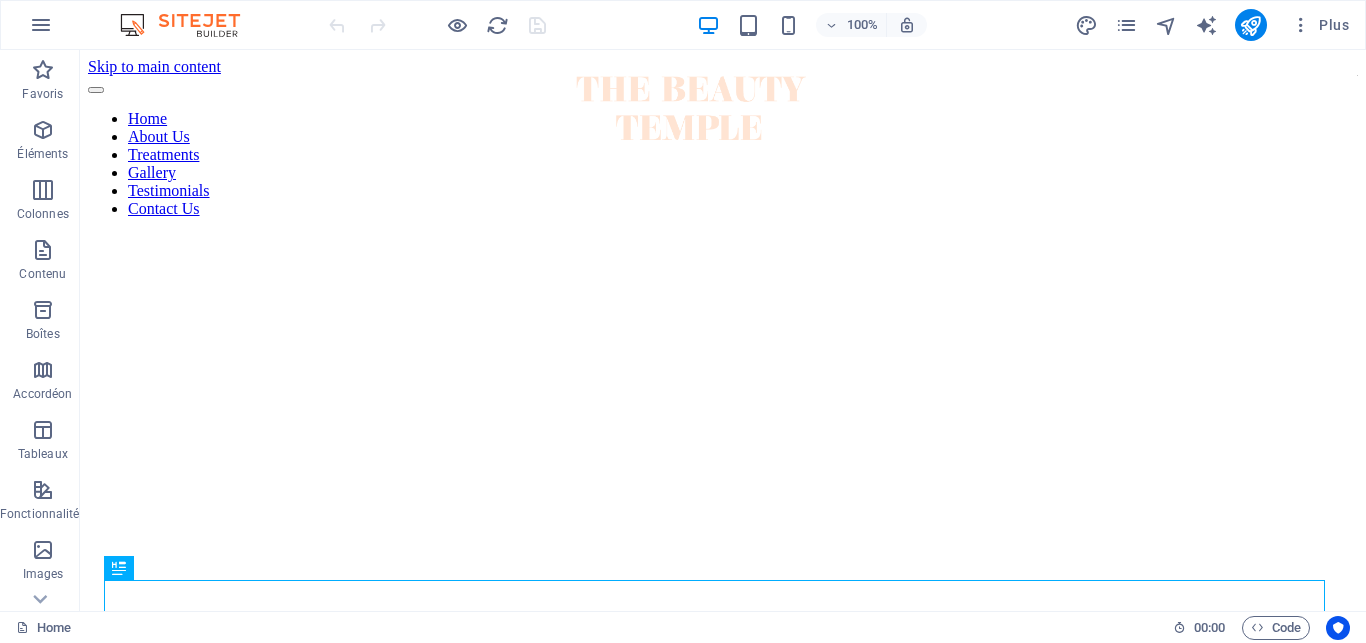 scroll, scrollTop: 0, scrollLeft: 0, axis: both 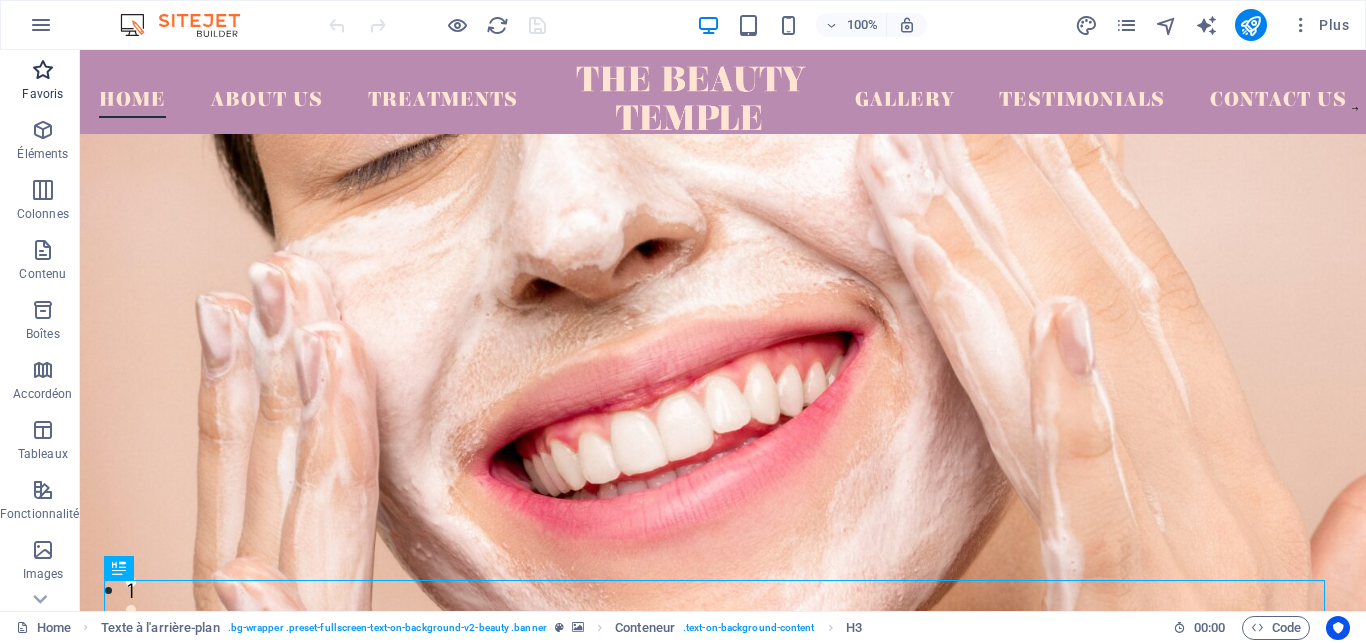 click at bounding box center (43, 70) 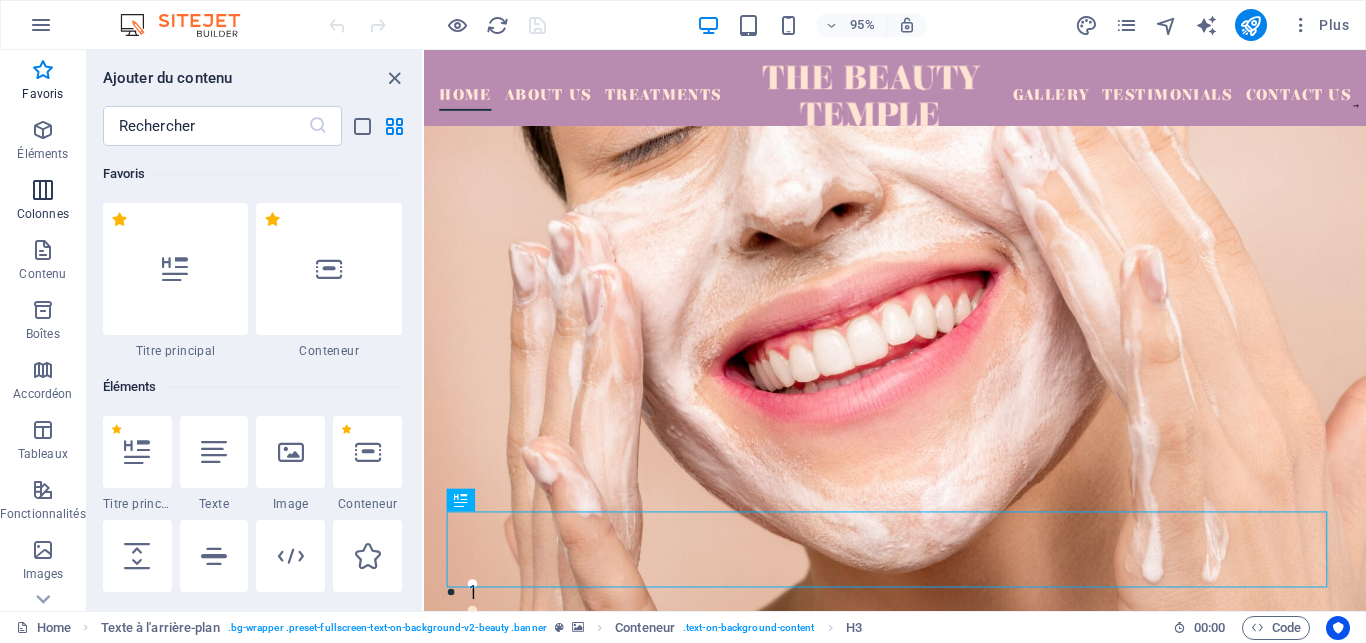 click on "Colonnes" at bounding box center [43, 214] 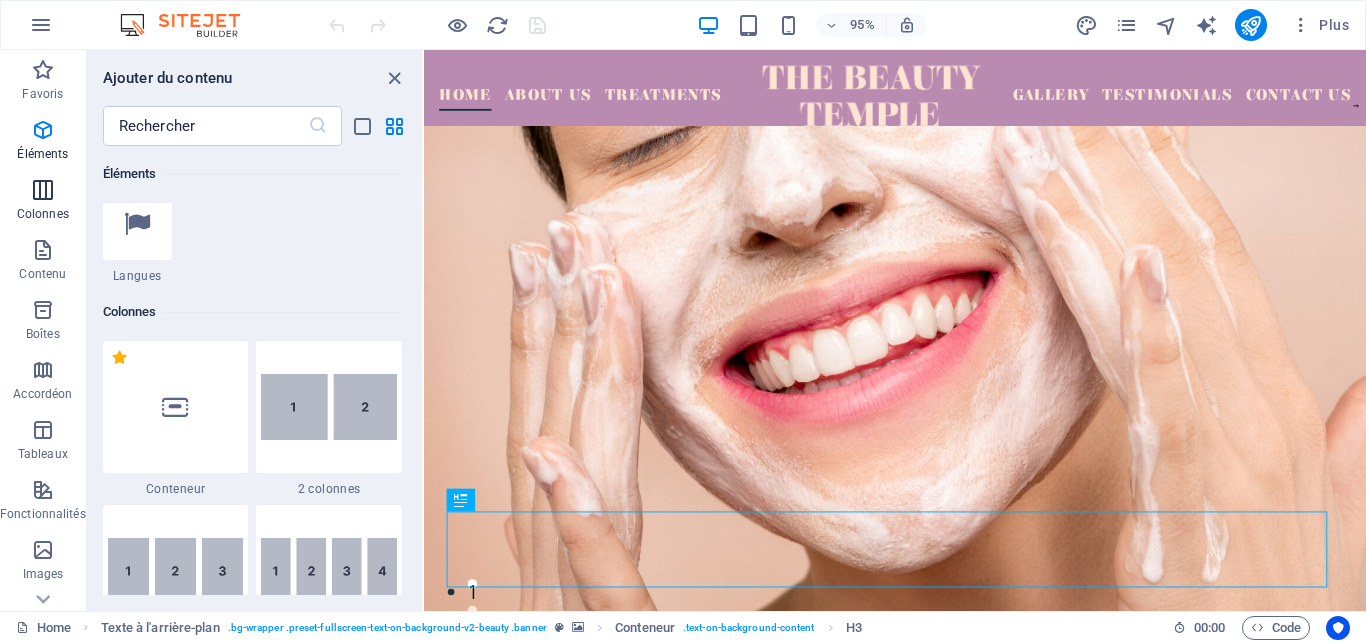 scroll, scrollTop: 990, scrollLeft: 0, axis: vertical 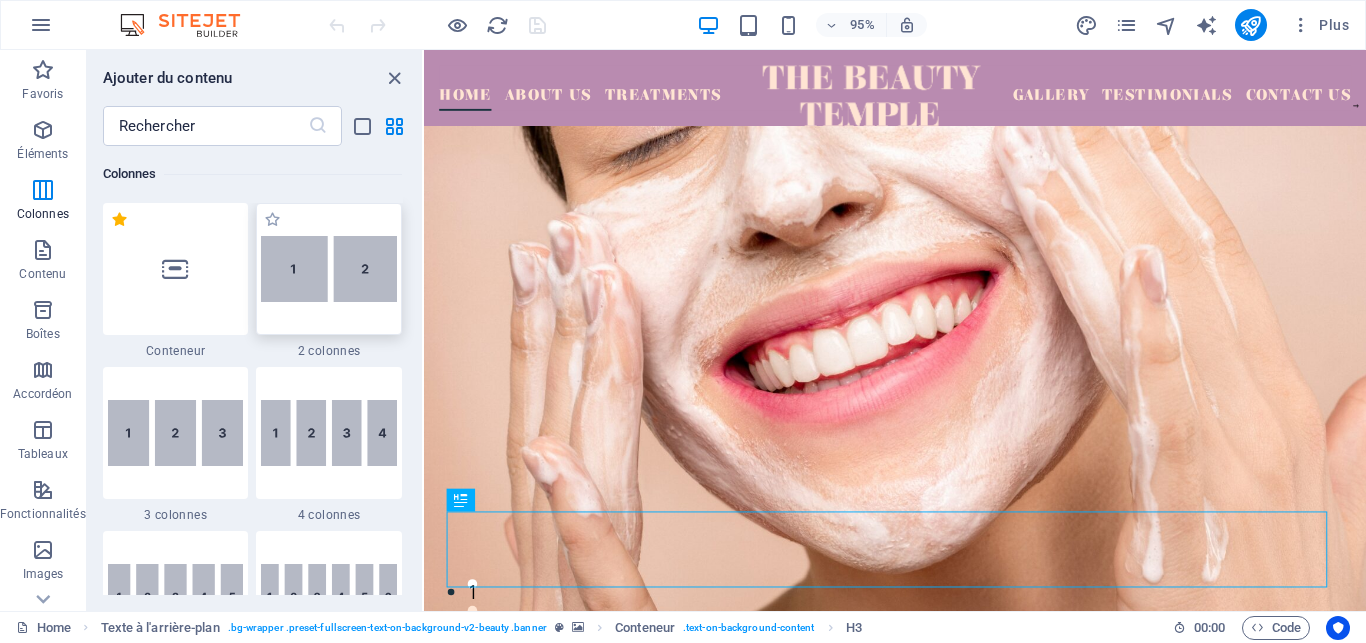 click at bounding box center (329, 269) 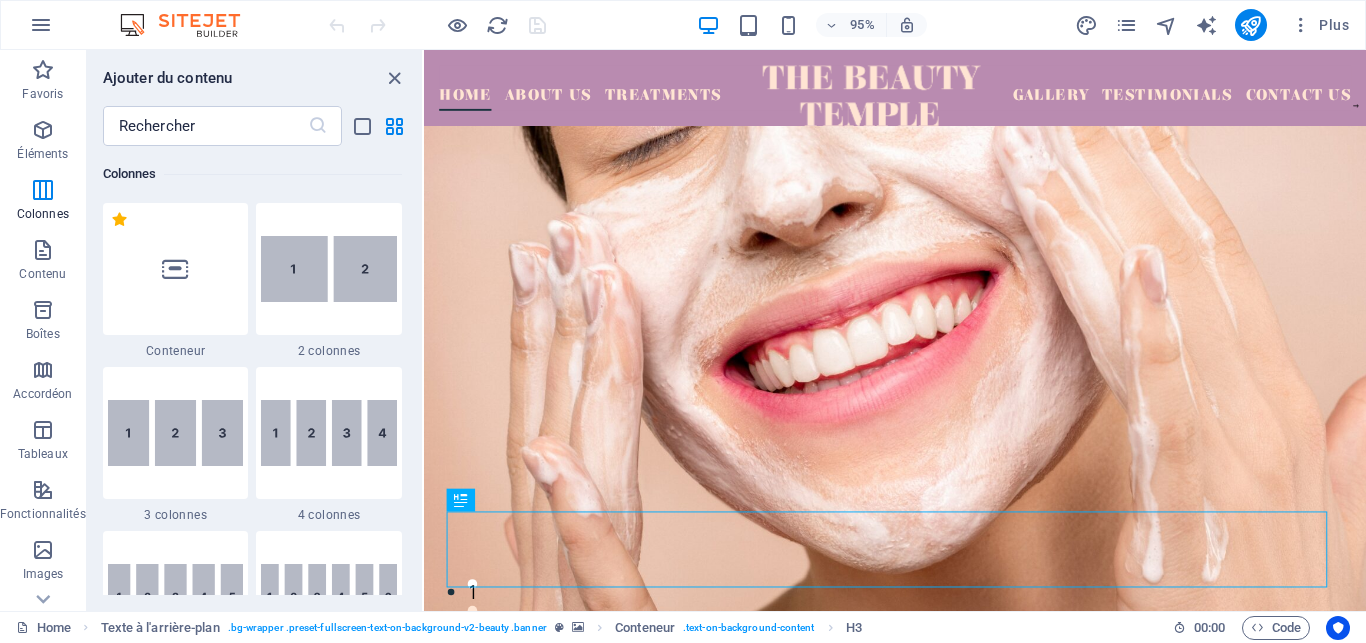 click on "Glissez et déposez l'élément de votre choix pour remplacer le contenu existant. Appuyez sur "Ctrl" si vous voulez créer un nouvel élément.
H3   Texte à l'arrière-plan   Conteneur" at bounding box center [895, 330] 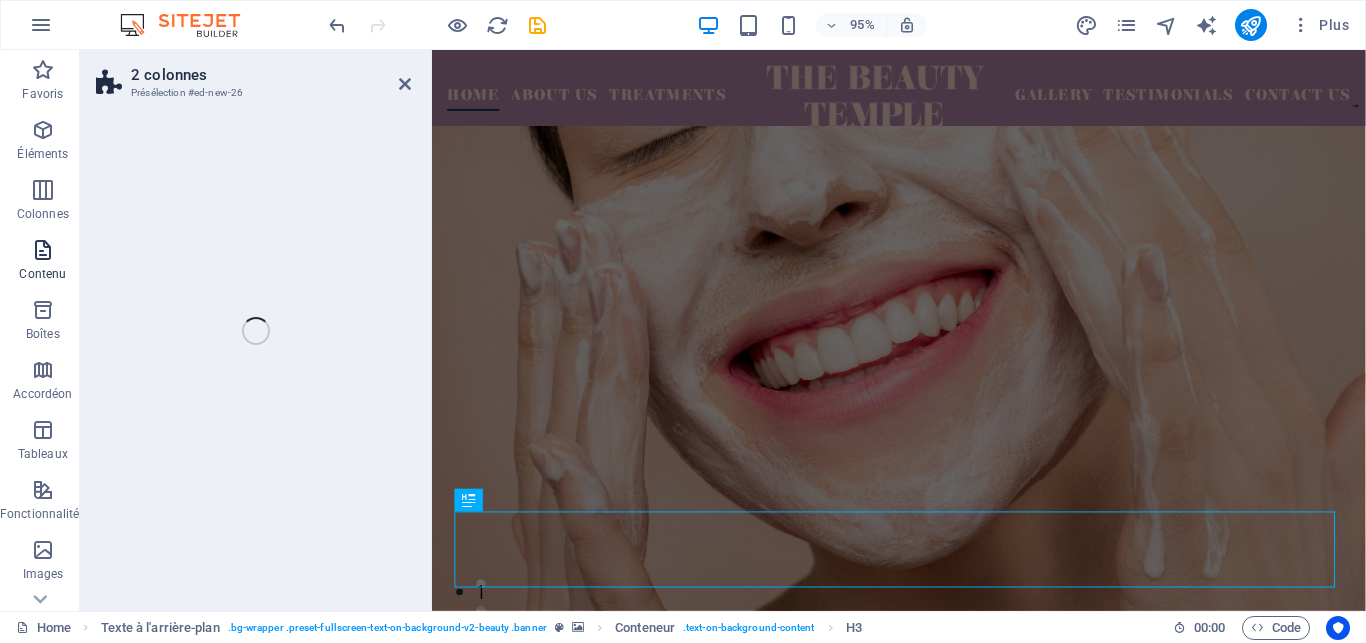 click at bounding box center (43, 250) 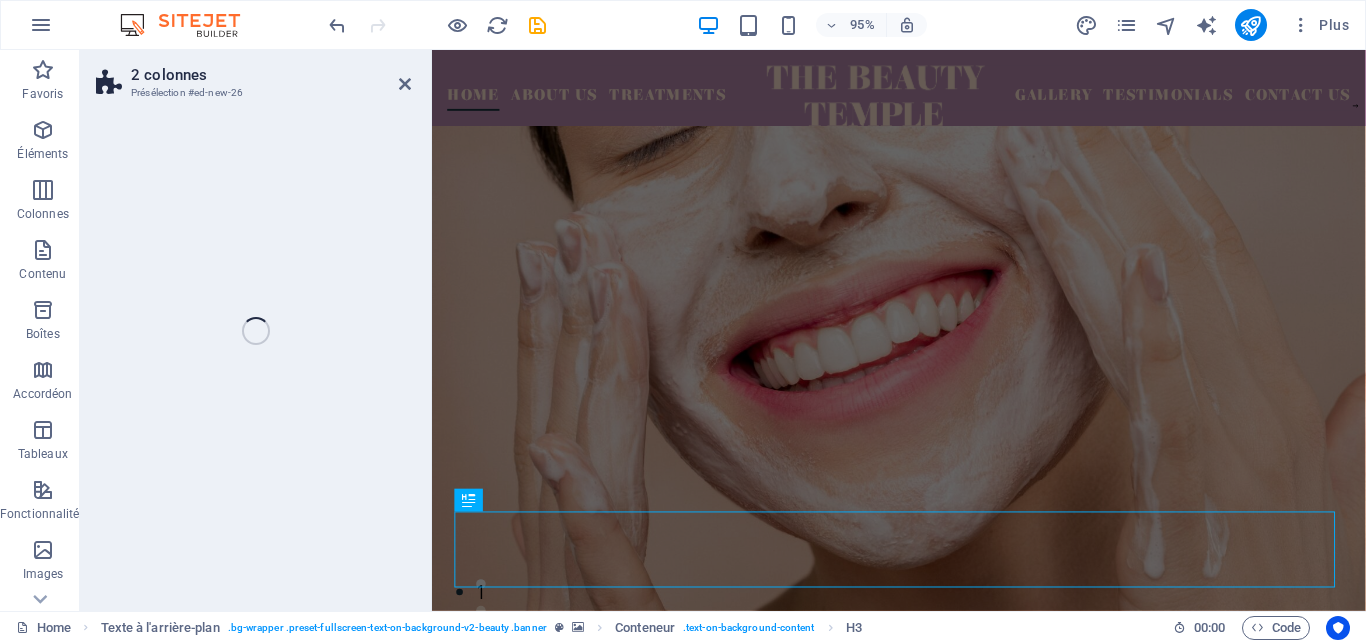 click on "Treat yourself to a relaxing and rejuvenating beauty experience." at bounding box center [923, 970] 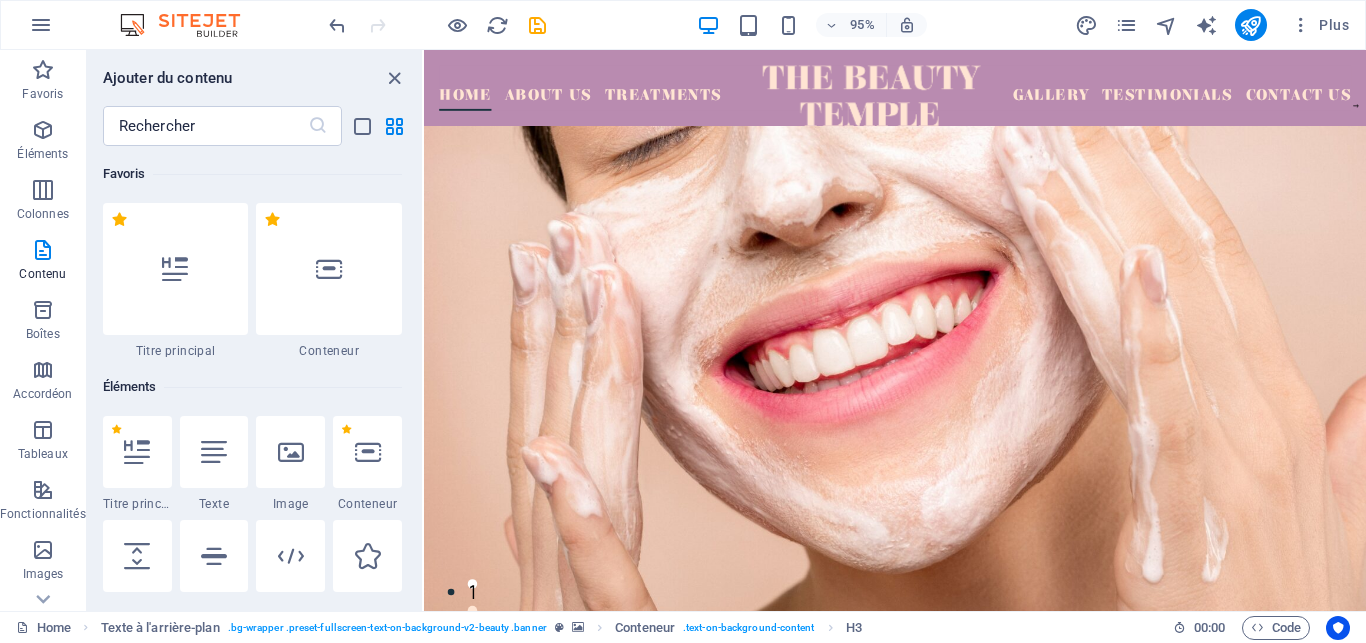 scroll, scrollTop: 752, scrollLeft: 0, axis: vertical 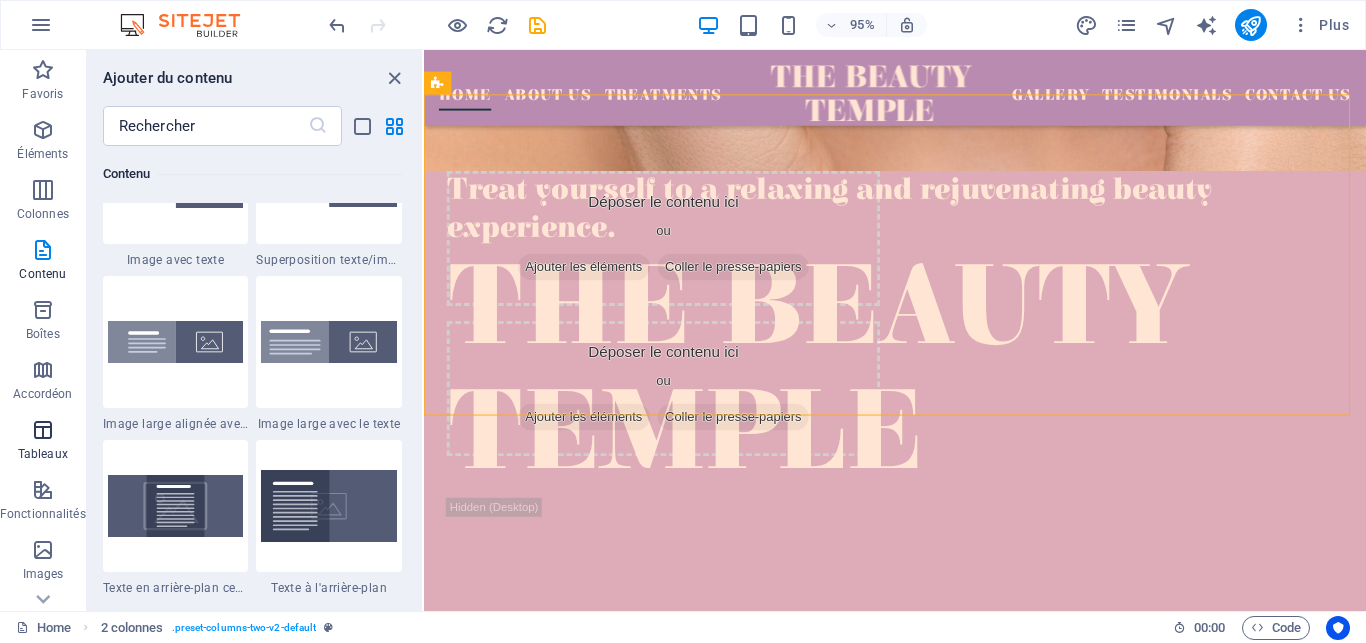 click at bounding box center (43, 430) 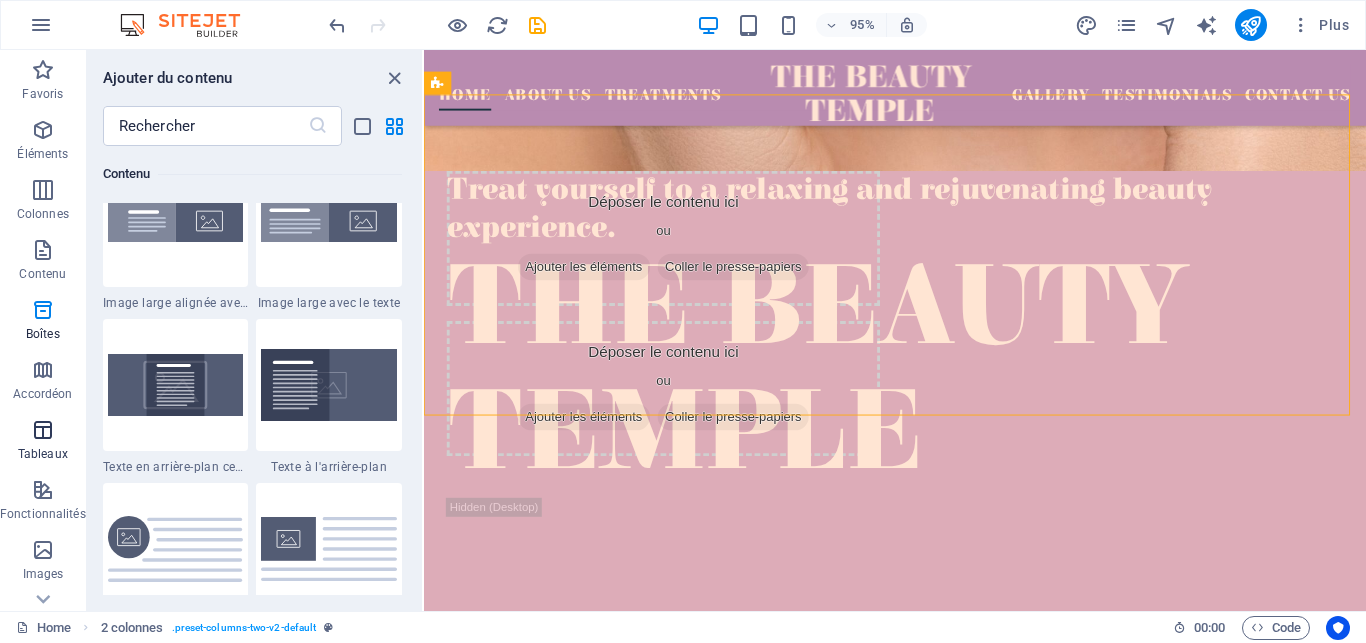 scroll, scrollTop: 6926, scrollLeft: 0, axis: vertical 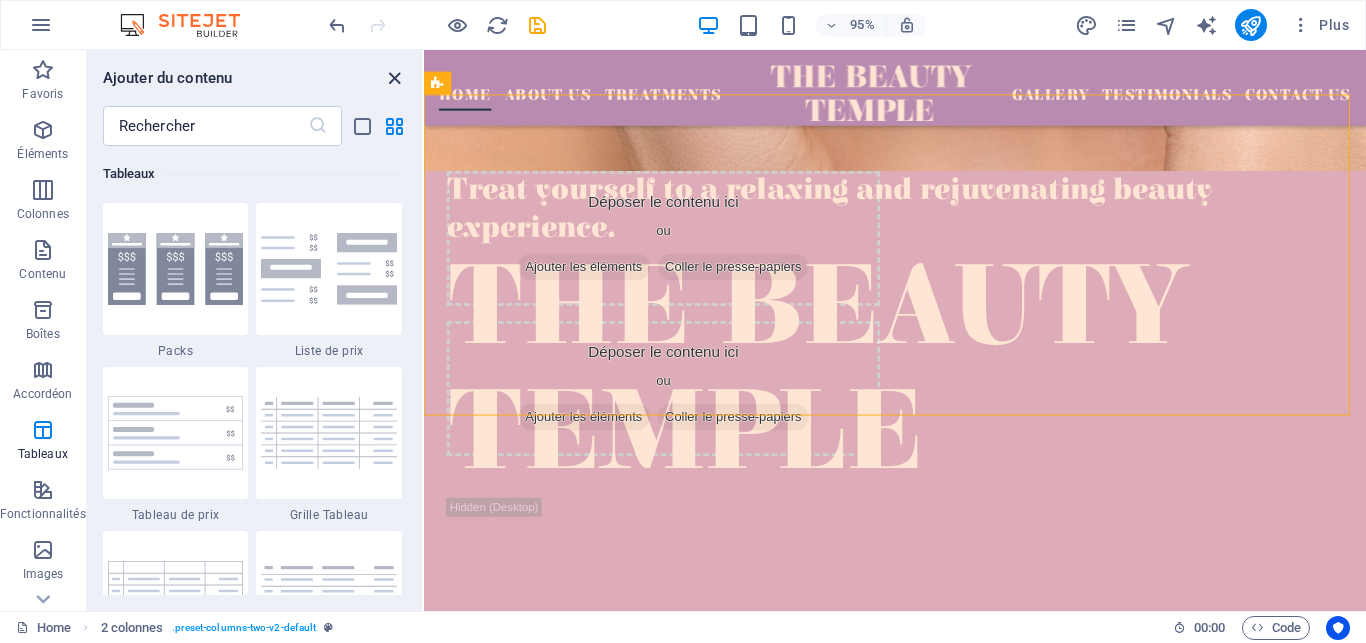 click at bounding box center (394, 78) 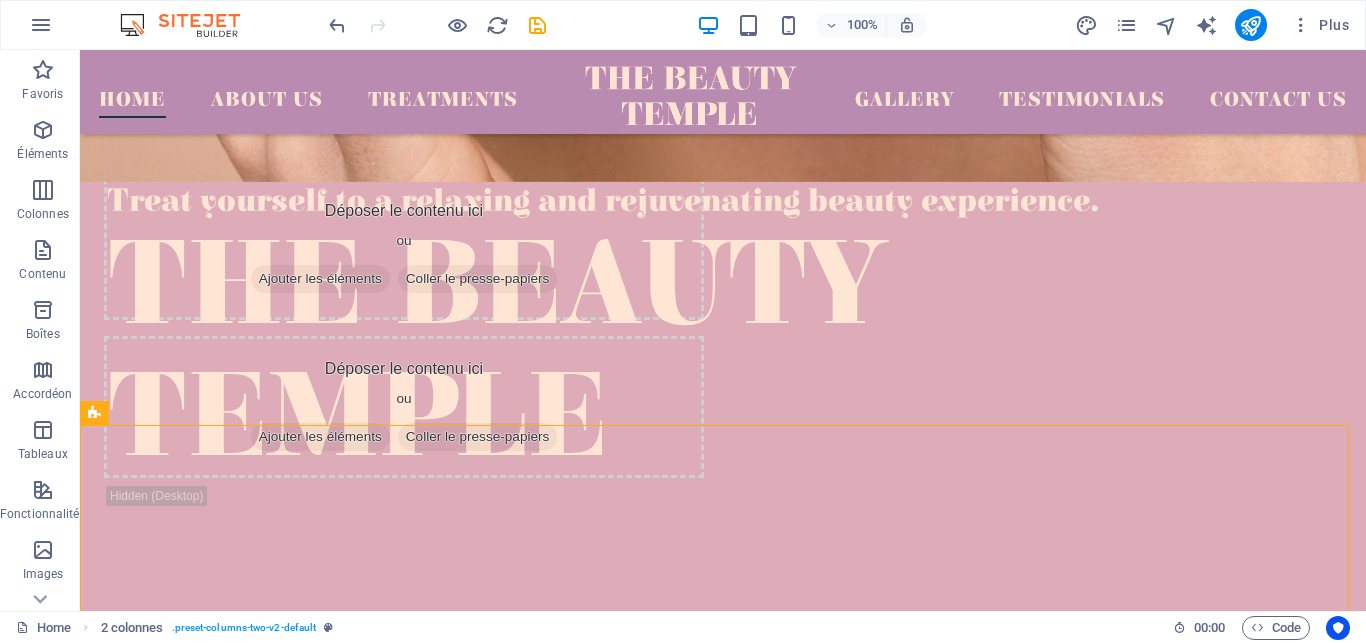 scroll, scrollTop: 309, scrollLeft: 0, axis: vertical 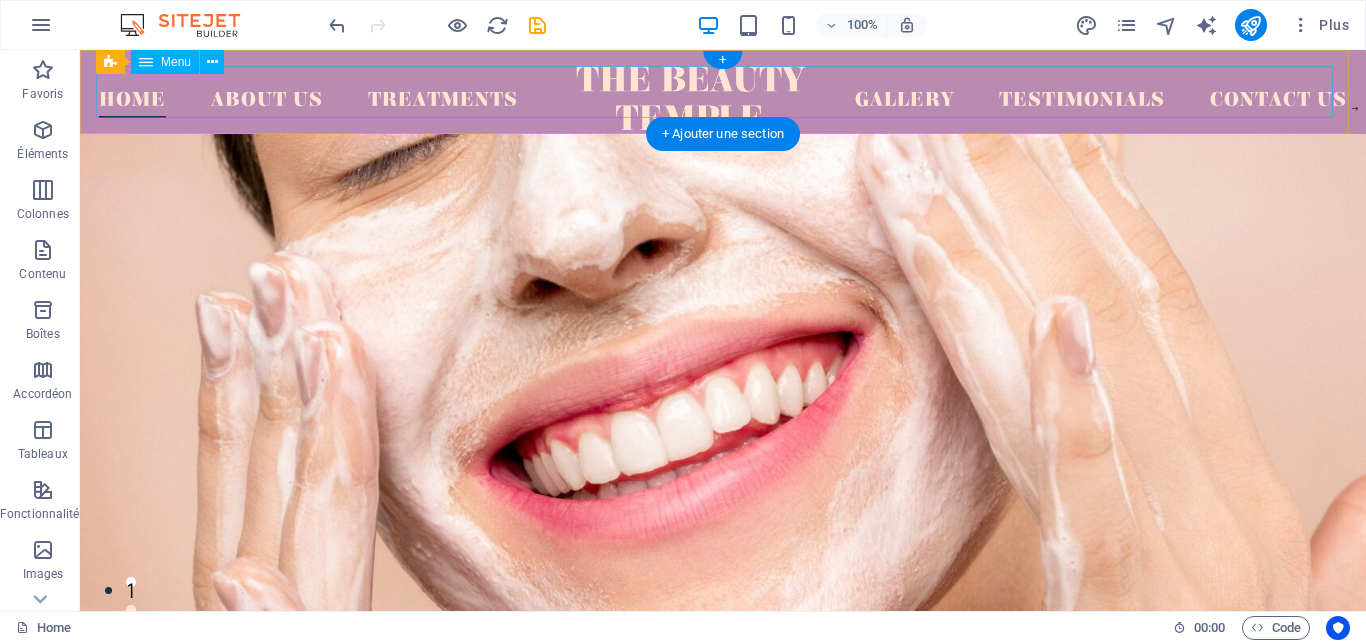 click on "Home About Us Treatments Gallery Testimonials Contact Us" at bounding box center (723, 92) 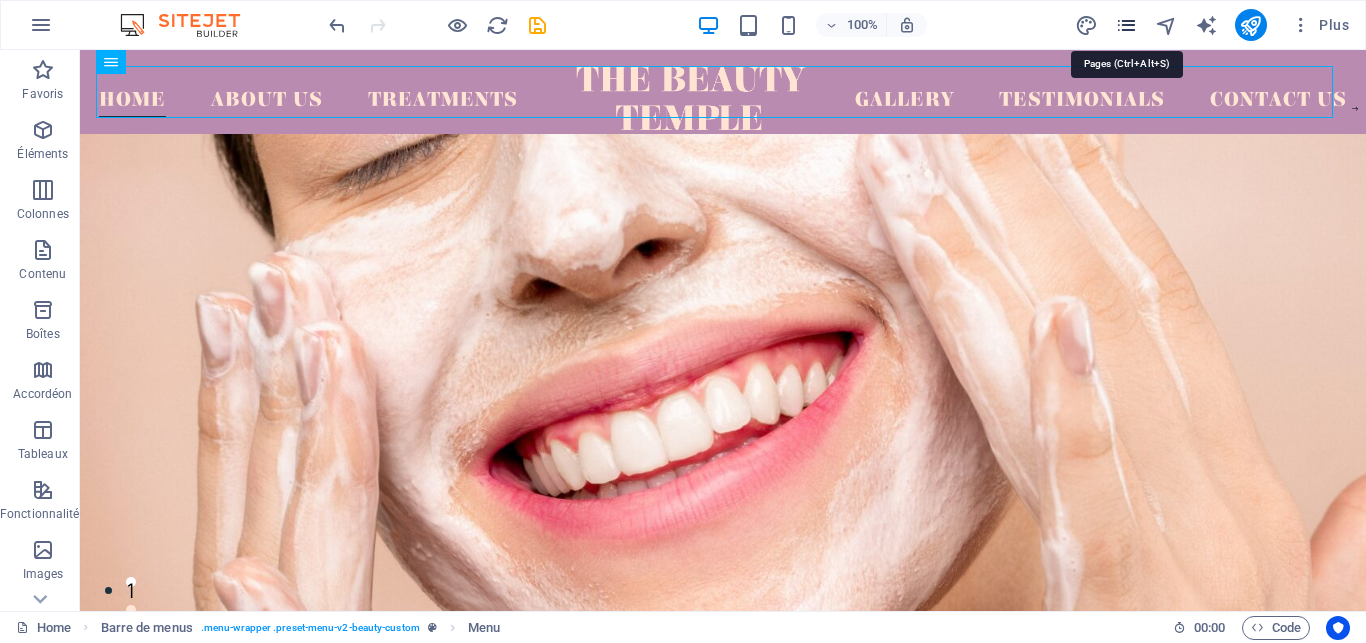 click at bounding box center (1126, 25) 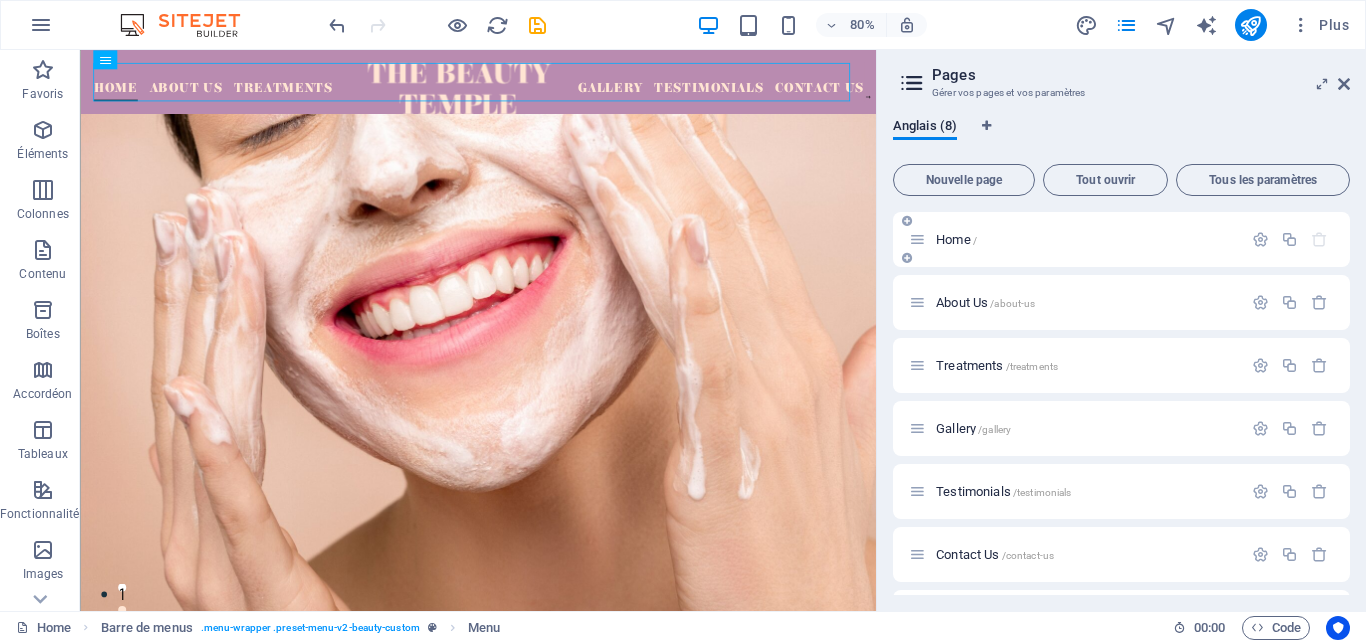 click on "Home /" at bounding box center (1086, 239) 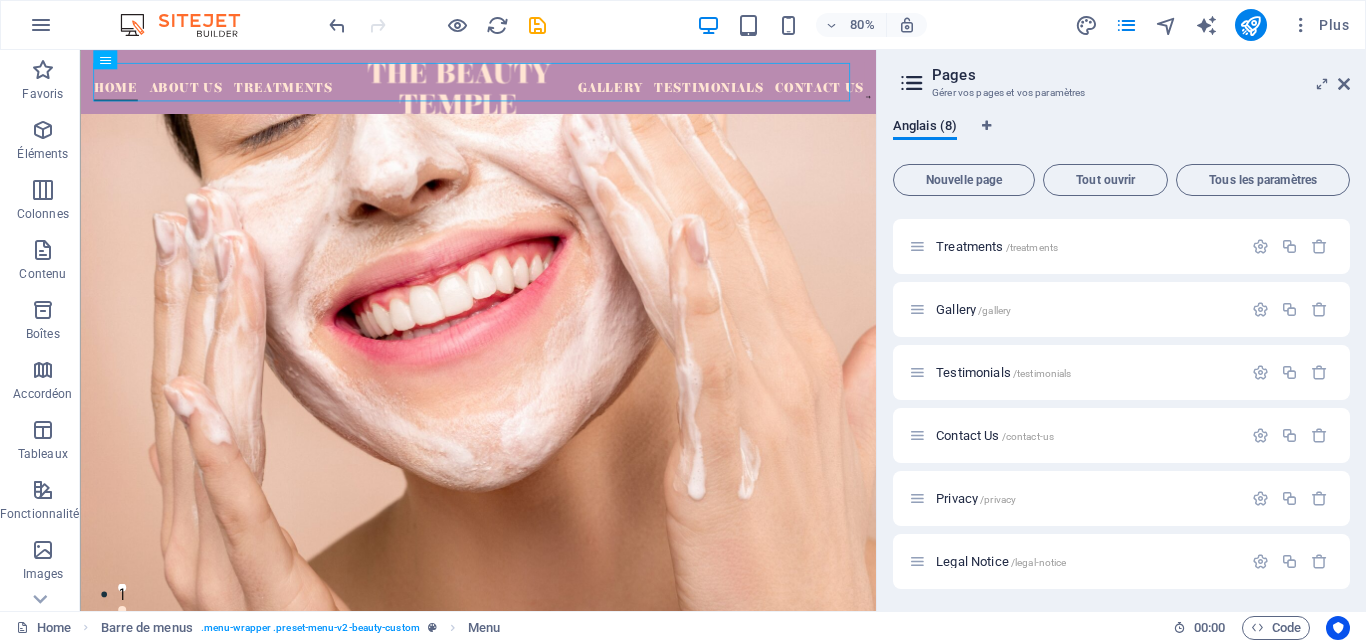 scroll, scrollTop: 121, scrollLeft: 0, axis: vertical 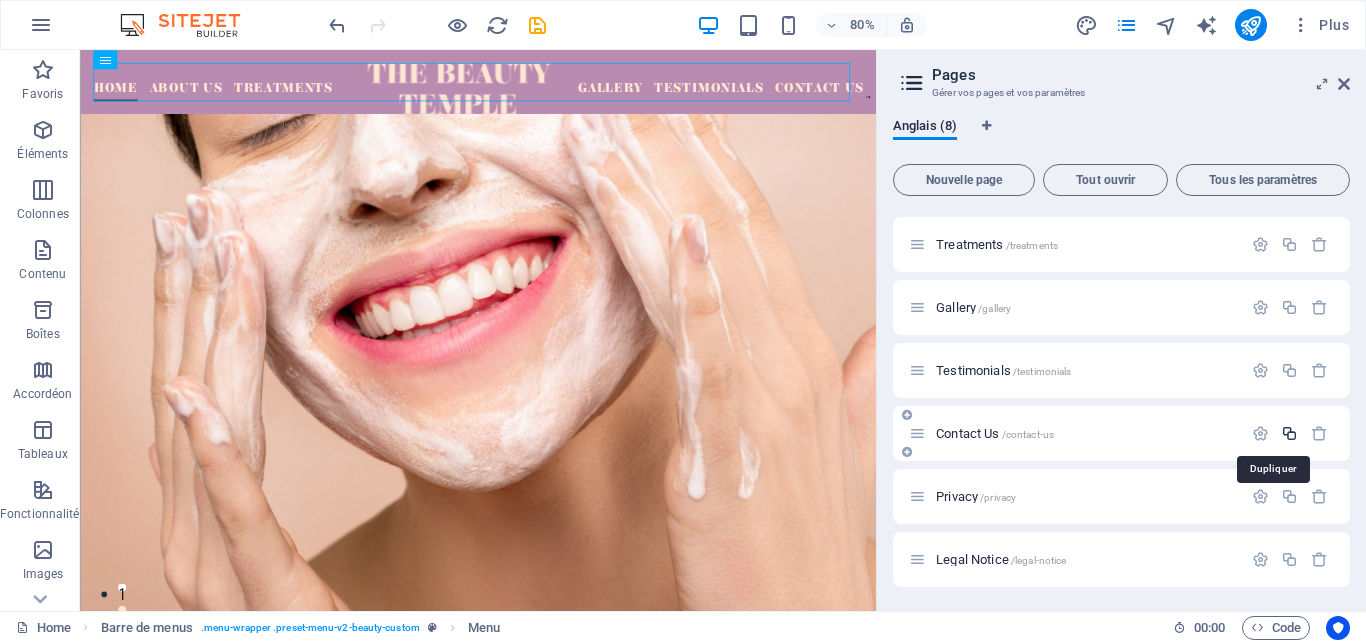 click at bounding box center (1289, 433) 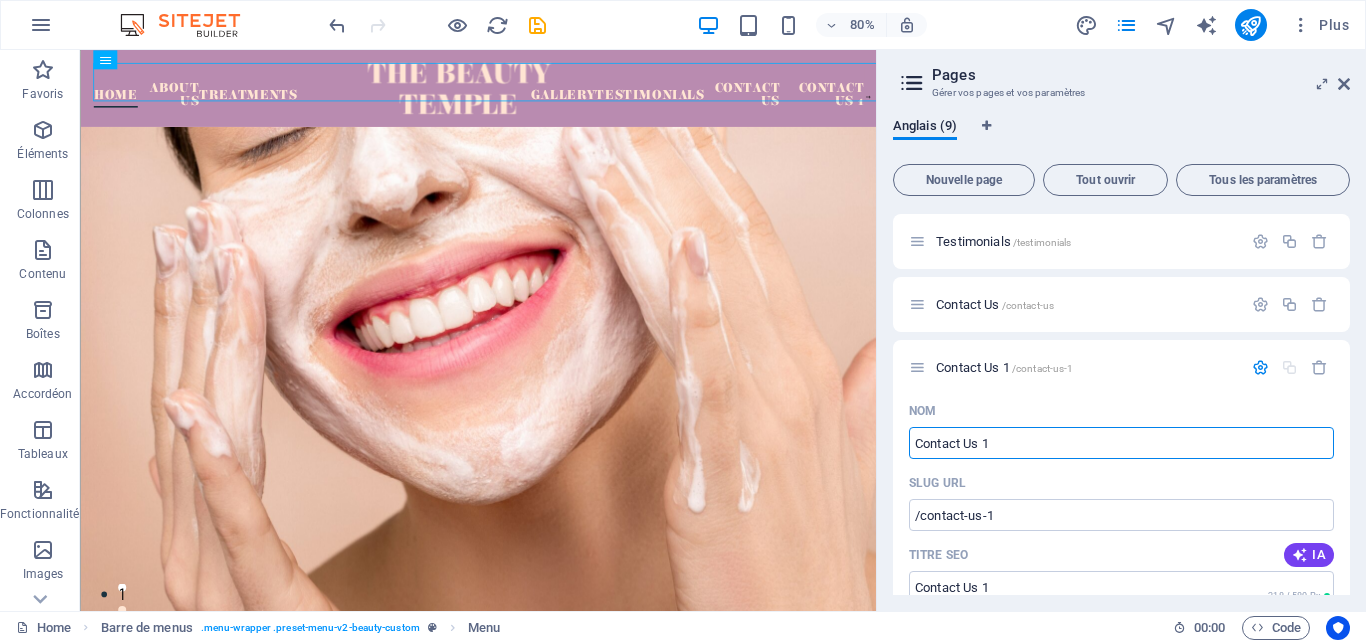scroll, scrollTop: 256, scrollLeft: 0, axis: vertical 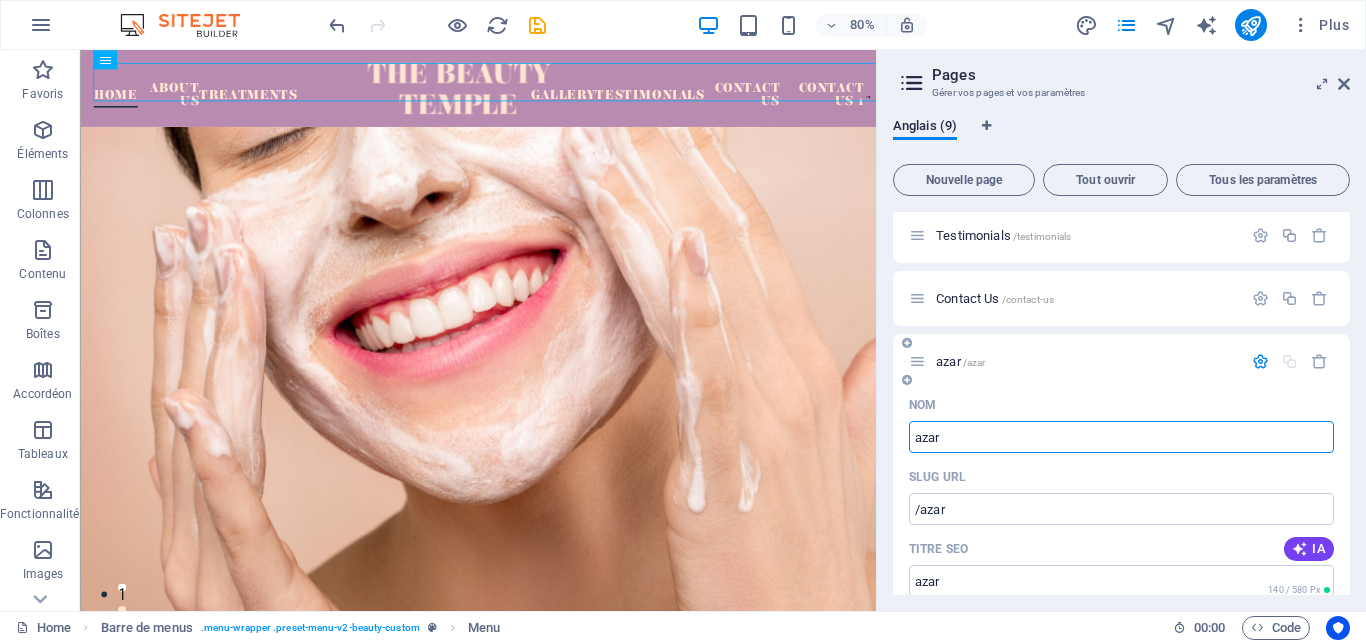 type on "azar" 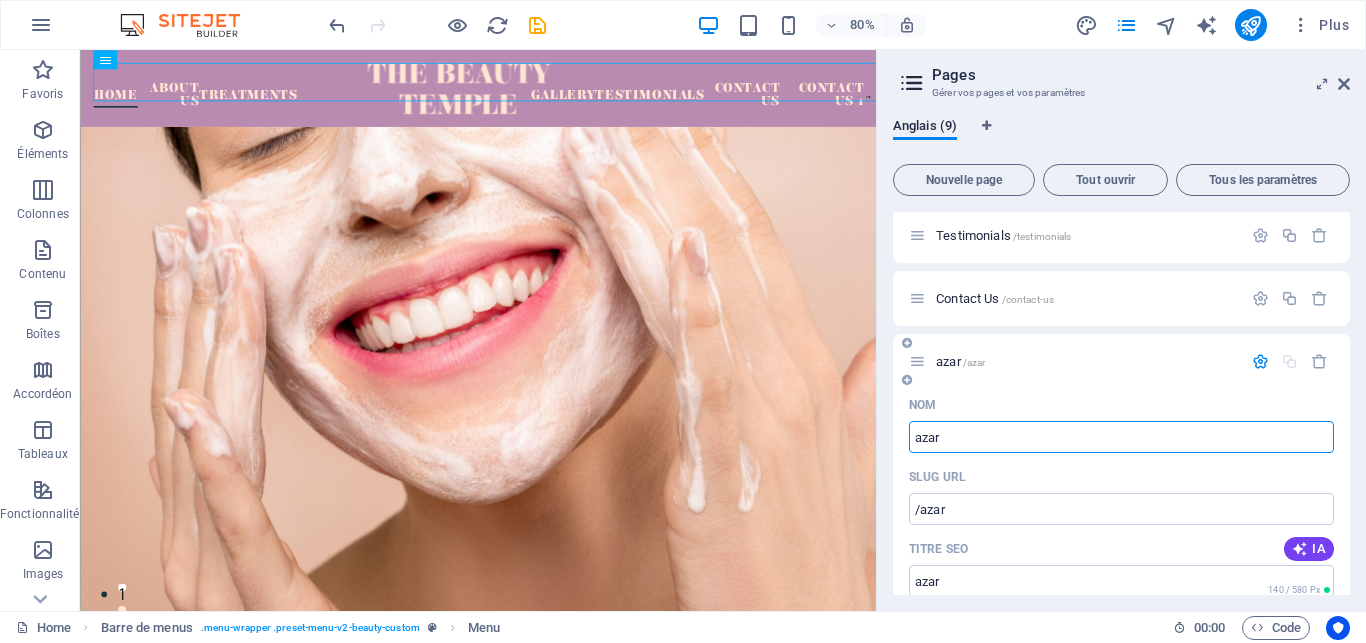 type on "/azar" 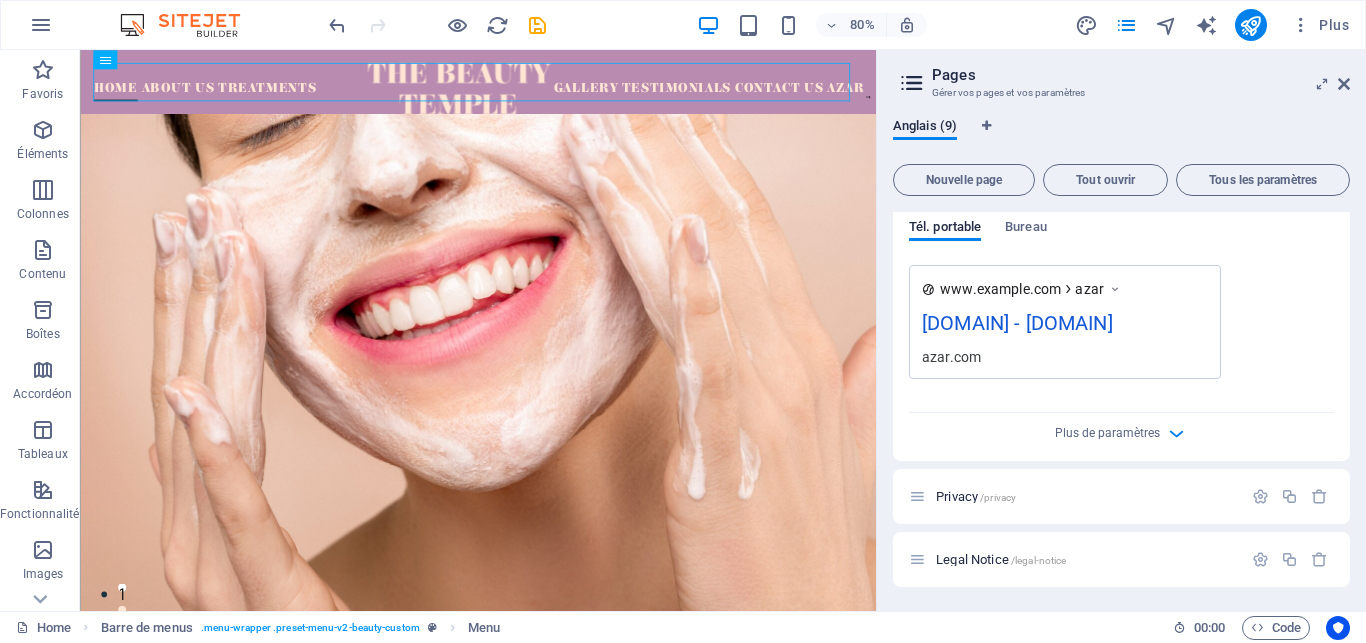 scroll, scrollTop: 946, scrollLeft: 0, axis: vertical 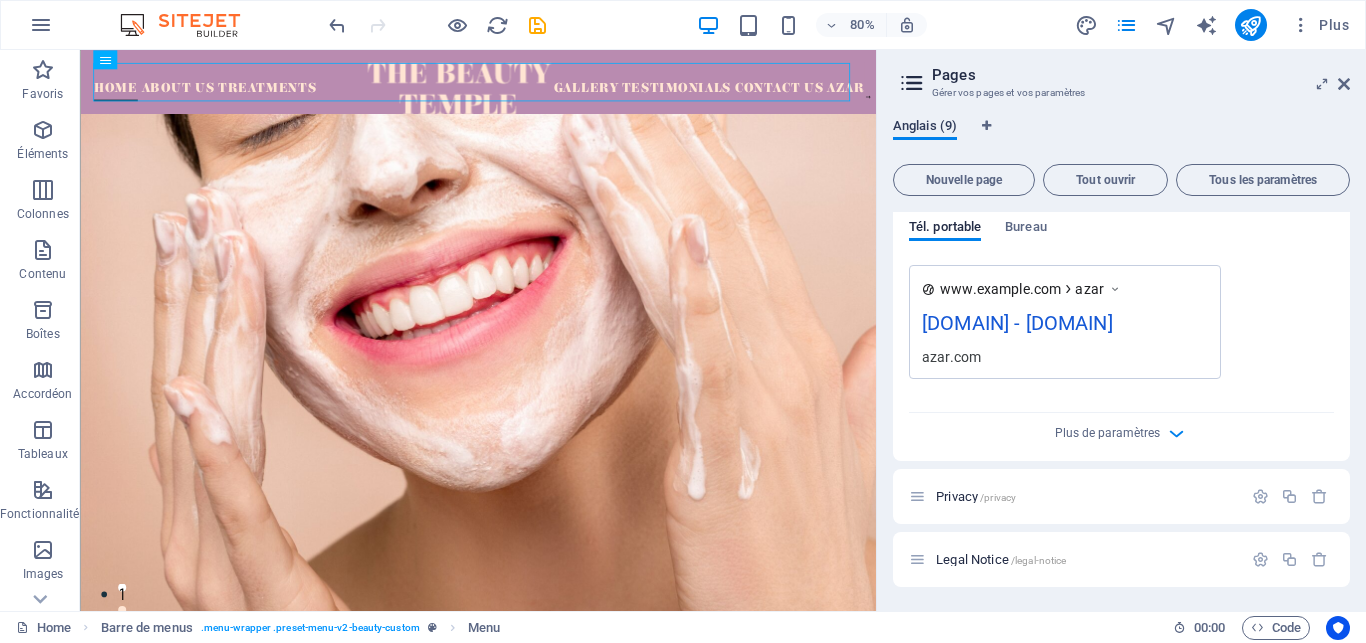 click on "Anglais (9)" at bounding box center [925, 128] 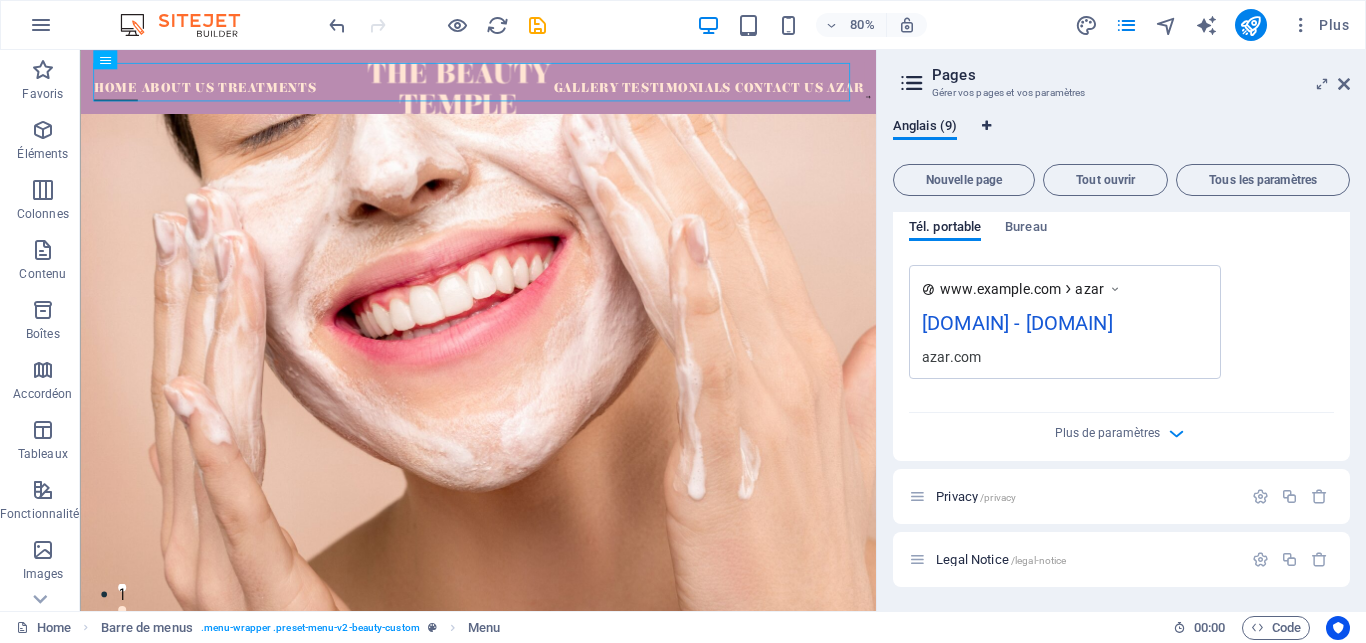 click at bounding box center [987, 126] 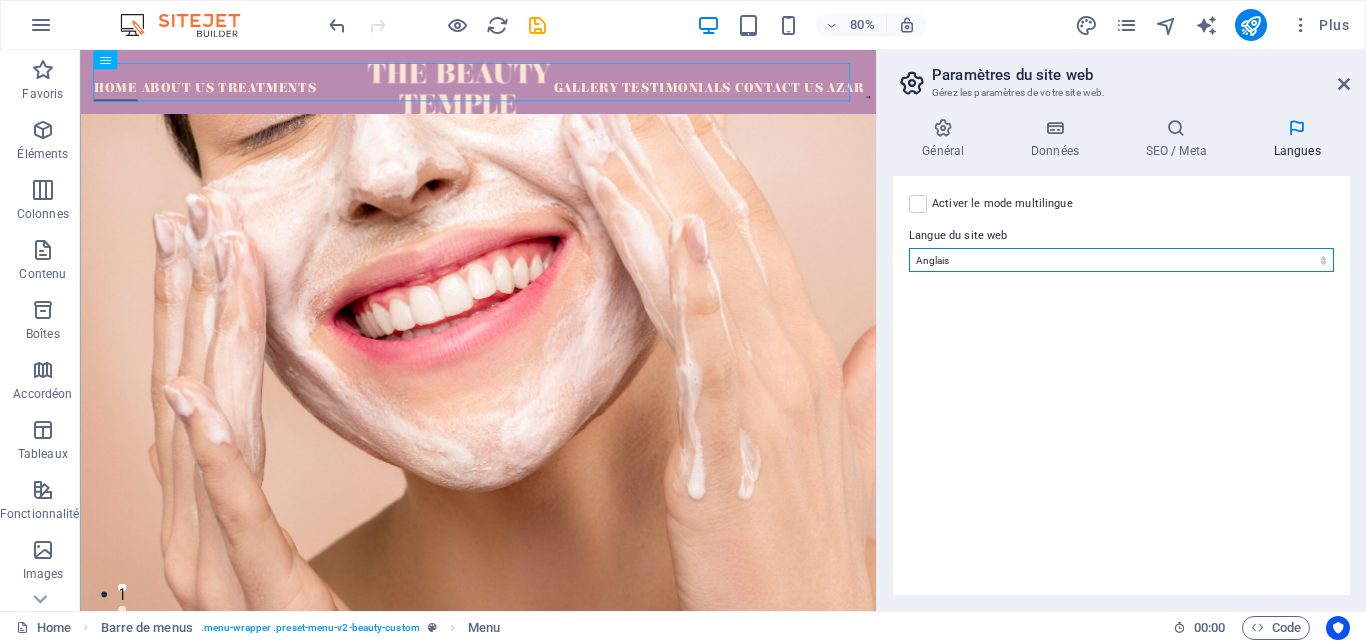 click on "Abkhazian Afar Afrikaans Akan Albanais Allemand Amharic Anglais Arabe Aragonese Armenian Assamese Avaric Avestan Aymara Azerbaijani Bambara Bashkir Basque Belarusian Bengali Bihari languages Bislama Bokmål Bosnian Breton Bulgare Burmese Catalan Central Khmer Chamorro Chechen Chinois Church Slavic Chuvash Coréen Cornish Corsican Cree Croate Danois Dzongkha Espagnol Esperanto Estonian Ewe Faroese Farsi (persan) Fijian Finnois Français Fulah Gaelic Galician Ganda Georgian Grec Greenlandic Guaraní Gujarati Haitian Creole Hausa Hébreu Herero Hindi Hiri Motu Hongrois Icelandic Ido Igbo Indonésien Interlingua Interlingue Inuktitut Inupiaq Irish Italien Japonais Javanese Kannada Kanouri Kashmiri Kazakh Kikuyu Kinyarwanda Komi Kongo Kurdish Kwanyama Kyrgyz Lao Latin Letton Limburgish Lingala Lituanien Luba-Katanga Luxembourgish Macédonien Malagasy Malay Malayalam Maldivian Maltais Manx Maori Marathi Marshallese Mongolian Nauru Navajo Ndonga Néerlandais Nepali North Ndebele Northern Sami Norvégien Nuosu Nyanja" at bounding box center [1121, 260] 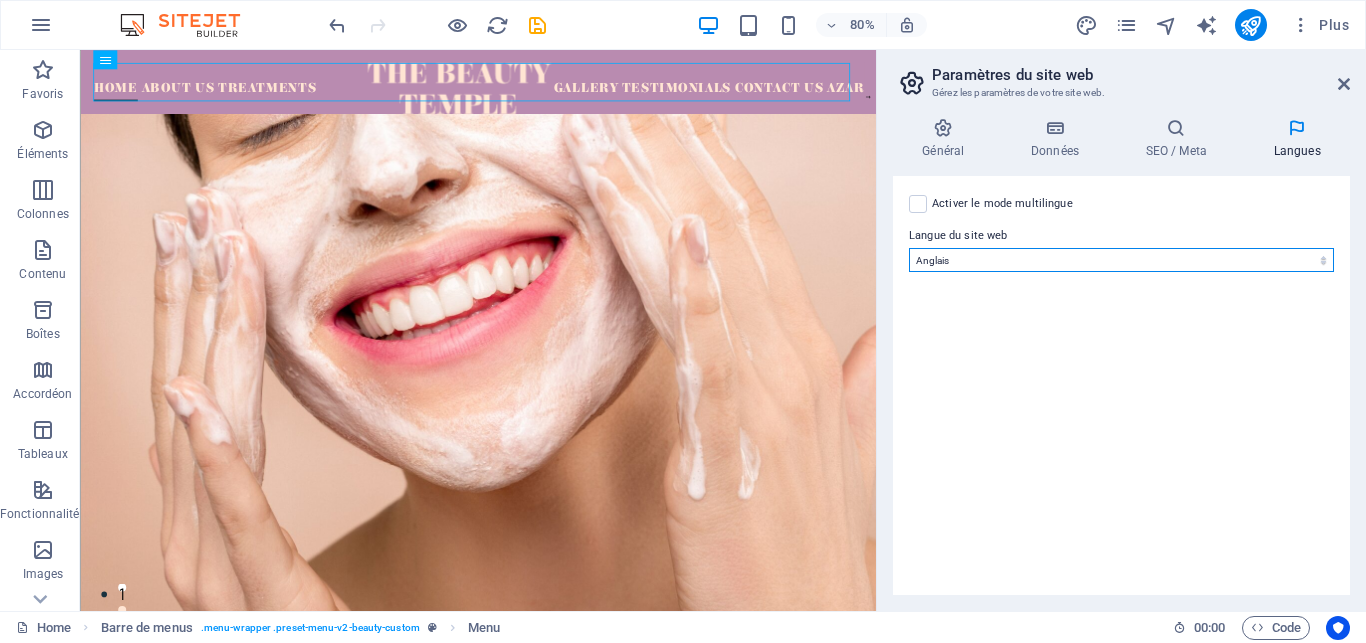 select on "50" 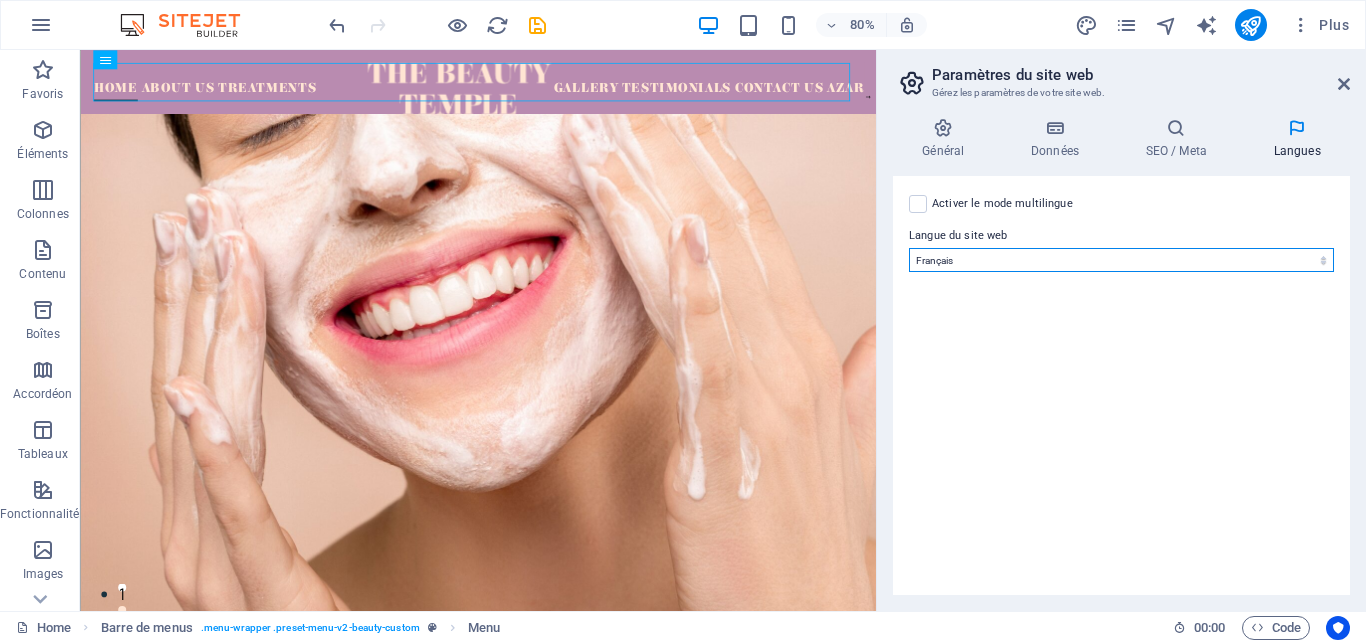 click on "Français" at bounding box center [0, 0] 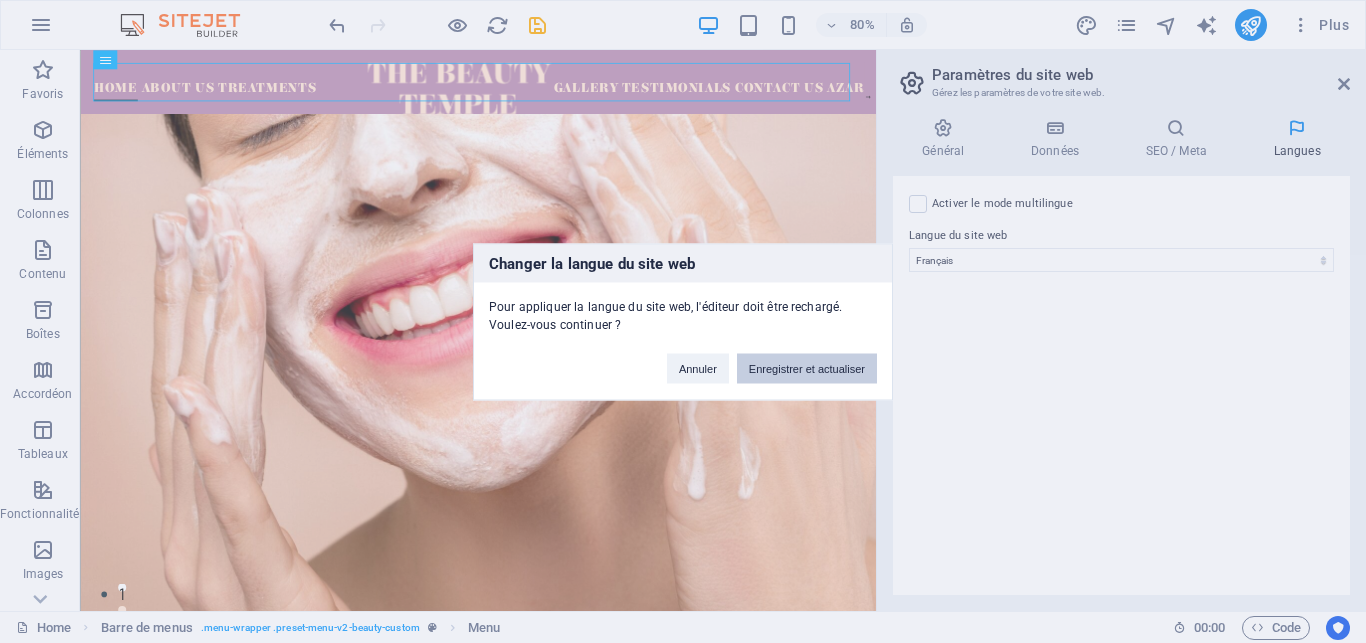 click on "Enregistrer et actualiser" at bounding box center [807, 368] 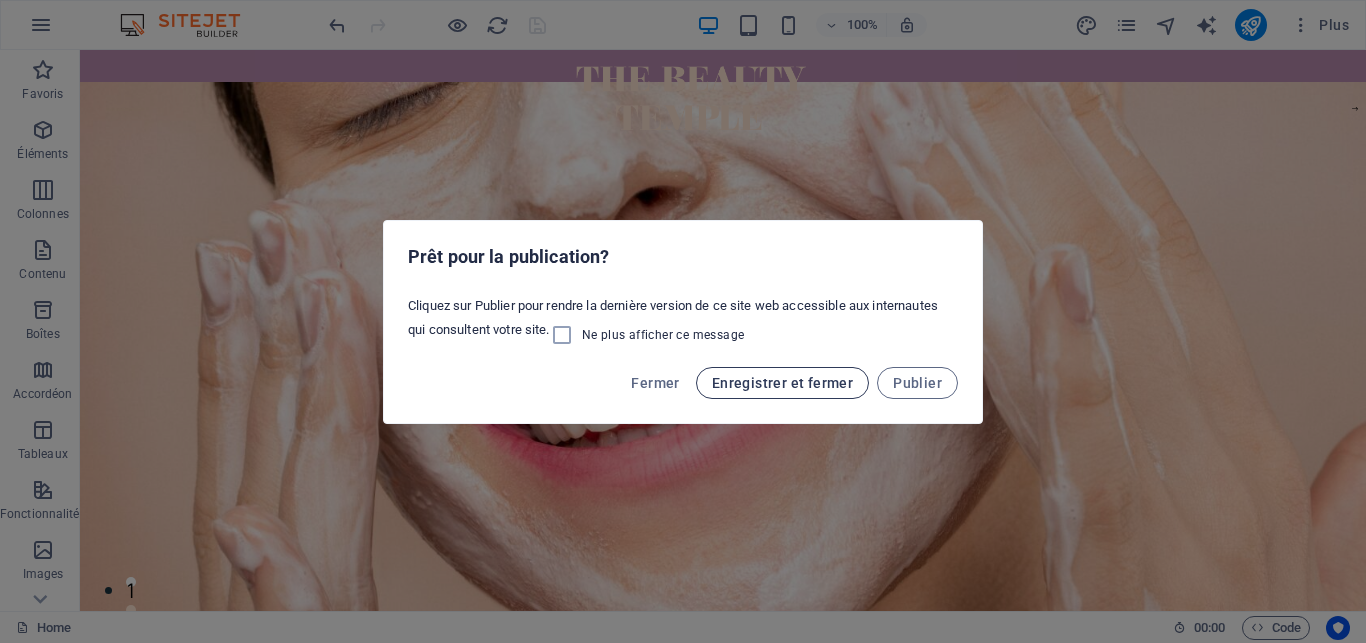 click on "Enregistrer et fermer" at bounding box center (782, 383) 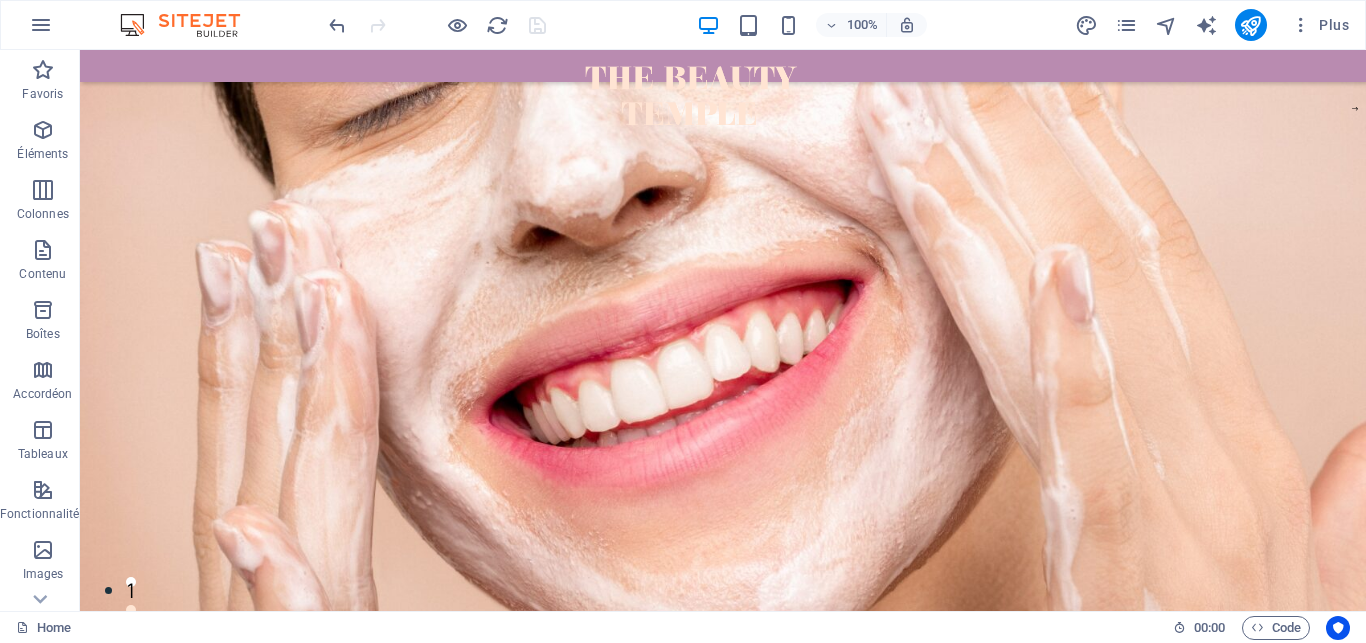 scroll, scrollTop: 527, scrollLeft: 0, axis: vertical 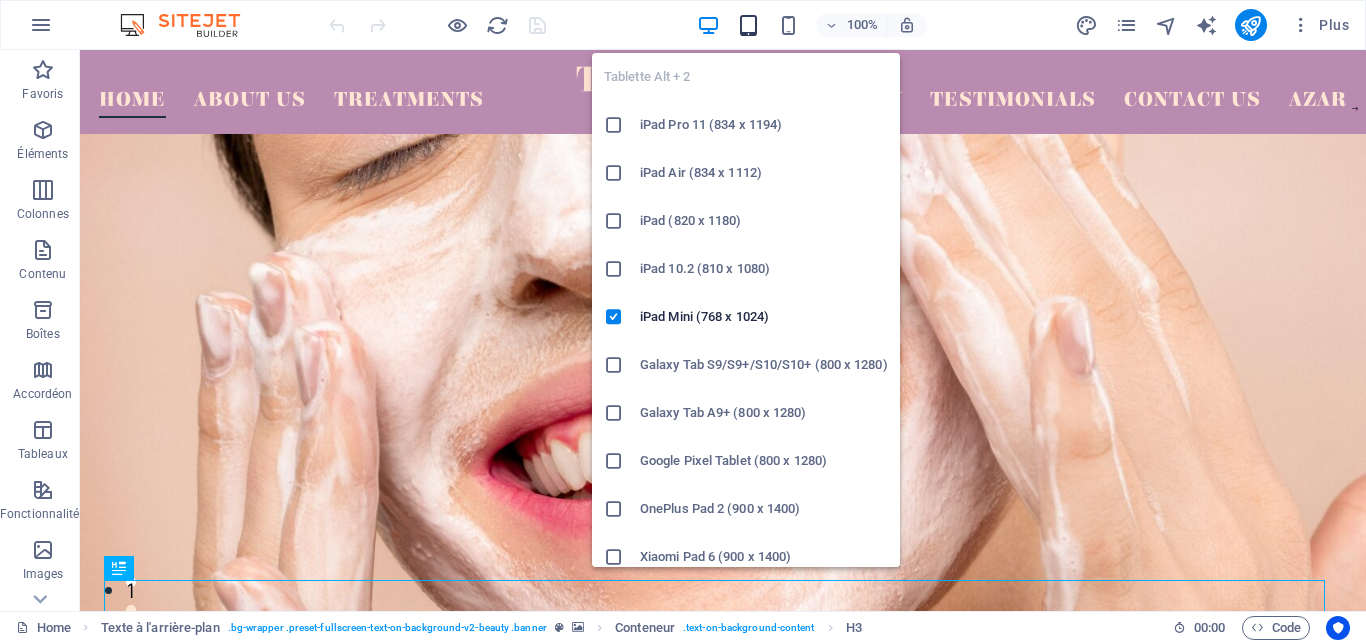 click at bounding box center [748, 25] 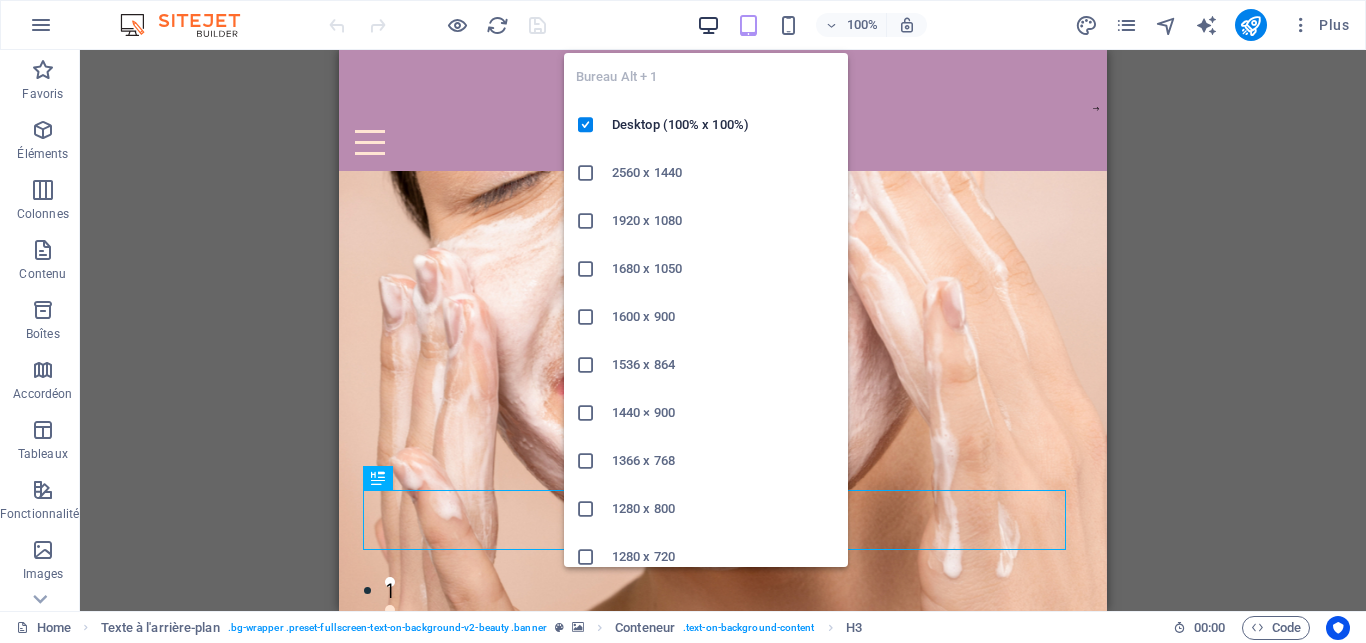 click at bounding box center [708, 25] 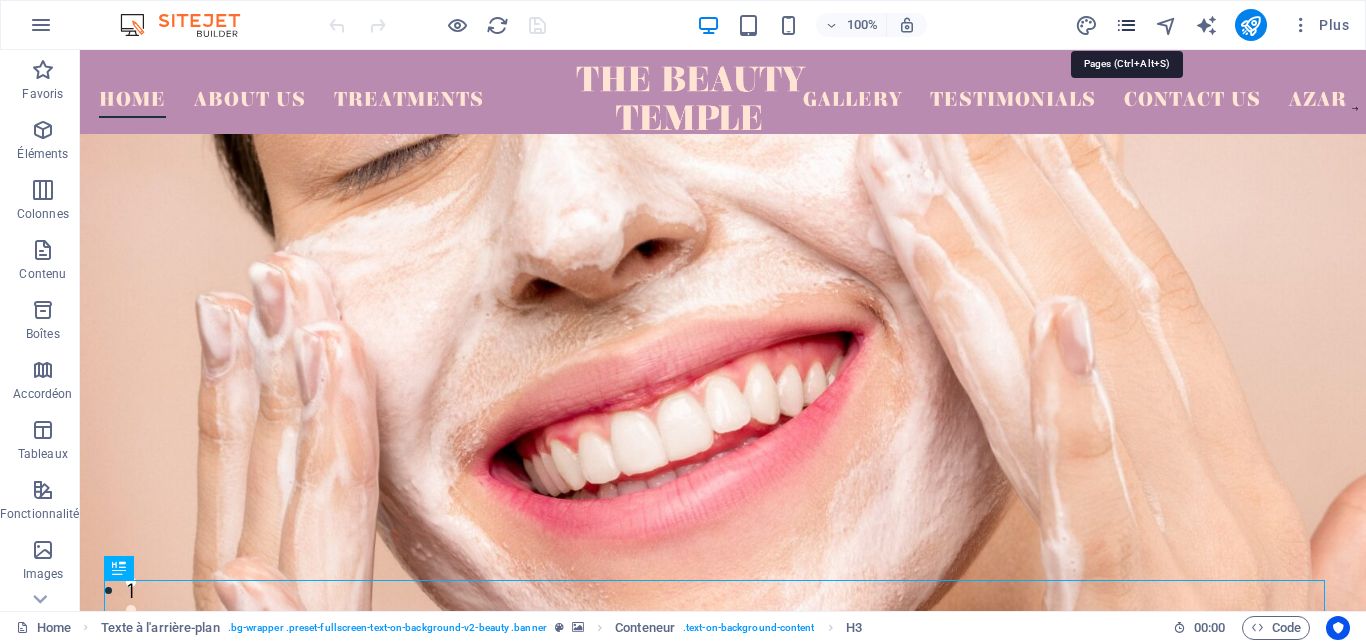 click at bounding box center [1126, 25] 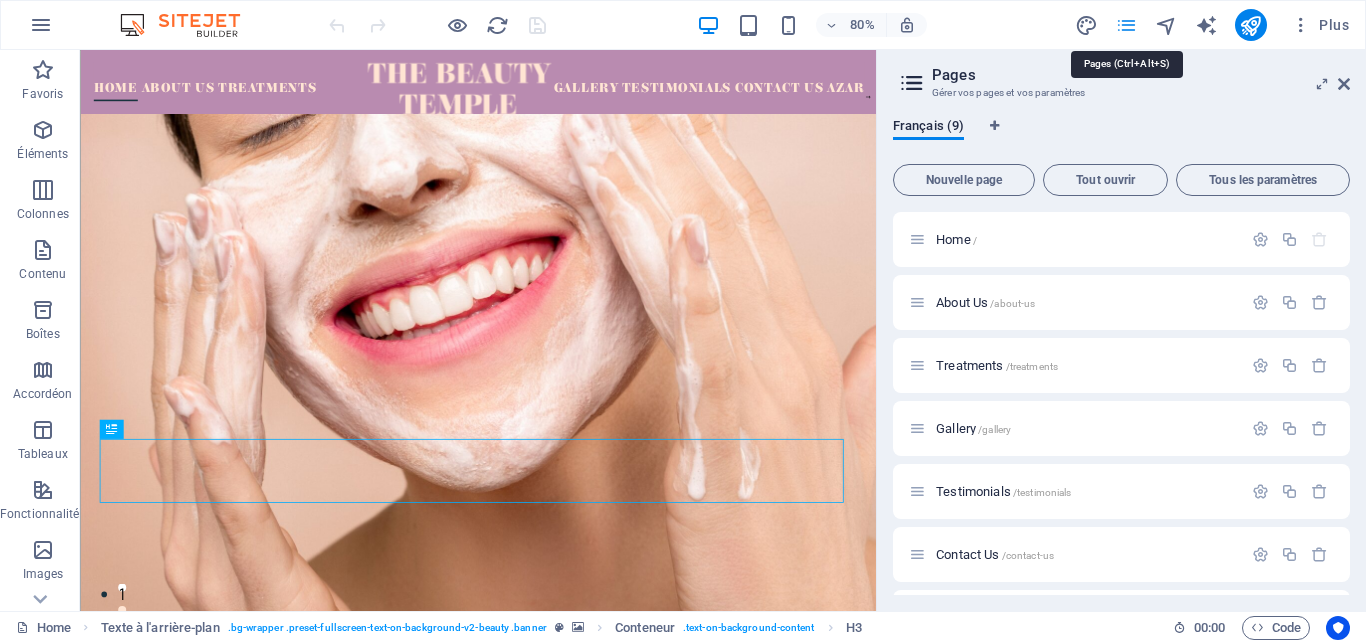 click at bounding box center (1126, 25) 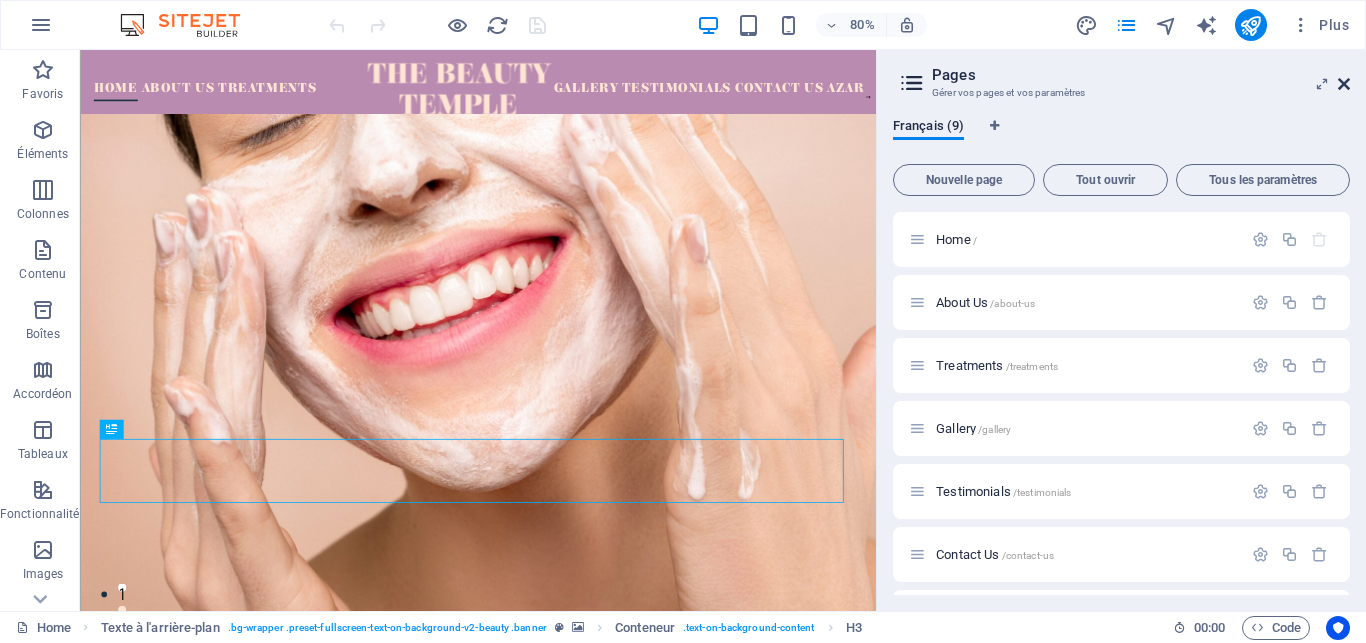 click at bounding box center (1344, 84) 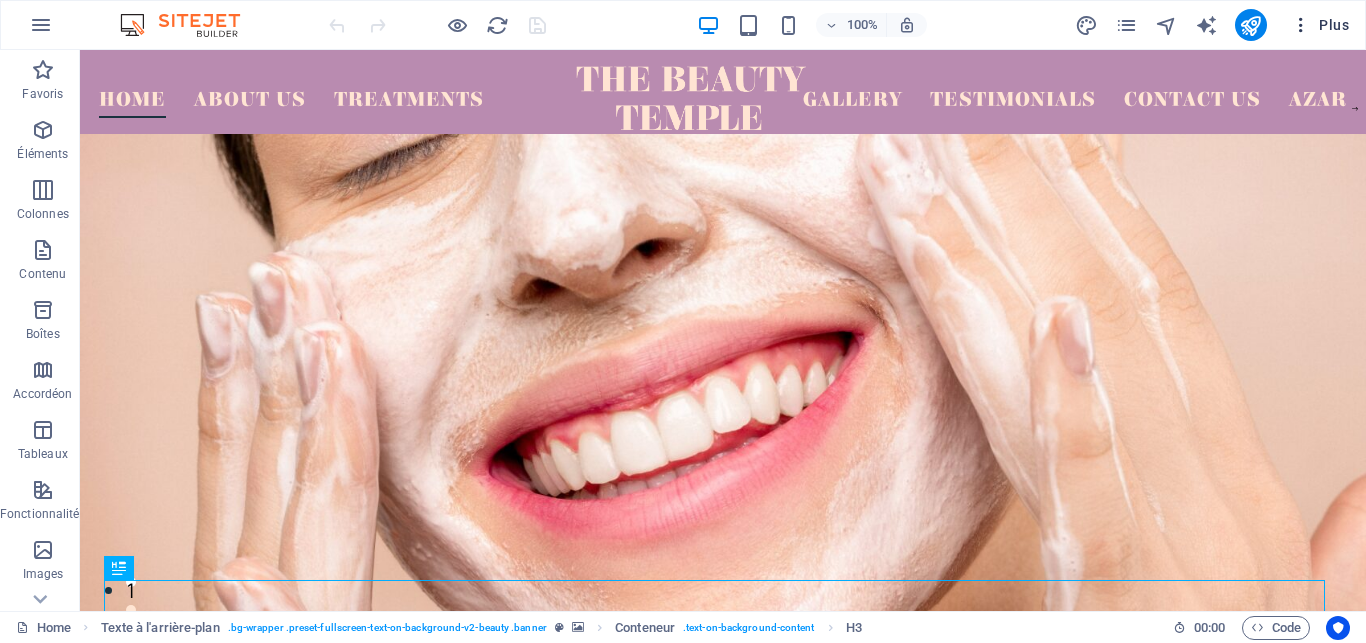 click at bounding box center (1301, 25) 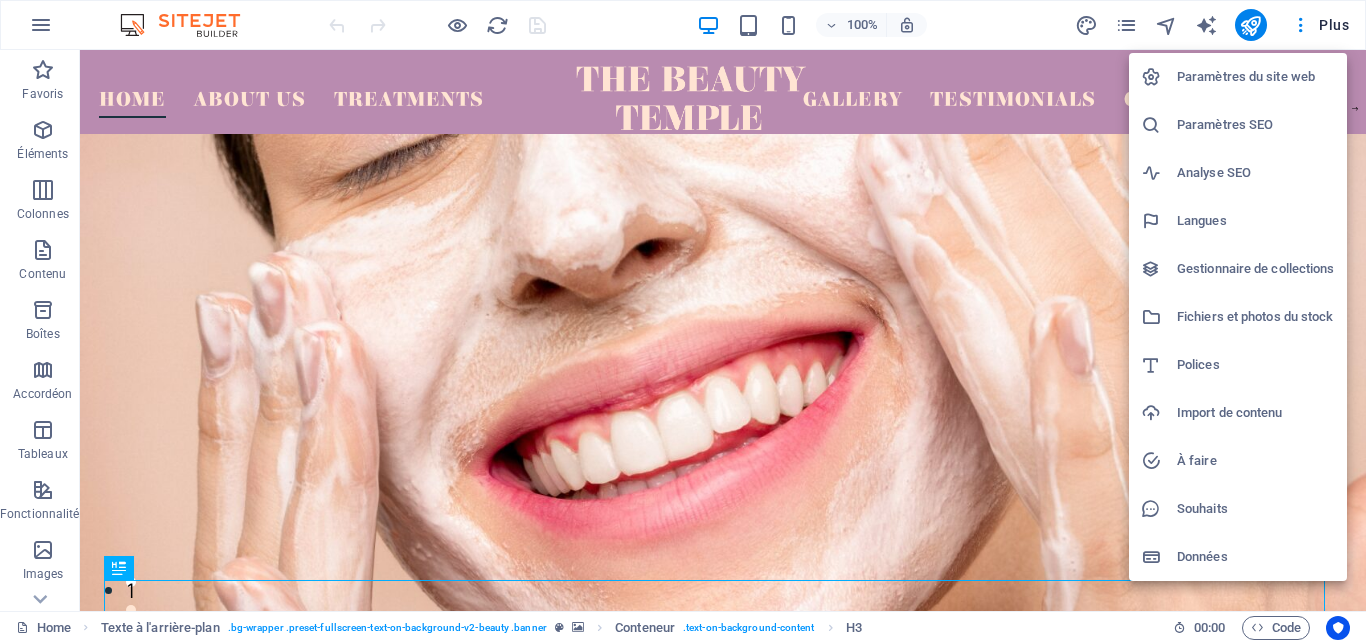 click on "Langues" at bounding box center (1256, 221) 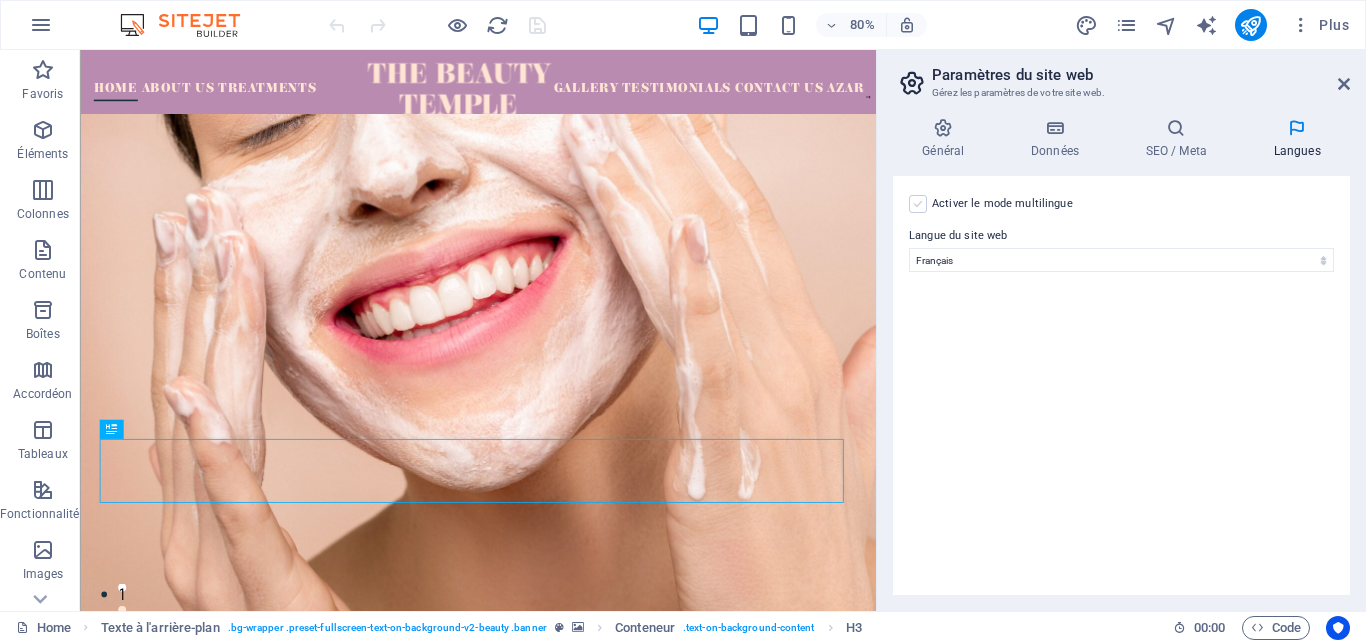 click at bounding box center [918, 204] 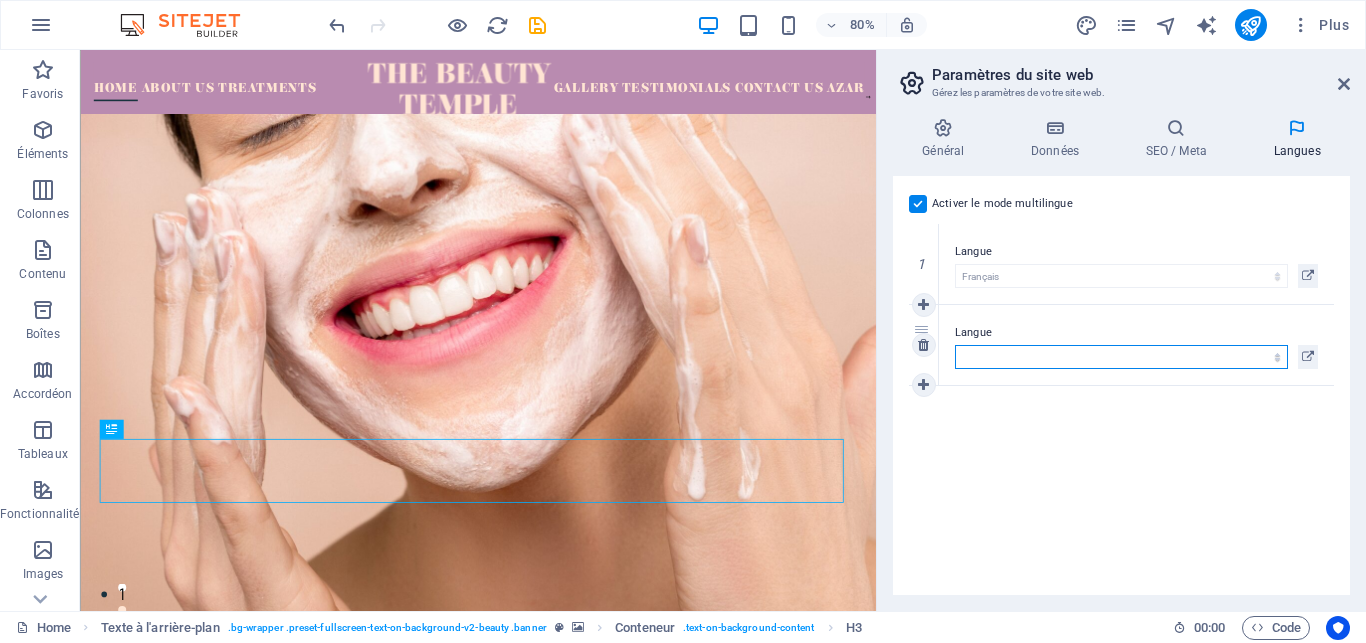 click on "Abkhazian Afar Afrikaans Akan Albanais Allemand Amharic Anglais Arabe Aragonese Armenian Assamese Avaric Avestan Aymara Azerbaijani Bambara Bashkir Basque Belarusian Bengali Bihari languages Bislama Bokmål Bosnian Breton Bulgare Burmese Catalan Central Khmer Chamorro Chechen Chinois Church Slavic Chuvash Coréen Cornish Corsican Cree Croate Danois Dzongkha Espagnol Esperanto Estonian Ewe Faroese Farsi (persan) Fijian Finnois Français Fulah Gaelic Galician Ganda Georgian Grec Greenlandic Guaraní Gujarati Haitian Creole Hausa Hébreu Herero Hindi Hiri Motu Hongrois Icelandic Ido Igbo Indonésien Interlingua Interlingue Inuktitut Inupiaq Irish Italien Japonais Javanese Kannada Kanouri Kashmiri Kazakh Kikuyu Kinyarwanda Komi Kongo Kurdish Kwanyama Kyrgyz Lao Latin Letton Limburgish Lingala Lituanien Luba-Katanga Luxembourgish Macédonien Malagasy Malay Malayalam Maldivian Maltais Manx Maori Marathi Marshallese Mongolian Nauru Navajo Ndonga Néerlandais Nepali North Ndebele Northern Sami Norvégien Nuosu Nyanja" at bounding box center (1121, 357) 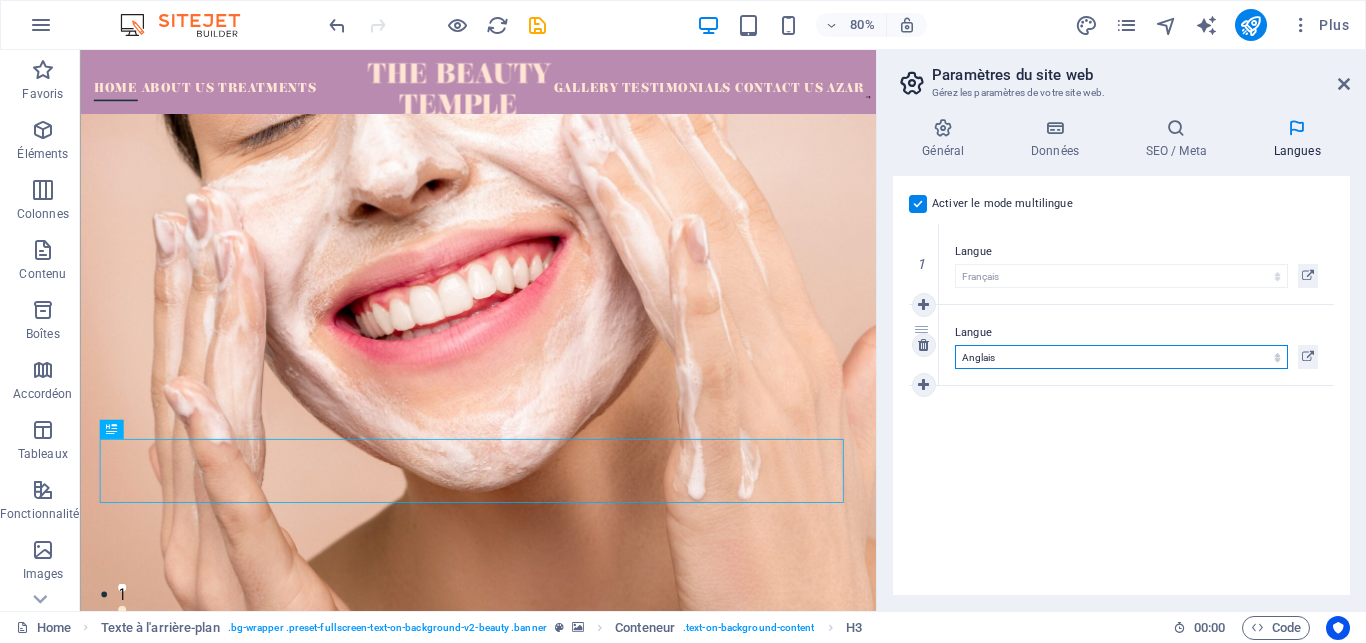 click on "Anglais" at bounding box center (0, 0) 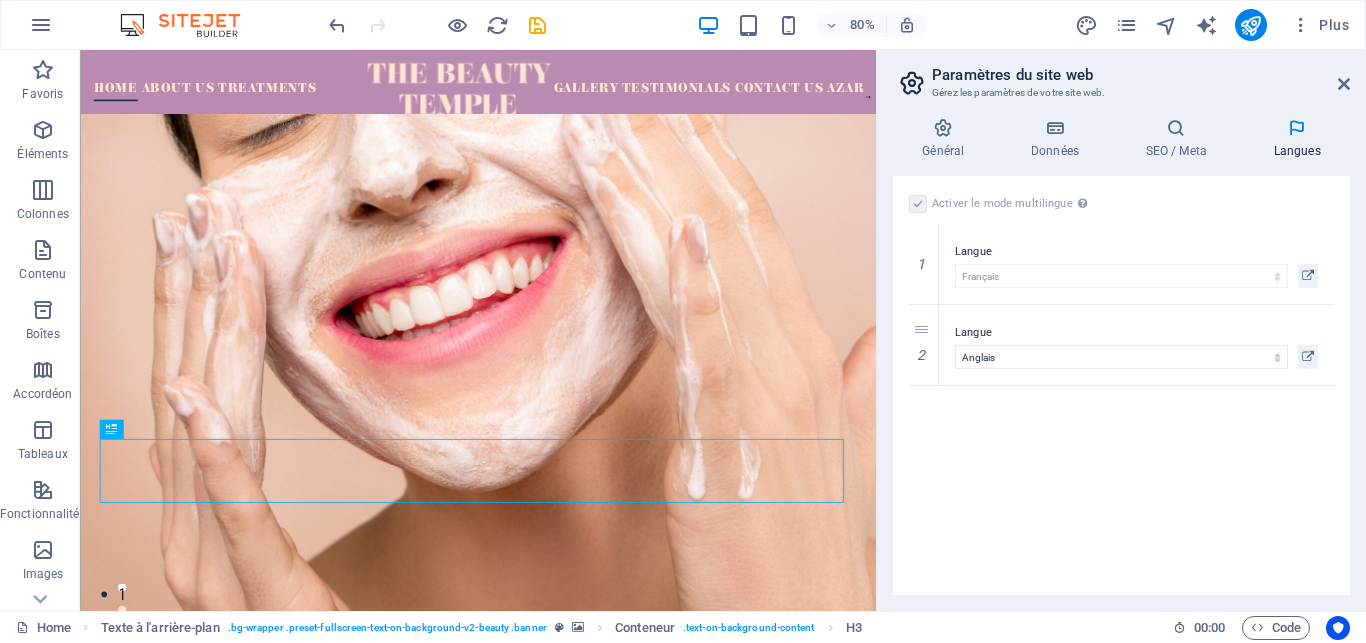 click on "Général  Données  SEO / Meta  Langues Nom du site web azar.com Logo Glissez les fichiers ici, cliquez pour choisir les fichiers ou  sélectionnez les fichiers depuis Fichiers ou depuis notre stock gratuit de photos et de vidéos Sélectionnez les fichiers depuis le Gestionnaire de fichiers, les photos du stock ou téléversez un ou plusieurs fichiers Téléverser Favicon Définissez ici la favicon de votre site web. Une favicon est une petite icône affichée dans l'onglet du navigateur à côté du titre du site web. Elle permet aux visiteurs d'identifier votre site web. Glissez les fichiers ici, cliquez pour choisir les fichiers ou  sélectionnez les fichiers depuis Fichiers ou depuis notre stock gratuit de photos et de vidéos Sélectionnez les fichiers depuis le Gestionnaire de fichiers, les photos du stock ou téléversez un ou plusieurs fichiers Téléverser Prévisualiser l'image (Ouvrir le graphique) Cette image sera affichée lorsque la page web est partagée sur les réseaux sociaux. Entreprise" at bounding box center [1121, 356] 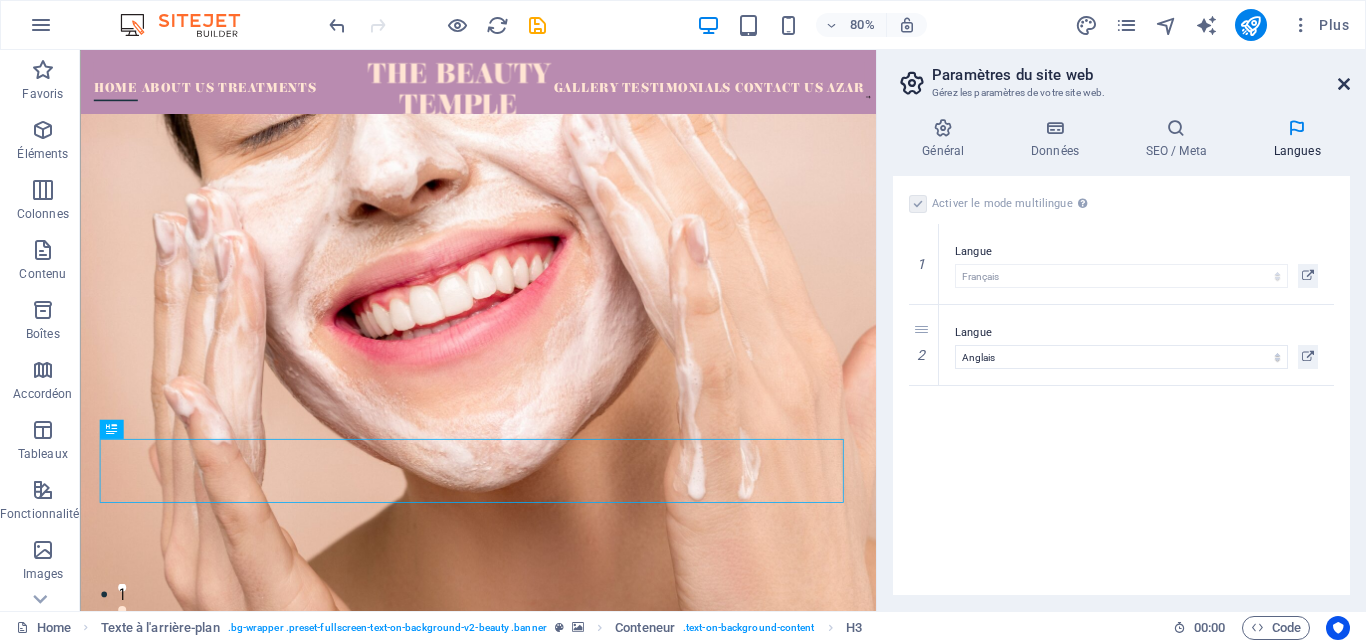 click at bounding box center (1344, 84) 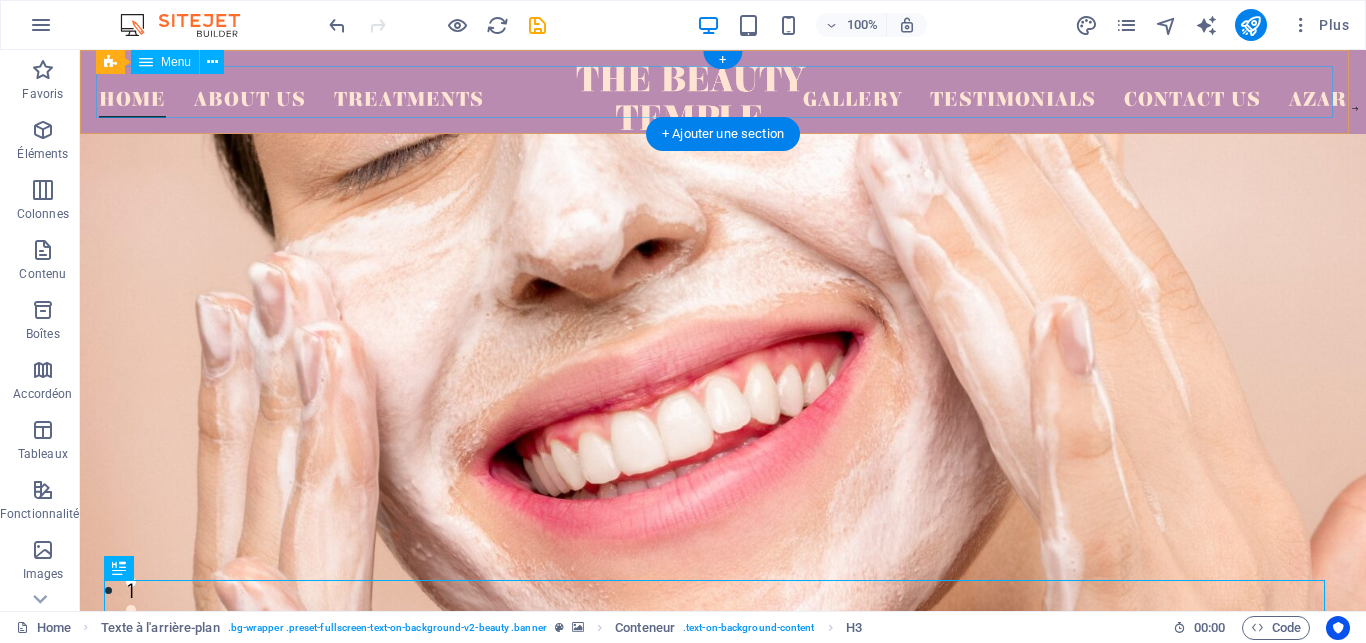 click on "Home About Us Treatments Gallery Testimonials Contact Us azar" at bounding box center [723, 92] 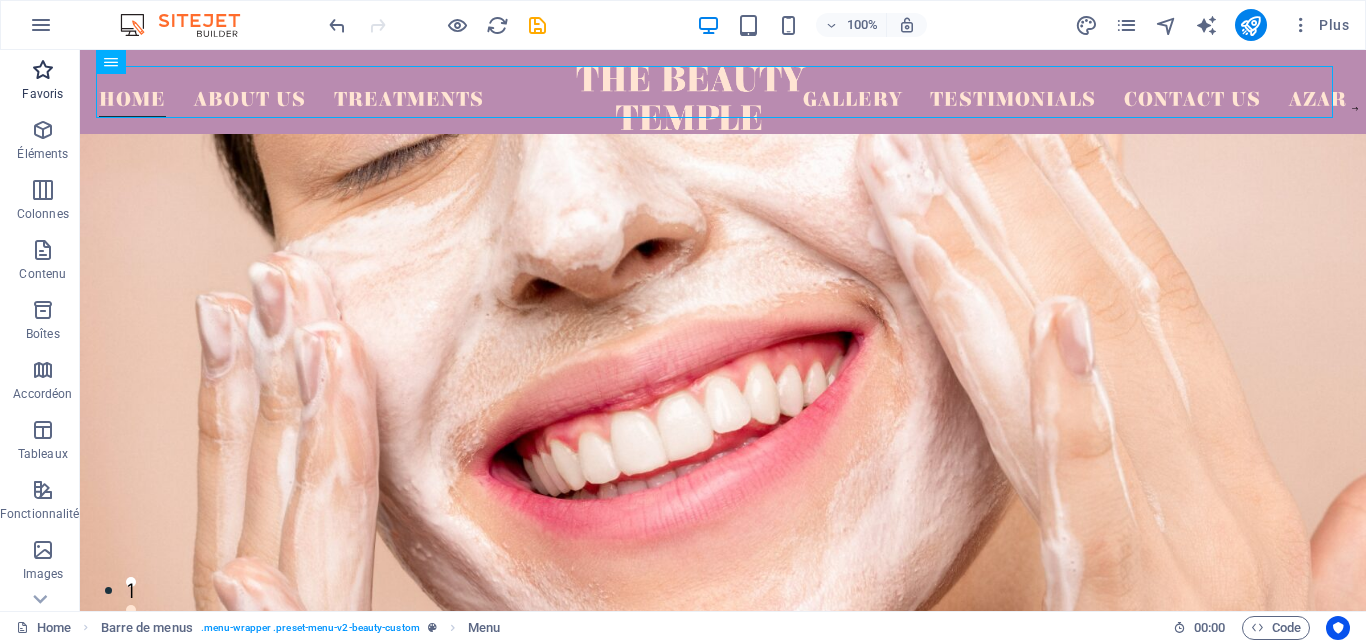click on "Favoris" at bounding box center (43, 82) 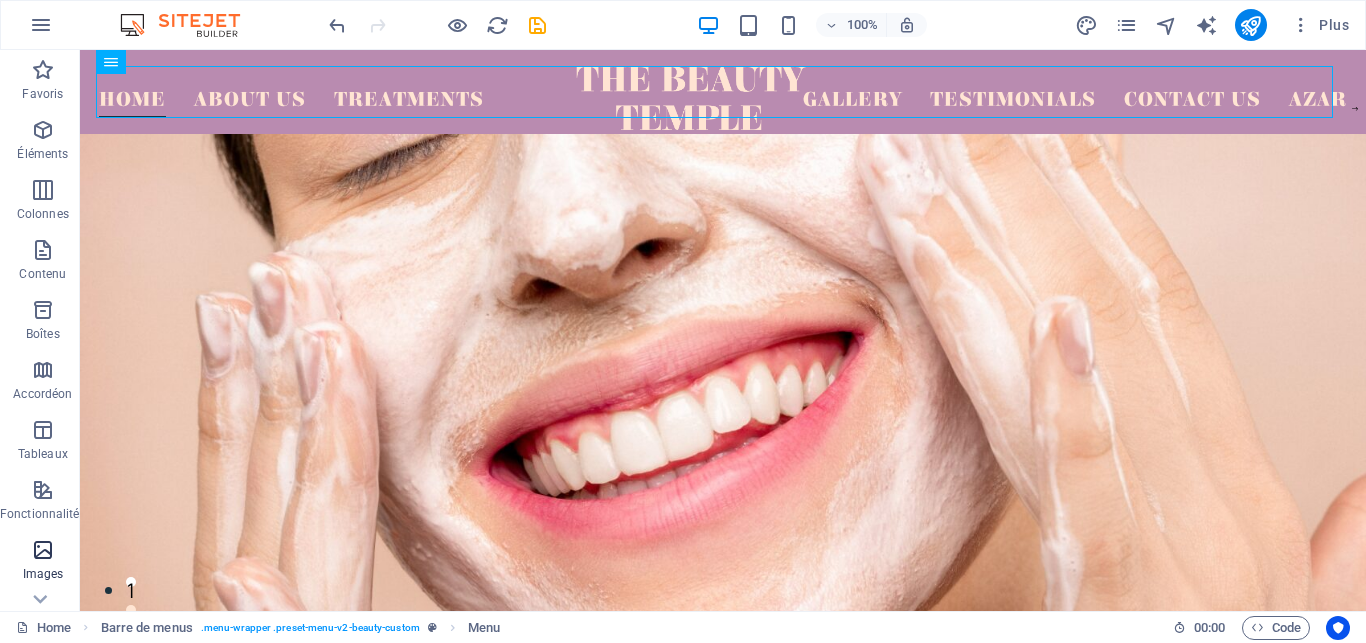 click at bounding box center (43, 550) 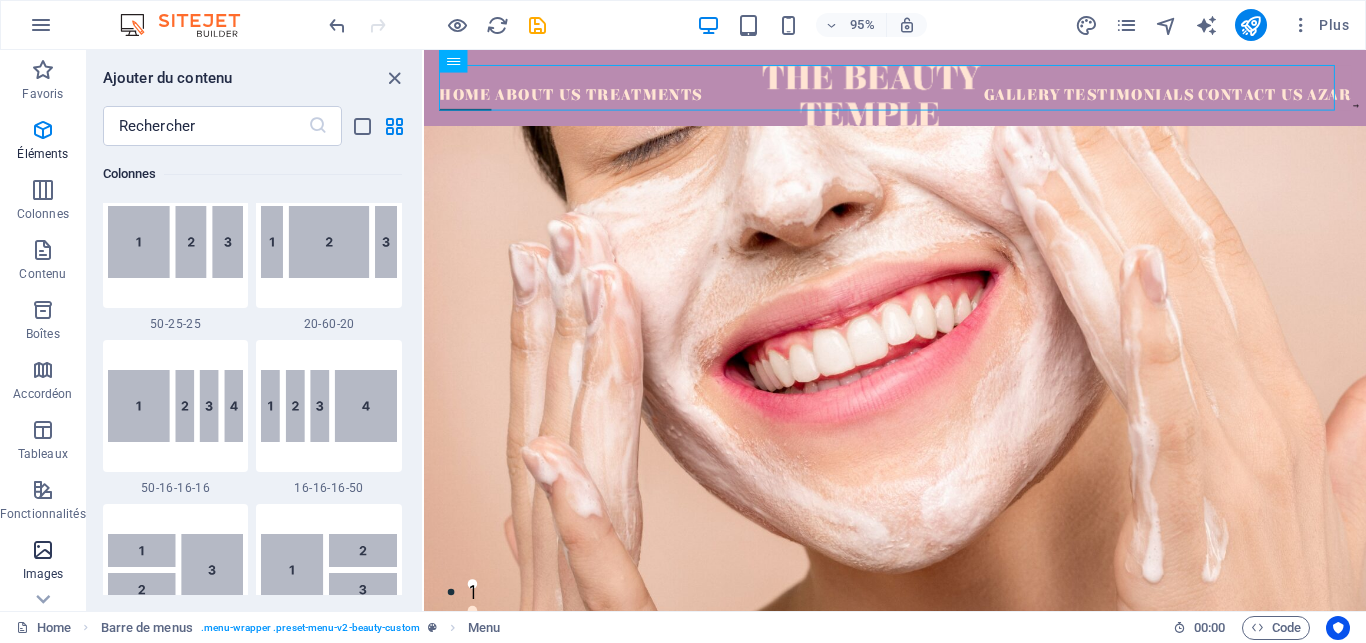 scroll, scrollTop: 10140, scrollLeft: 0, axis: vertical 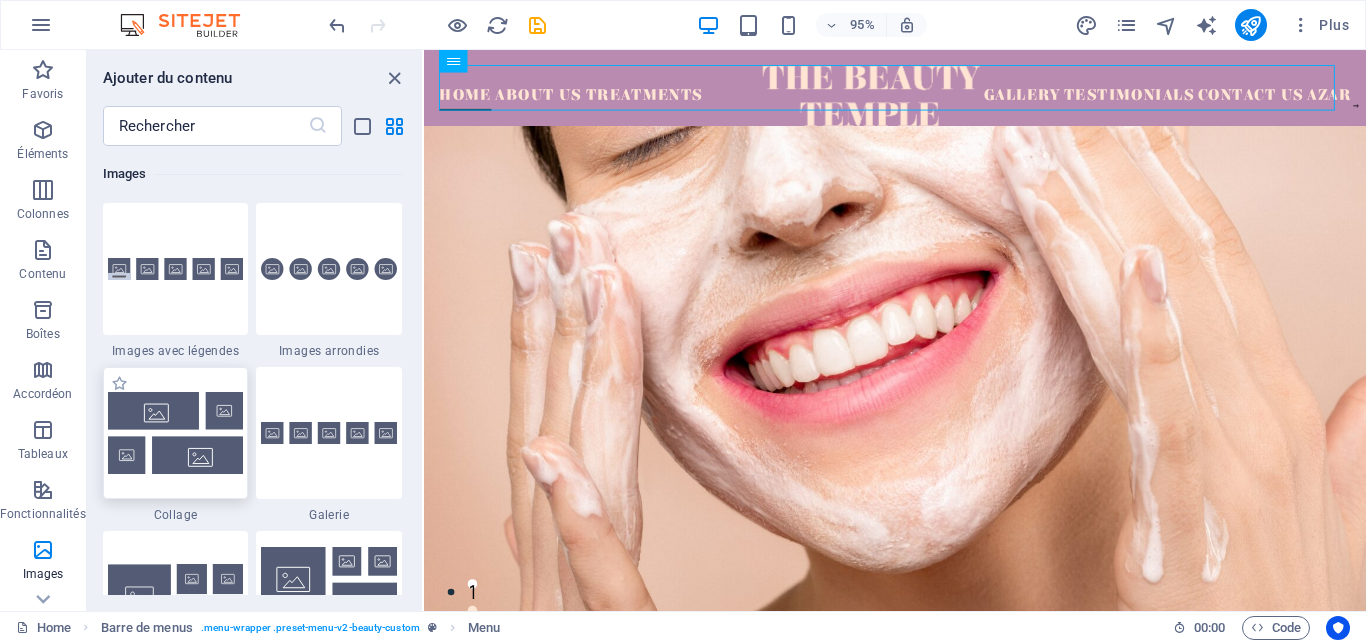 click at bounding box center (176, 433) 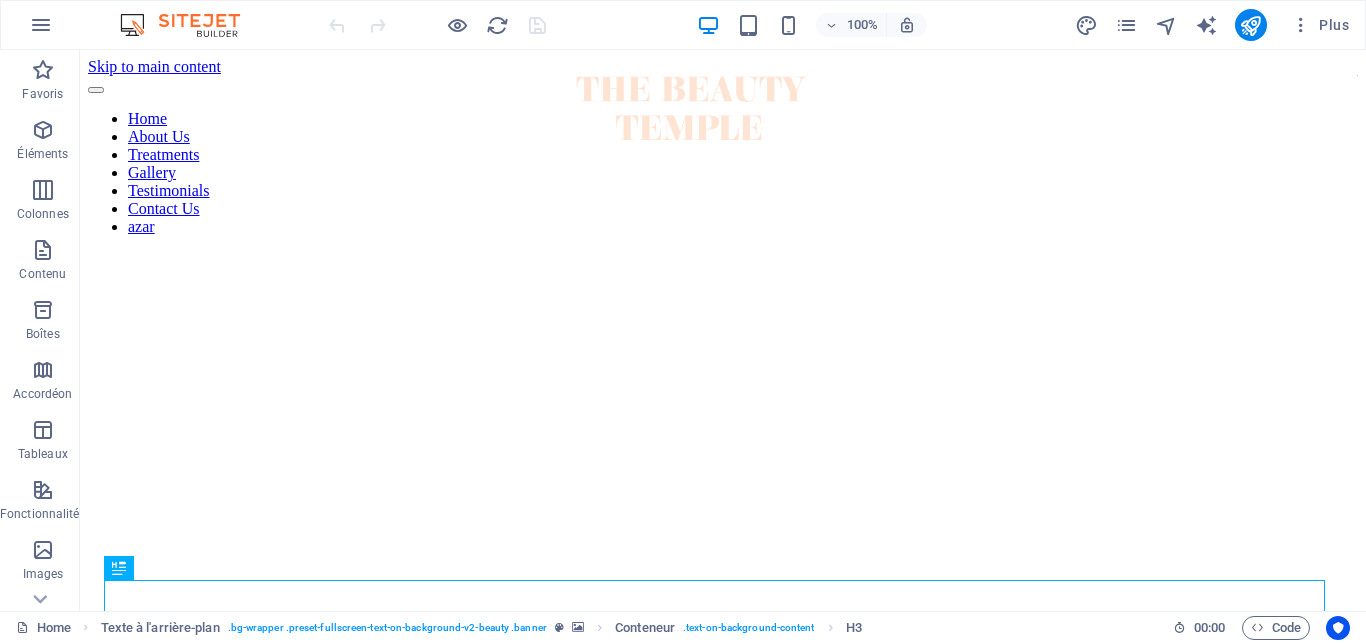 scroll, scrollTop: 0, scrollLeft: 0, axis: both 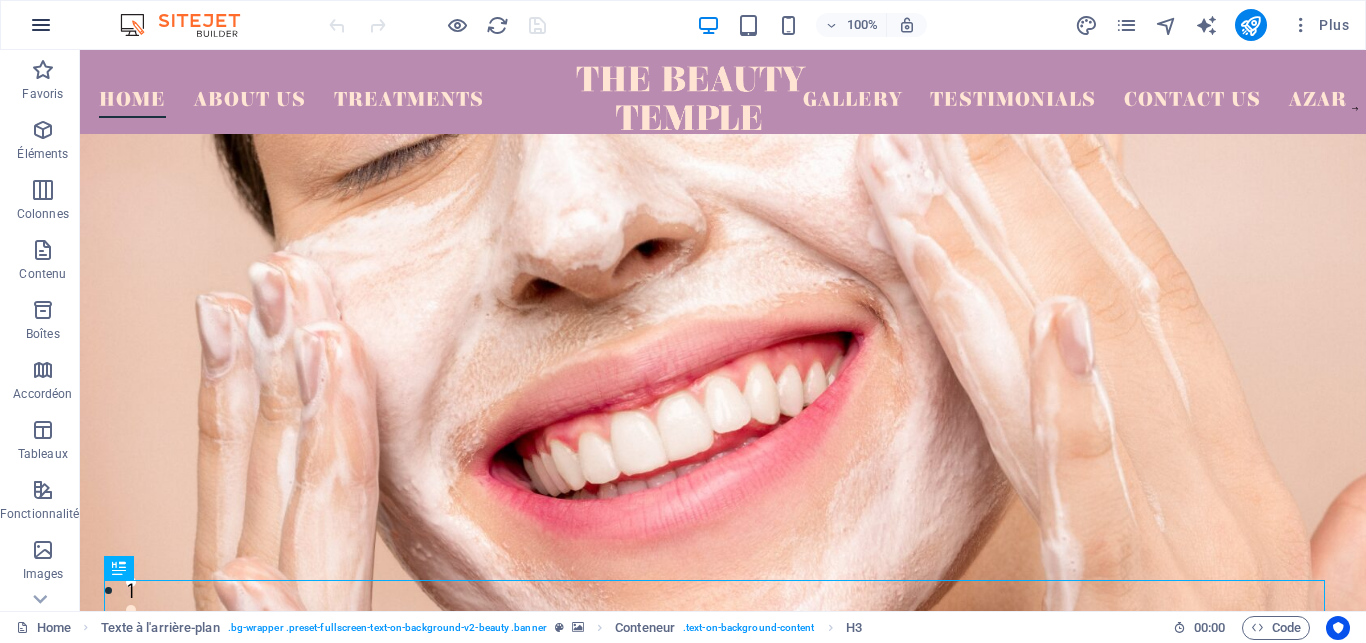 click at bounding box center (41, 25) 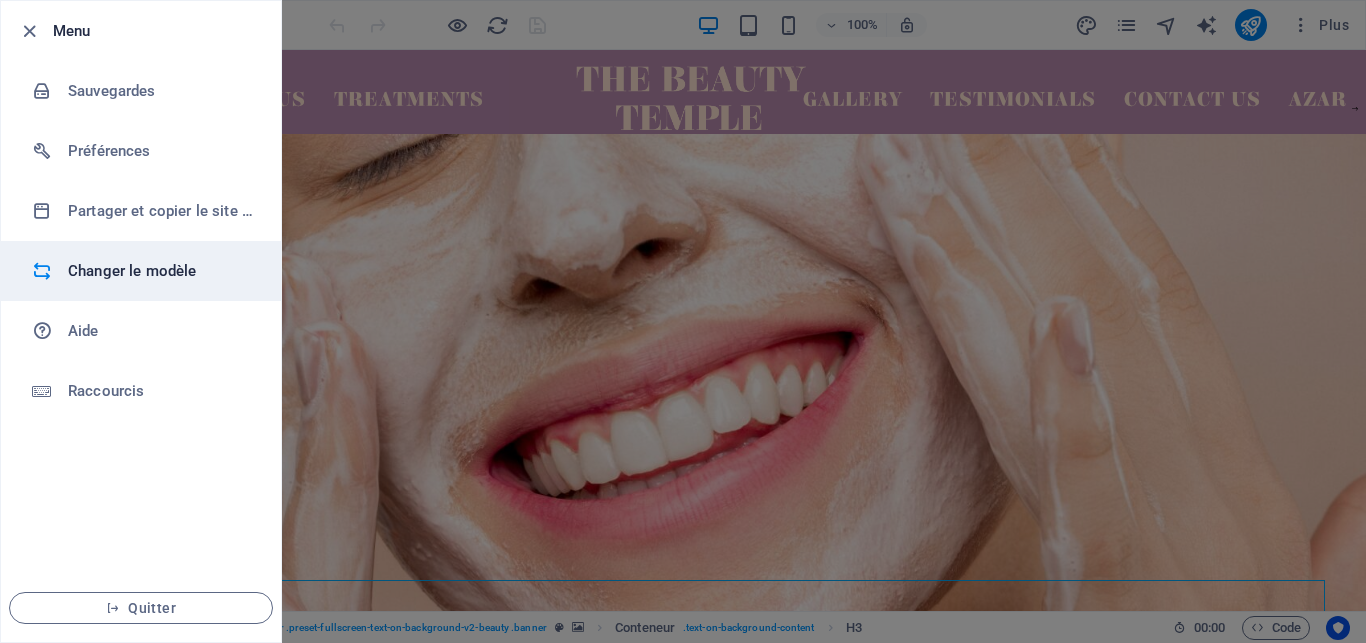 click on "Changer le modèle" at bounding box center (160, 271) 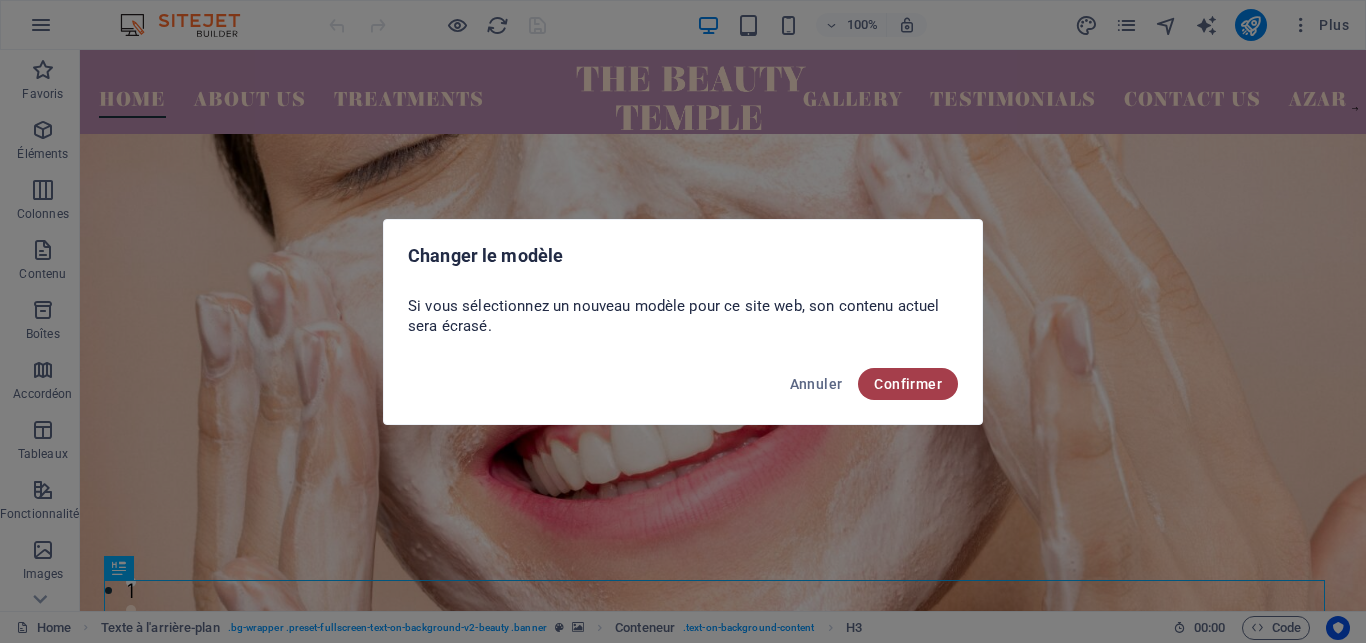 click on "Confirmer" at bounding box center [908, 384] 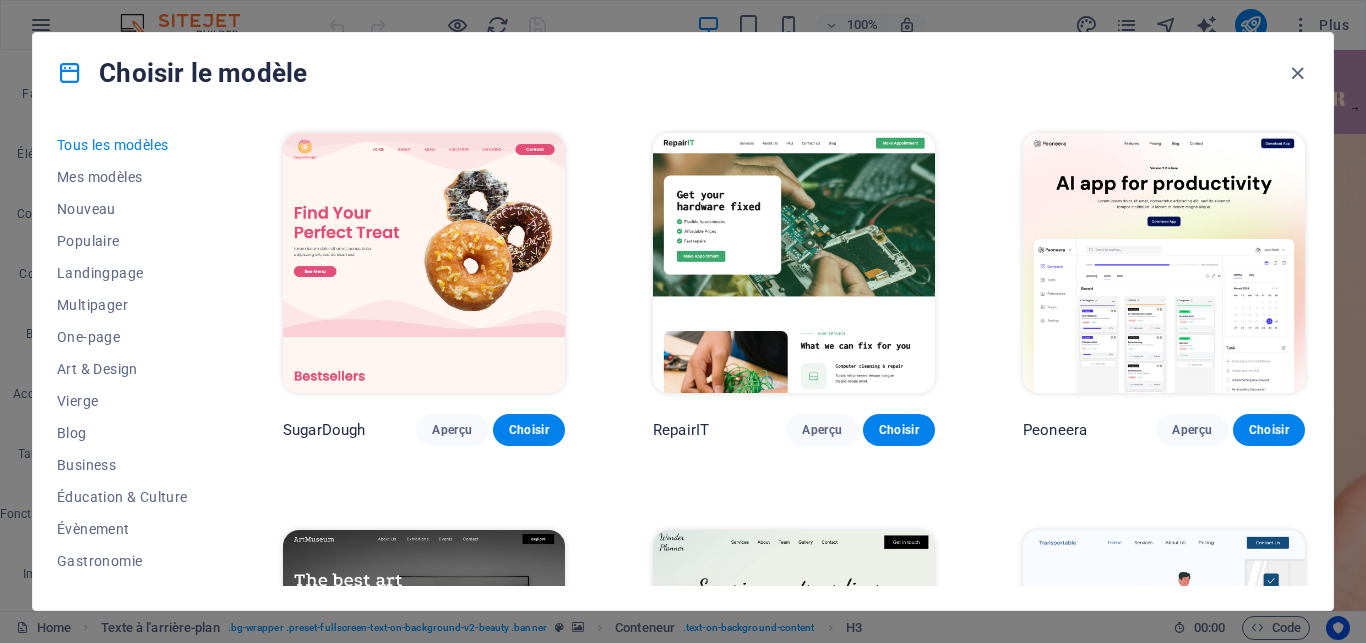 scroll, scrollTop: 427, scrollLeft: 0, axis: vertical 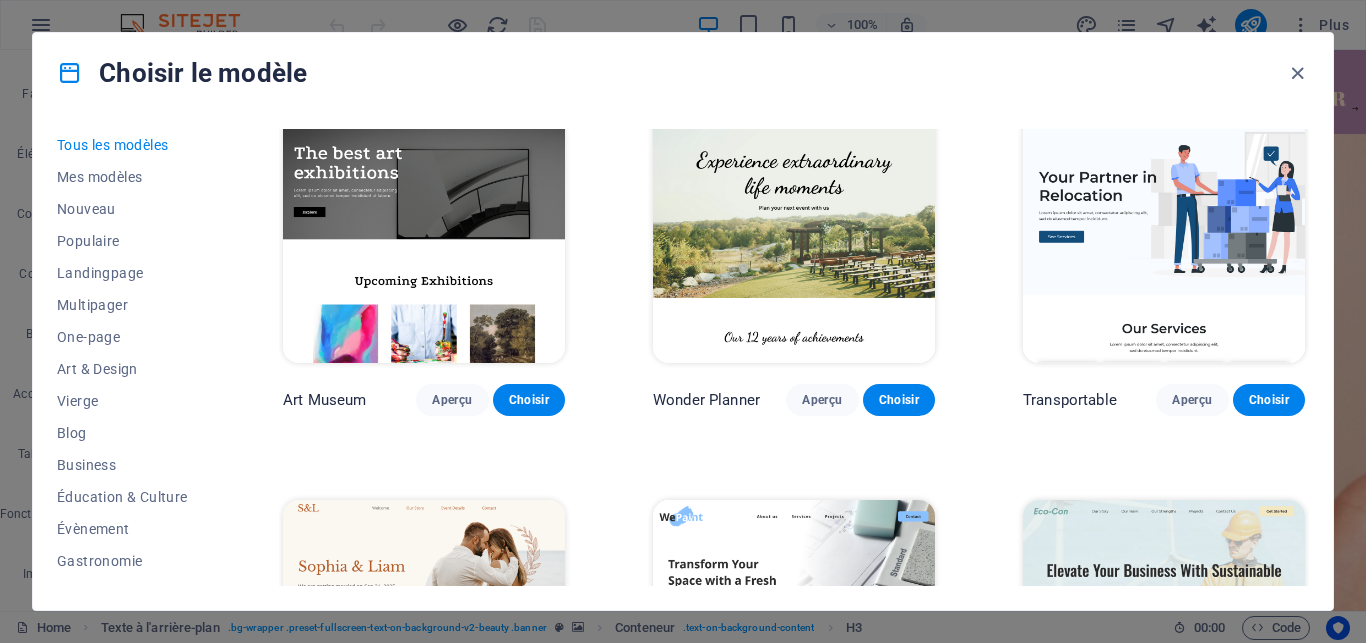 click on "Tous les modèles Mes modèles Nouveau Populaire Landingpage Multipager One-page Art & Design Vierge Blog Business Éducation & Culture Évènement Gastronomie Santé IT & Média Juridique & FInances À but non lucratif performance Portfolio Services Sports et beauté Commerce Voyages Wireframe" at bounding box center (138, 357) 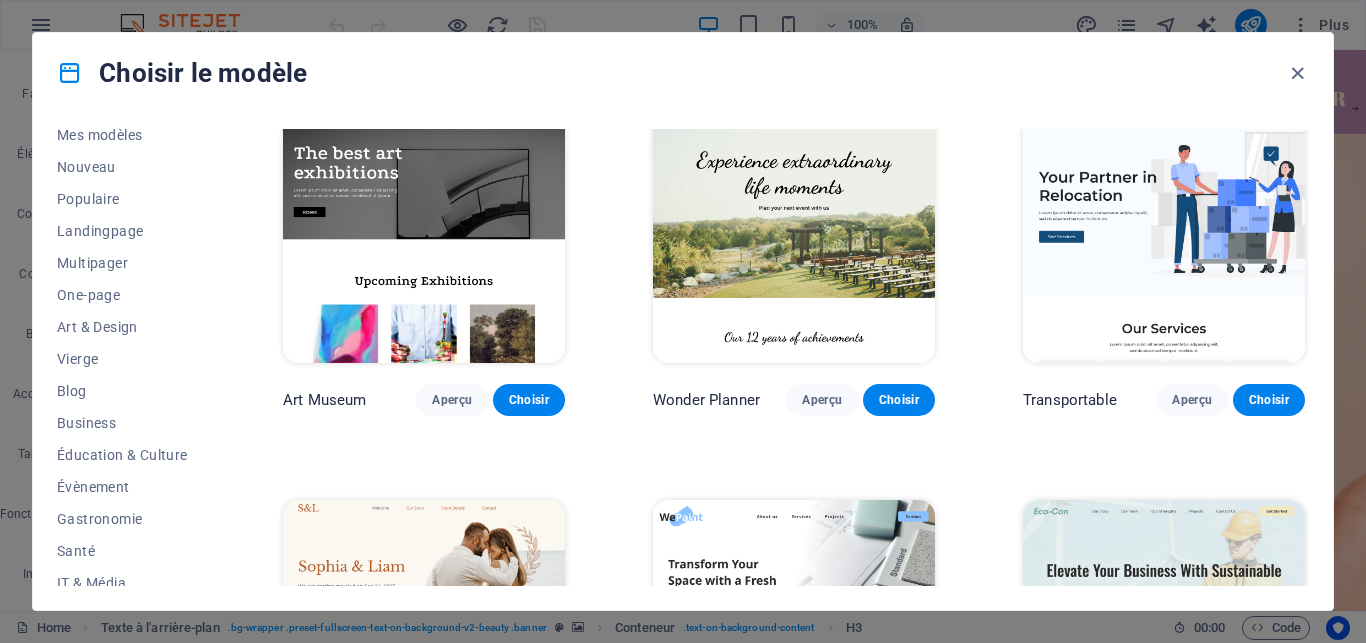 scroll, scrollTop: 45, scrollLeft: 0, axis: vertical 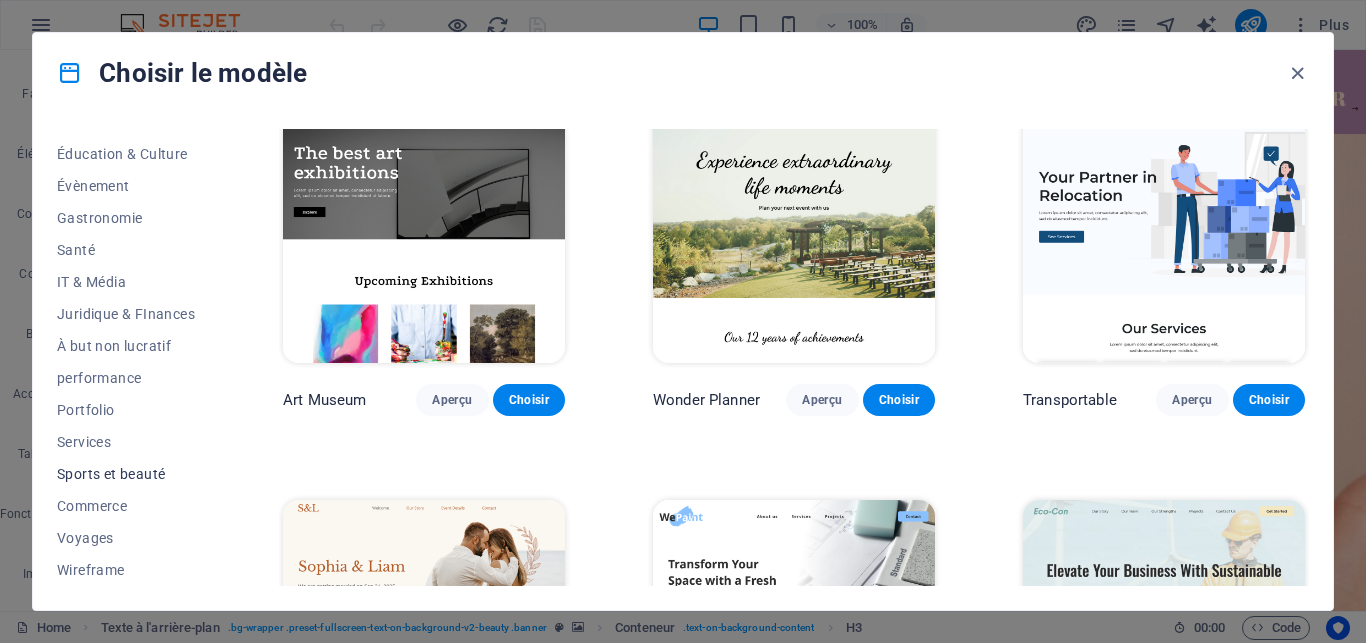 click on "Sports et beauté" at bounding box center [126, 474] 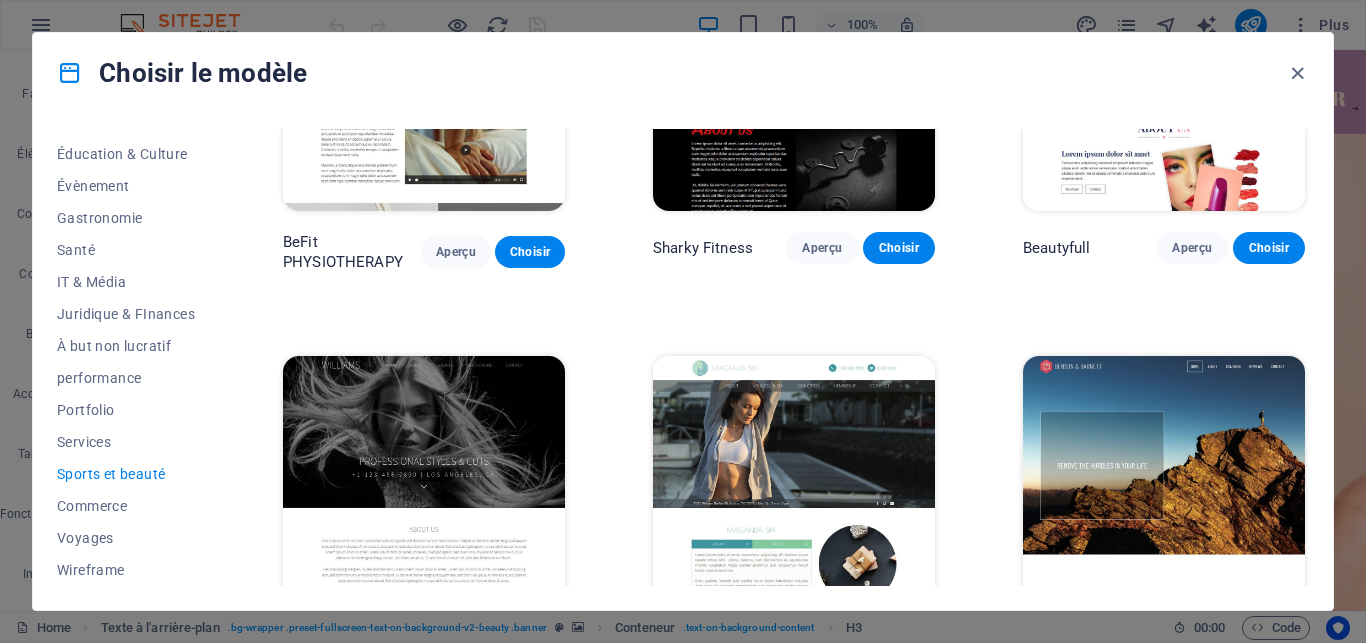 scroll, scrollTop: 1410, scrollLeft: 0, axis: vertical 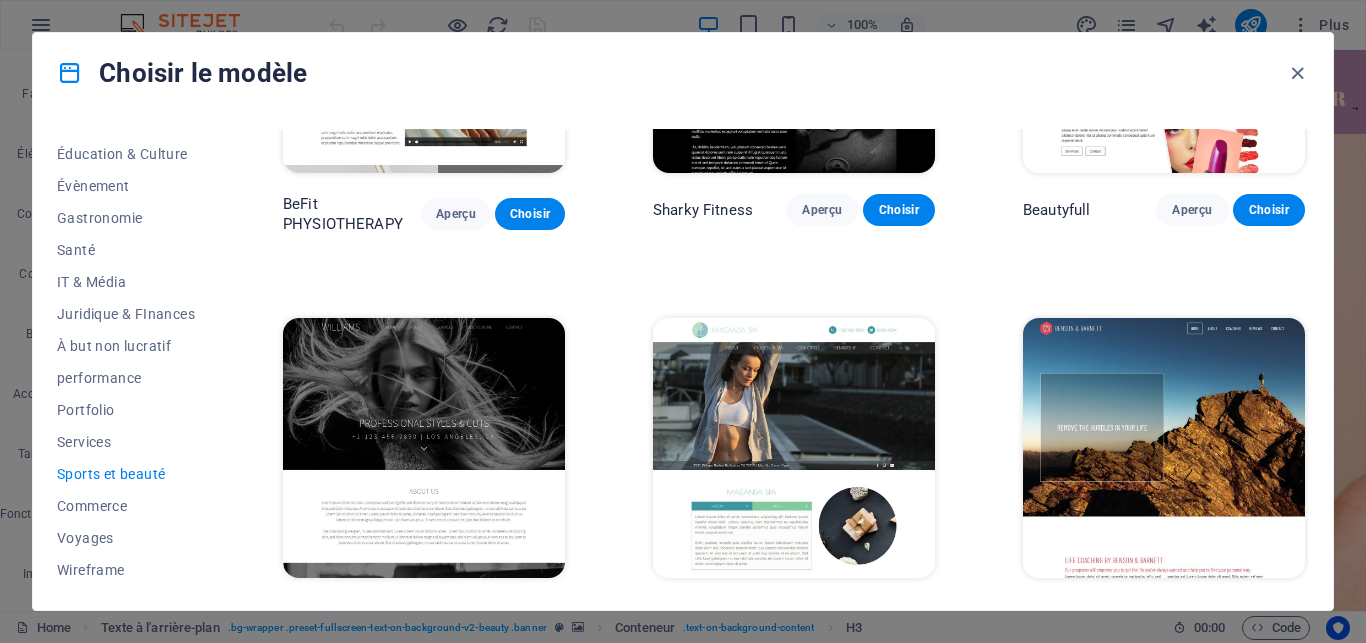 click on "Choisir" at bounding box center [899, 615] 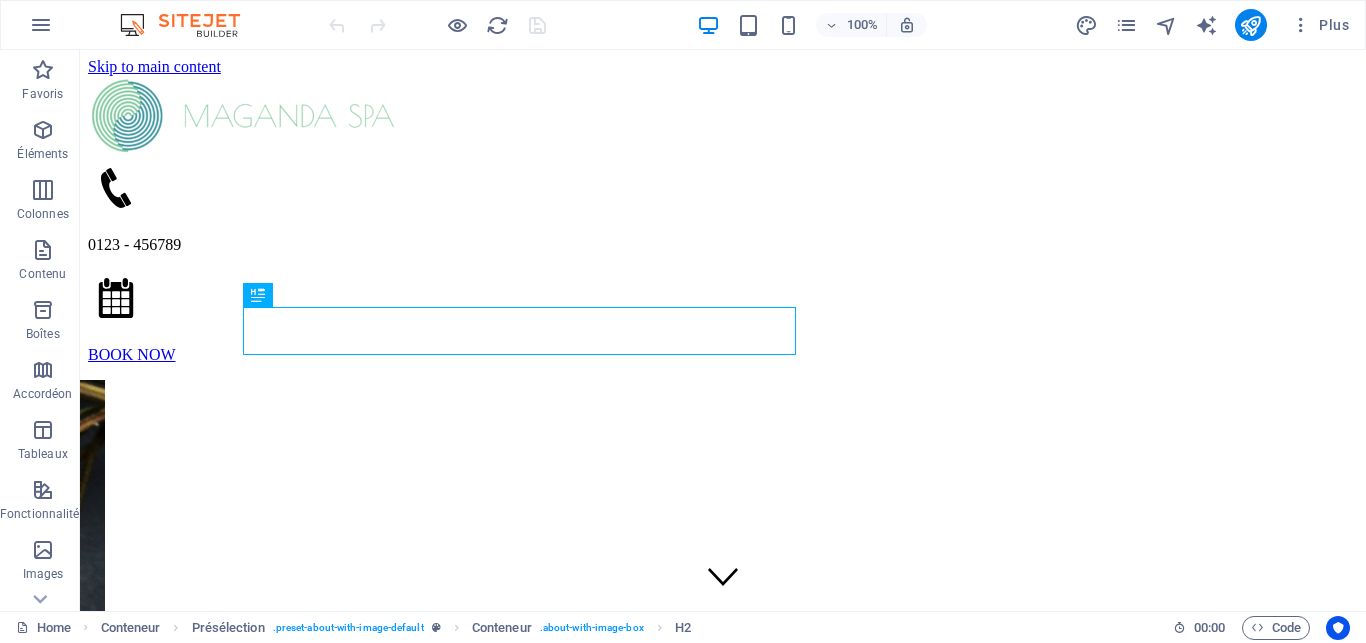 scroll, scrollTop: 438, scrollLeft: 0, axis: vertical 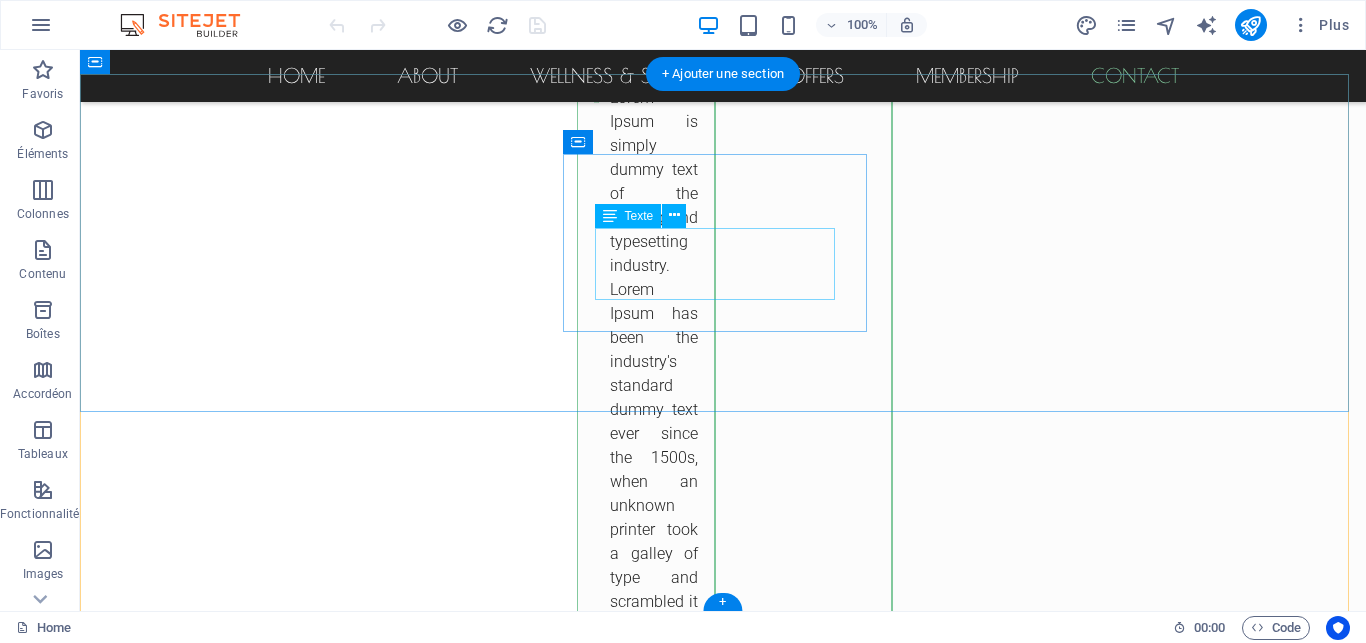 click on "Phone.:  0123 - 456789 Mobile:  b68dec09ffb0669b79fc62e6c9d102@cpanel.local" at bounding box center [568, 2586] 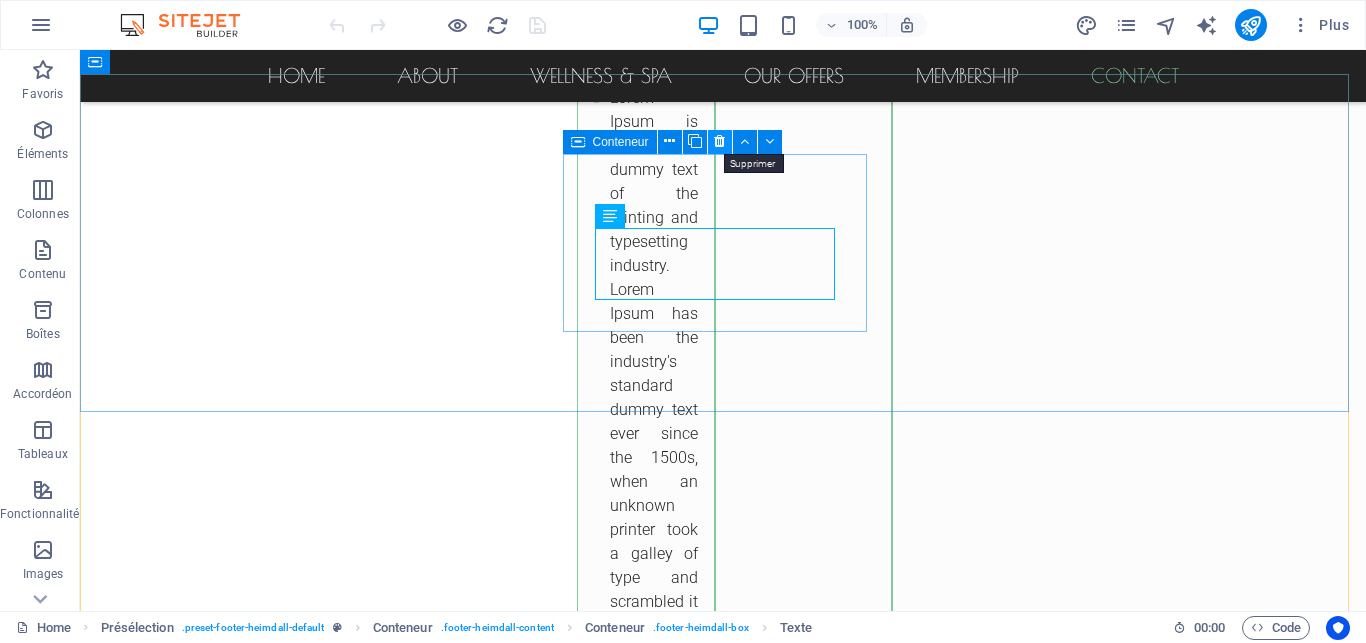 click at bounding box center [719, 141] 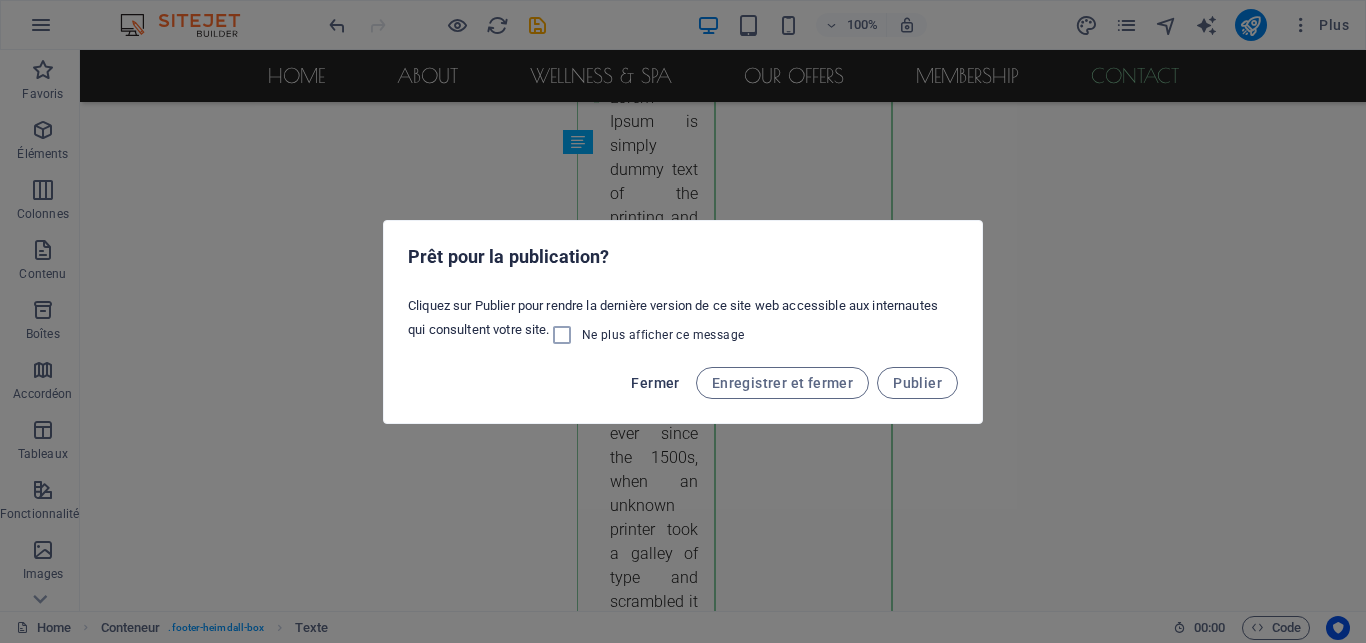 click on "Fermer" at bounding box center [655, 383] 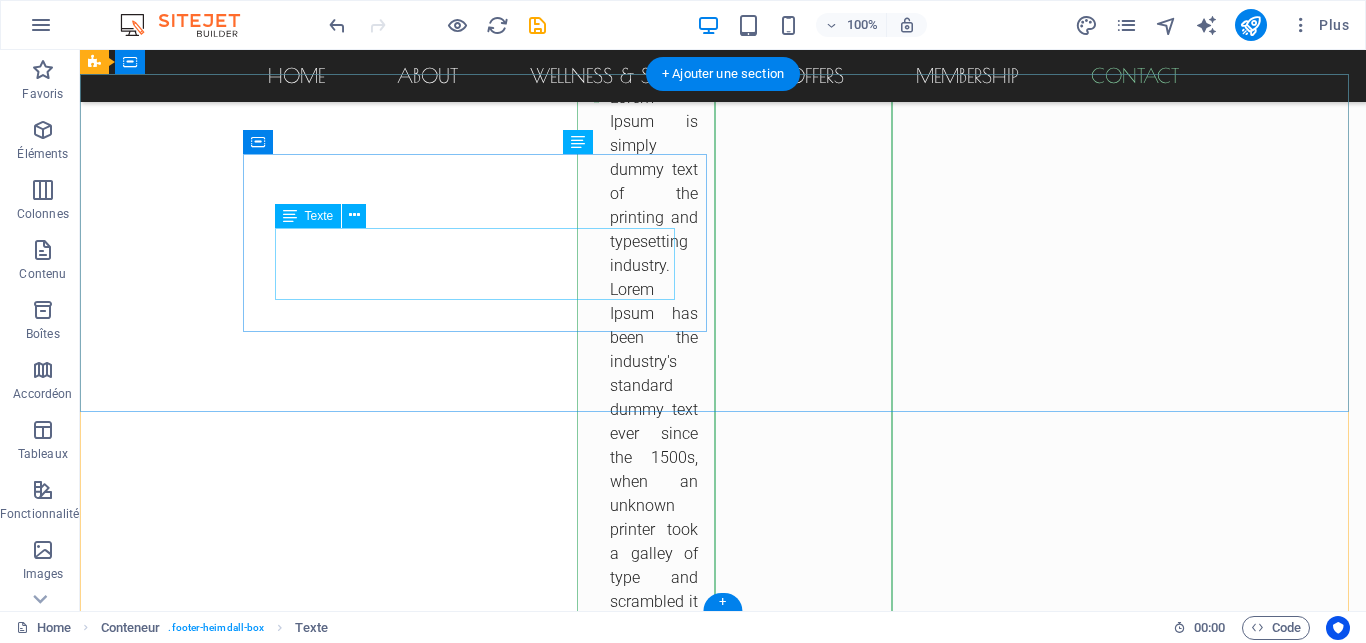 click on "azar.com Street [CITY]   [ZIP]" at bounding box center [568, 2400] 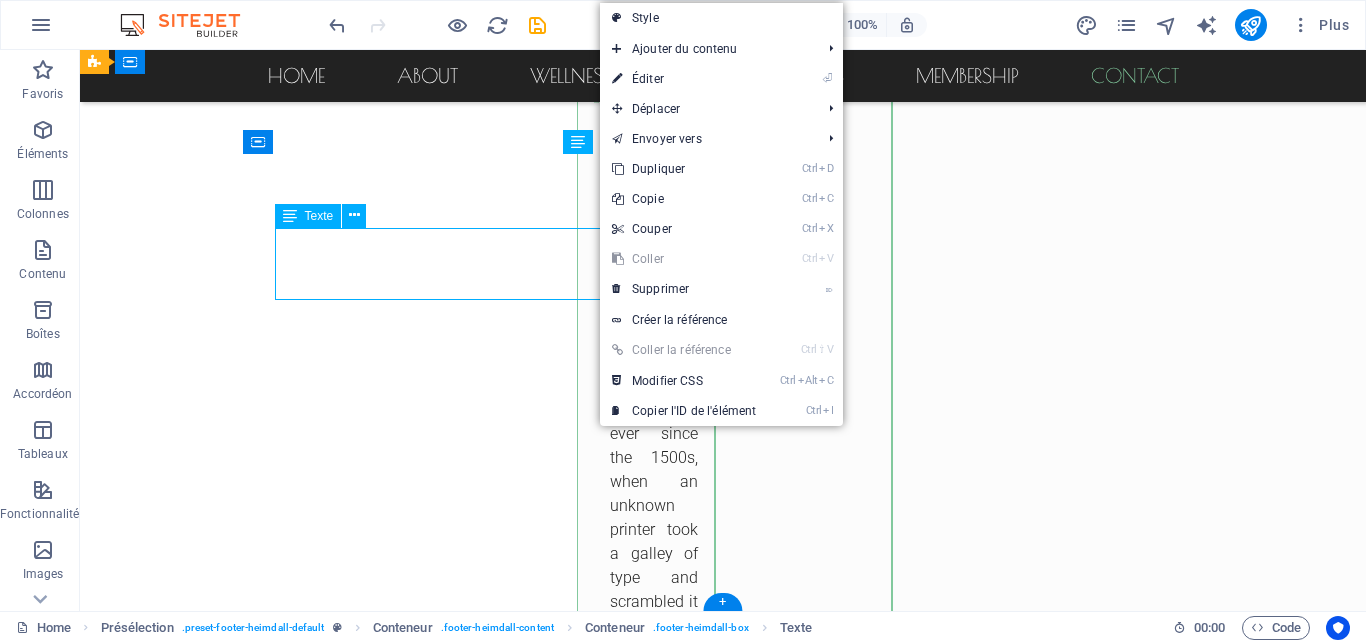 click on "azar.com Street [CITY]   [ZIP]" at bounding box center [568, 2400] 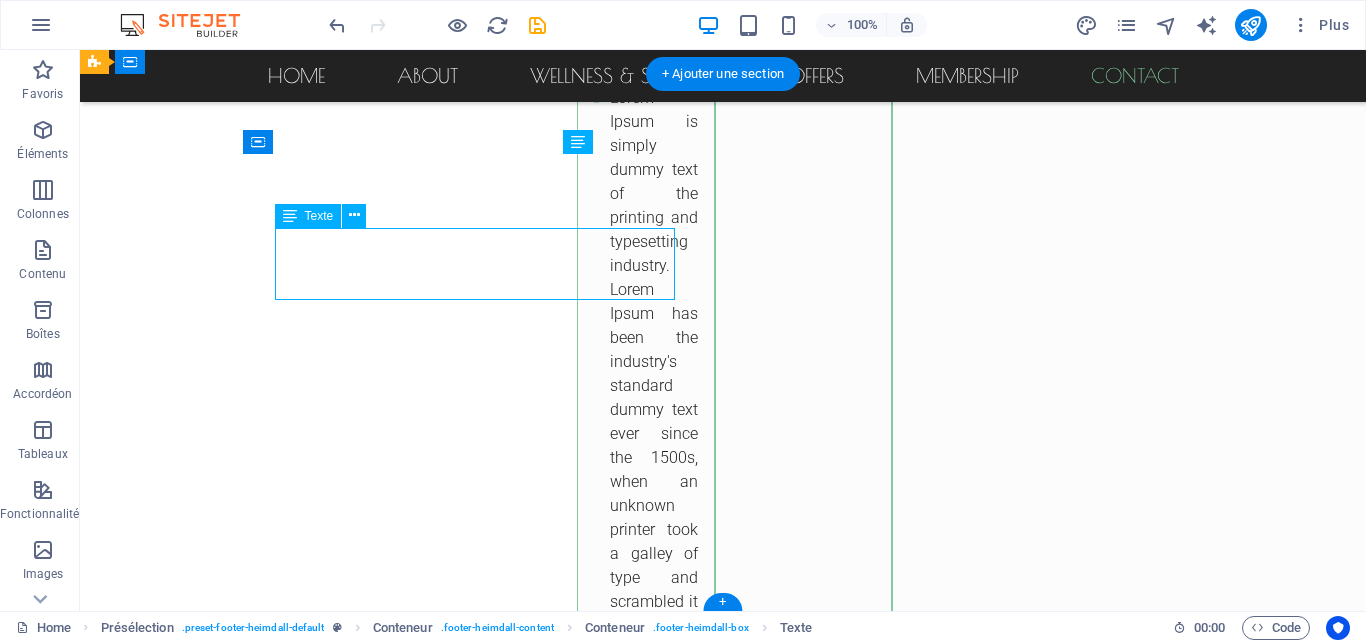 click on "azar.com Street [CITY]   [ZIP]" at bounding box center (568, 2400) 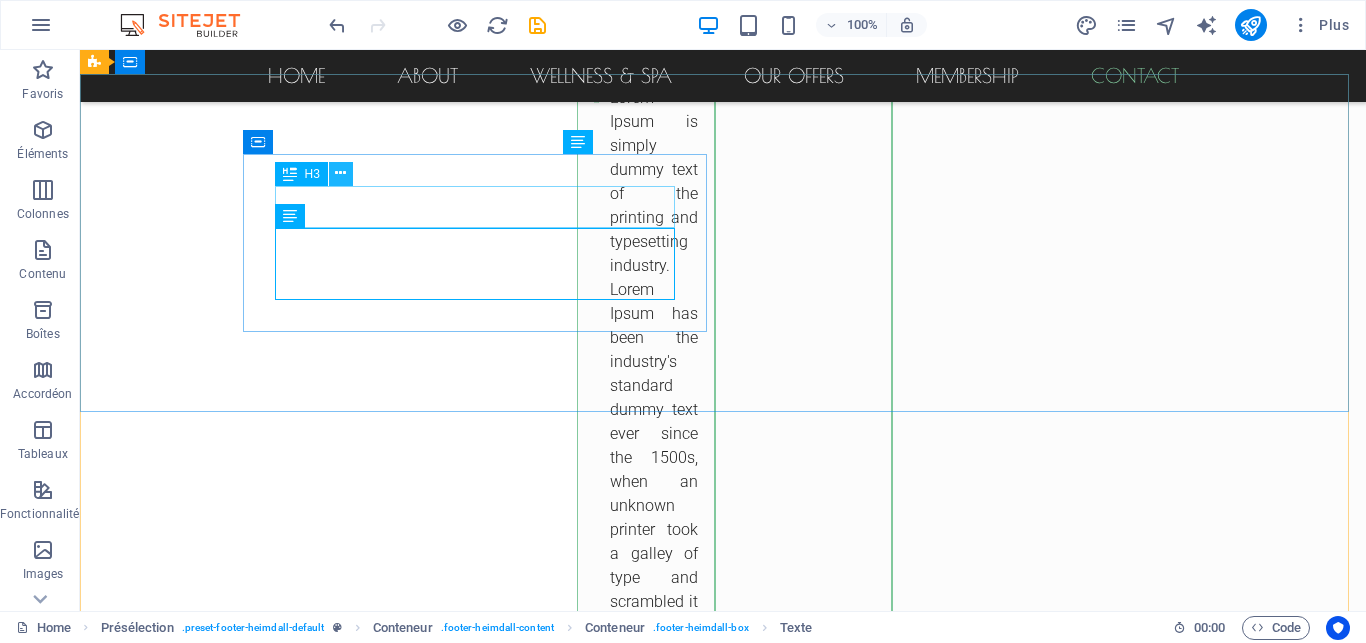 click at bounding box center [340, 173] 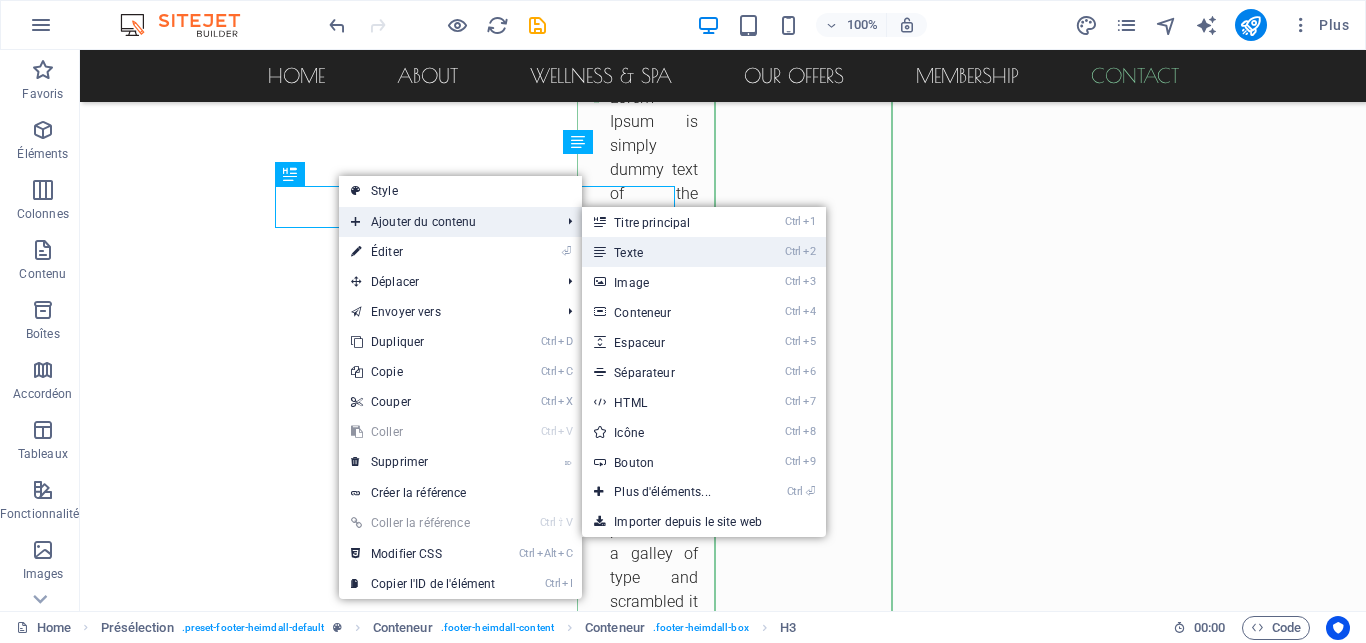 click on "Ctrl 2  Texte" at bounding box center (666, 252) 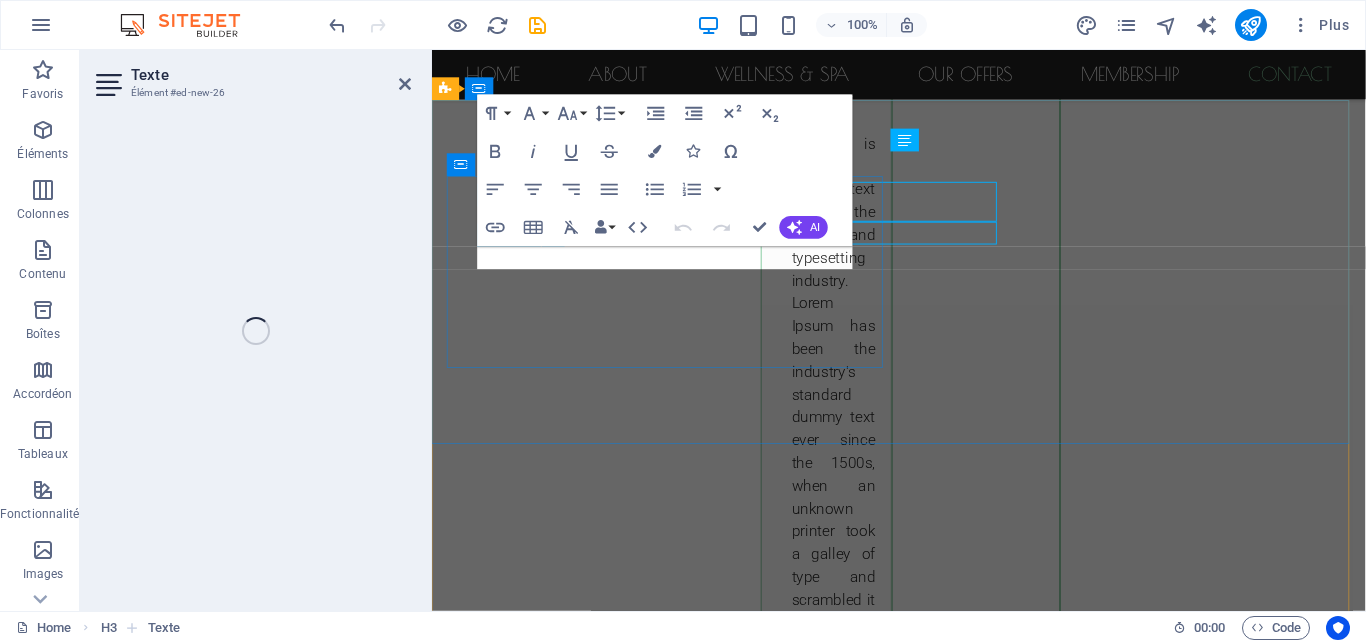 scroll, scrollTop: 7116, scrollLeft: 0, axis: vertical 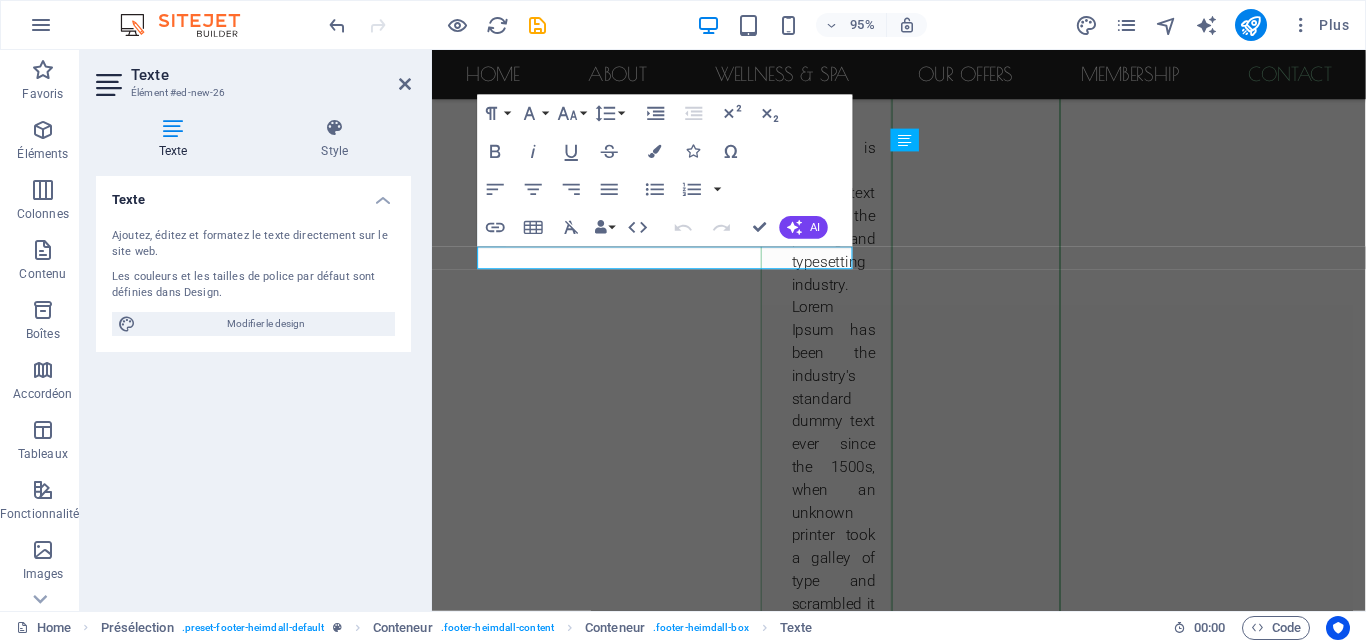 click on "Les couleurs et les tailles de police par défaut sont définies dans Design." at bounding box center [253, 285] 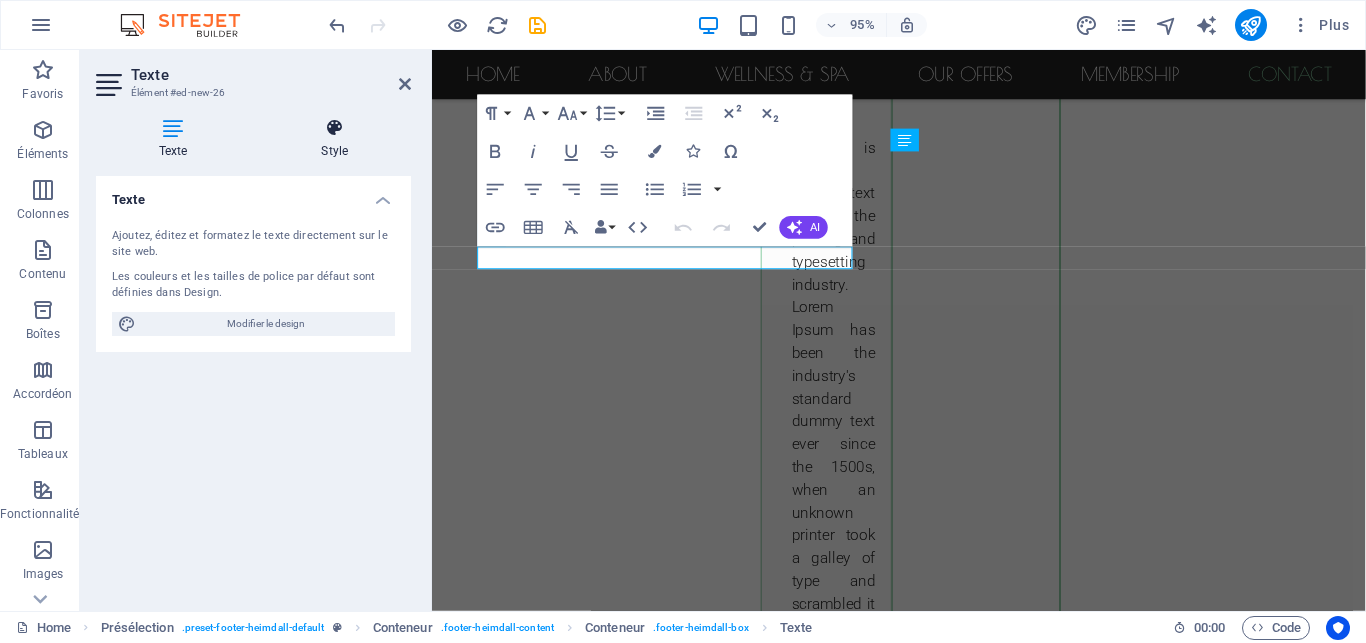 click at bounding box center (335, 128) 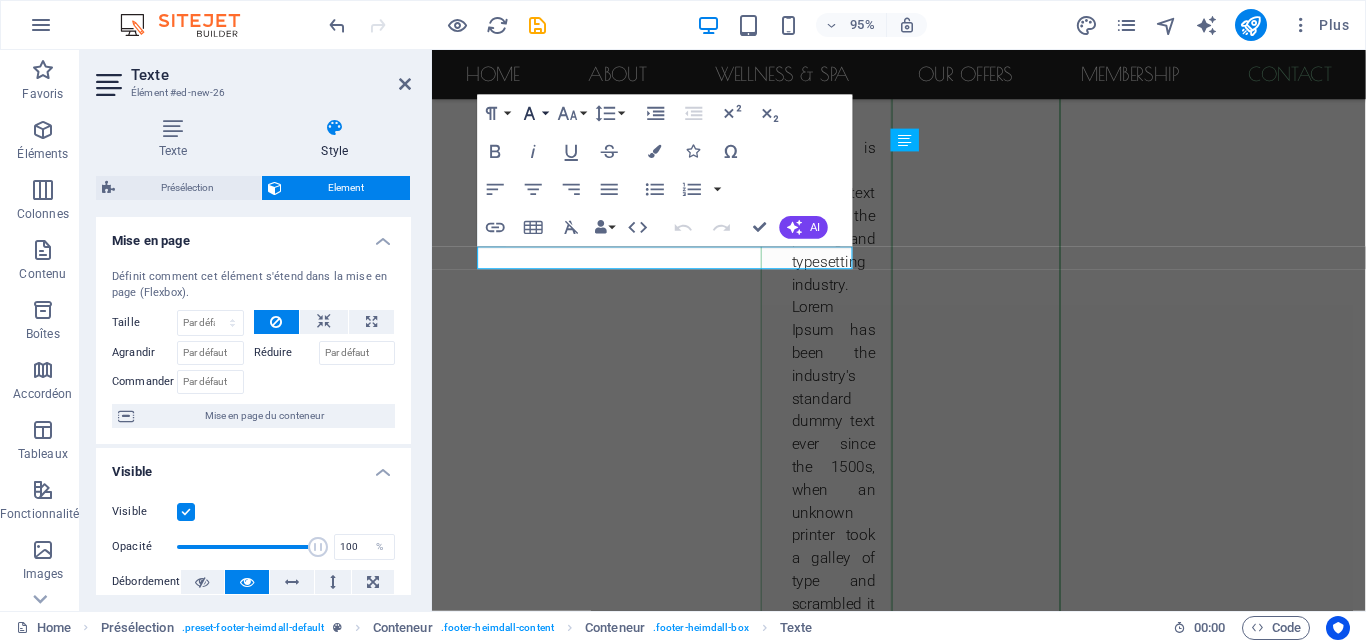 click 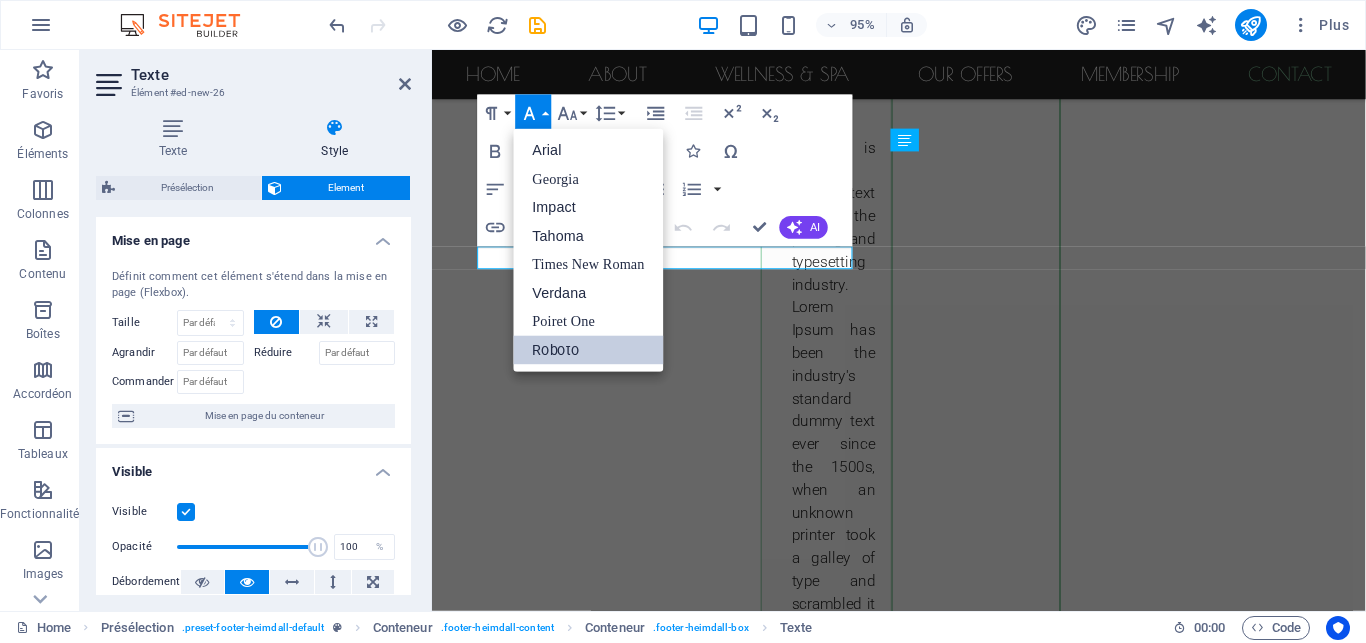 scroll, scrollTop: 0, scrollLeft: 0, axis: both 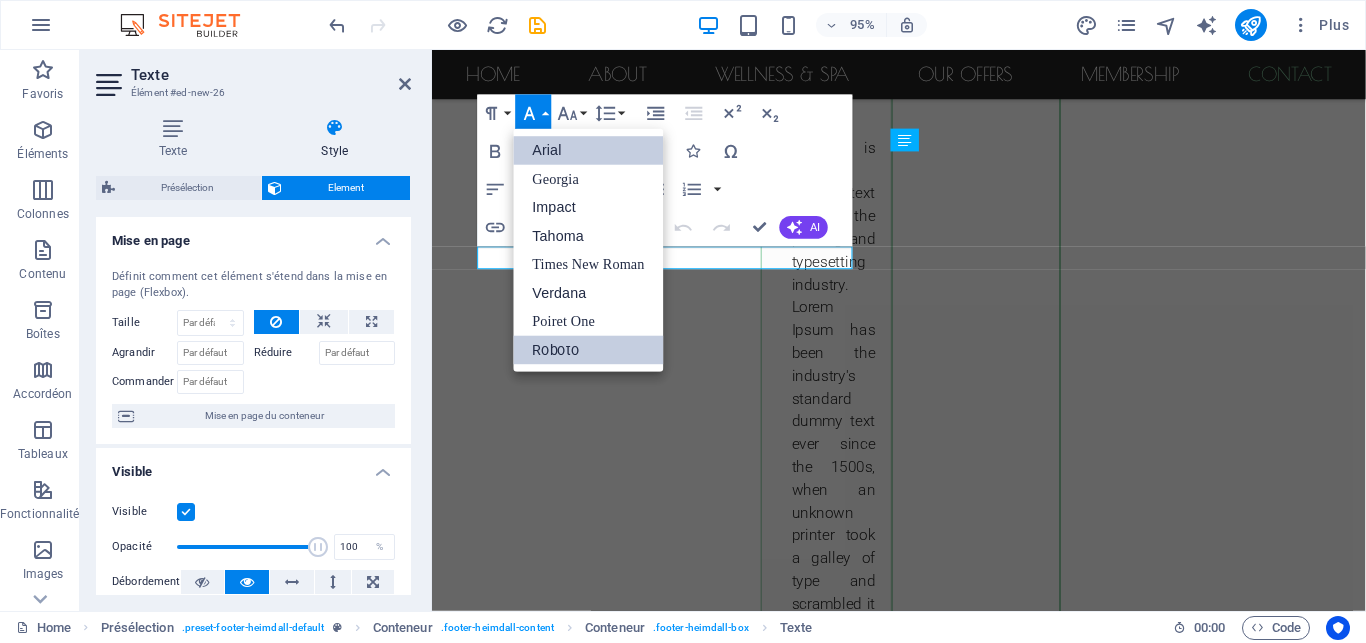 click on "Arial" at bounding box center (589, 150) 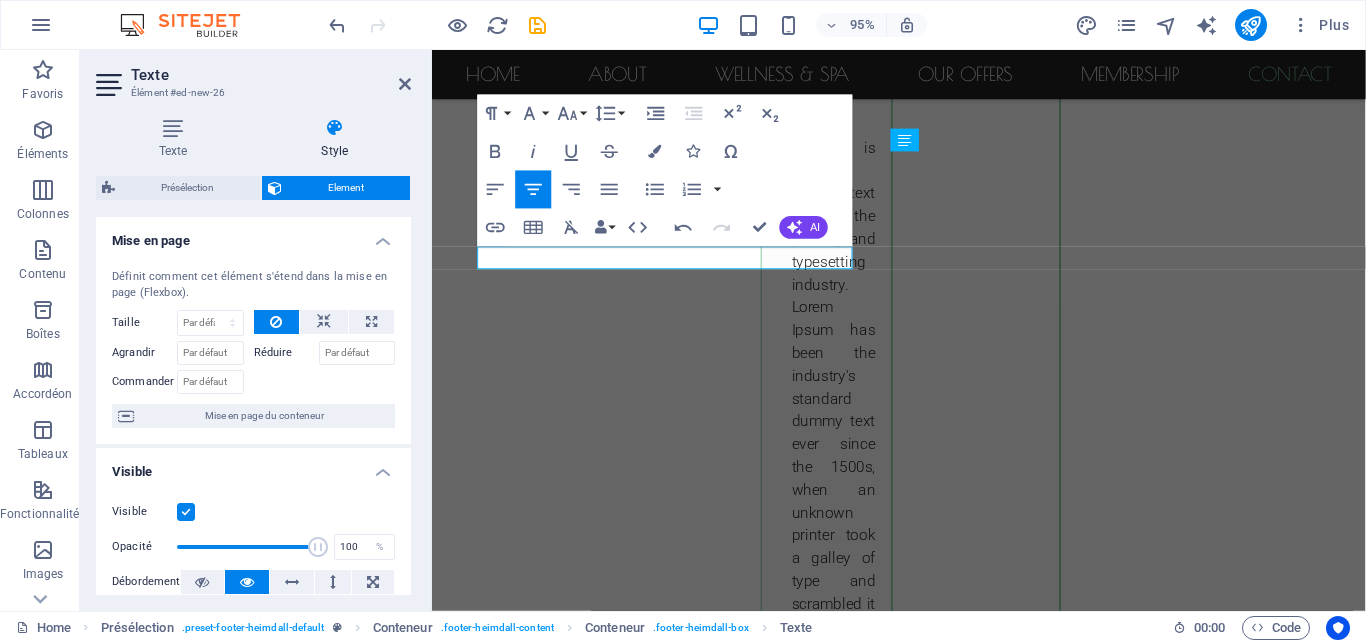 scroll, scrollTop: 348, scrollLeft: 0, axis: vertical 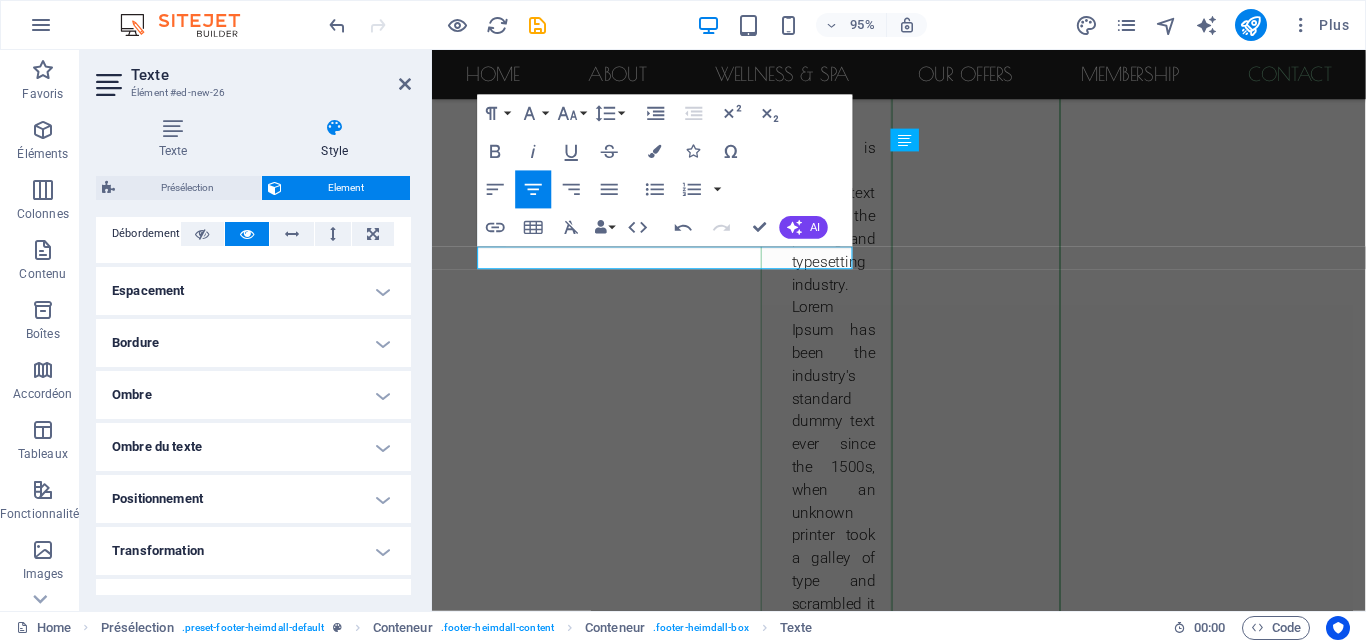 click on "Espacement" at bounding box center [253, 291] 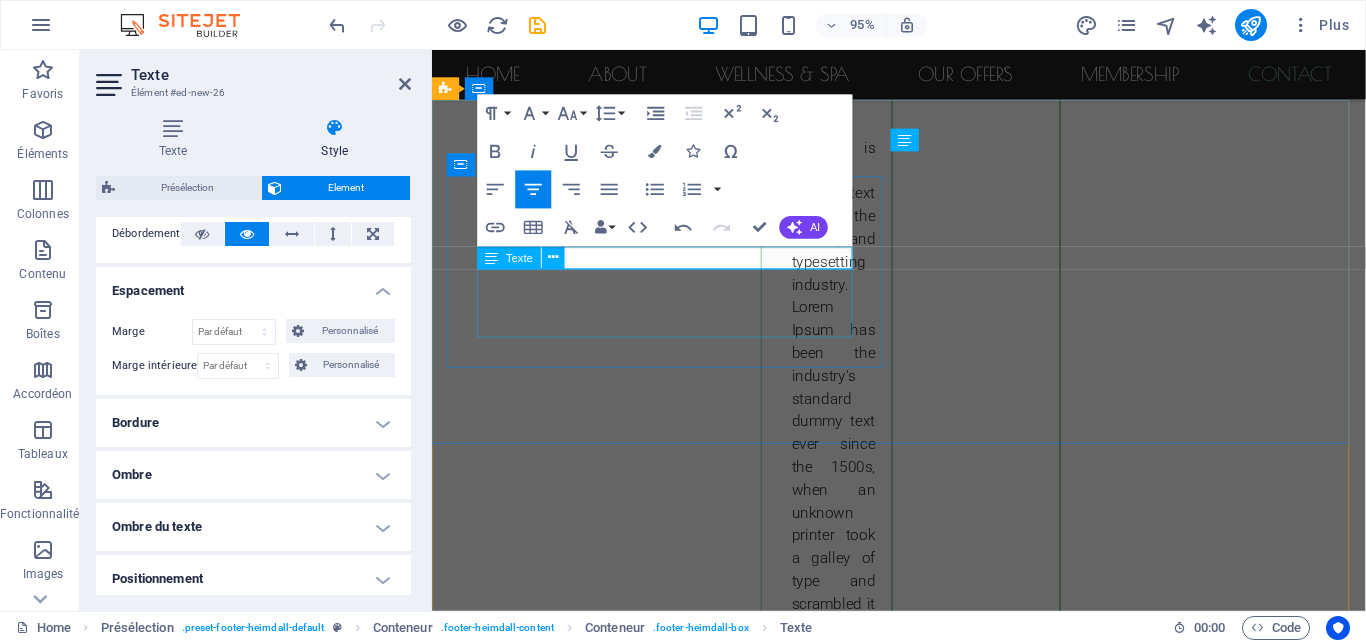 click on "azar.com Street [CITY]   [ZIP]" at bounding box center (920, 2455) 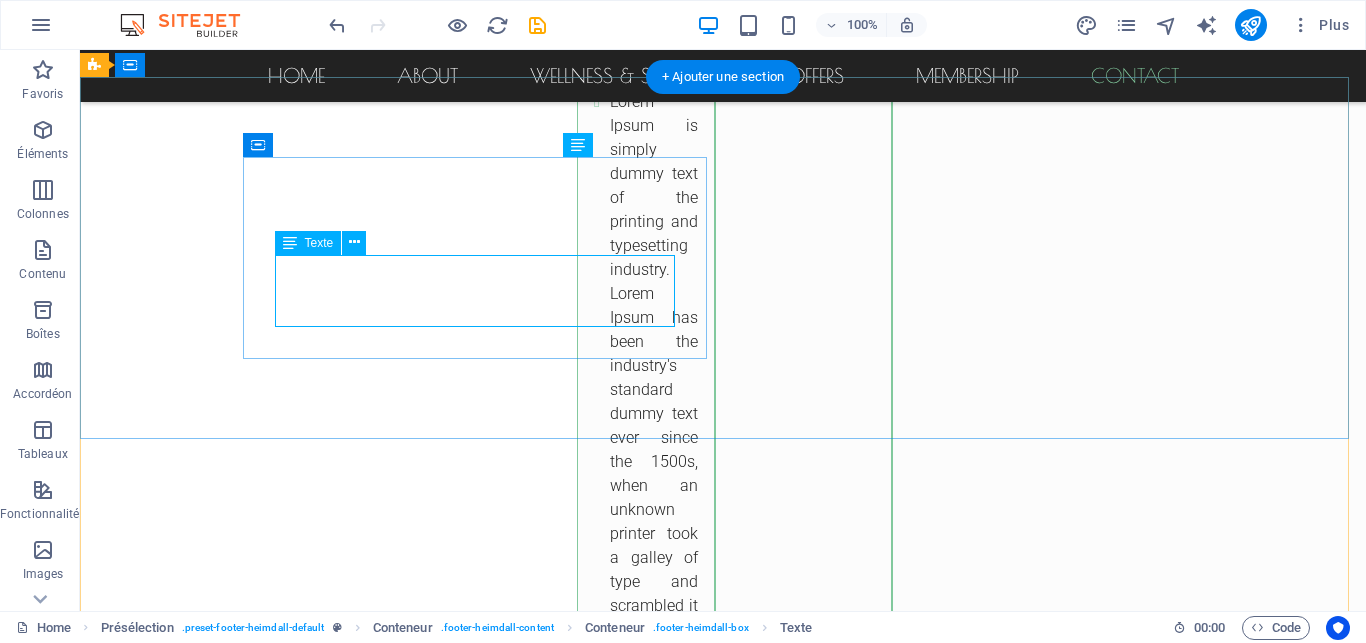 click on "azar.com Street [CITY]   [ZIP]" at bounding box center [568, 2428] 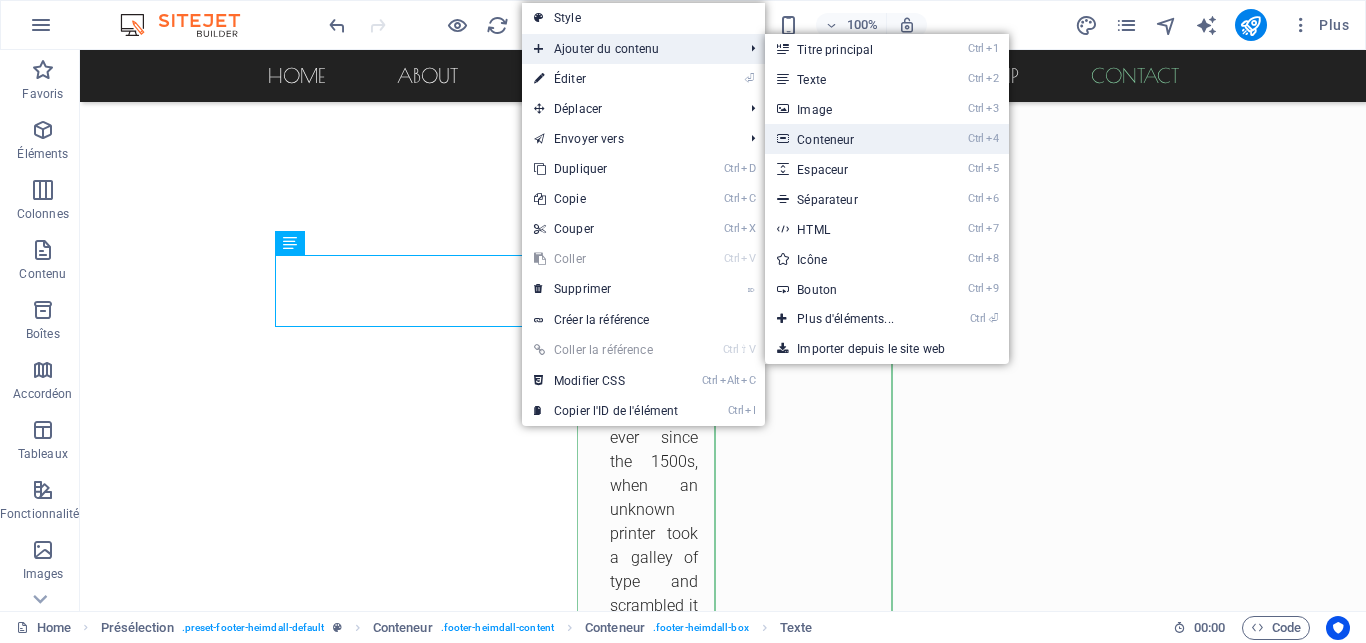 click on "Ctrl 4  Conteneur" at bounding box center (849, 139) 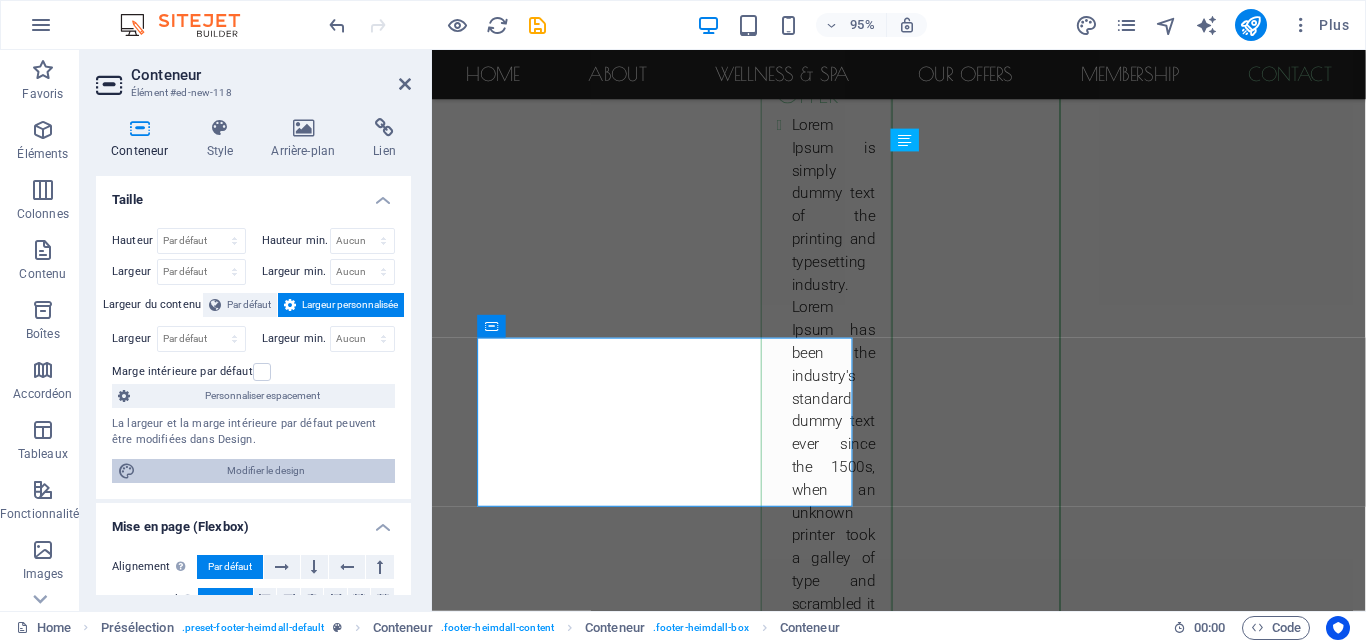 click on "Modifier le design" at bounding box center (265, 471) 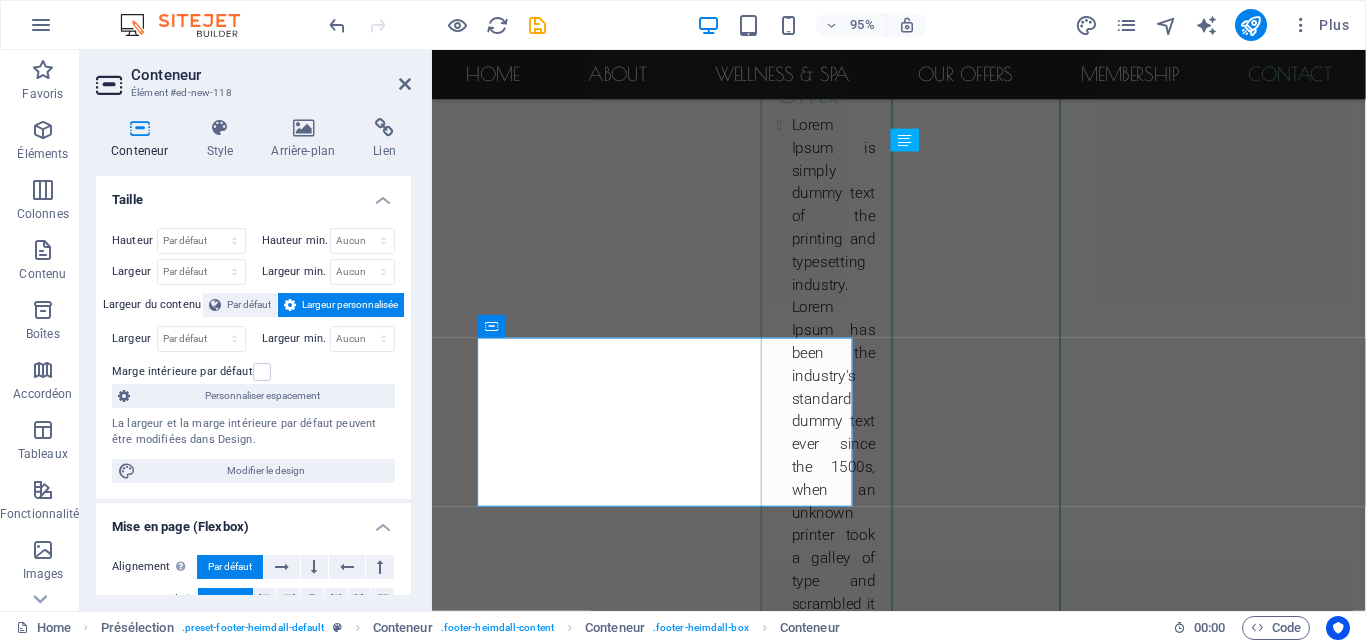 select on "px" 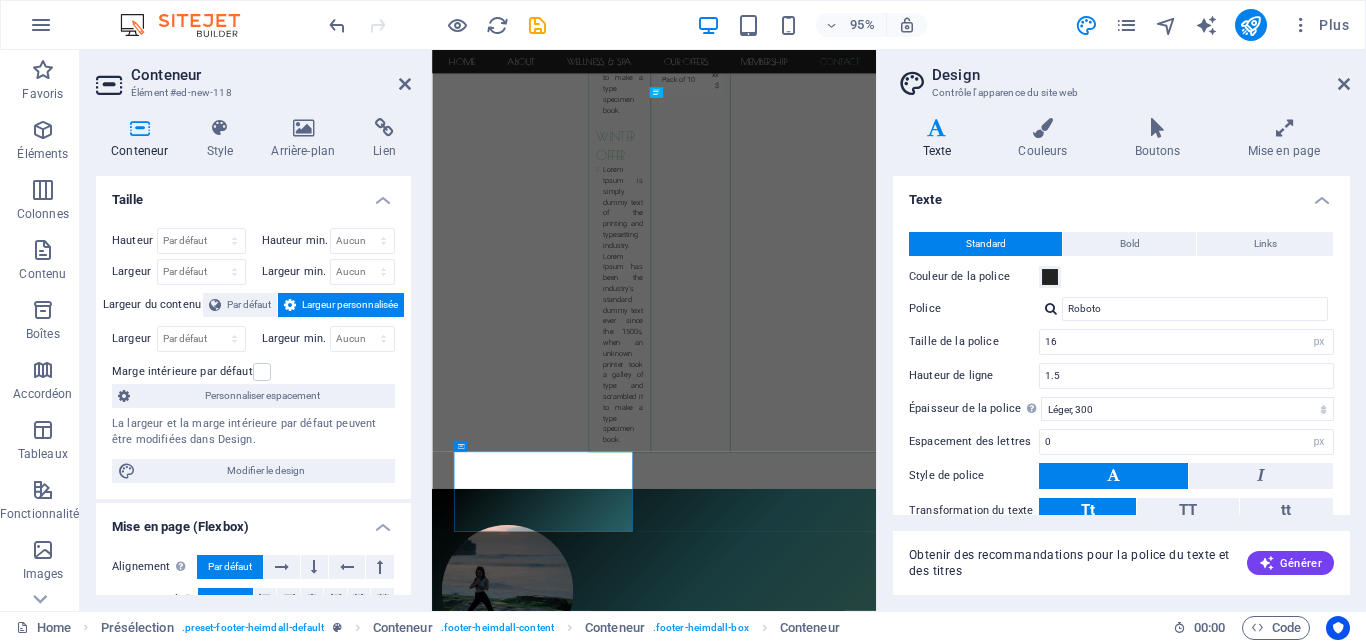 drag, startPoint x: 254, startPoint y: 429, endPoint x: 256, endPoint y: 940, distance: 511.0039 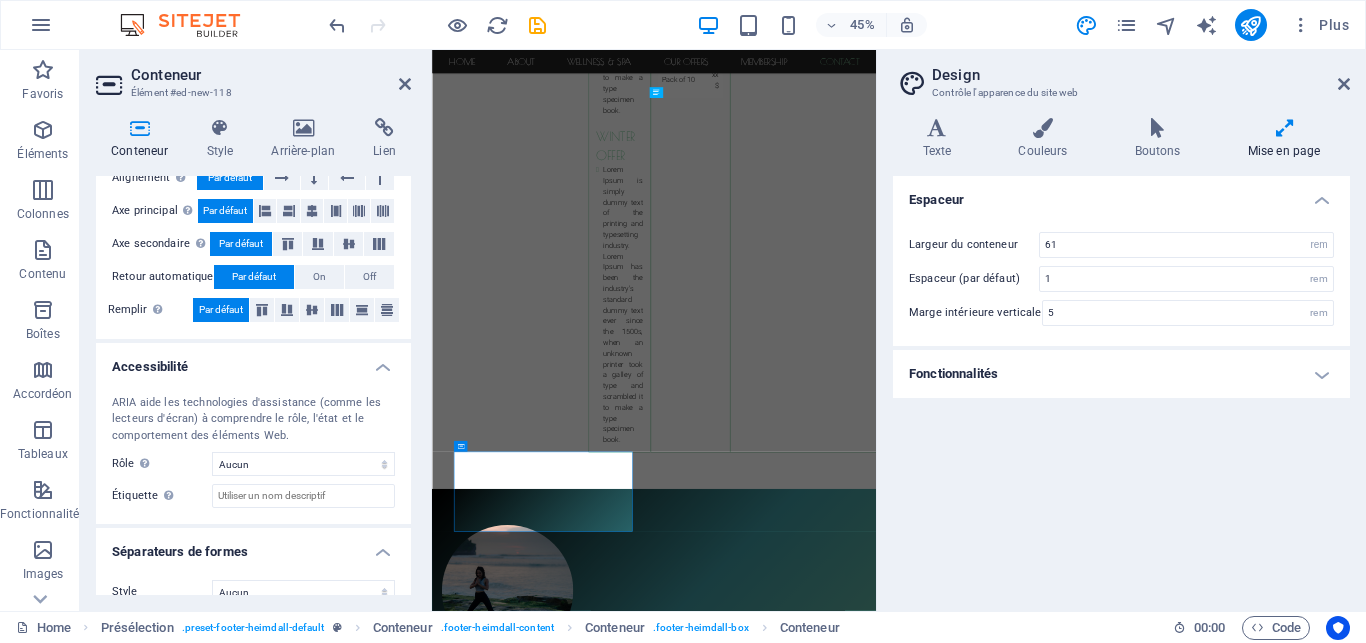 scroll, scrollTop: 0, scrollLeft: 0, axis: both 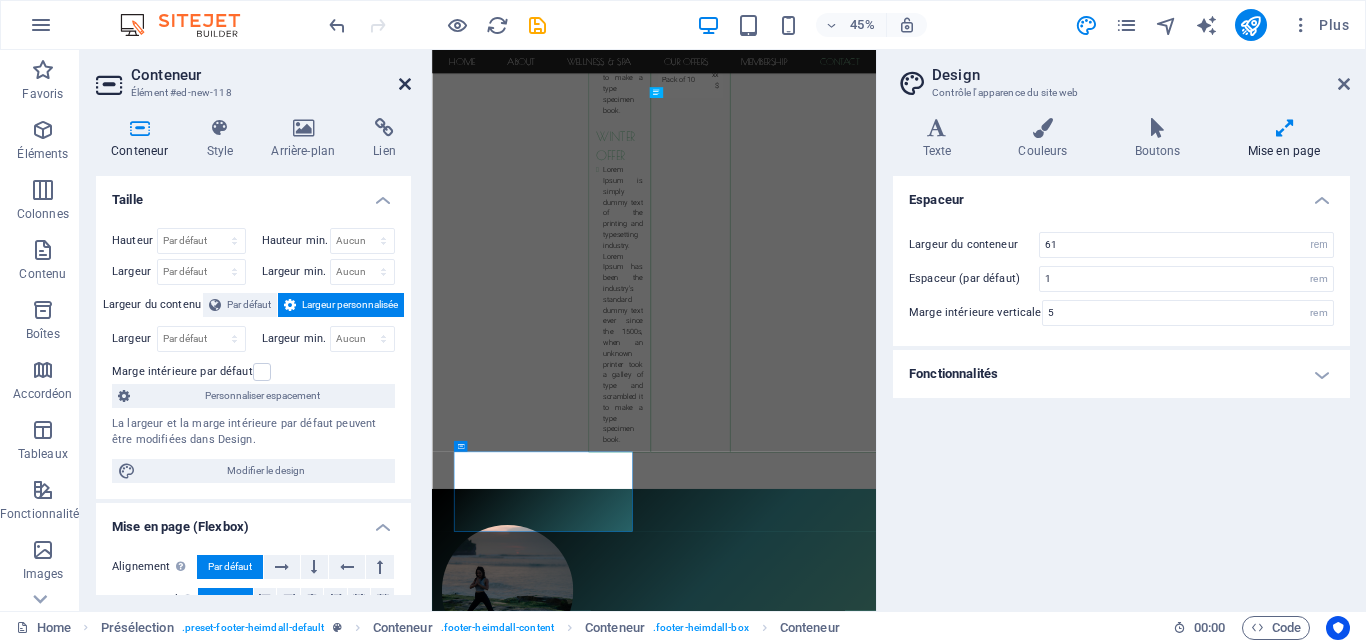click at bounding box center [405, 84] 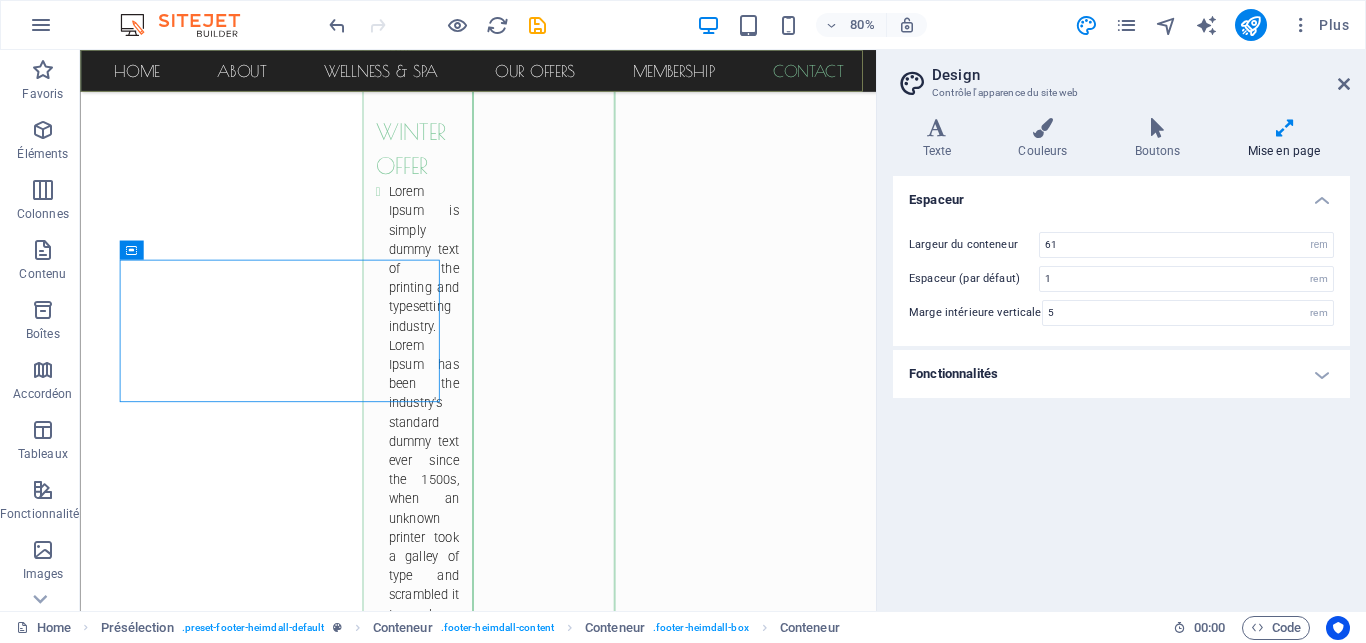 scroll, scrollTop: 7257, scrollLeft: 0, axis: vertical 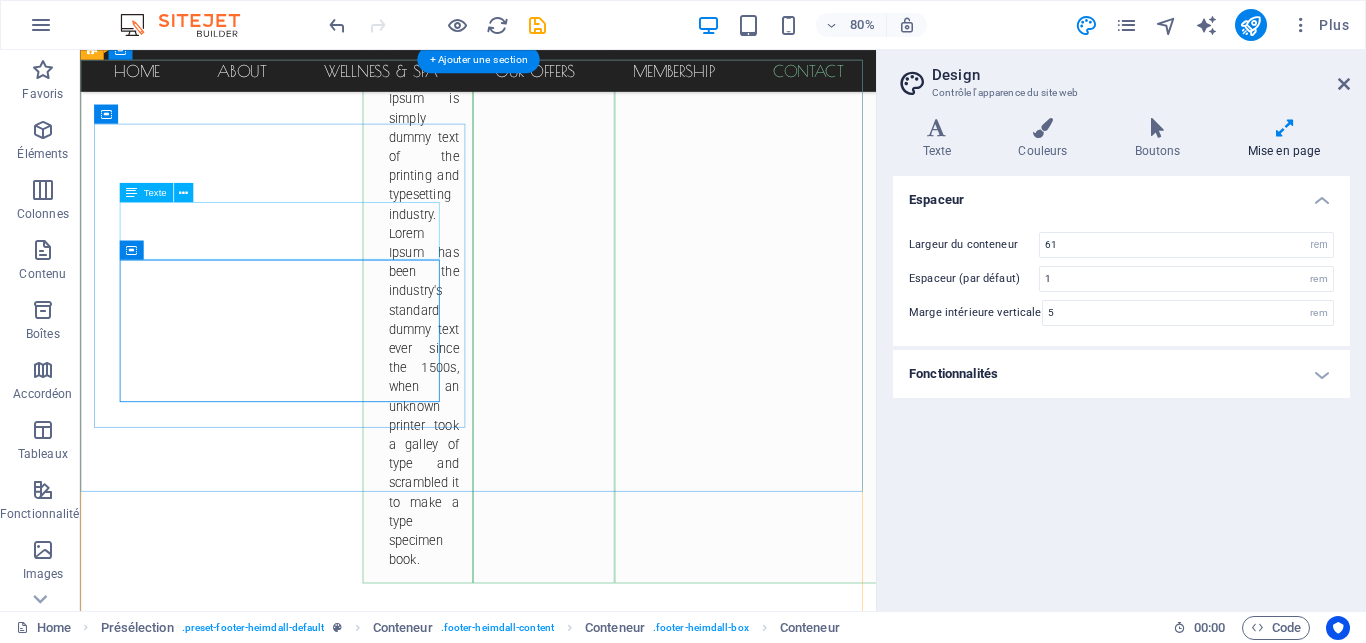 click on "azar.com Street [CITY]   [ZIP]" at bounding box center [568, 2413] 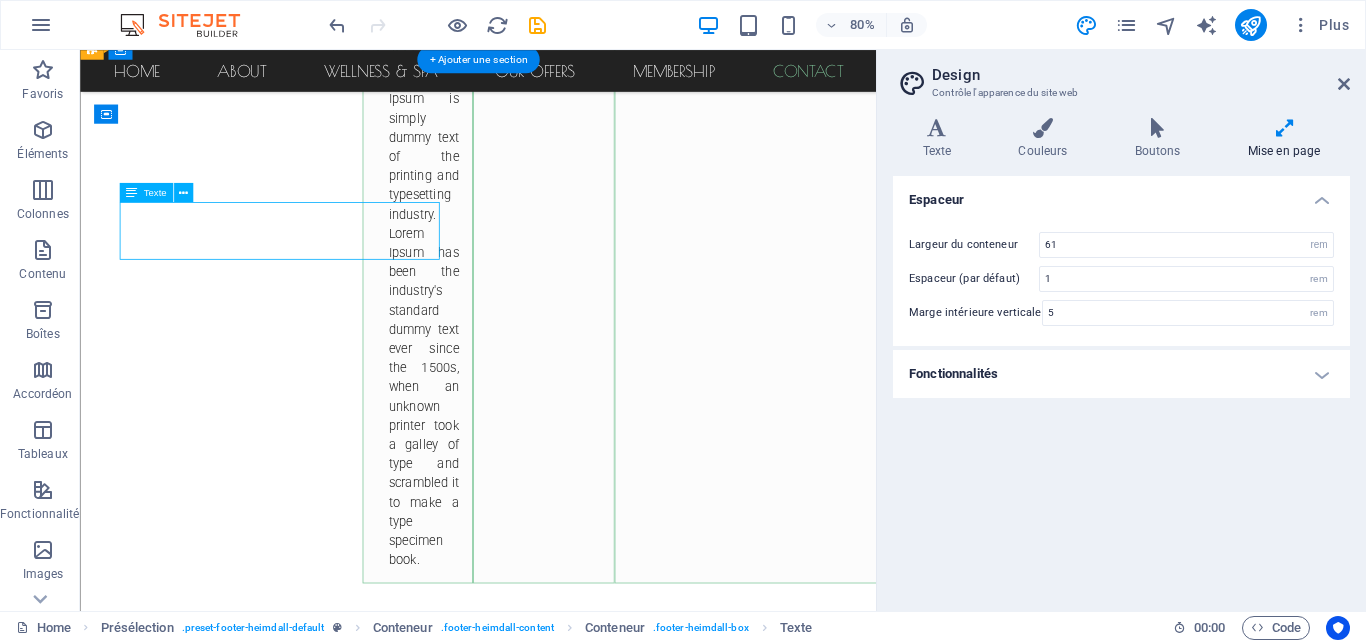click on "azar.com Street [CITY]   [ZIP]" at bounding box center (568, 2413) 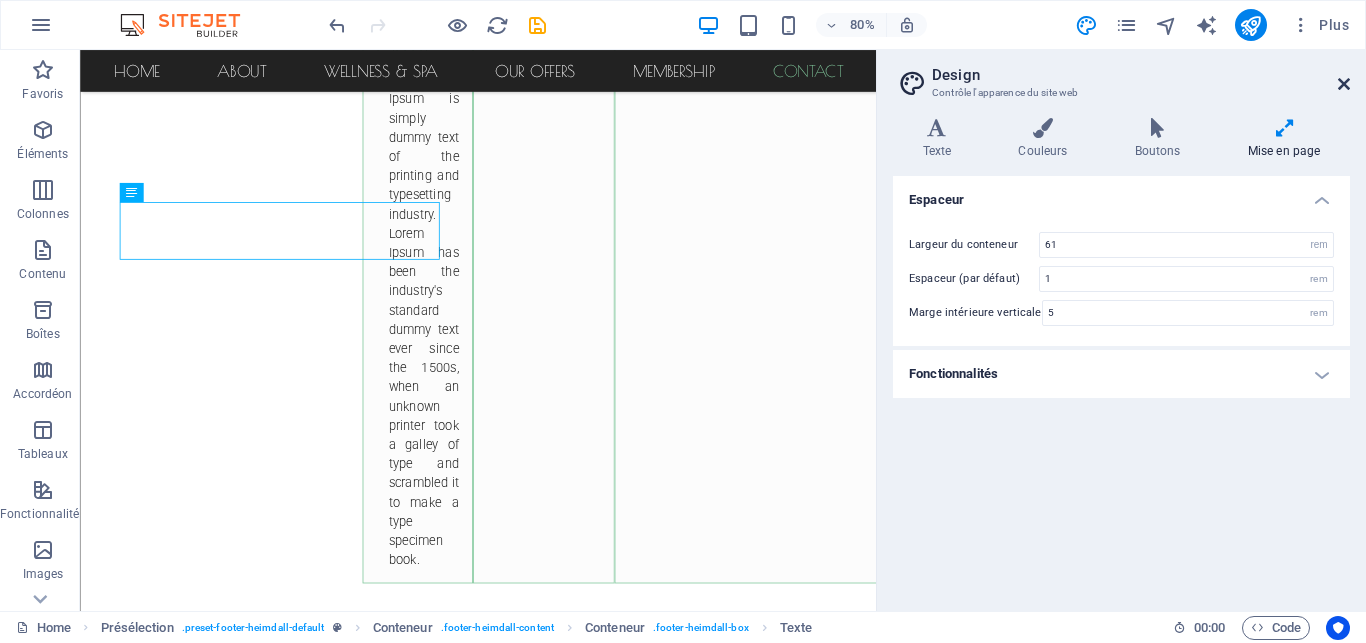 click at bounding box center [1344, 84] 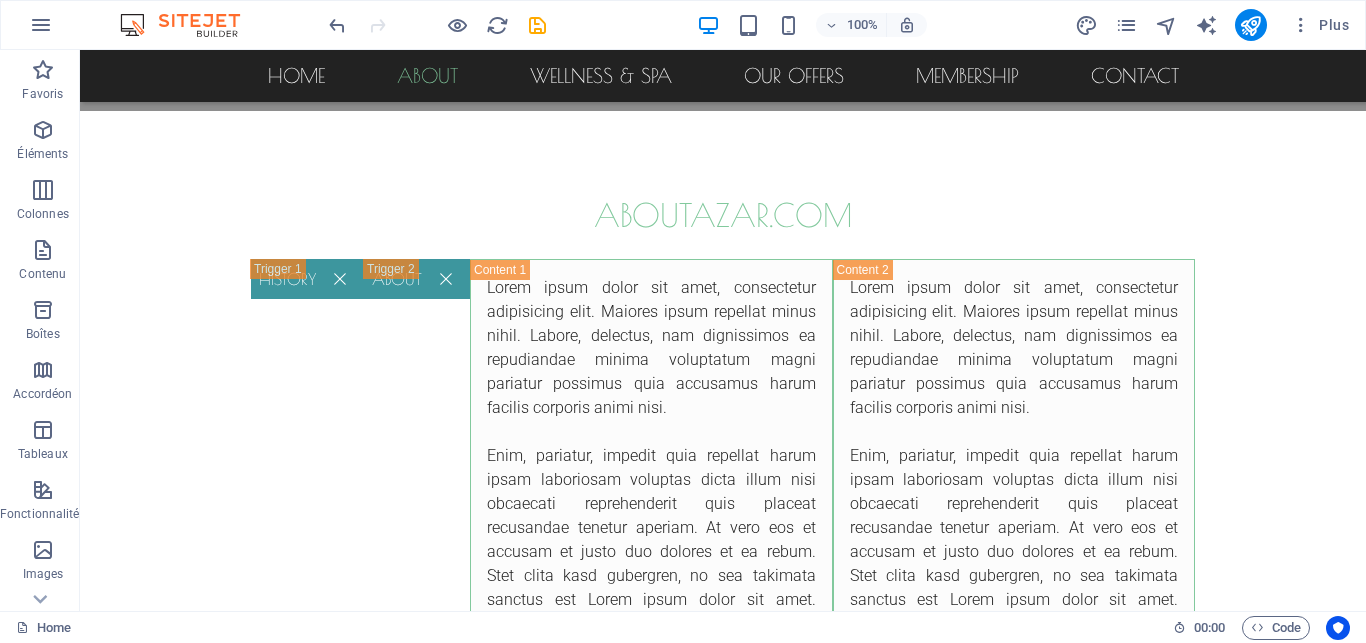 scroll, scrollTop: 607, scrollLeft: 0, axis: vertical 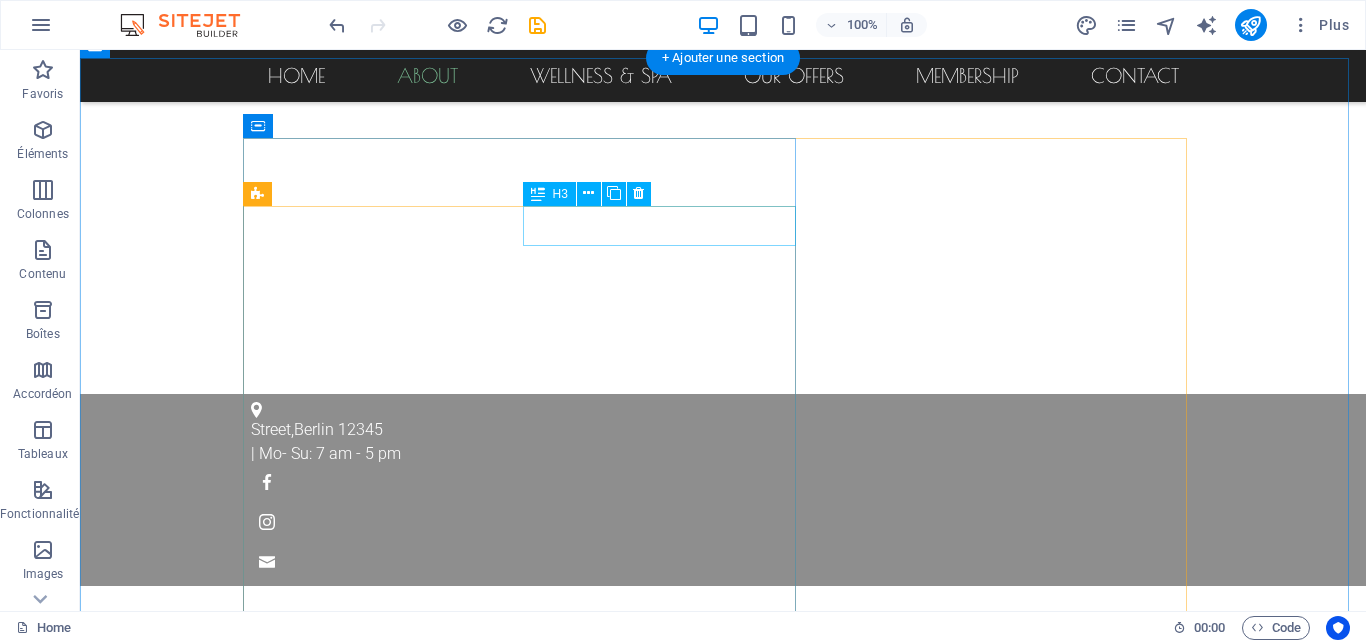 click on "About" at bounding box center [417, 931] 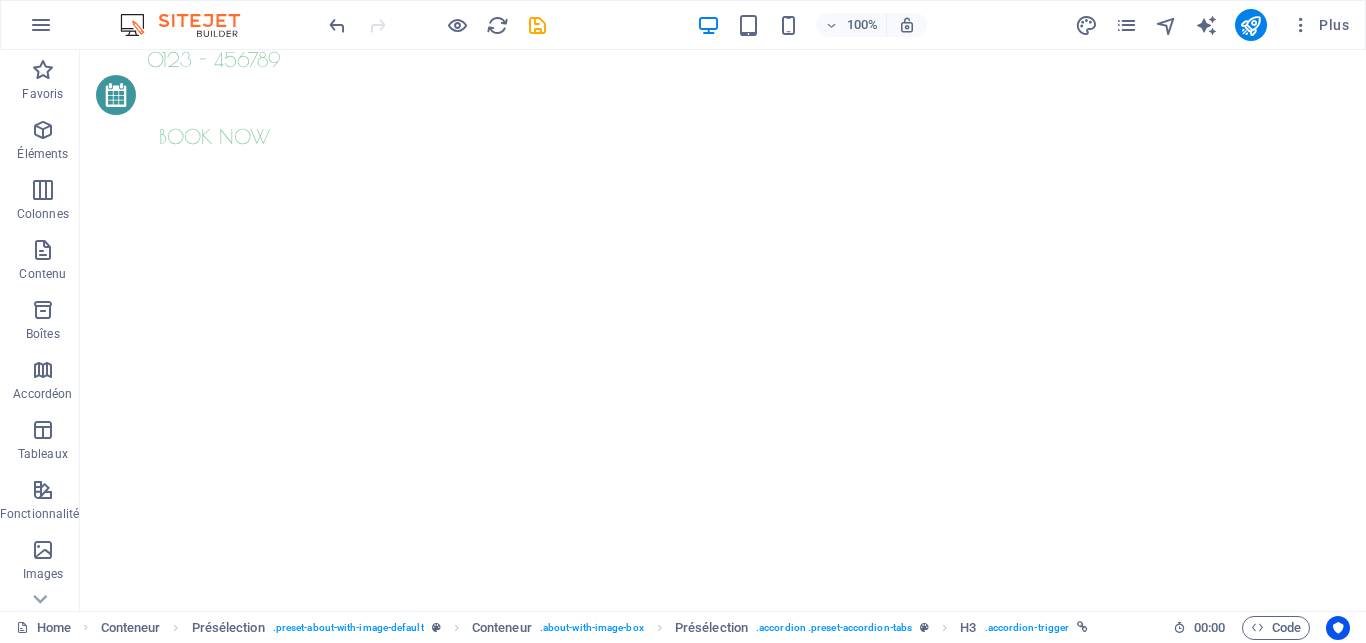 scroll, scrollTop: 0, scrollLeft: 0, axis: both 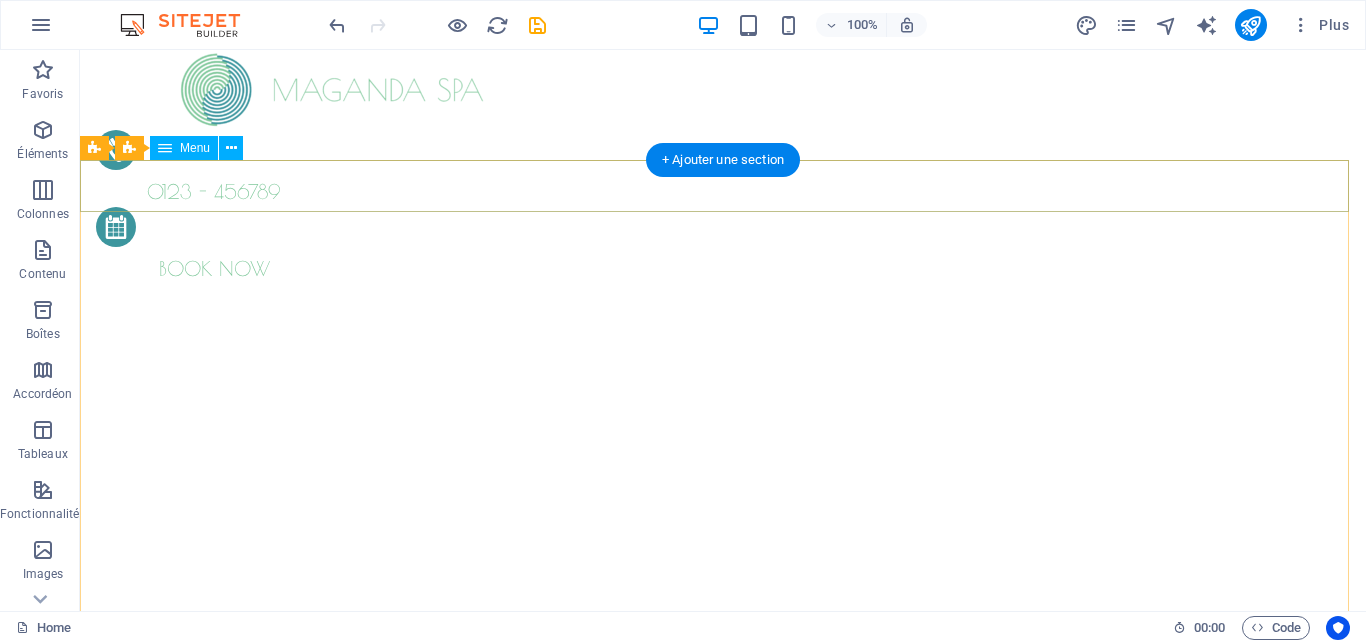 click on "Home About Wellness & Spa Our Offers Membership Contact" at bounding box center (723, 815) 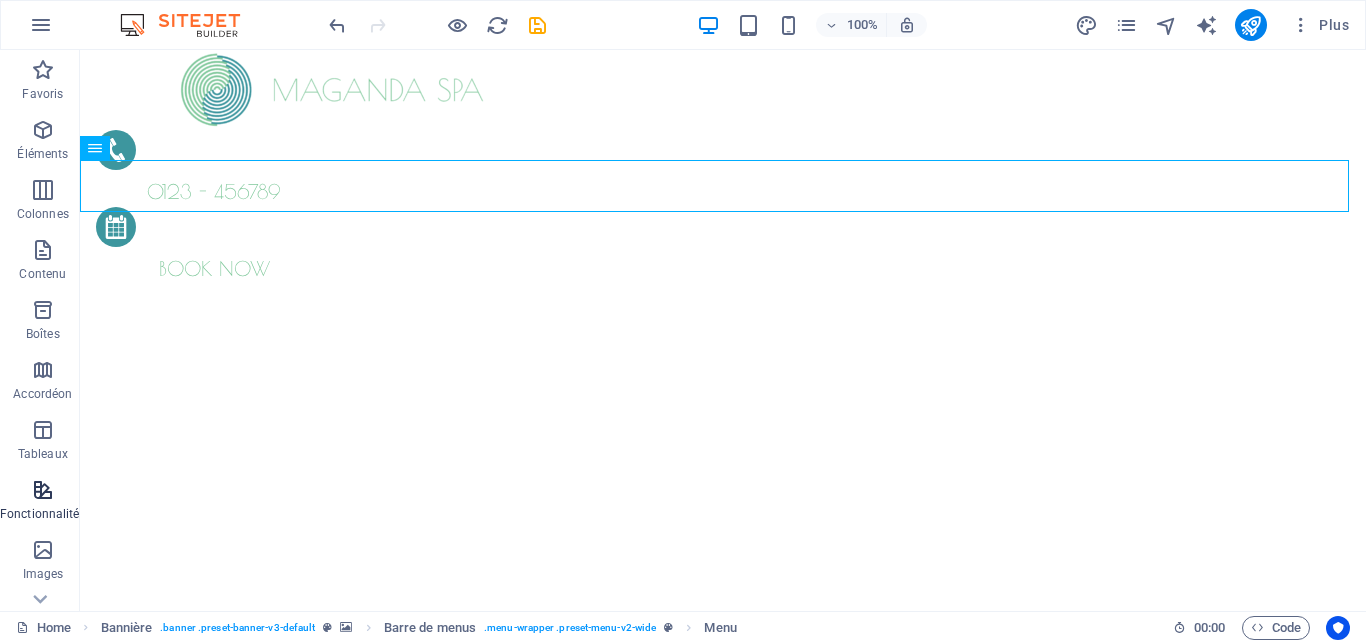 click on "Fonctionnalités" at bounding box center (43, 502) 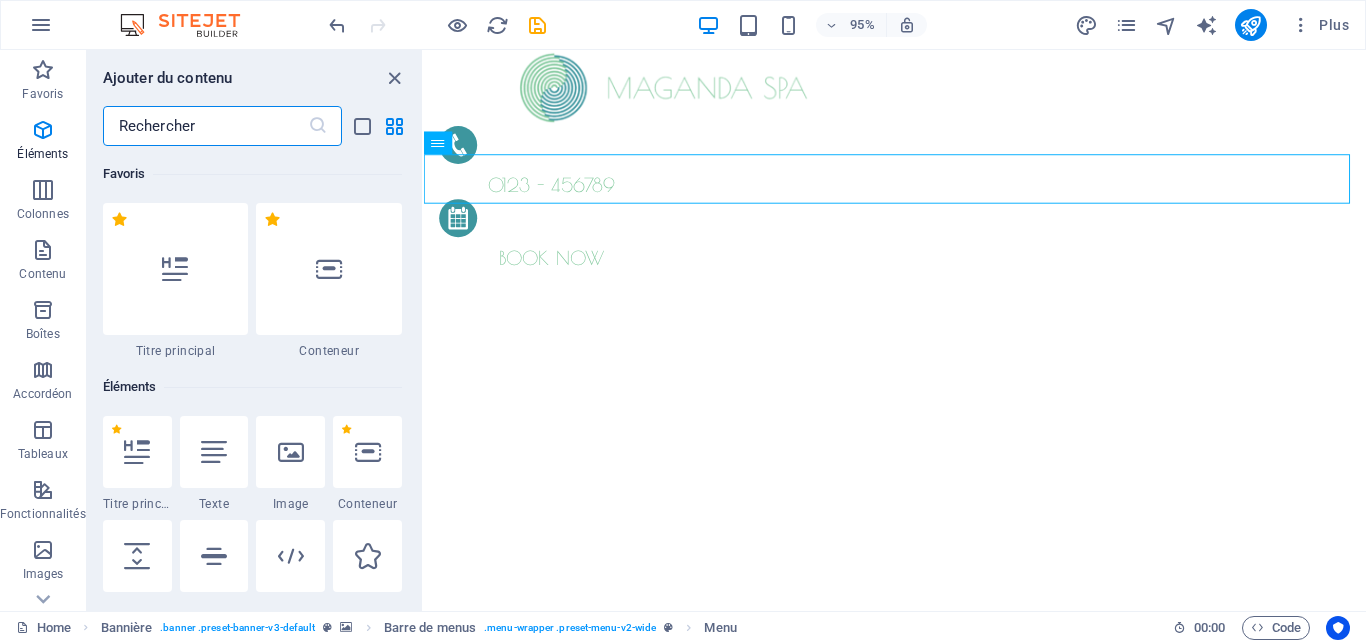 scroll, scrollTop: 7795, scrollLeft: 0, axis: vertical 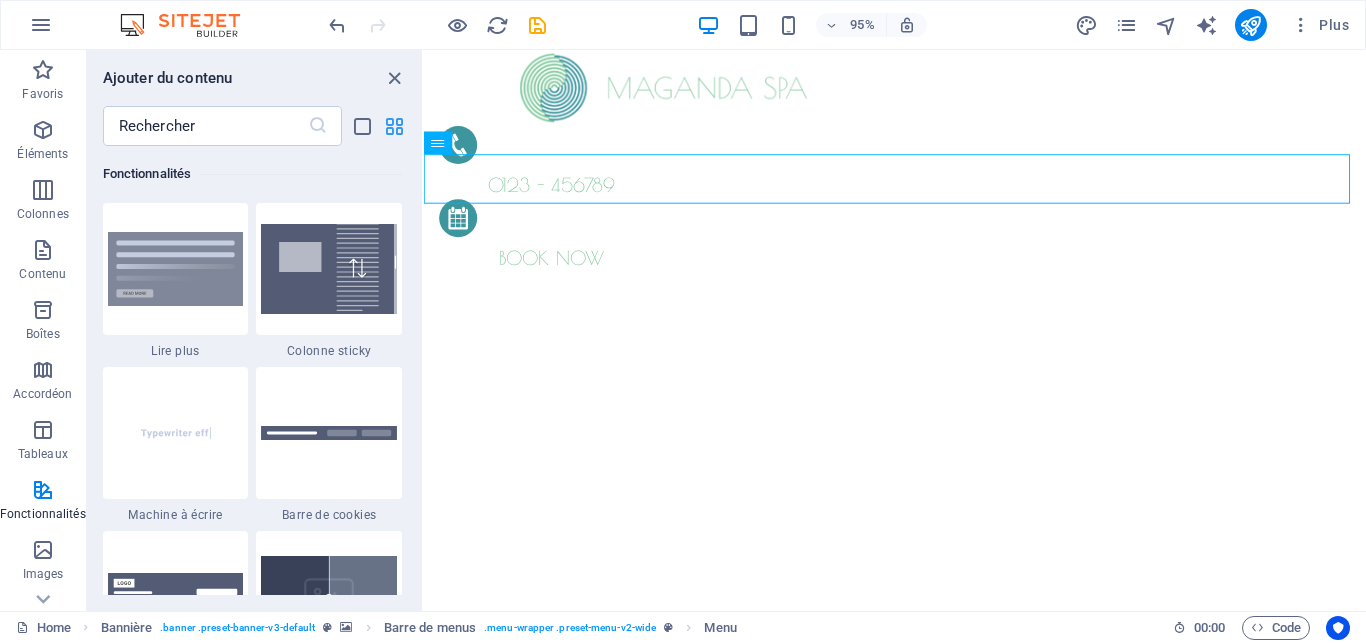 click at bounding box center [394, 126] 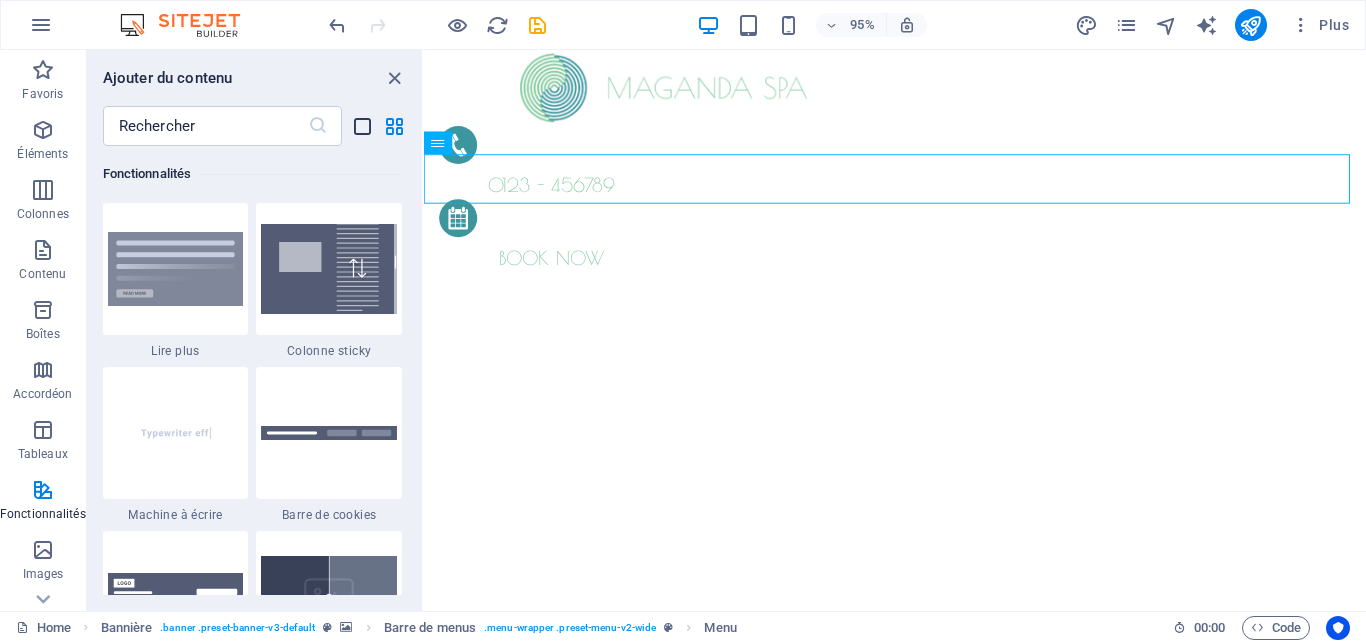 click at bounding box center [362, 126] 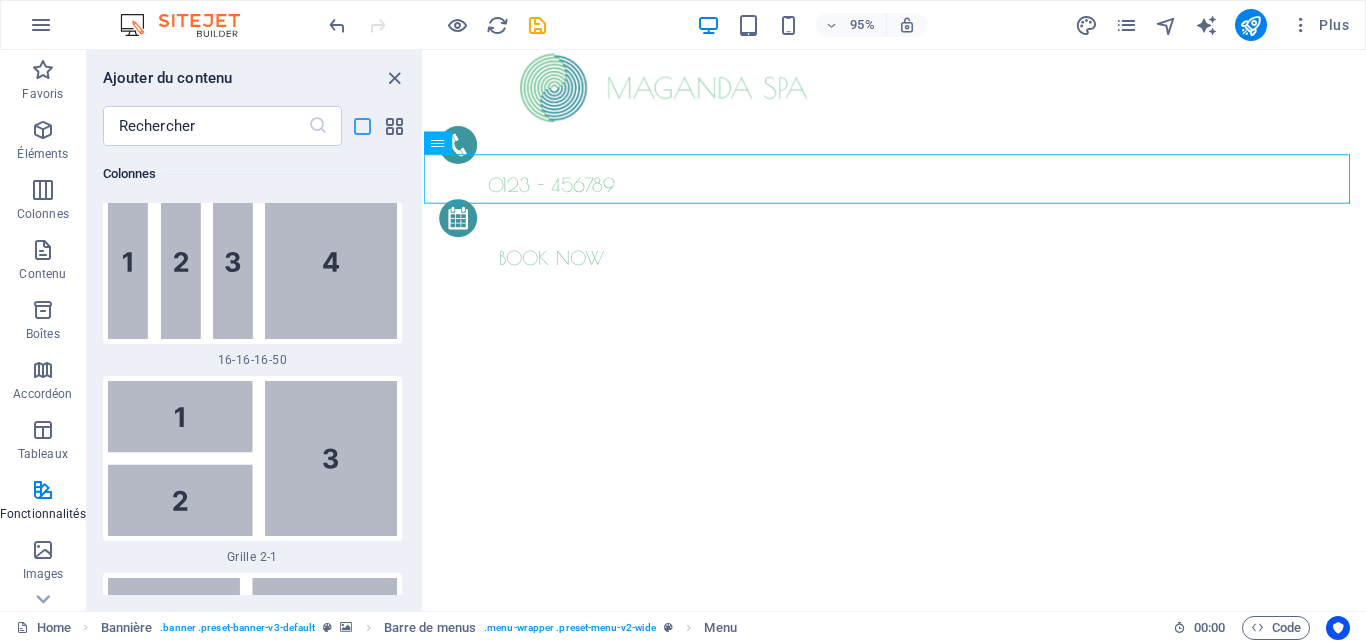 scroll, scrollTop: 18704, scrollLeft: 0, axis: vertical 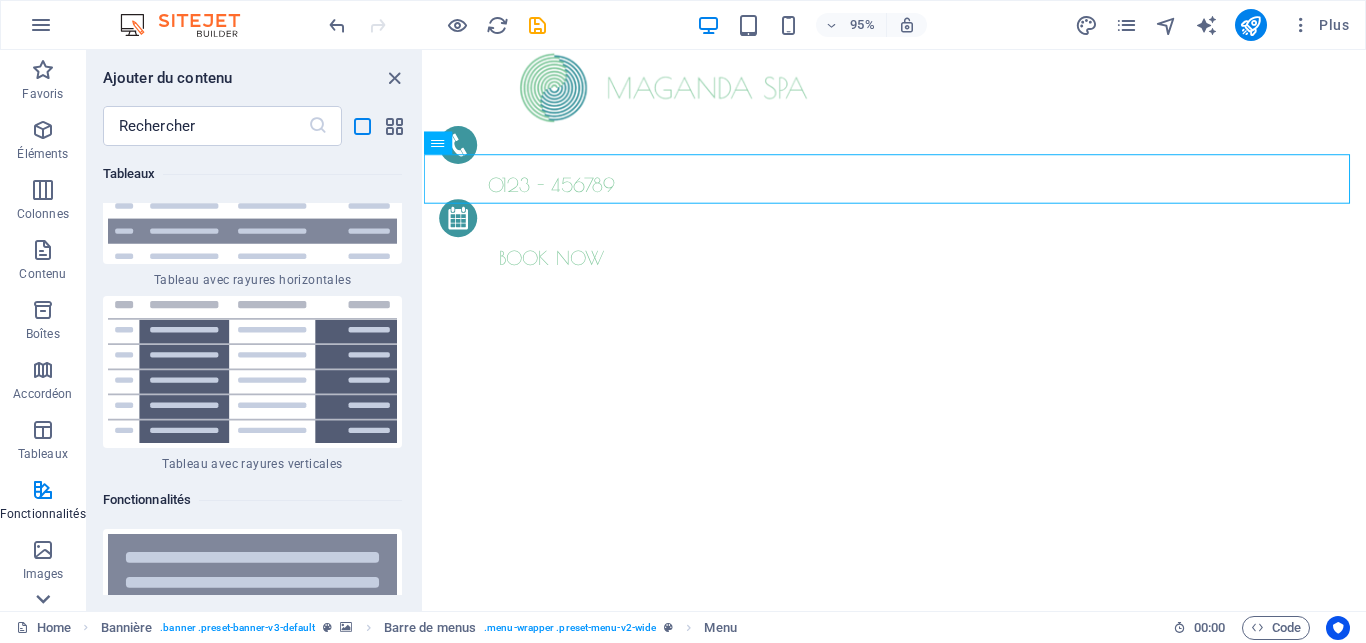 click 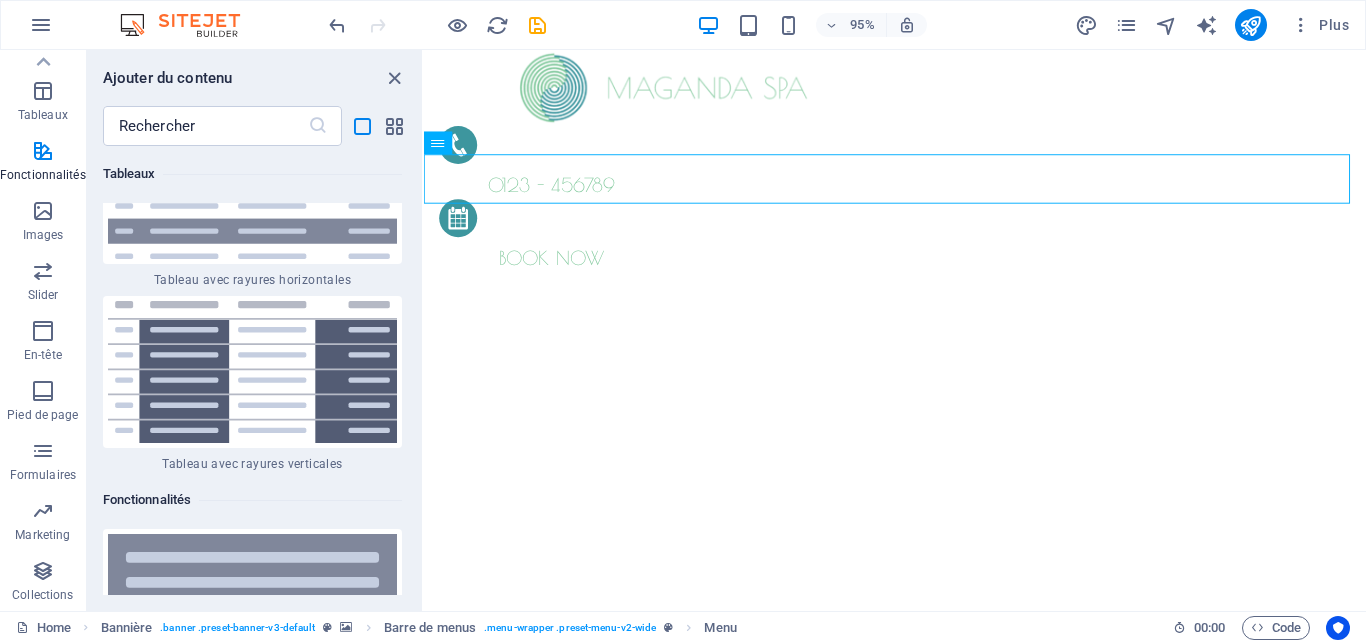 click on "Favoris 1 Star Titre principal 1 Star Conteneur Éléments 1 Star Titre principal 1 Star Texte 1 Star Image 1 Star Conteneur 1 Star Espaceur 1 Star Séparateur 1 Star HTML 1 Star Icône 1 Star Bouton 1 Star Logo 1 Star SVG 1 Star Slider d'images 1 Star Slider 1 Star Galerie 1 Star Menu 1 Star Carte 1 Star Facebook 1 Star VIdéo 1 Star YouTube 1 Star Vimeo 1 Star Document 1 Star Audio 1 Star Iframe 1 Star Confidentialité 1 Star Langues Colonnes 1 Star Conteneur 1 Star 2 colonnes 1 Star 3 colonnes 1 Star 4 colonnes 1 Star 5 colonnes 1 Star 6 colonnes 1 Star 40-60 1 Star 20-80 1 Star 80-20 1 Star 30-70 1 Star 70-30 1 Star Colonnes inégales 1 Star 25-25-50 1 Star 25-50-25 1 Star 50-25-25 1 Star 20-60-20 1 Star 50-16-16-16 1 Star 16-16-16-50 1 Star Grille 2-1 1 Star Grille 1-2 1 Star Grille 3-1 1 Star Grille 1-3 1 Star Grid 4-1 1 Star Grille 1-4 1 Star Grille 1-2-1 1 Star Grille 1-1-2 1 Star Grille 2h-2v 1 Star Grille 2v-2h 1 Star Grille 2-1-2 1 Star Grille 3-4 Contenu 1 Star Texte en colonnes 1 Star Texte Packs" at bounding box center [254, 370] 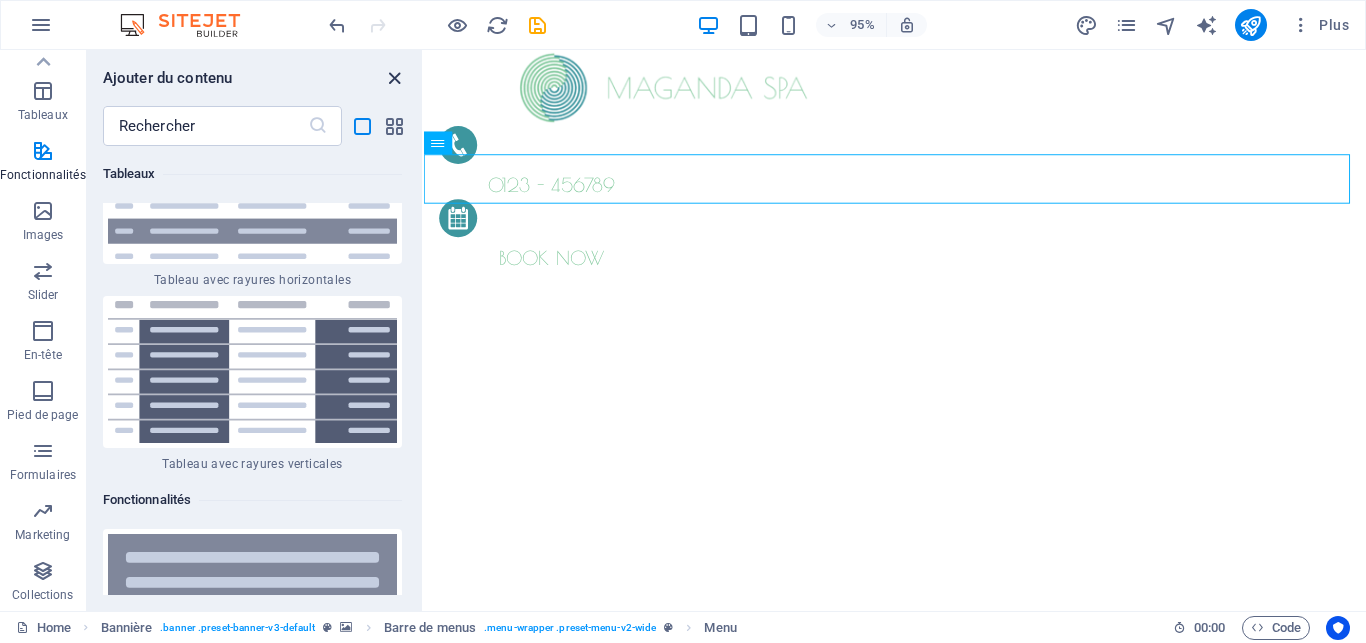 drag, startPoint x: 395, startPoint y: 80, endPoint x: 17, endPoint y: 53, distance: 378.96307 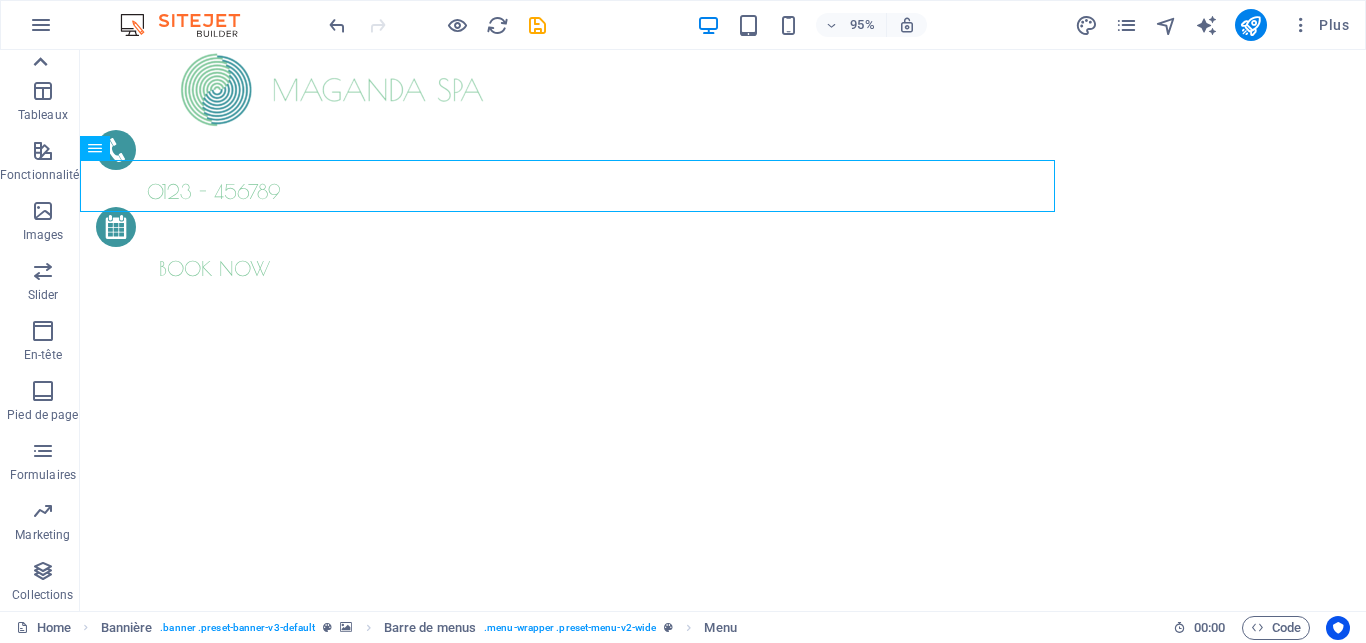 scroll, scrollTop: 339, scrollLeft: 0, axis: vertical 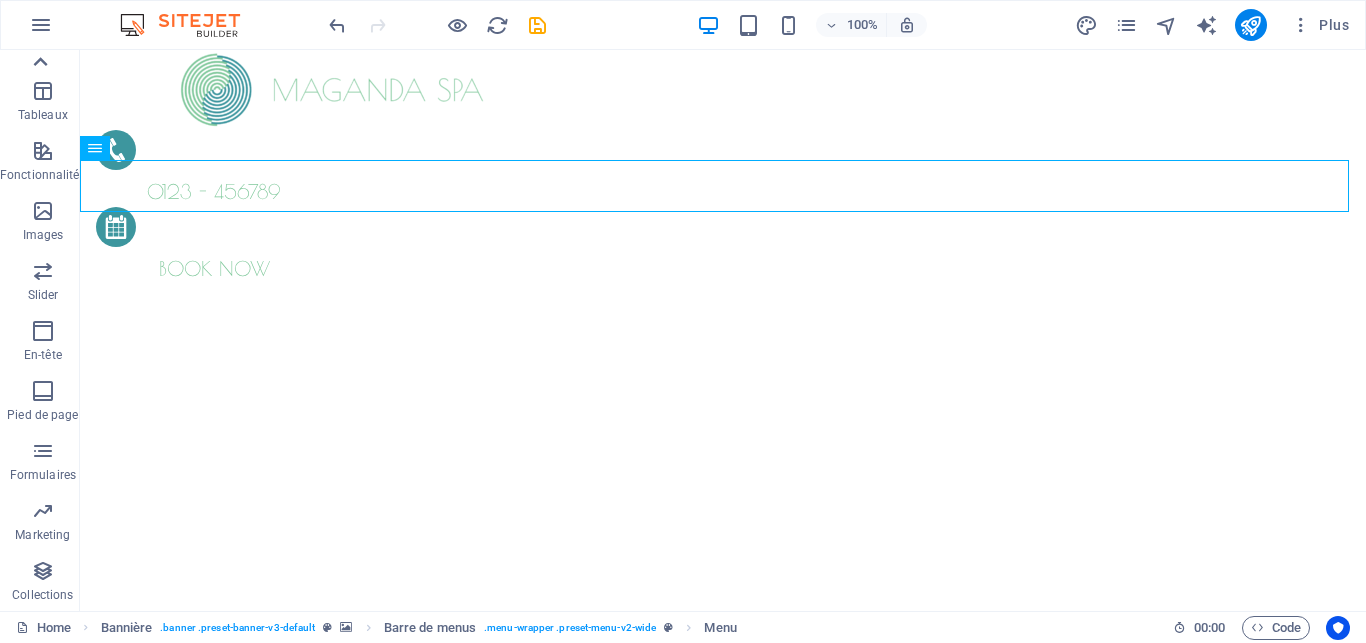click 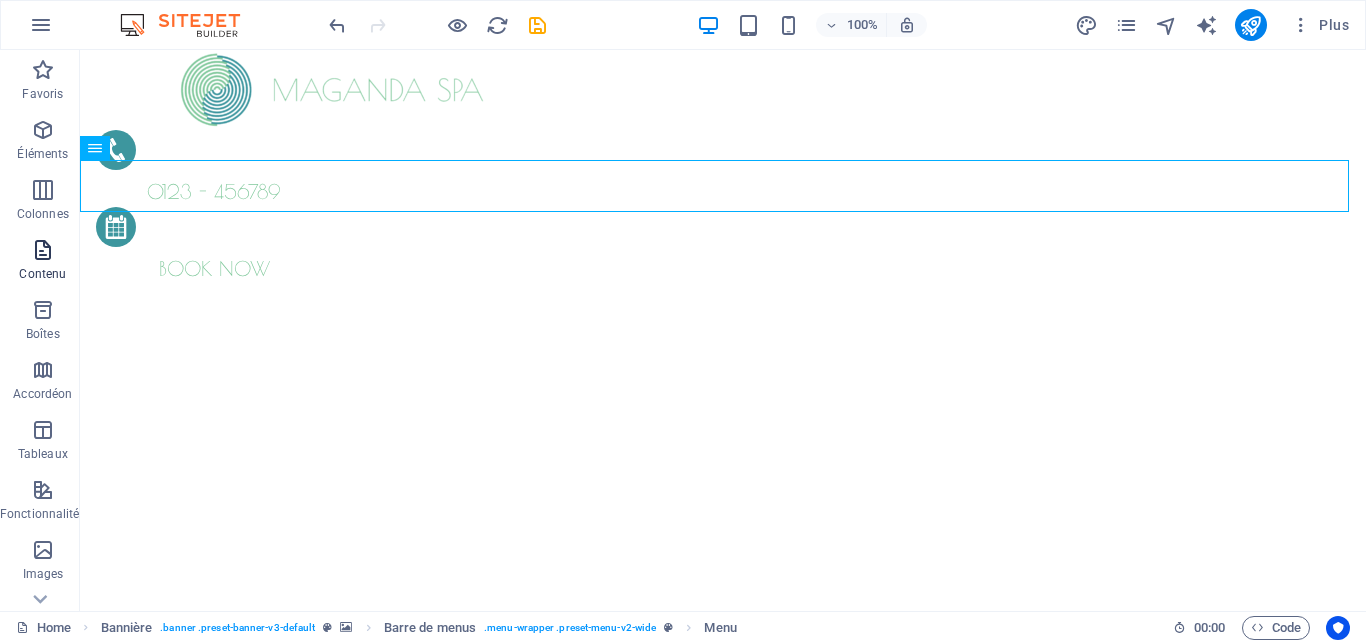 drag, startPoint x: 61, startPoint y: 266, endPoint x: 204, endPoint y: 58, distance: 252.41434 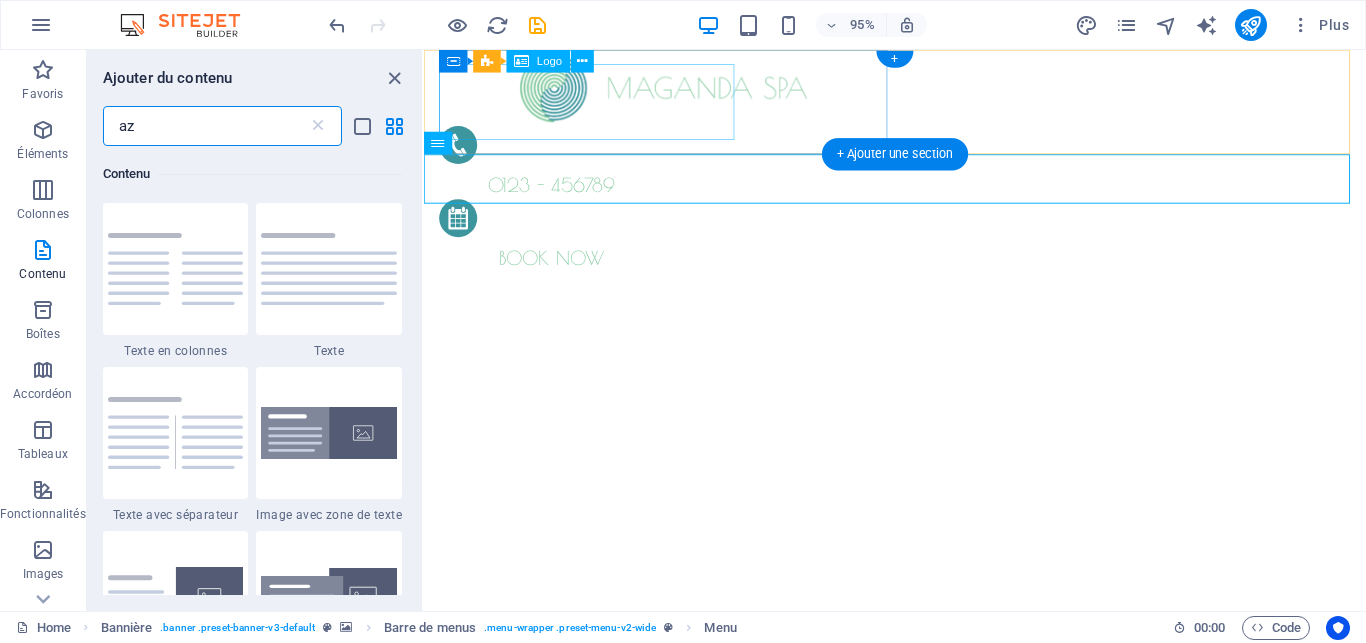 scroll, scrollTop: 0, scrollLeft: 0, axis: both 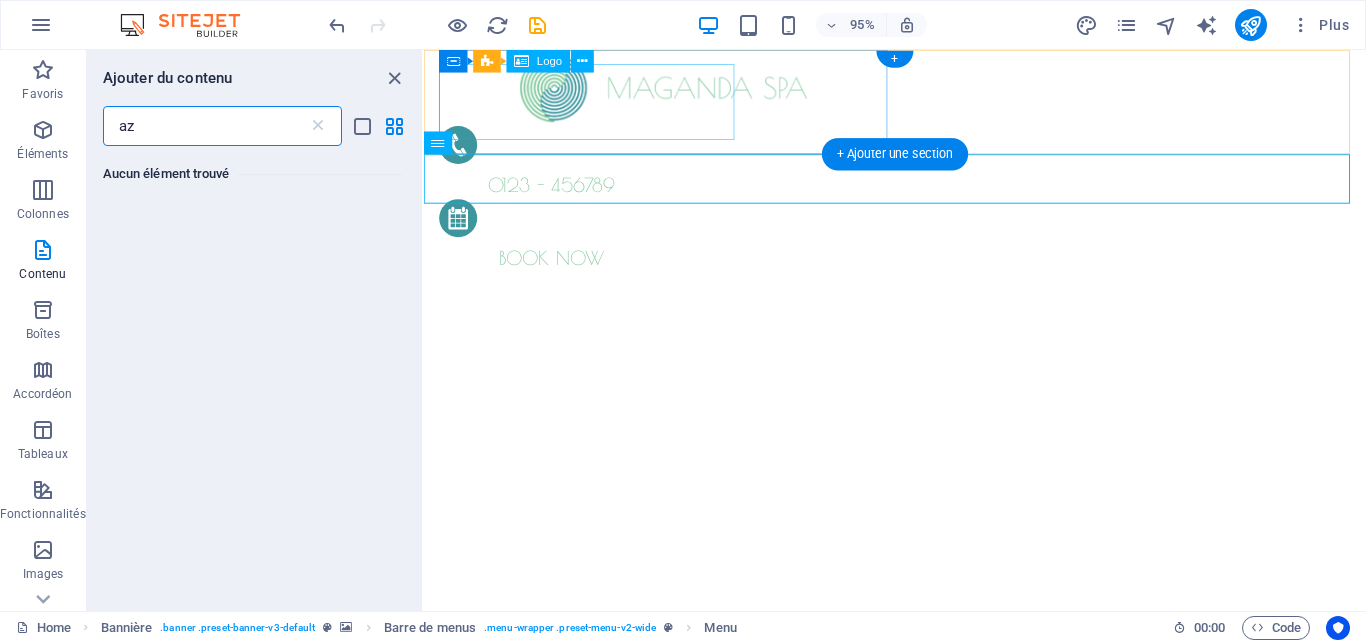 type on "a" 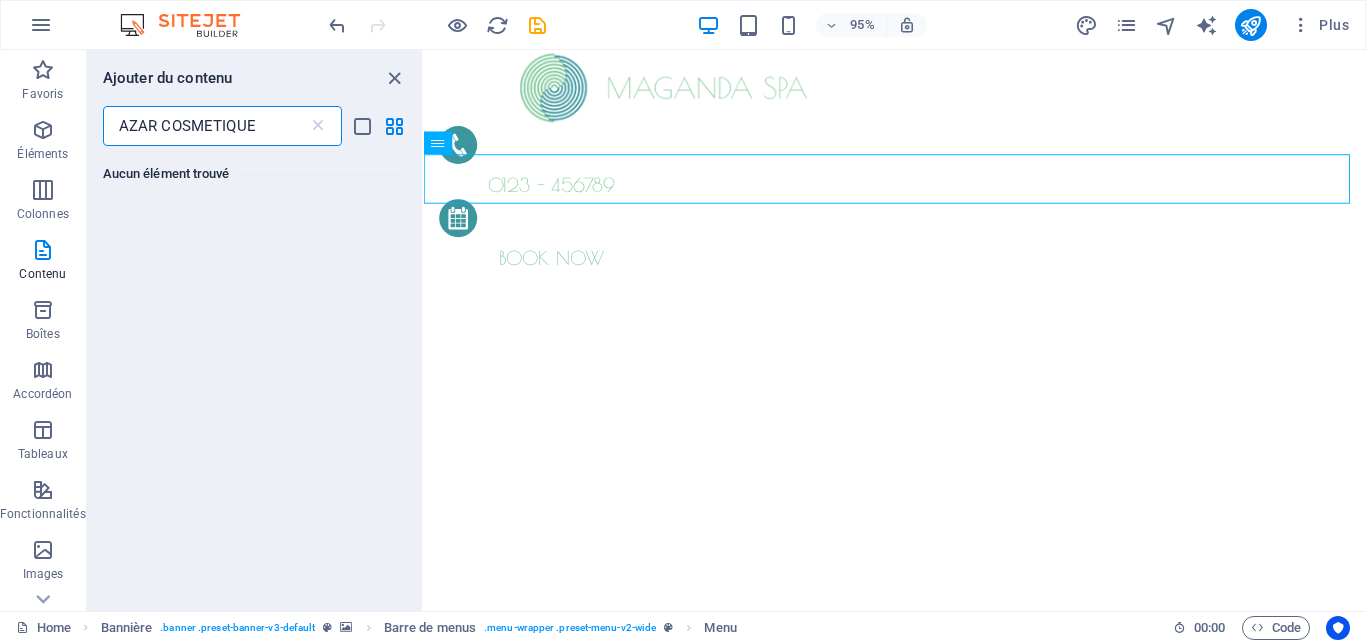 type on "AZAR COSMETIQUE" 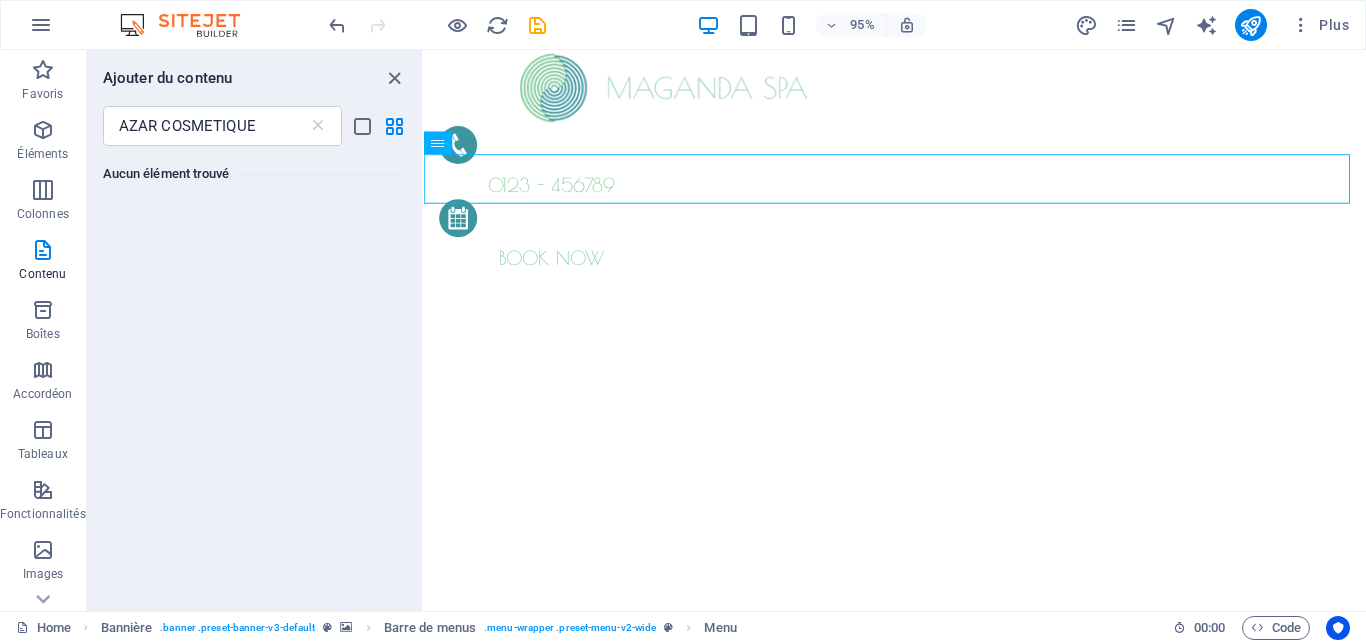 click on "Aucun élément trouvé" at bounding box center (254, 370) 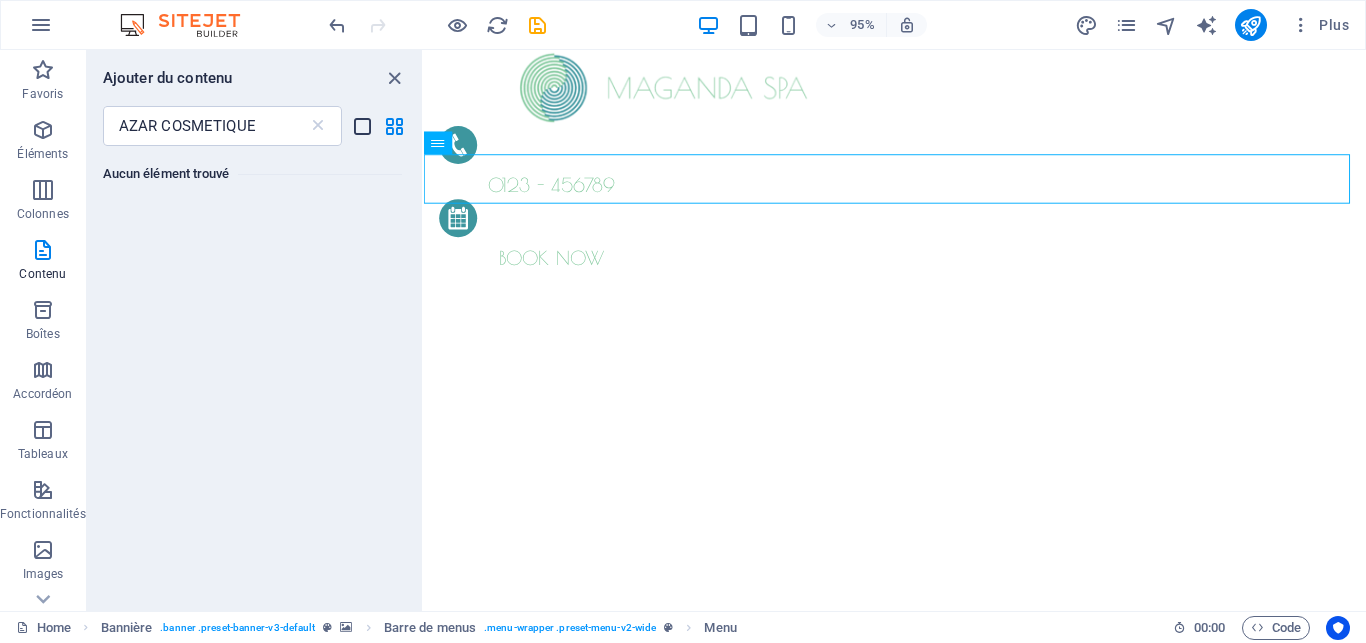 click at bounding box center [362, 126] 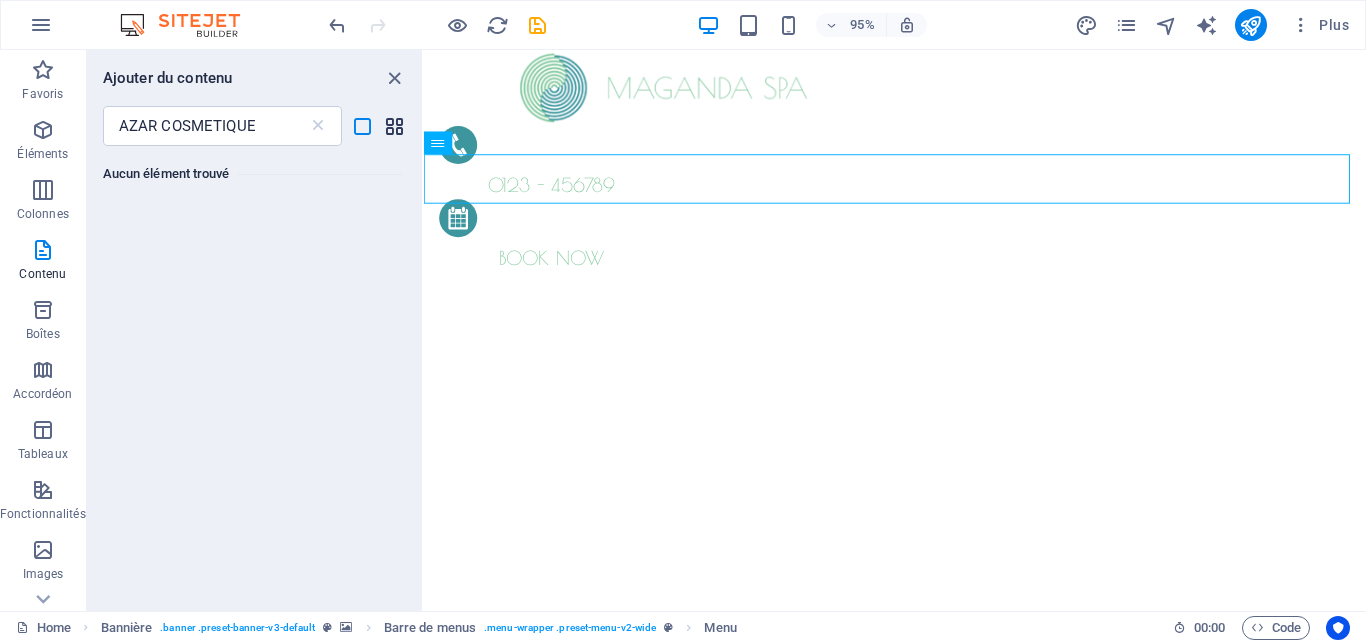 click at bounding box center [394, 126] 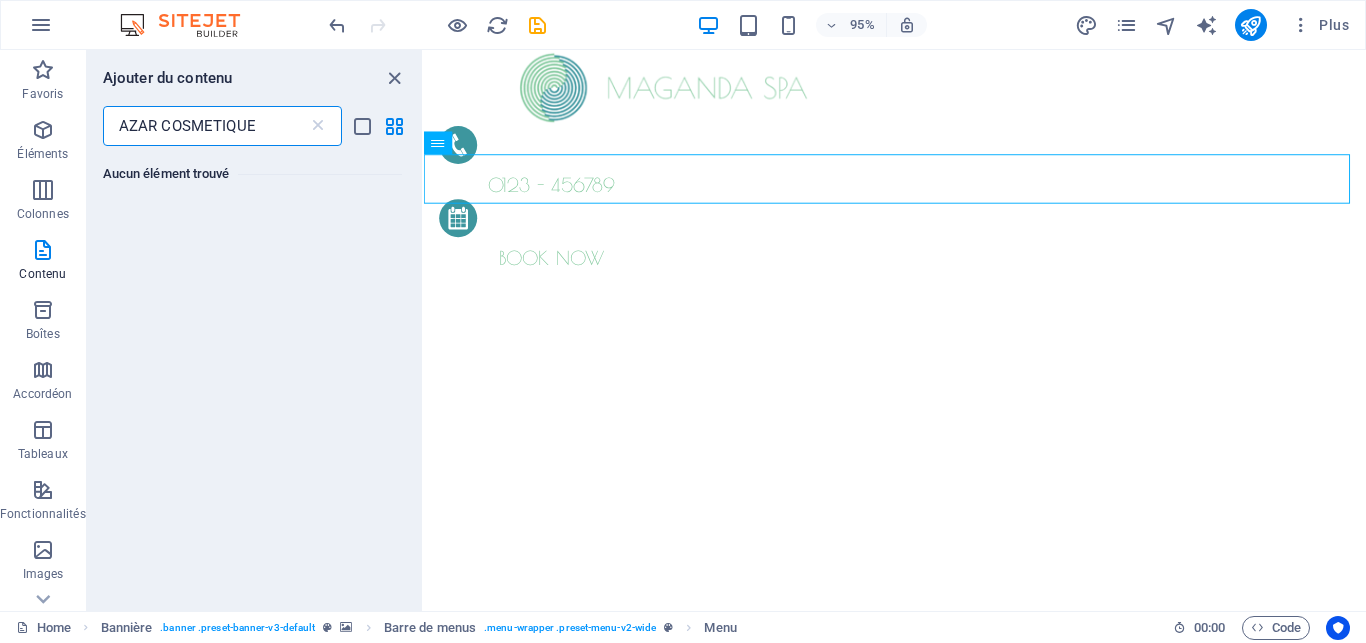 click on "AZAR COSMETIQUE" at bounding box center (205, 126) 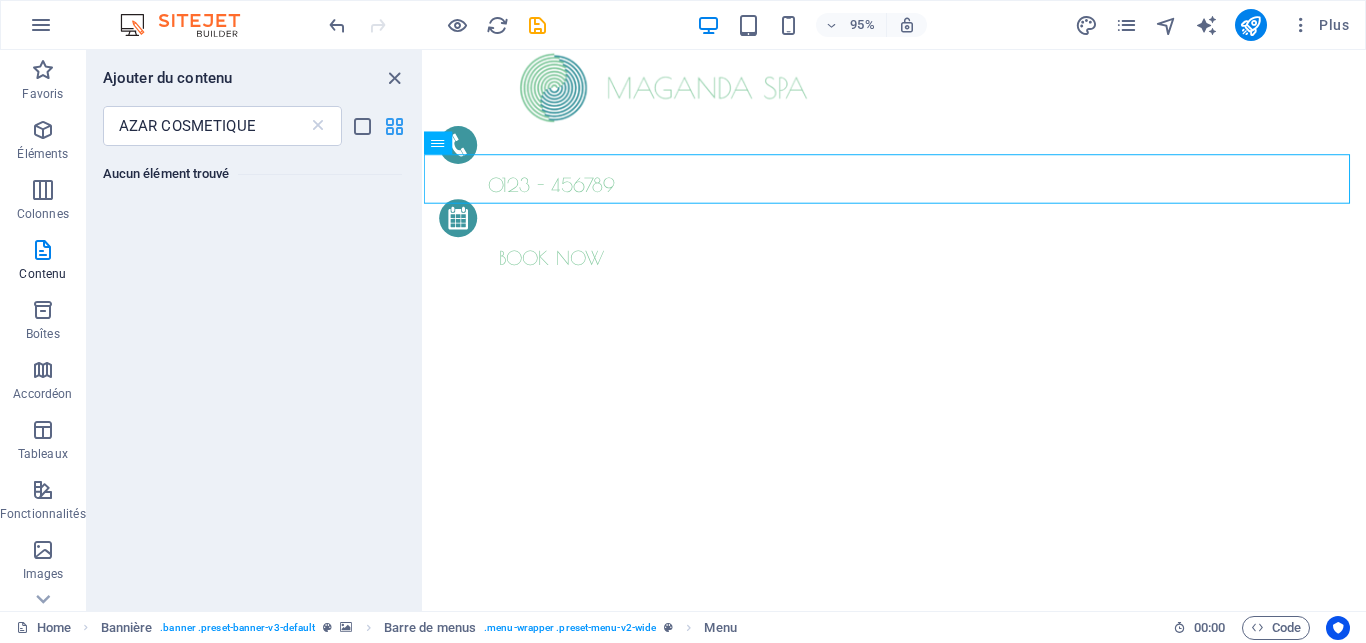 click at bounding box center (394, 126) 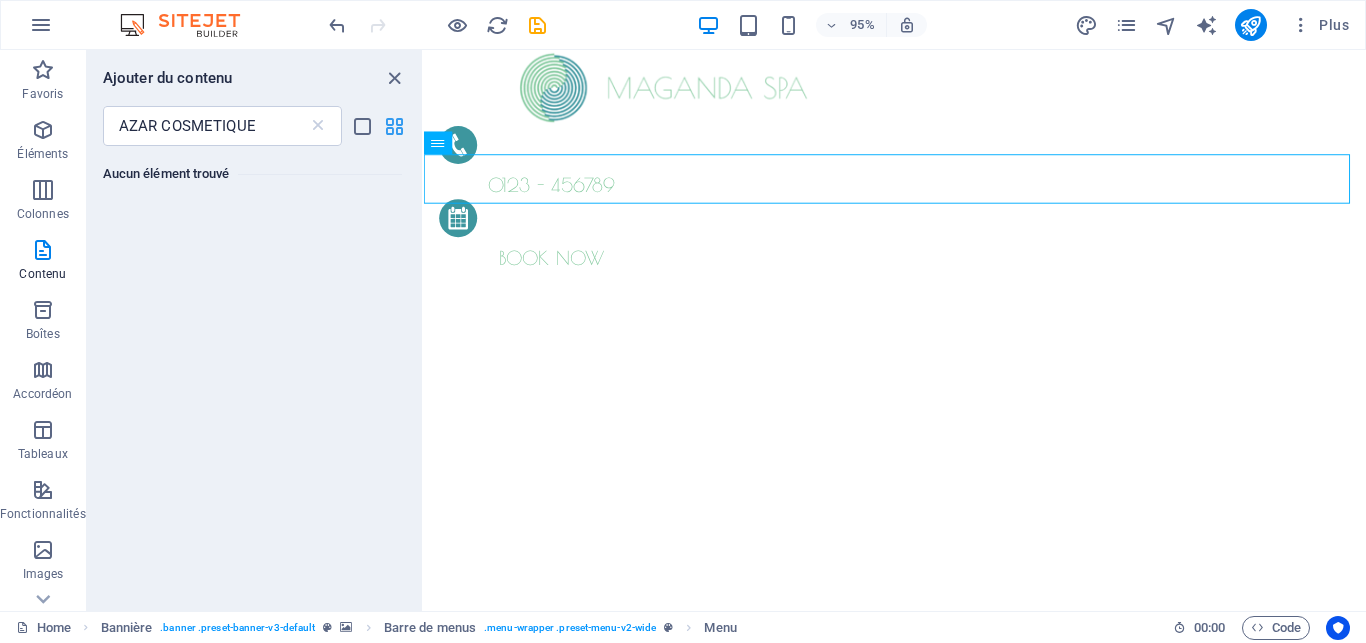 click at bounding box center [394, 126] 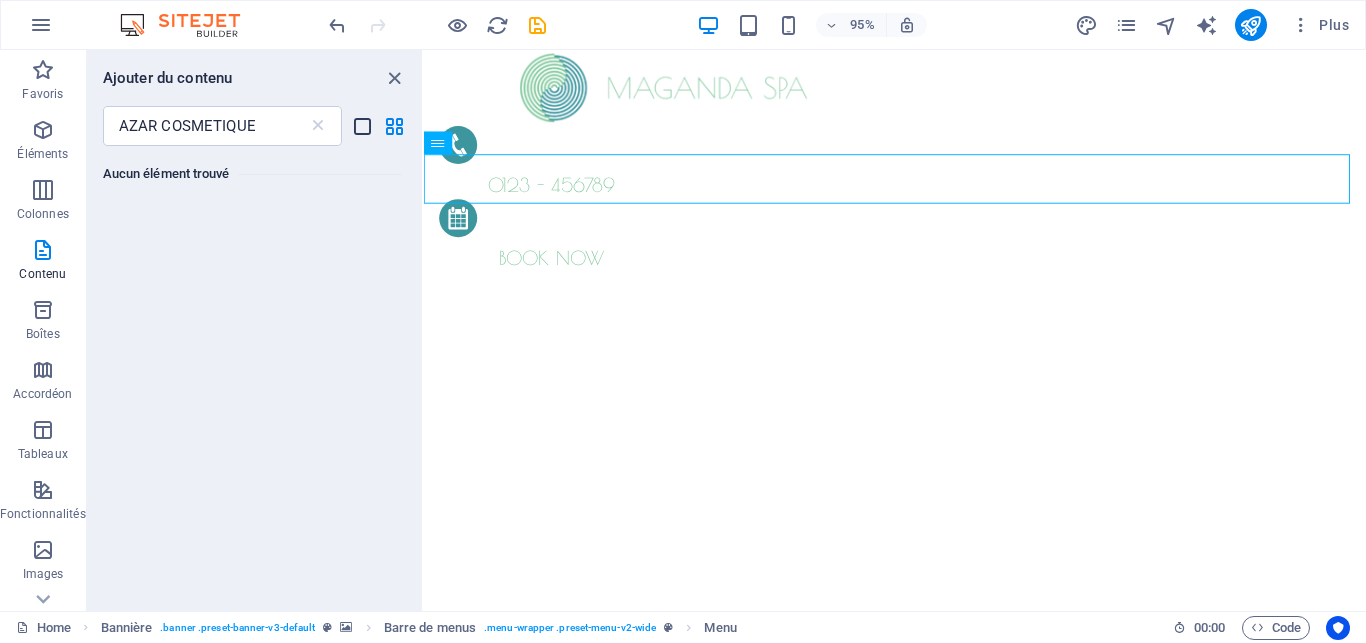 click at bounding box center (362, 126) 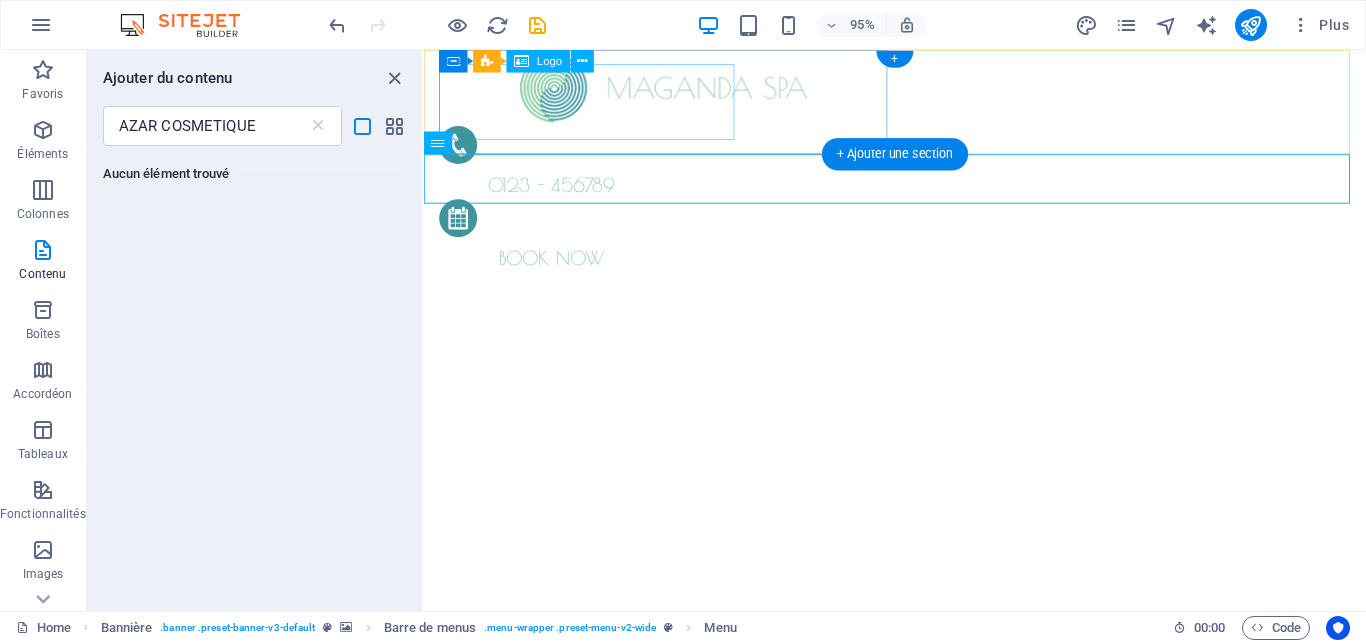 click at bounding box center [676, 90] 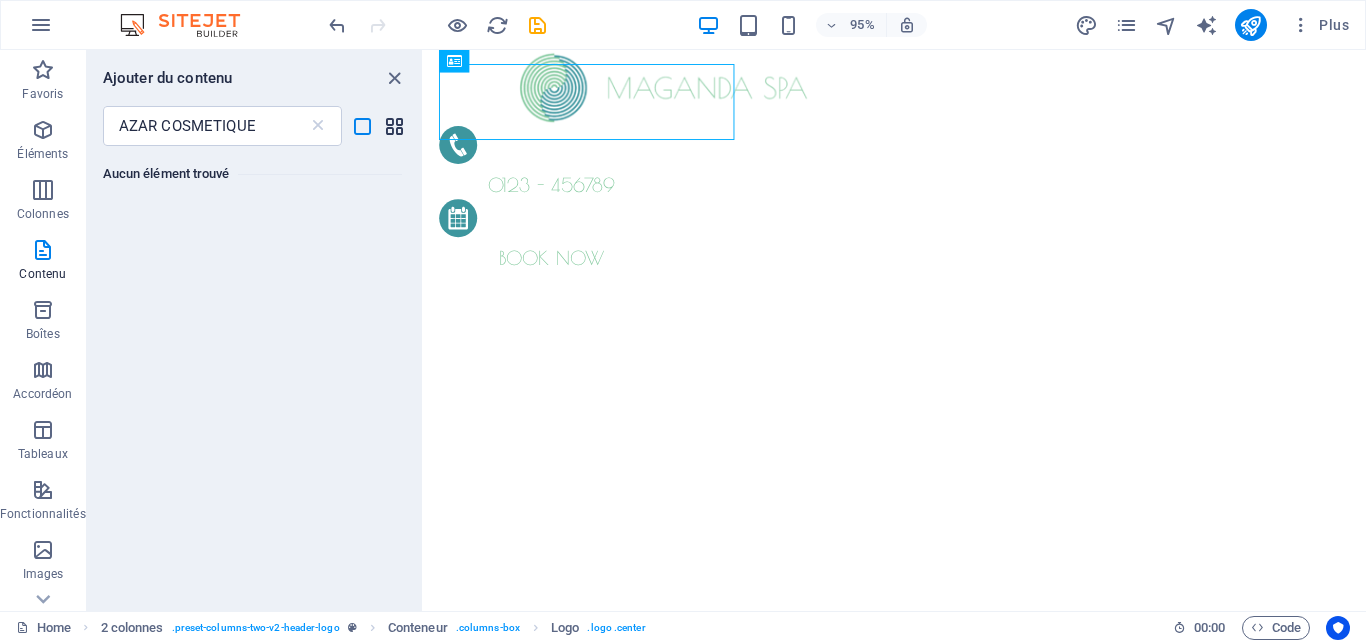 click at bounding box center [394, 126] 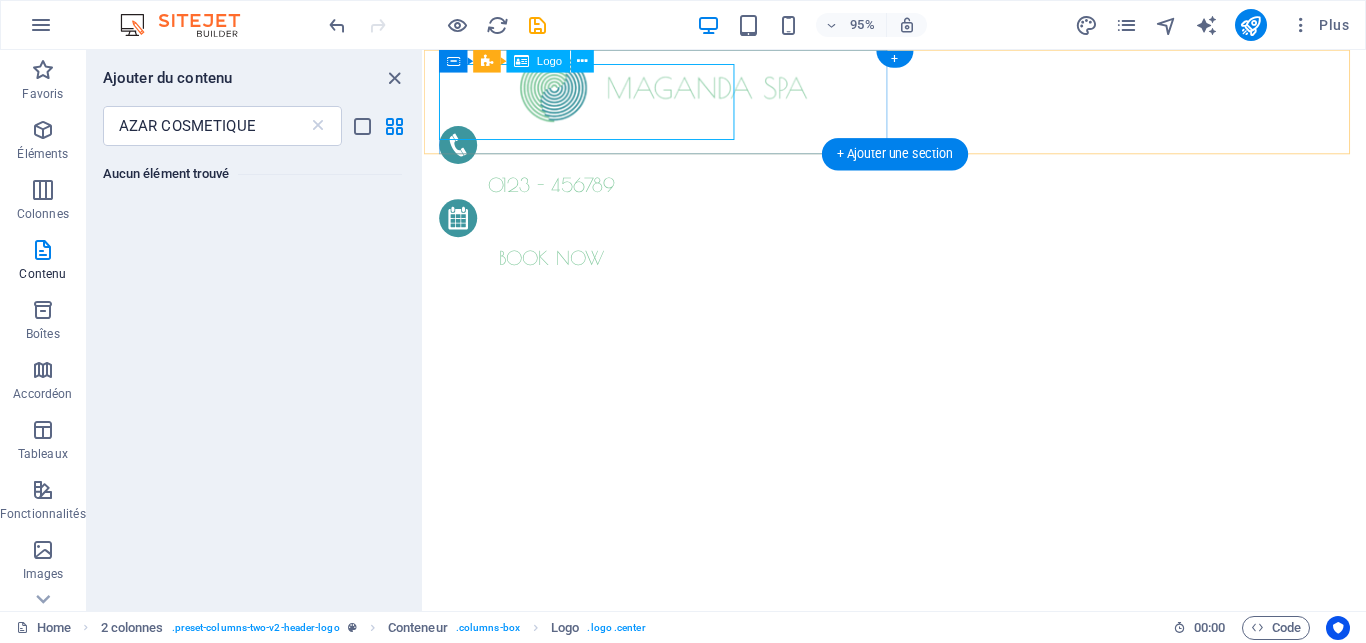 click at bounding box center [676, 90] 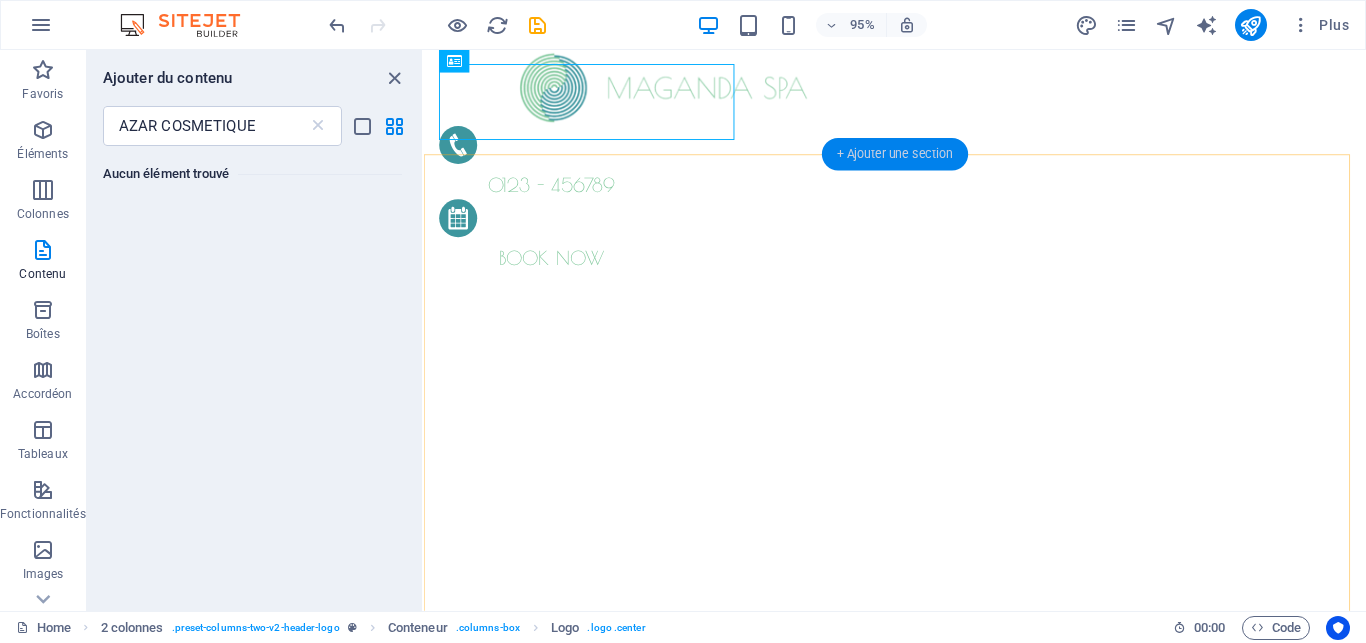 click on "+ Ajouter une section" at bounding box center (895, 154) 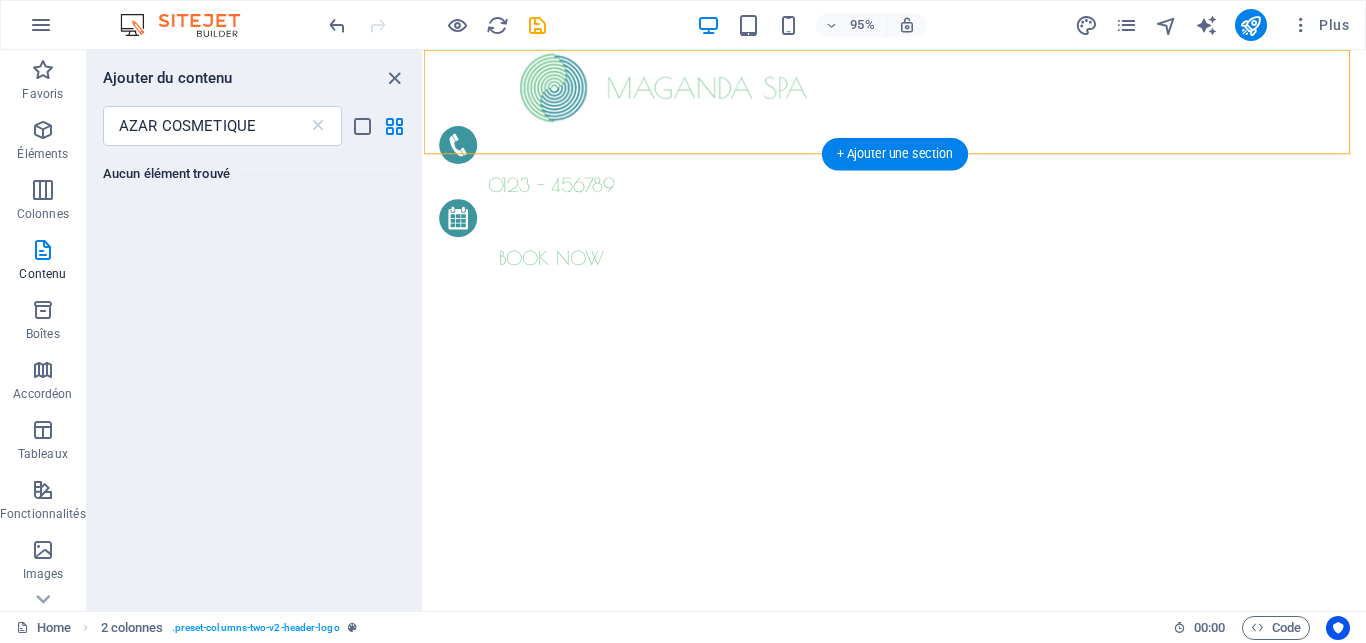 click at bounding box center (676, 90) 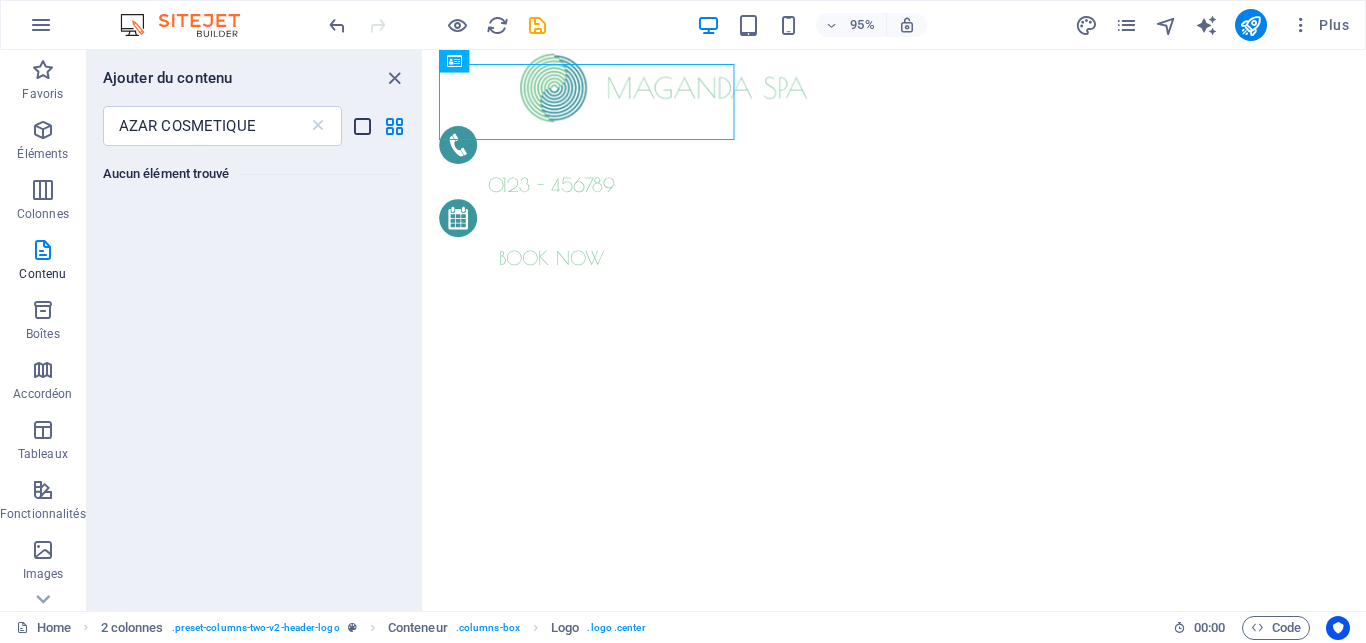 click at bounding box center [362, 126] 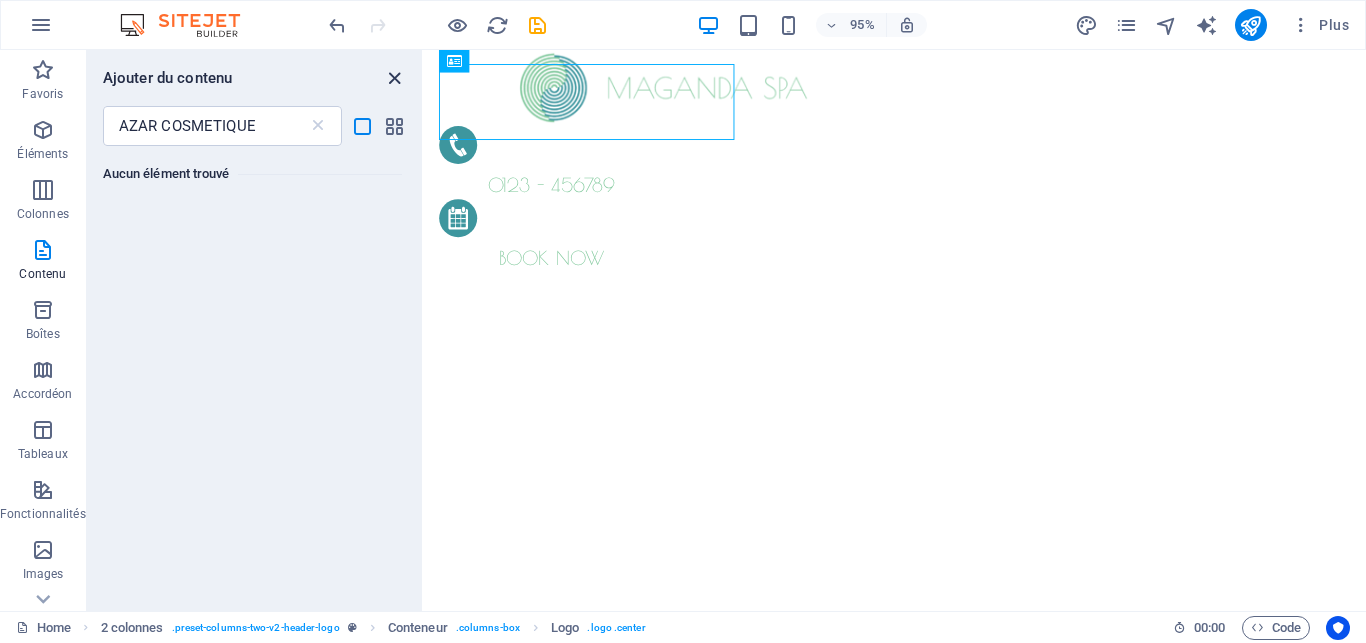 click at bounding box center [394, 78] 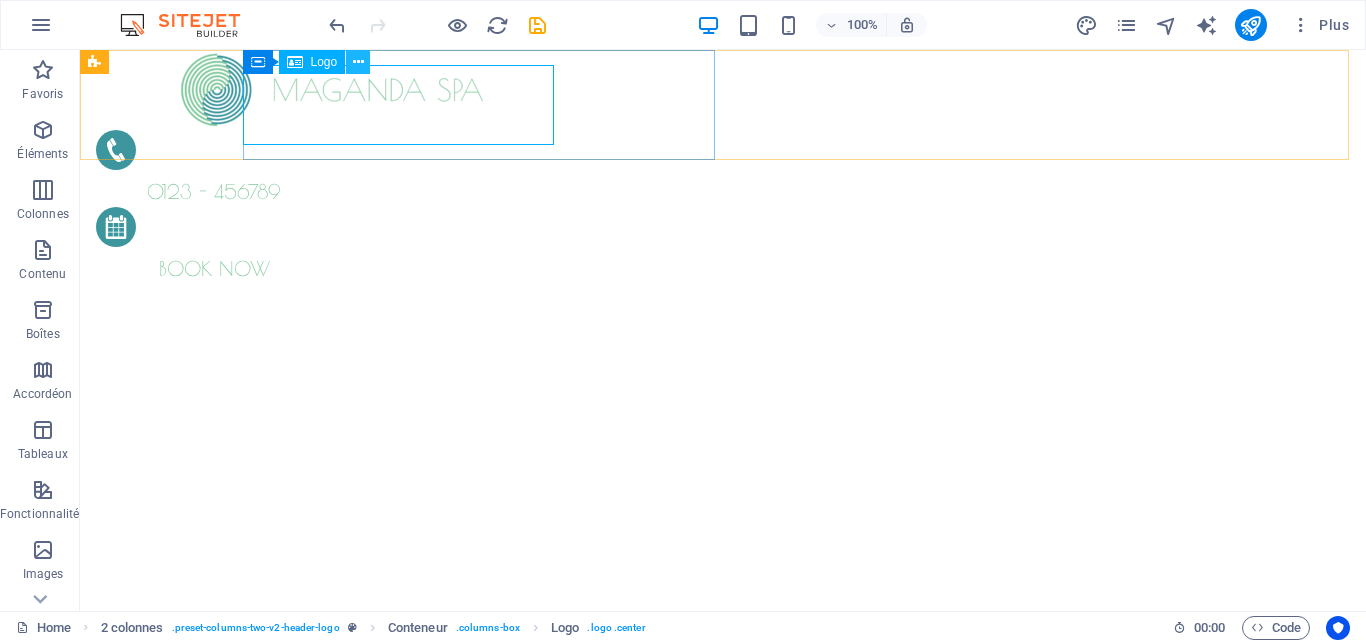 click at bounding box center [358, 62] 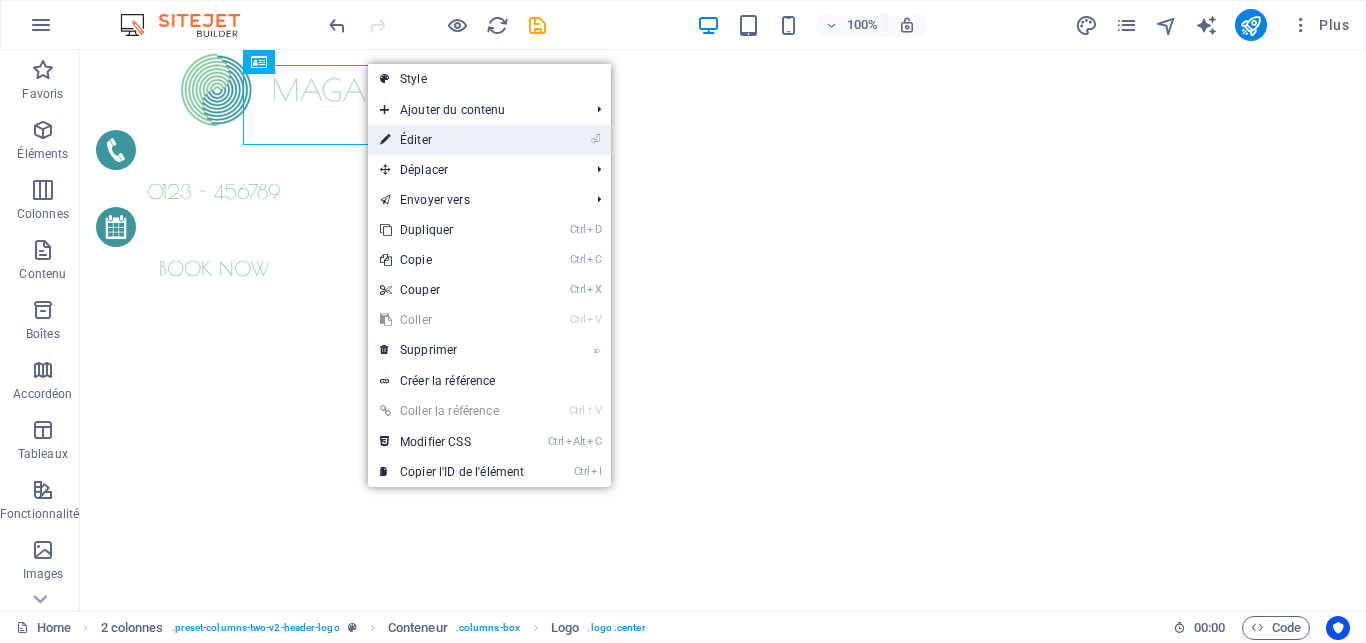 click on "⏎  Éditer" at bounding box center [452, 140] 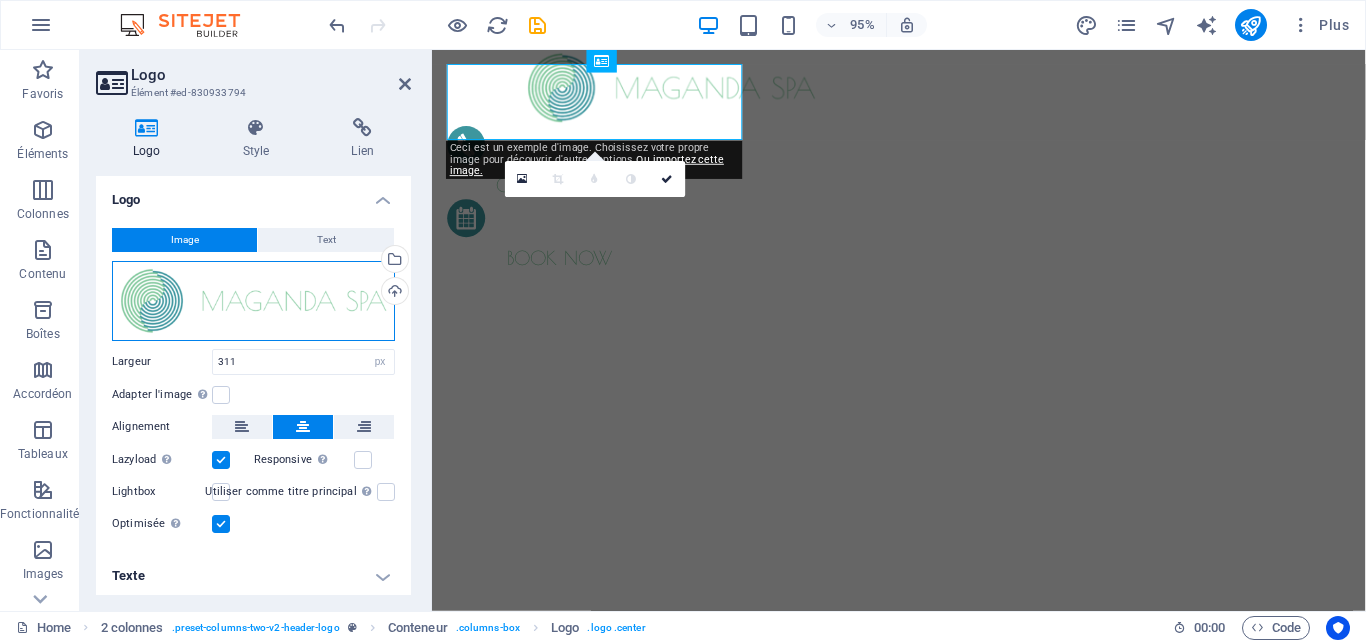 click on "Glissez les fichiers ici, cliquez pour choisir les fichiers ou  sélectionnez les fichiers depuis Fichiers ou depuis notre stock gratuit de photos et de vidéos" at bounding box center [253, 301] 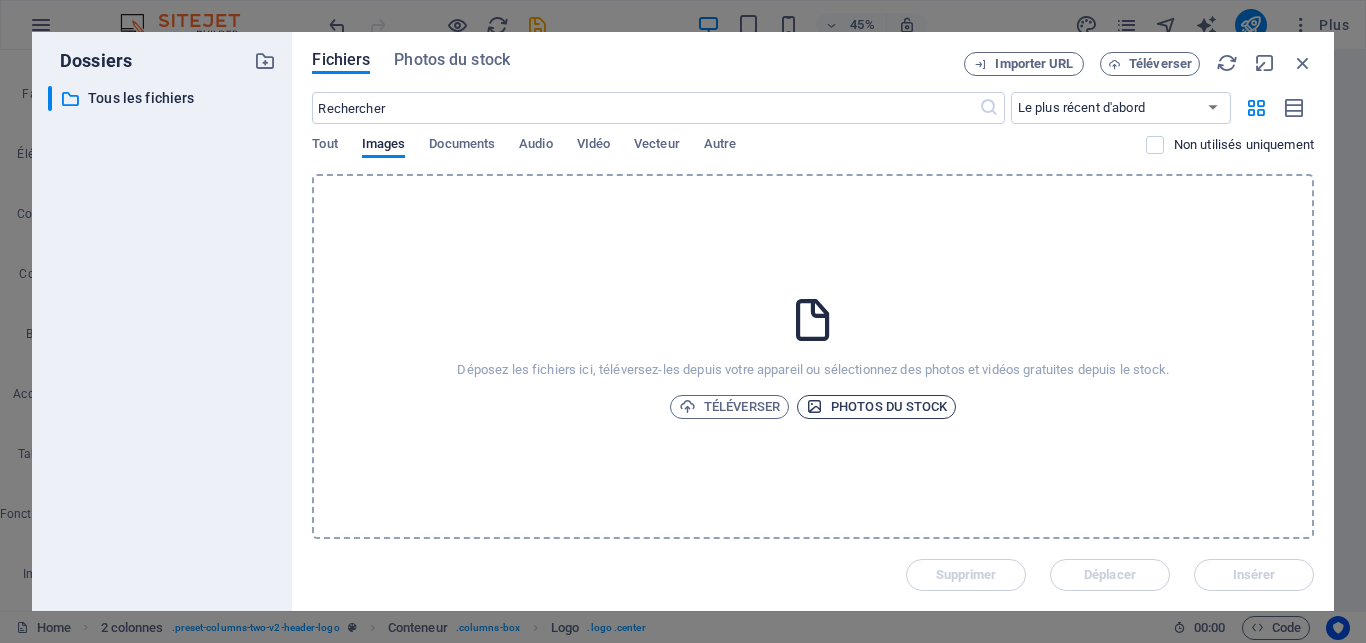 click on "Photos du stock" at bounding box center [877, 407] 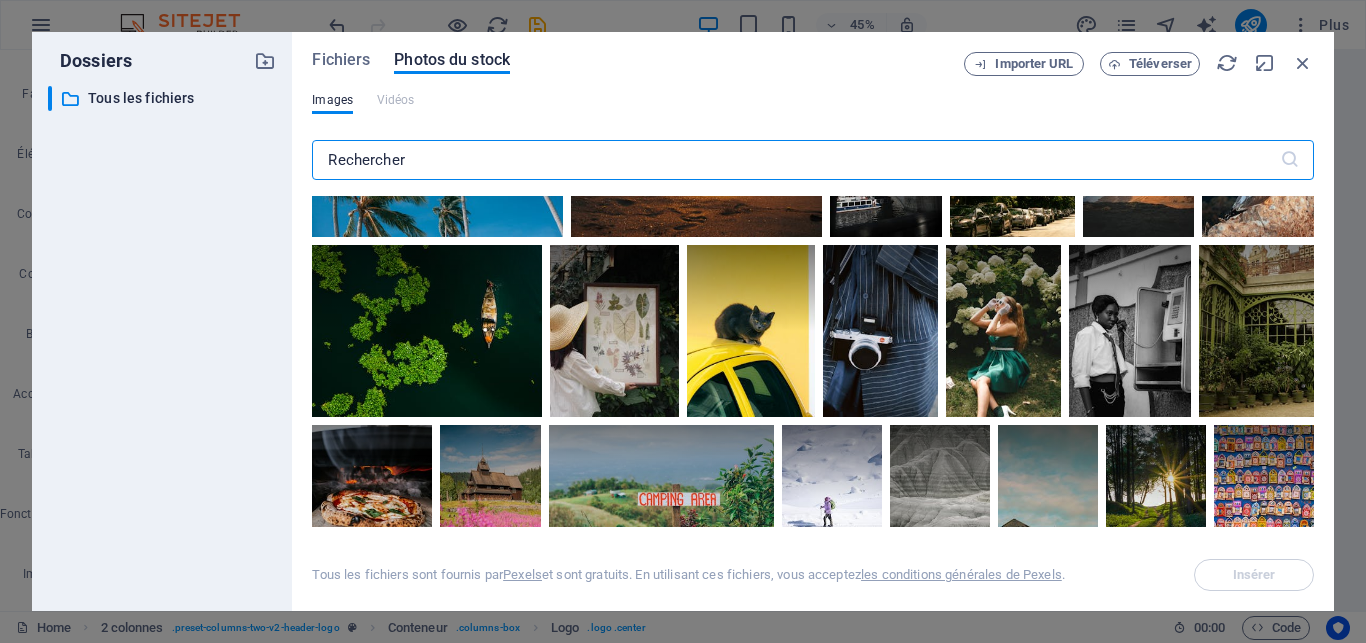 scroll, scrollTop: 602, scrollLeft: 0, axis: vertical 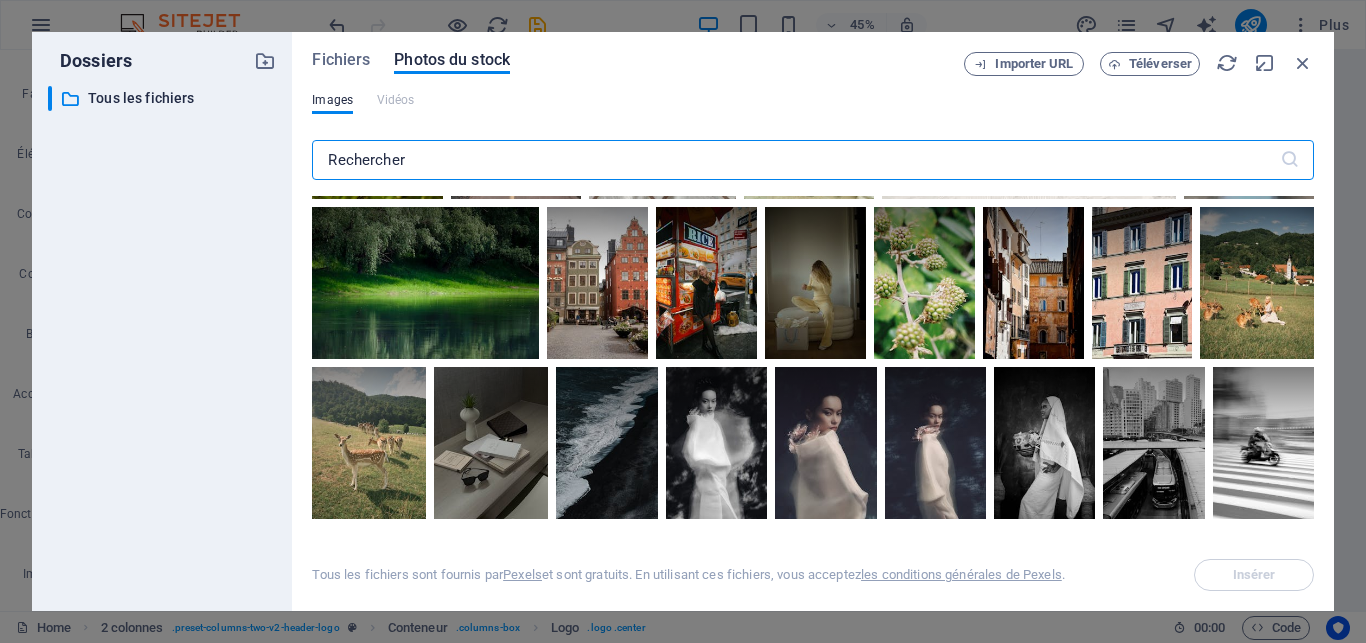 click at bounding box center [795, 160] 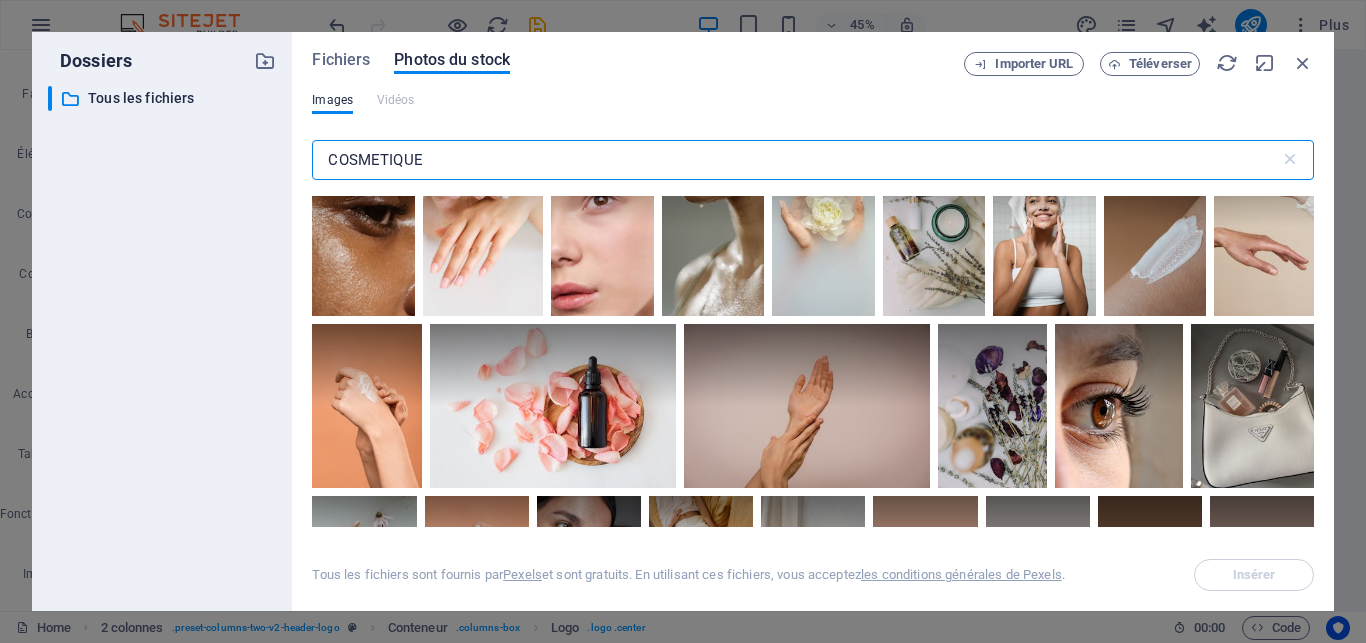 scroll, scrollTop: 1505, scrollLeft: 0, axis: vertical 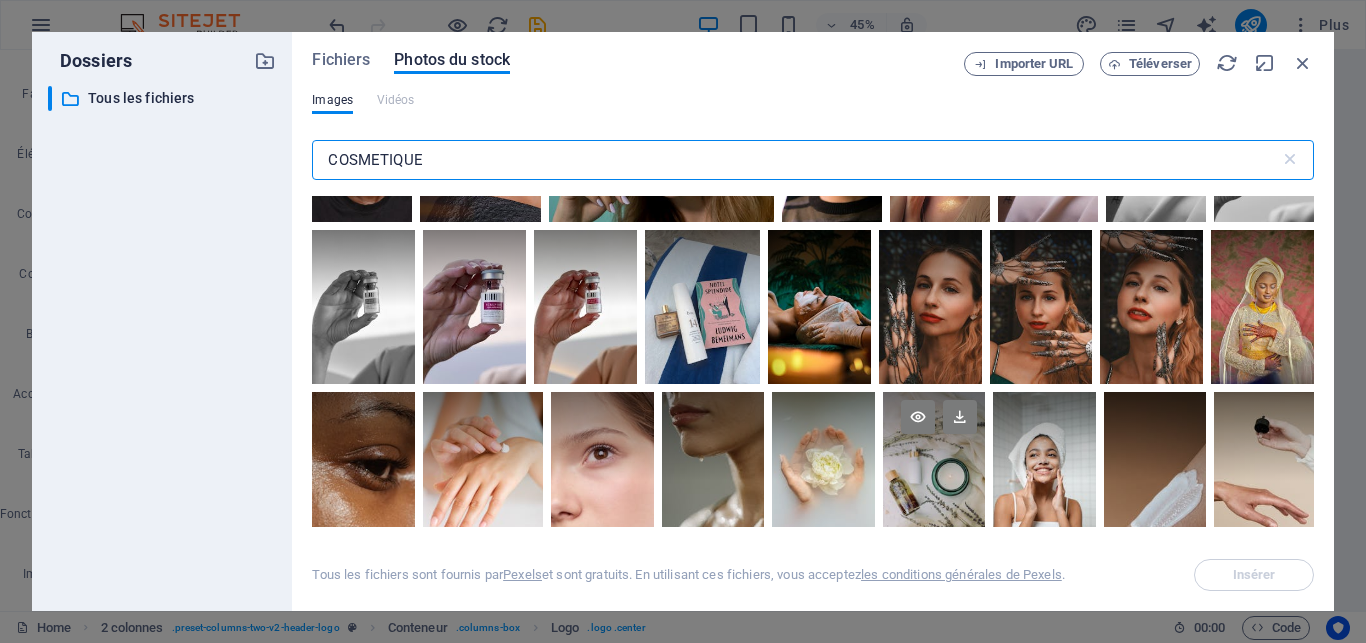 type on "COSMETIQUE" 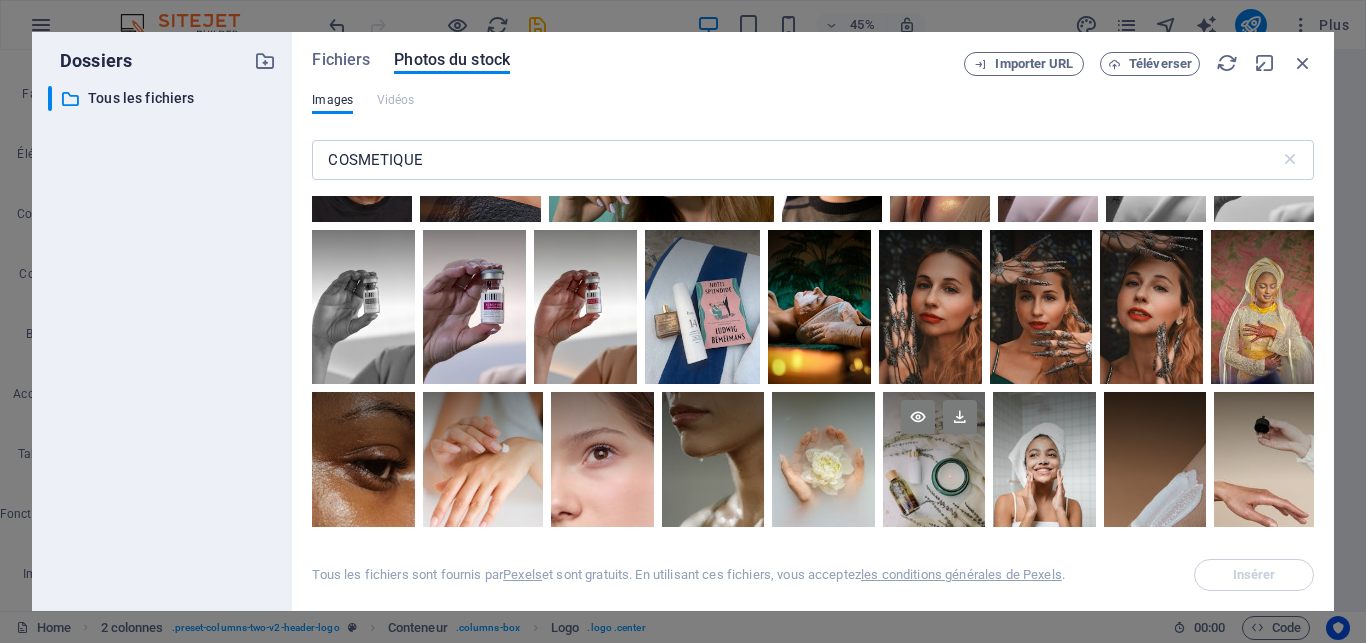 click at bounding box center [934, 436] 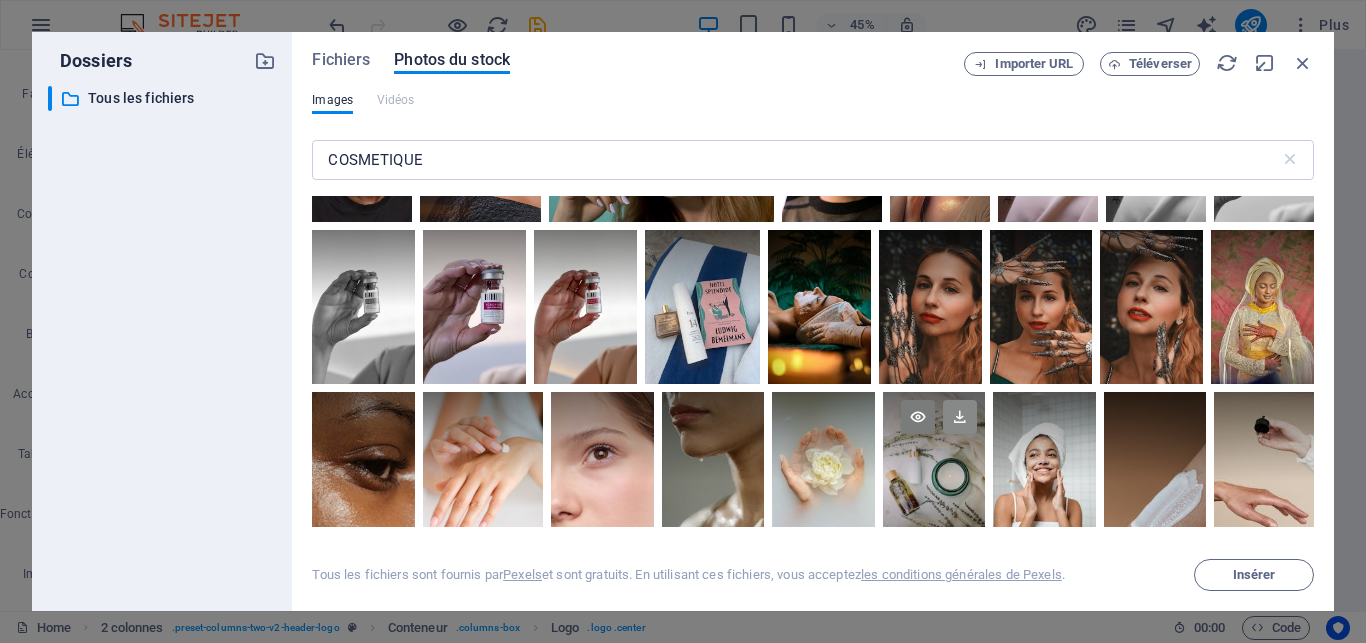 click at bounding box center [960, 417] 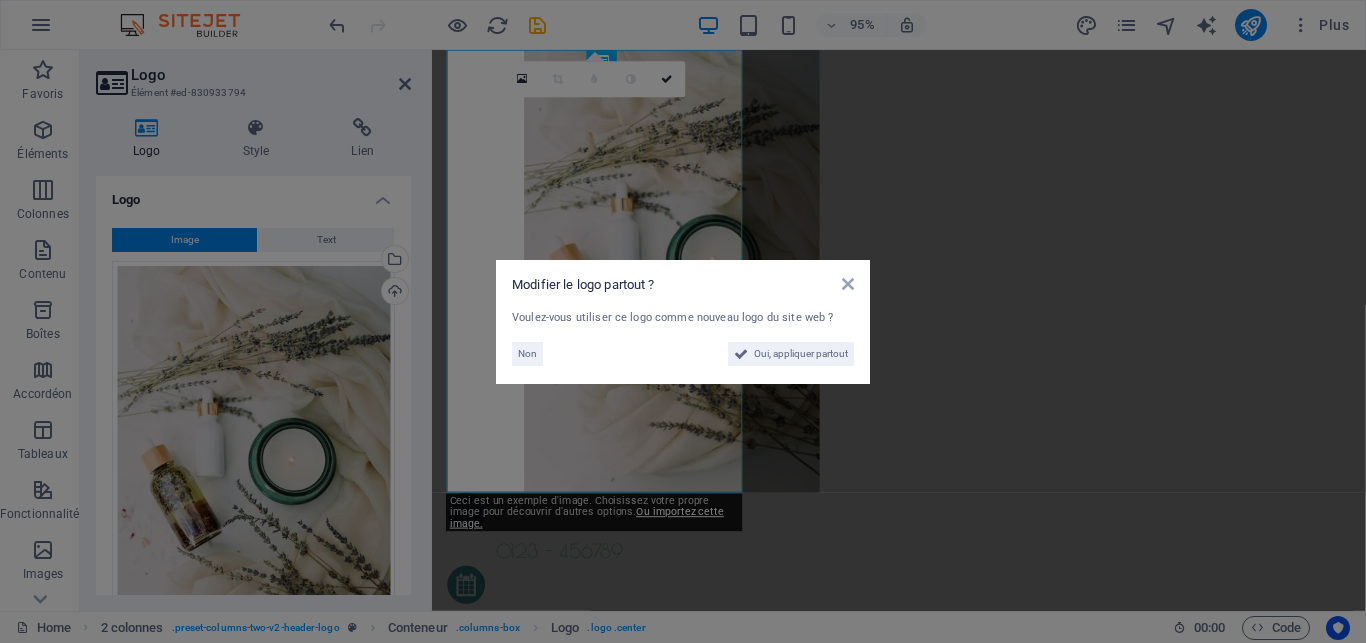 click on "Modifier le logo partout ? Voulez-vous utiliser ce logo comme nouveau logo du site web ? Non Oui, appliquer partout" at bounding box center [683, 321] 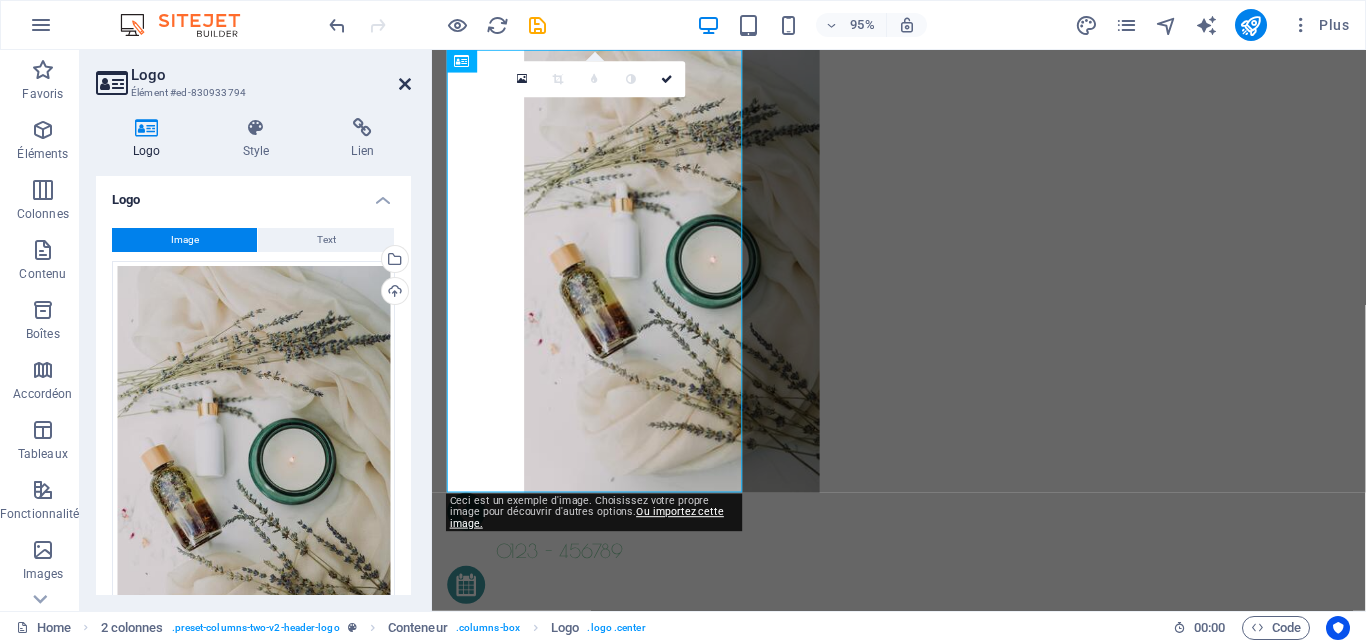 click at bounding box center [405, 84] 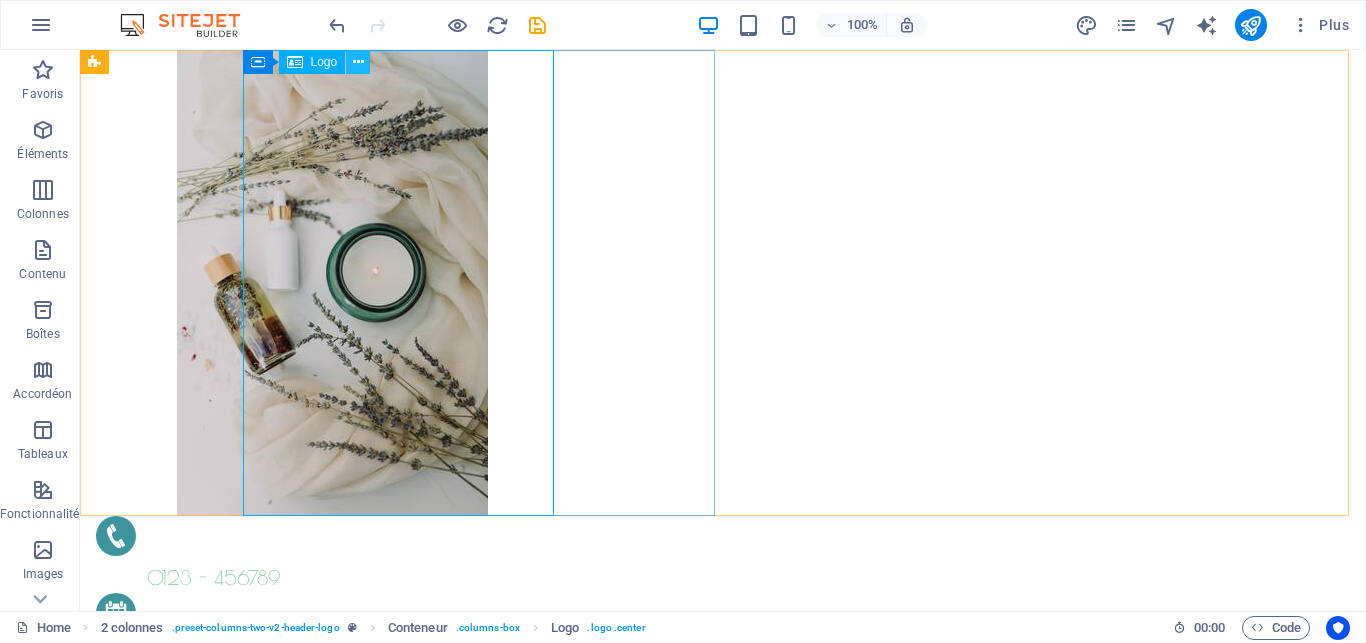 click at bounding box center [358, 62] 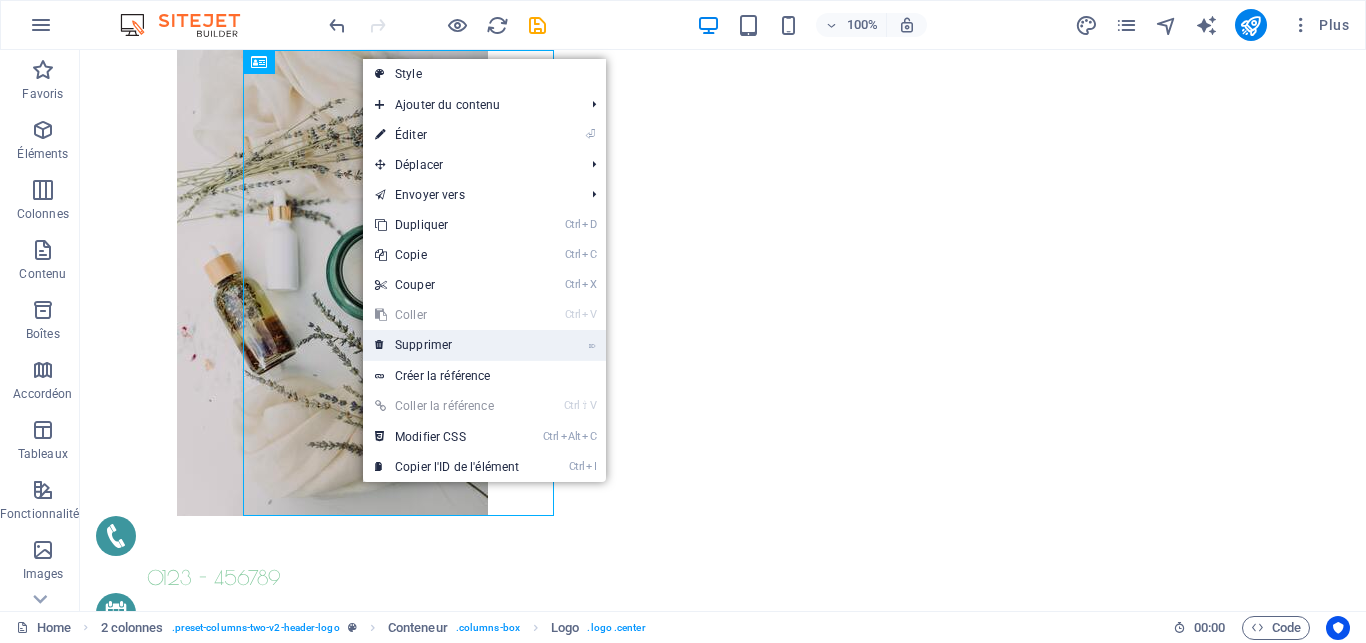 click on "⌦  Supprimer" at bounding box center [447, 345] 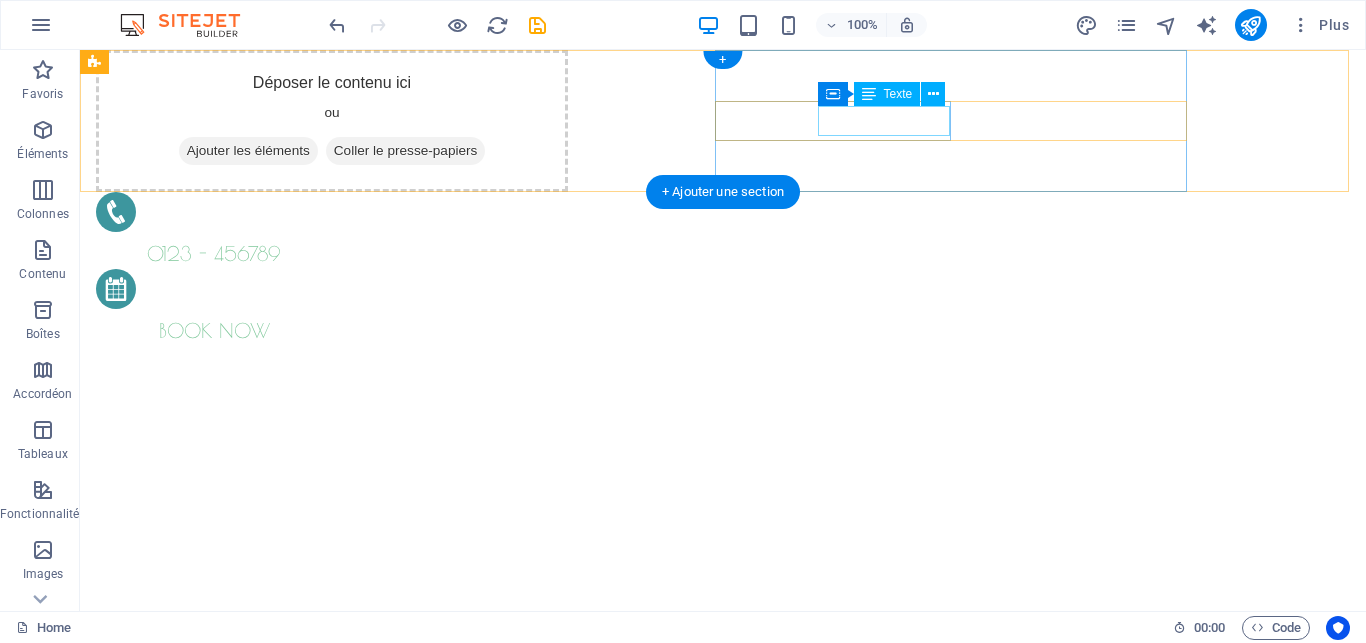 click on "0123 - 456789" at bounding box center (214, 253) 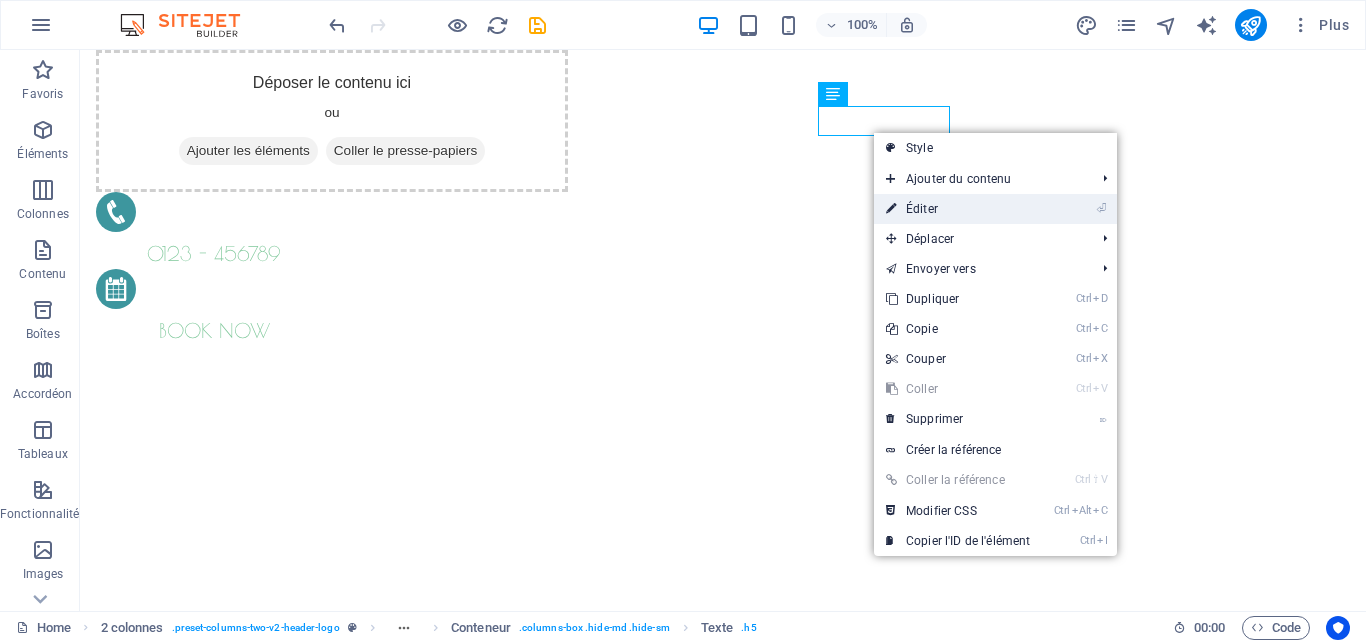 click on "⏎  Éditer" at bounding box center (958, 209) 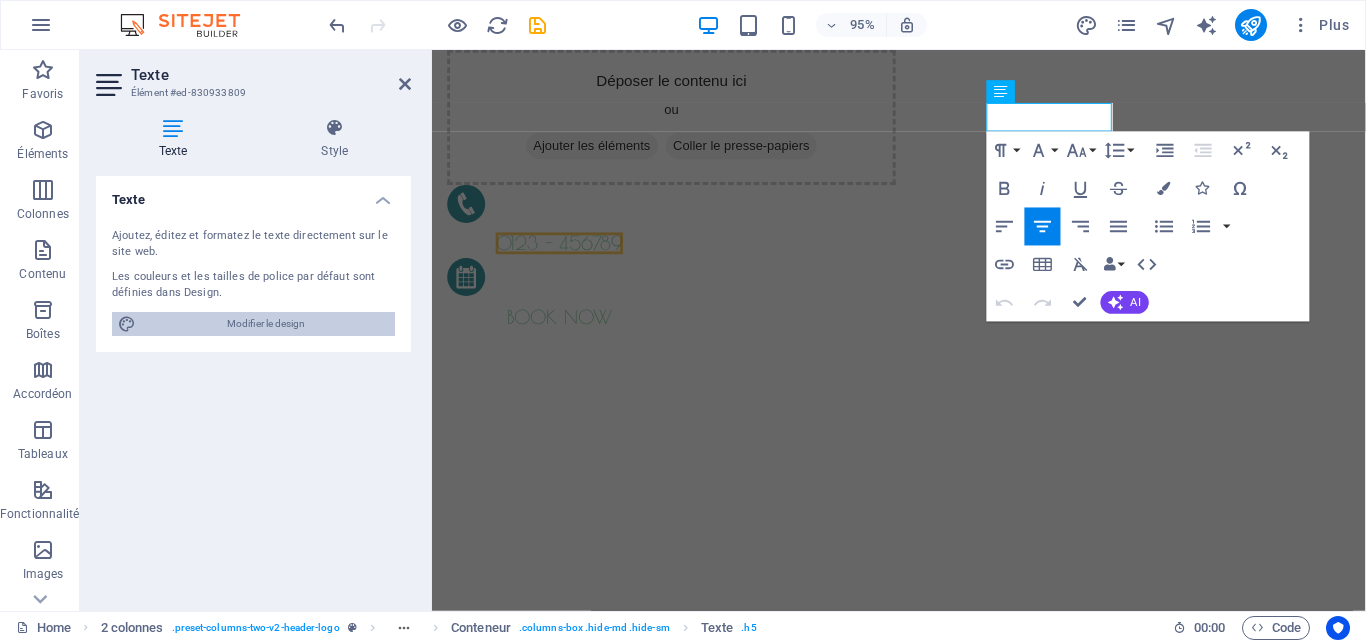 click on "Modifier le design" at bounding box center (265, 324) 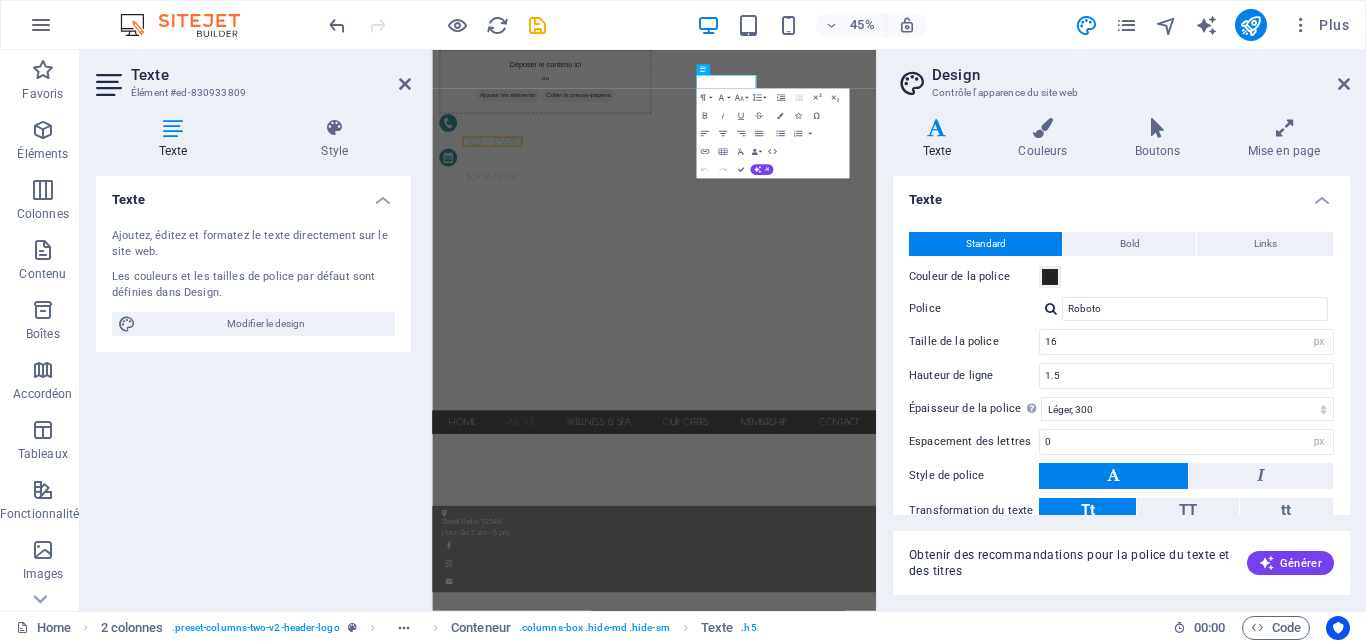 click on "Ajoutez, éditez et formatez le texte directement sur le site web." at bounding box center [253, 244] 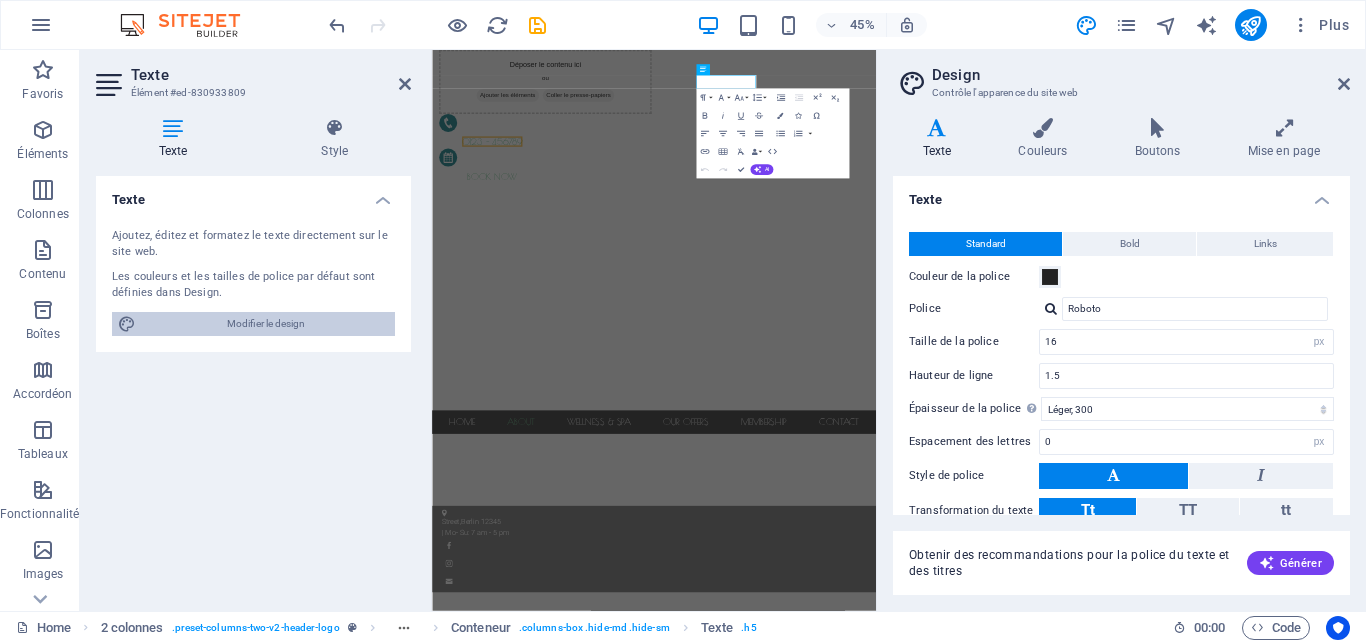 click on "Modifier le design" at bounding box center [265, 324] 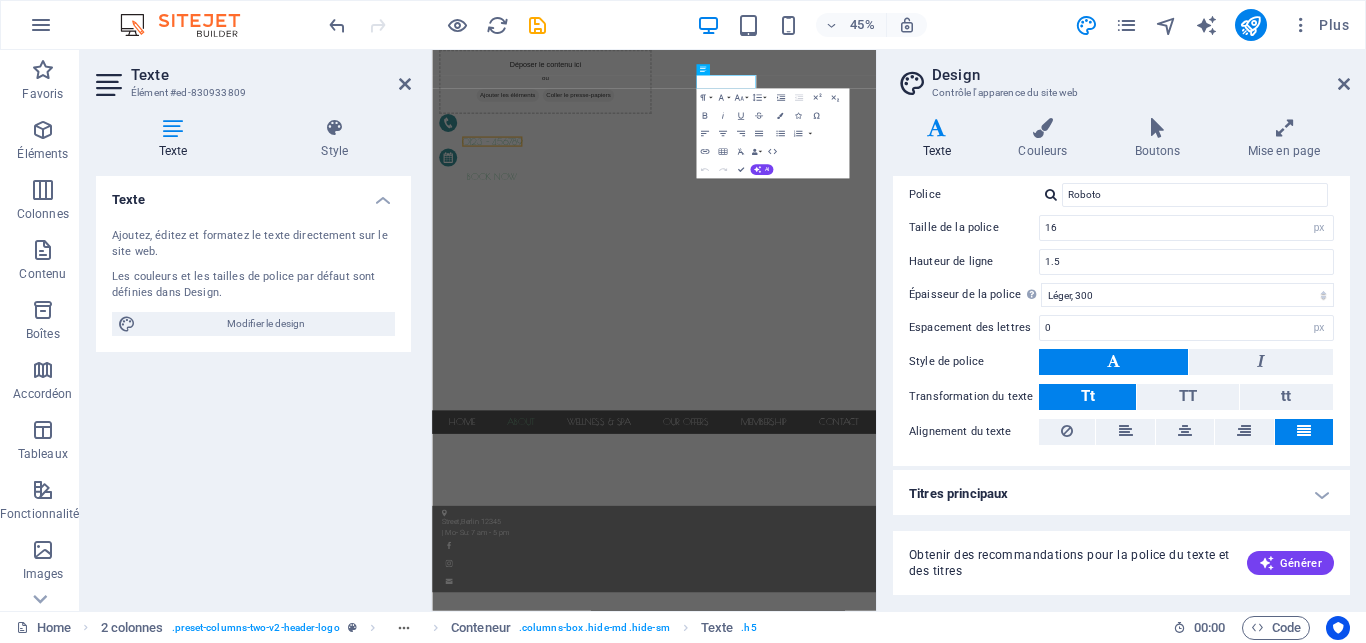 scroll, scrollTop: 115, scrollLeft: 0, axis: vertical 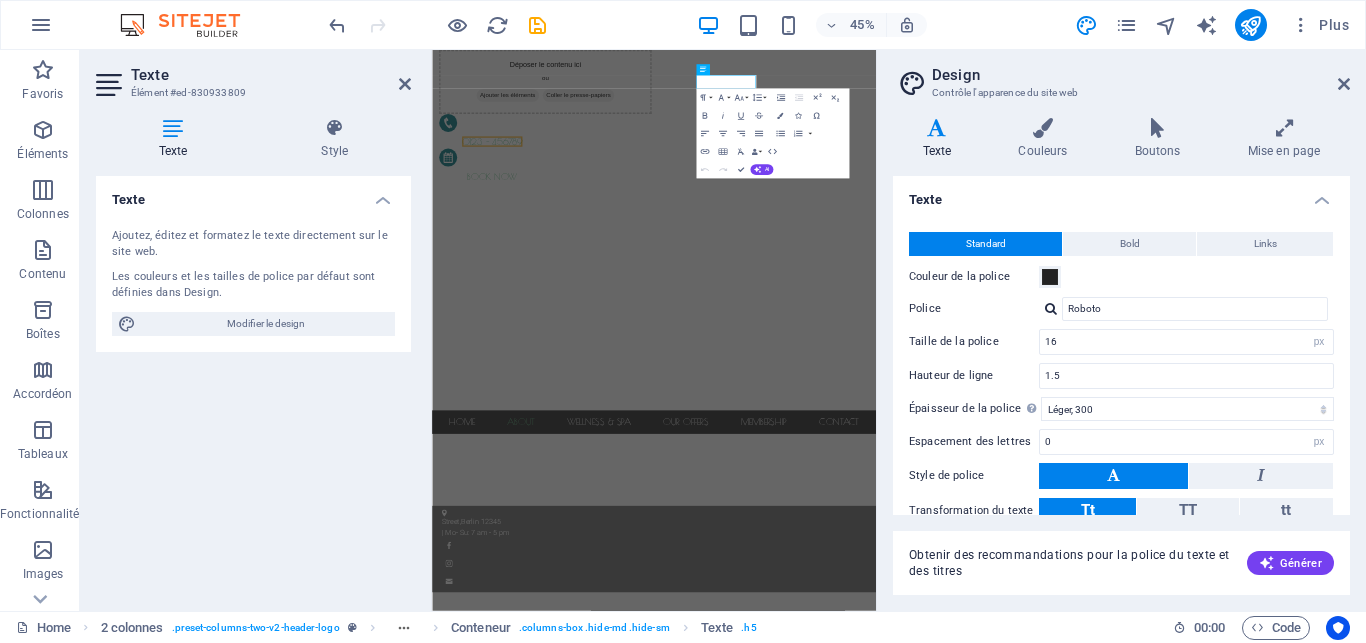 click at bounding box center [937, 128] 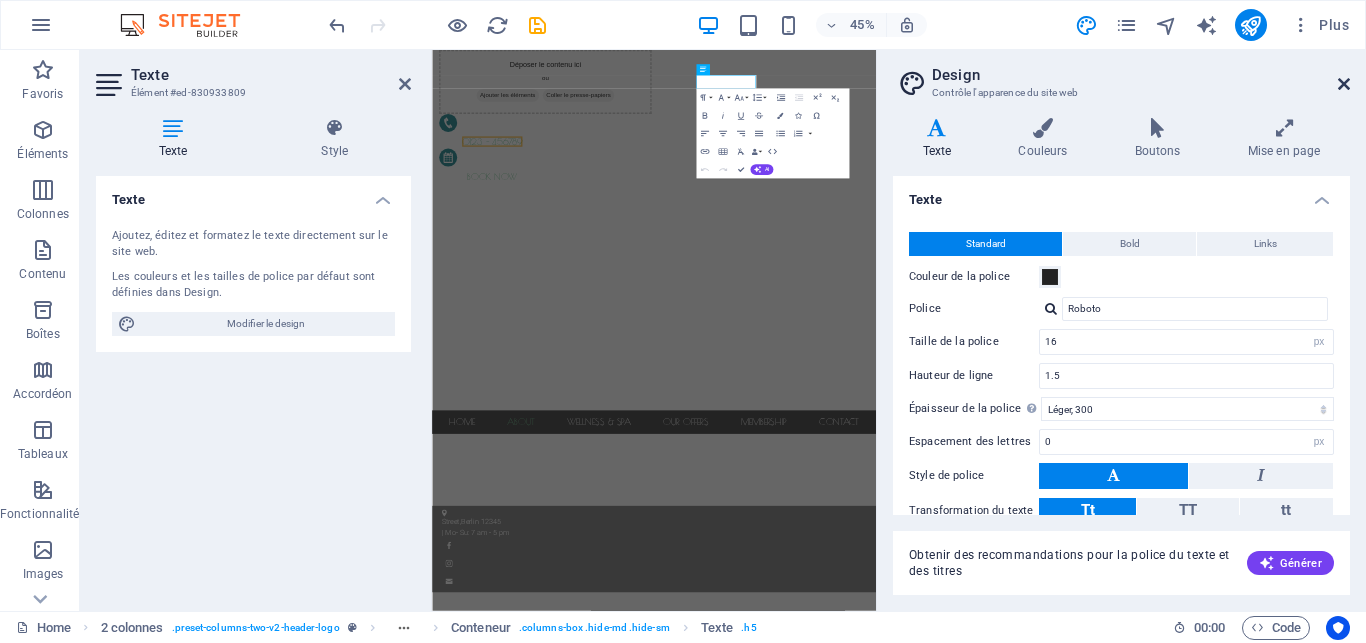 click at bounding box center (1344, 84) 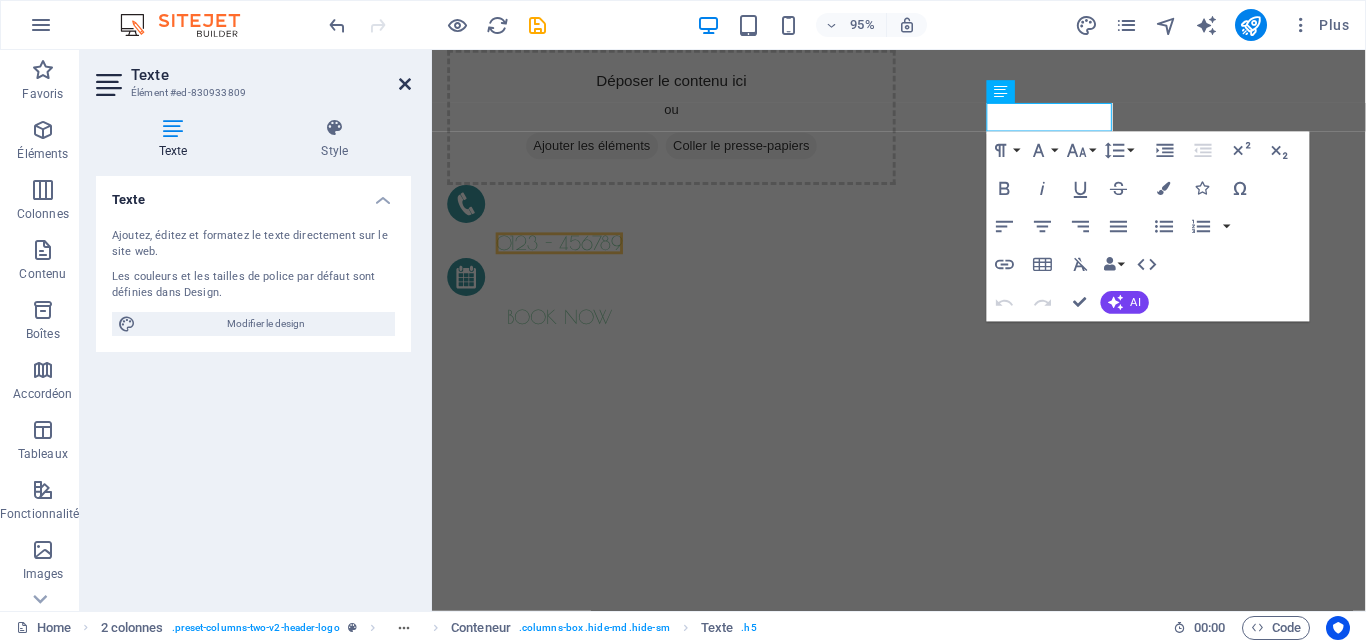 click at bounding box center [405, 84] 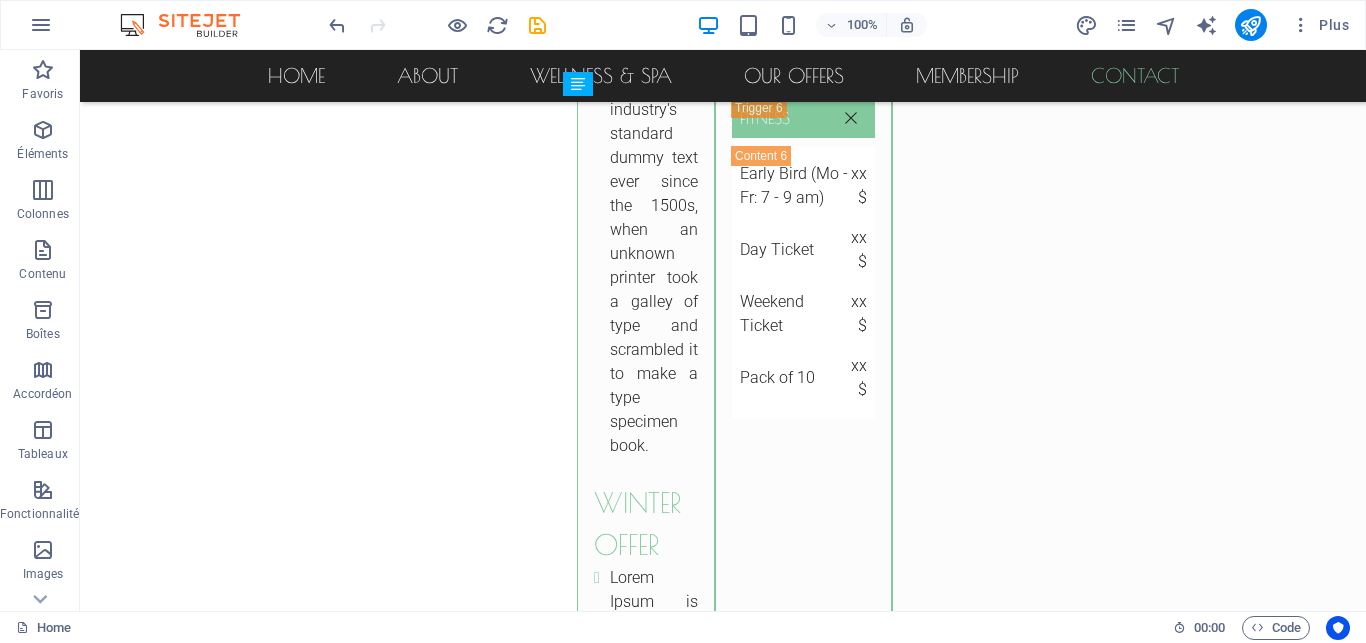 scroll, scrollTop: 7177, scrollLeft: 0, axis: vertical 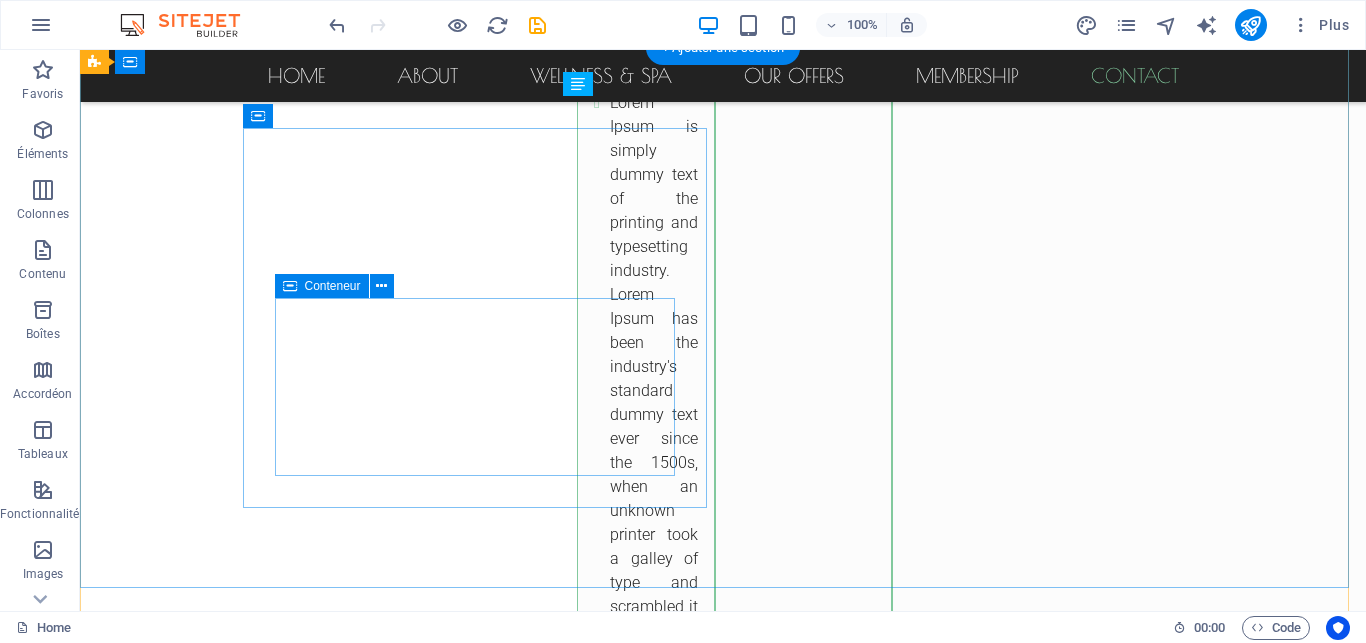 click on "Déposer le contenu ici ou  Ajouter les éléments  Coller le presse-papiers" at bounding box center [568, 2536] 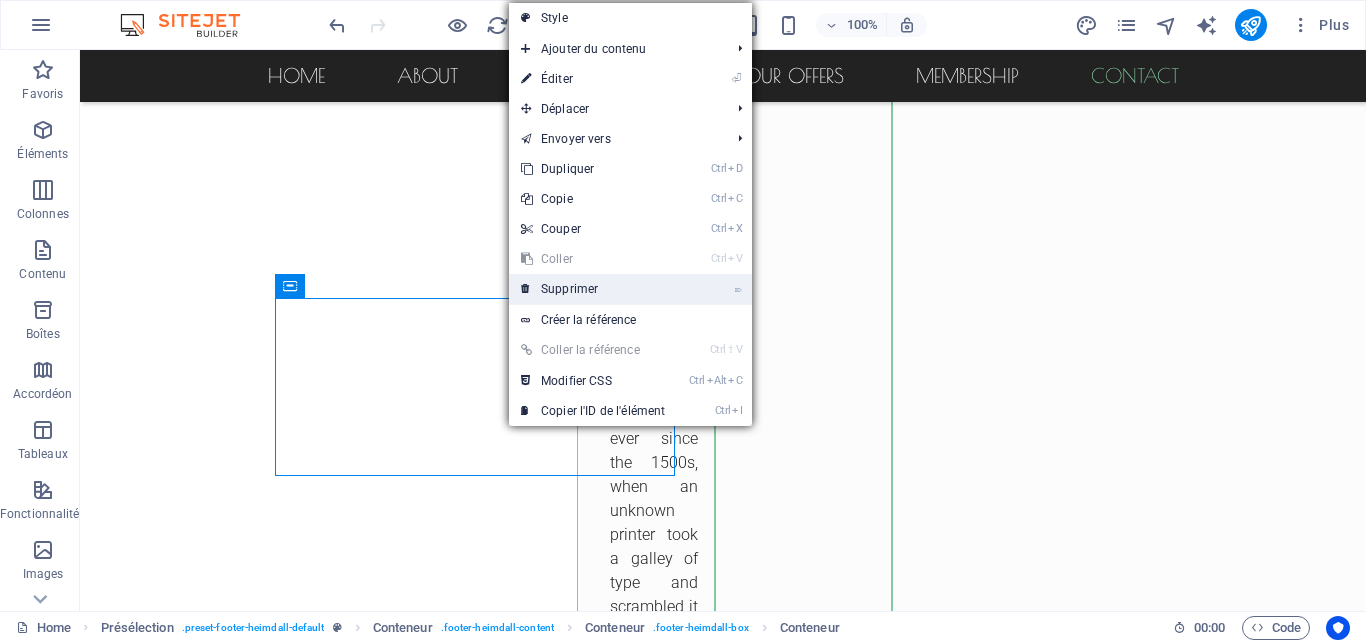 click on "⌦  Supprimer" at bounding box center (593, 289) 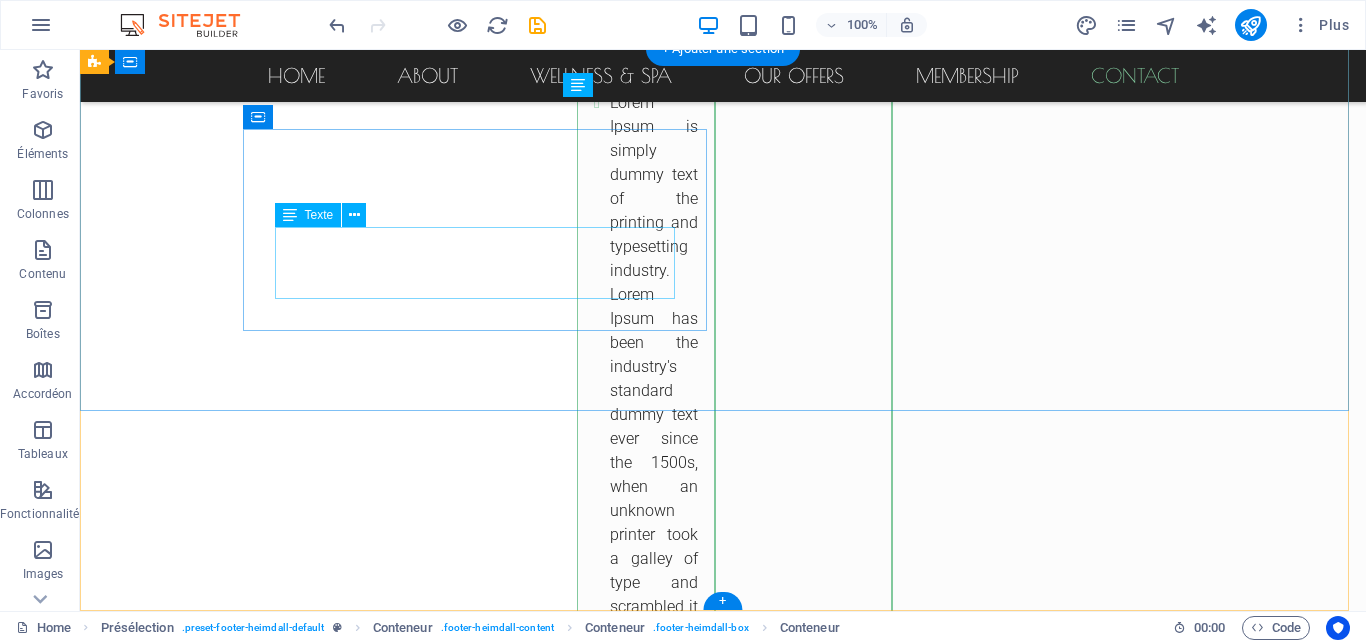 scroll, scrollTop: 7176, scrollLeft: 0, axis: vertical 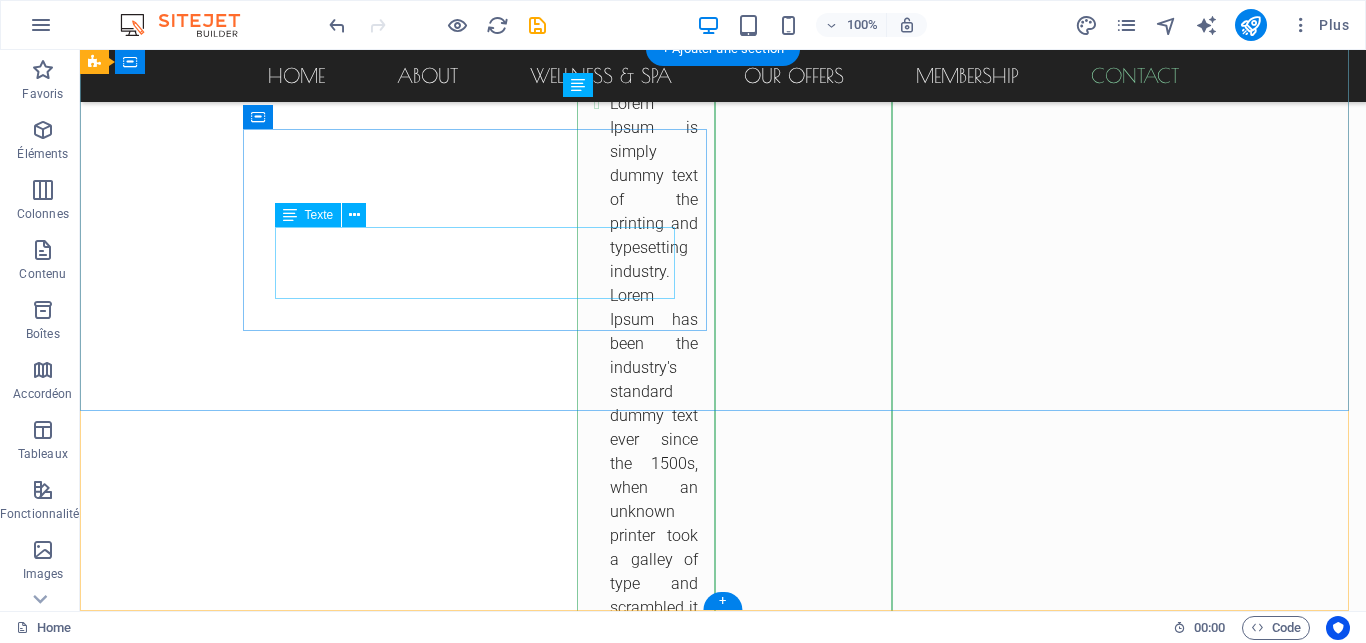 click on "azar.com Street [CITY]   [ZIP]" at bounding box center (568, 2430) 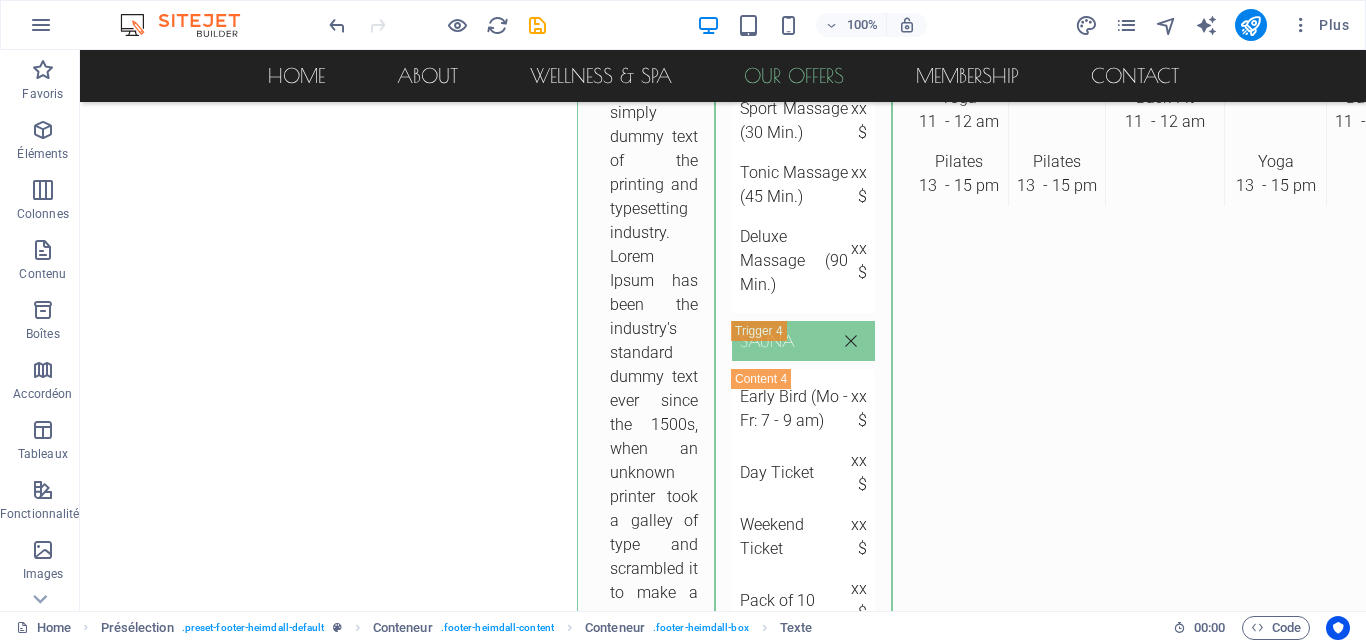 scroll, scrollTop: 5276, scrollLeft: 0, axis: vertical 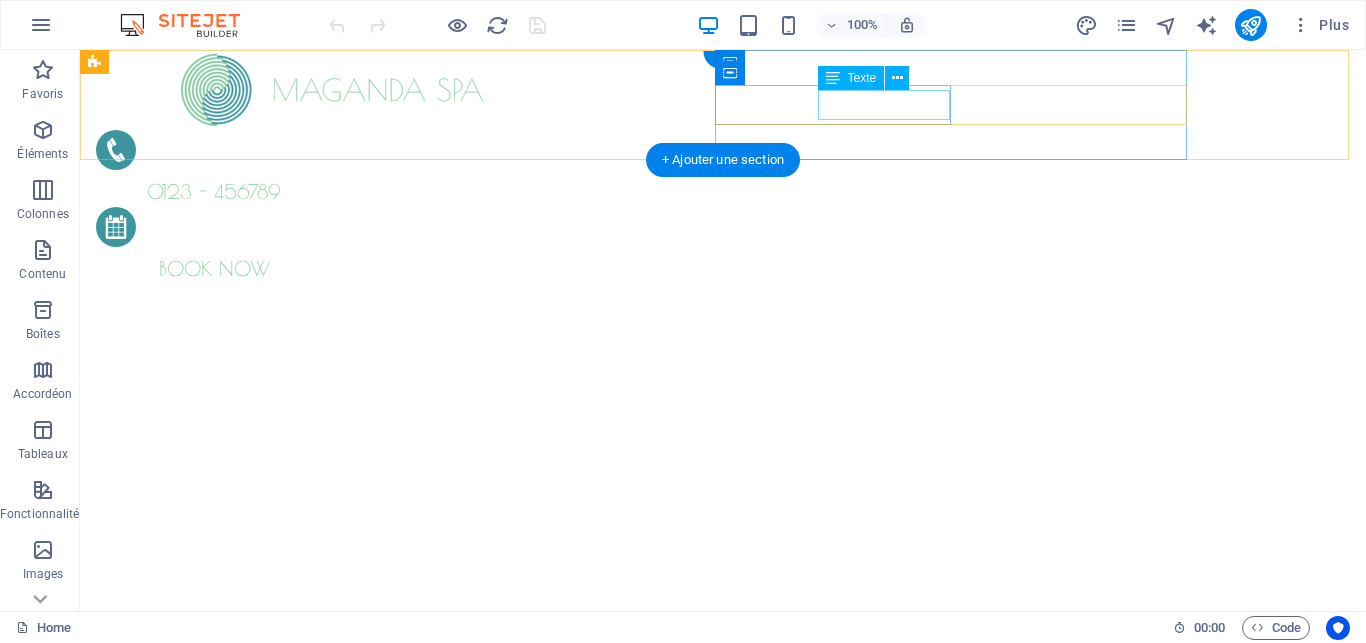 click on "0123 - 456789" at bounding box center (214, 191) 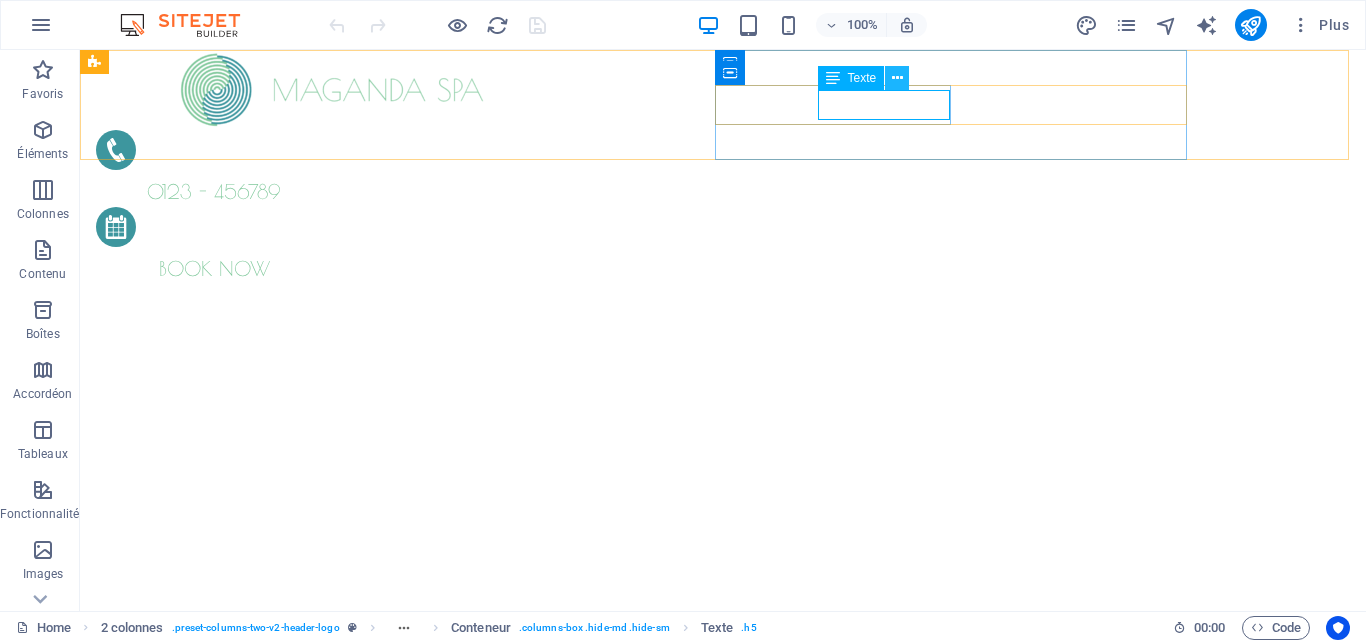 click at bounding box center (897, 78) 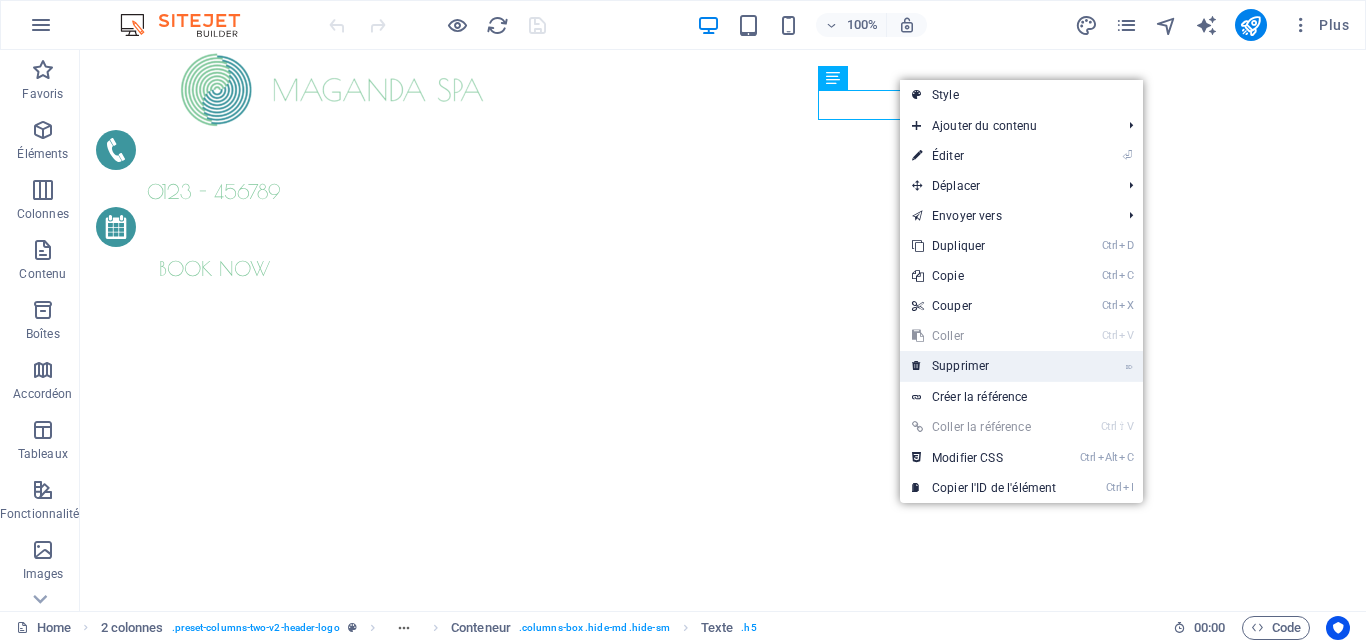 click on "⌦  Supprimer" at bounding box center (984, 366) 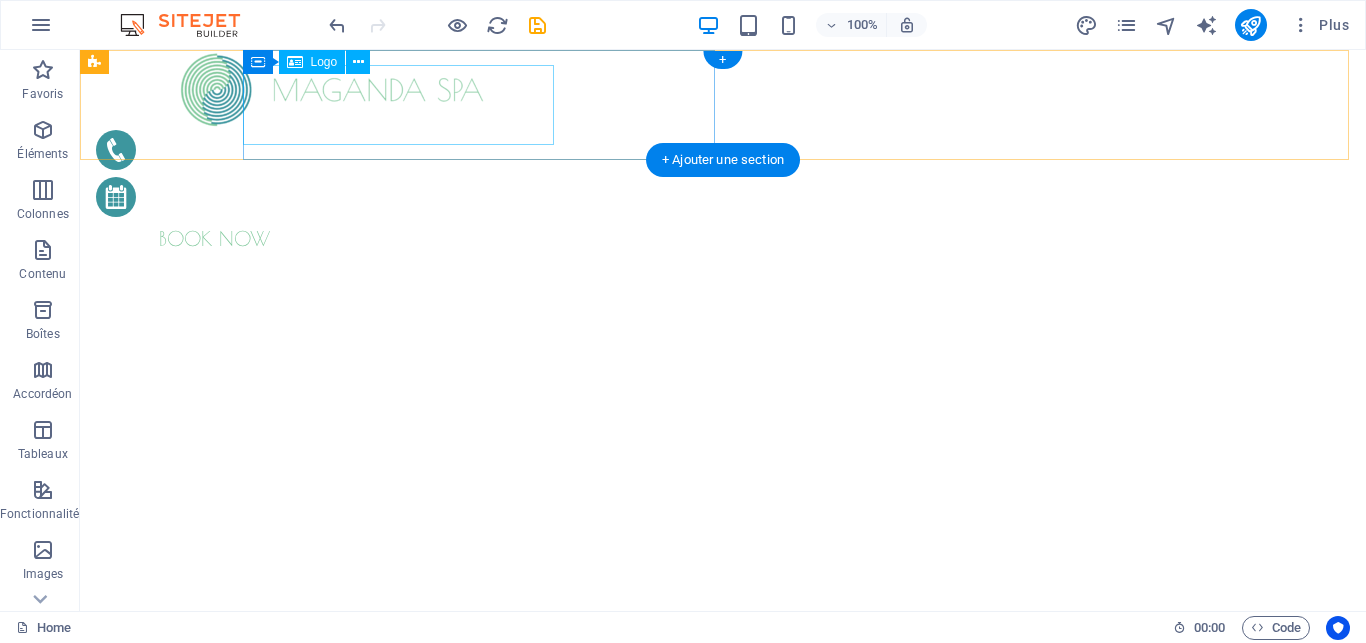 click at bounding box center (332, 90) 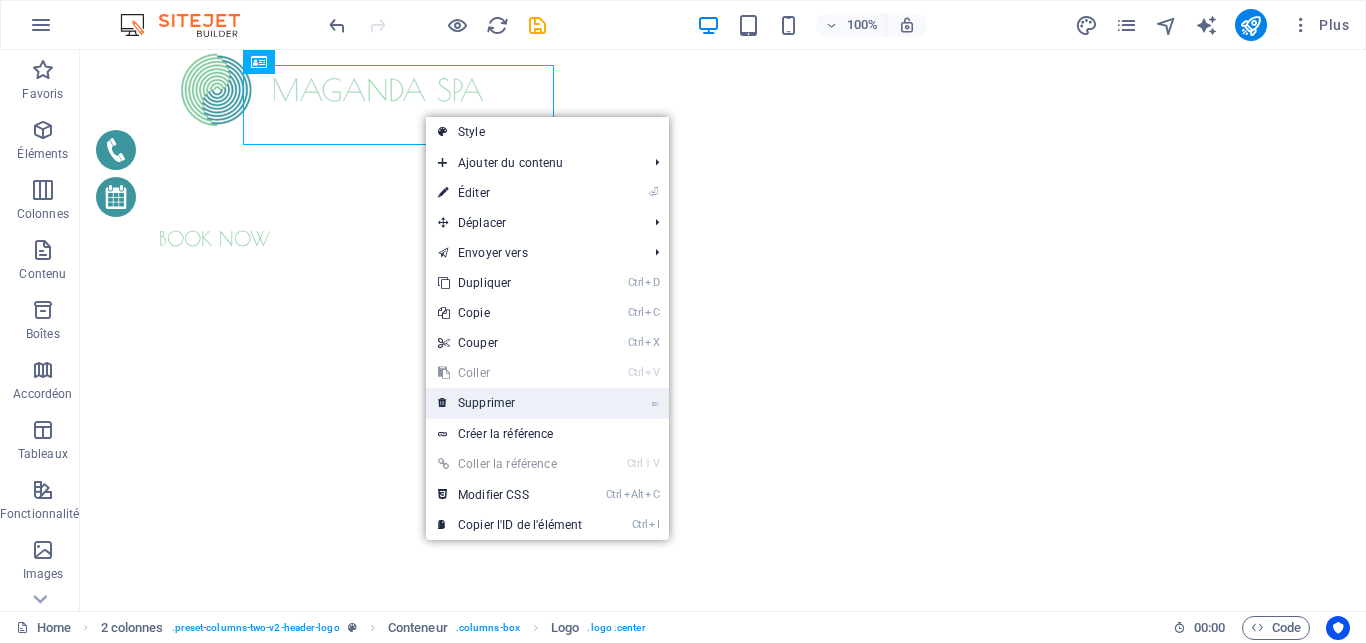 click on "⌦  Supprimer" at bounding box center (510, 403) 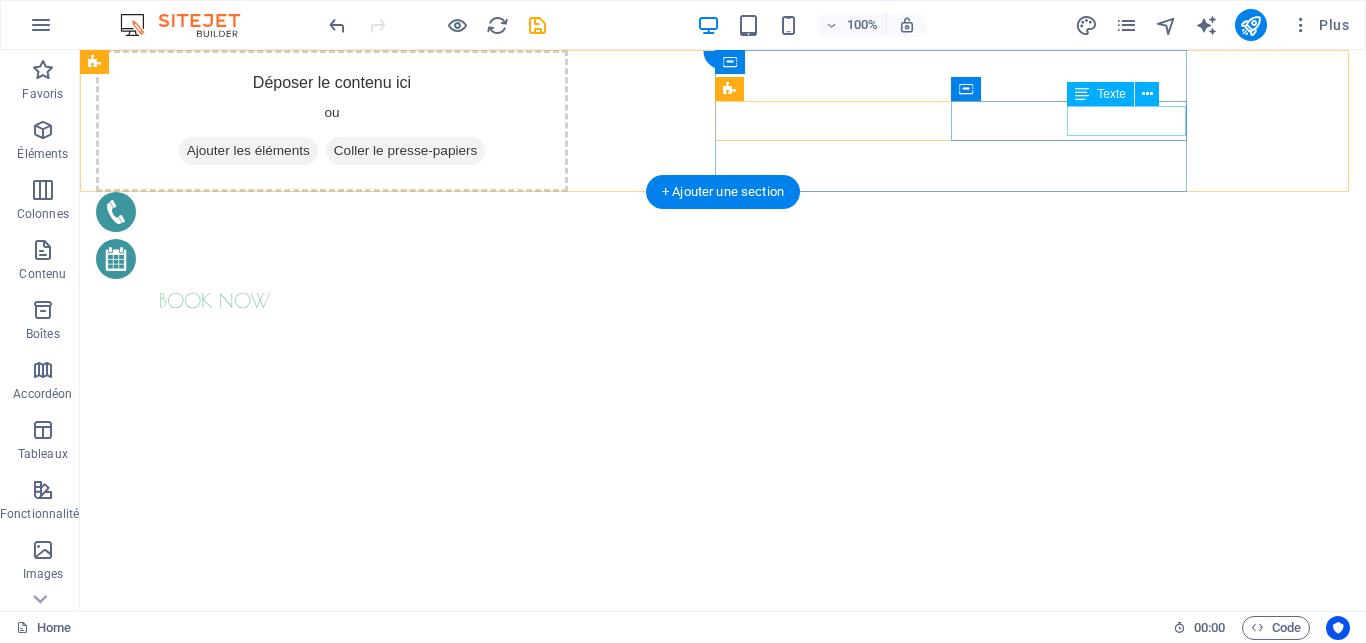 click on "BOOK NOW" at bounding box center [214, 301] 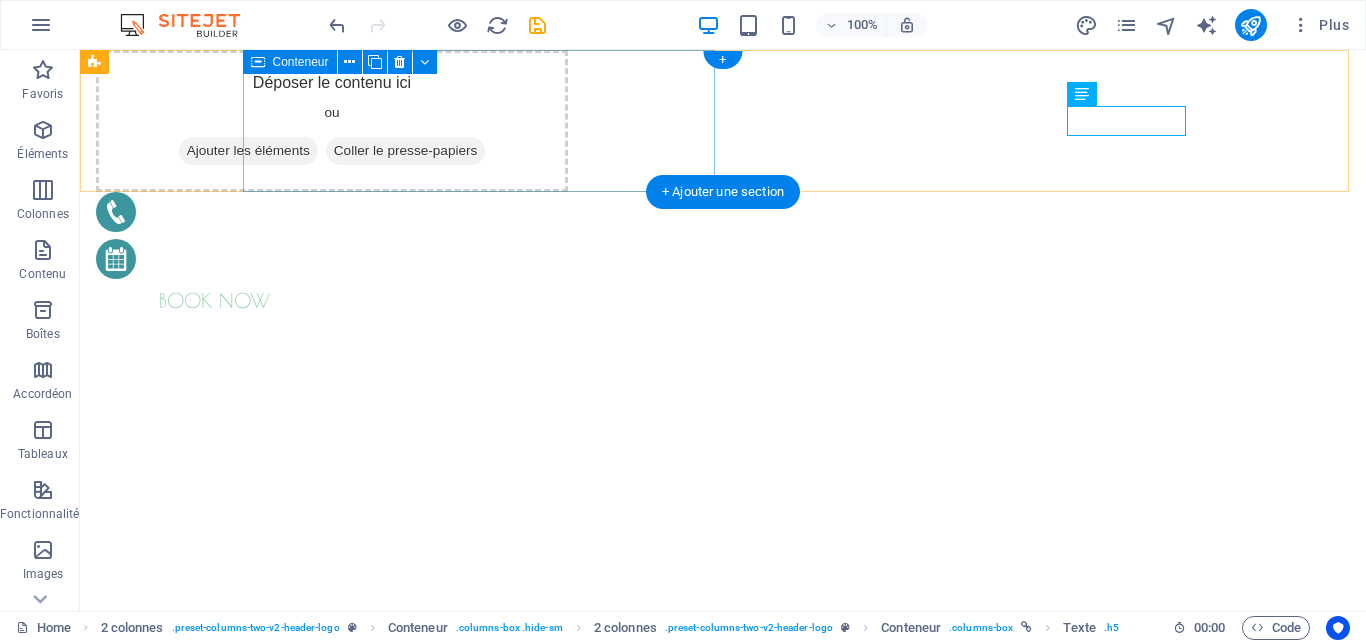 click on "Ajouter les éléments" at bounding box center (248, 151) 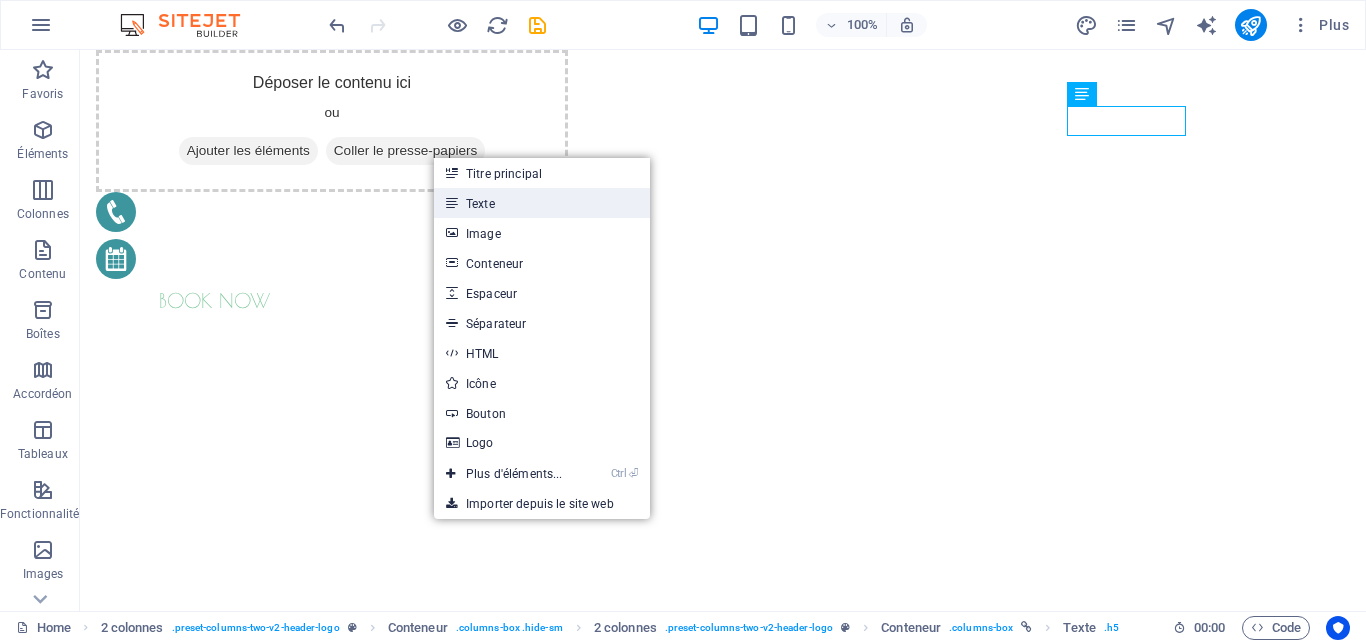 click on "Texte" at bounding box center (542, 203) 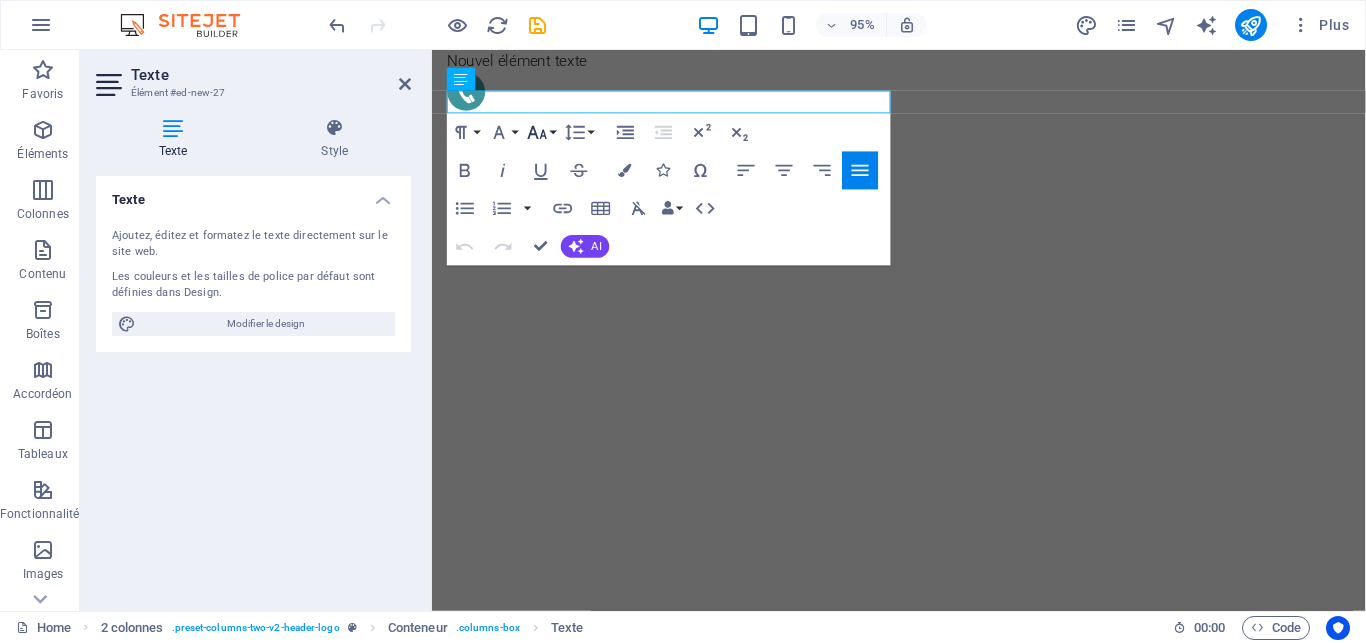 click 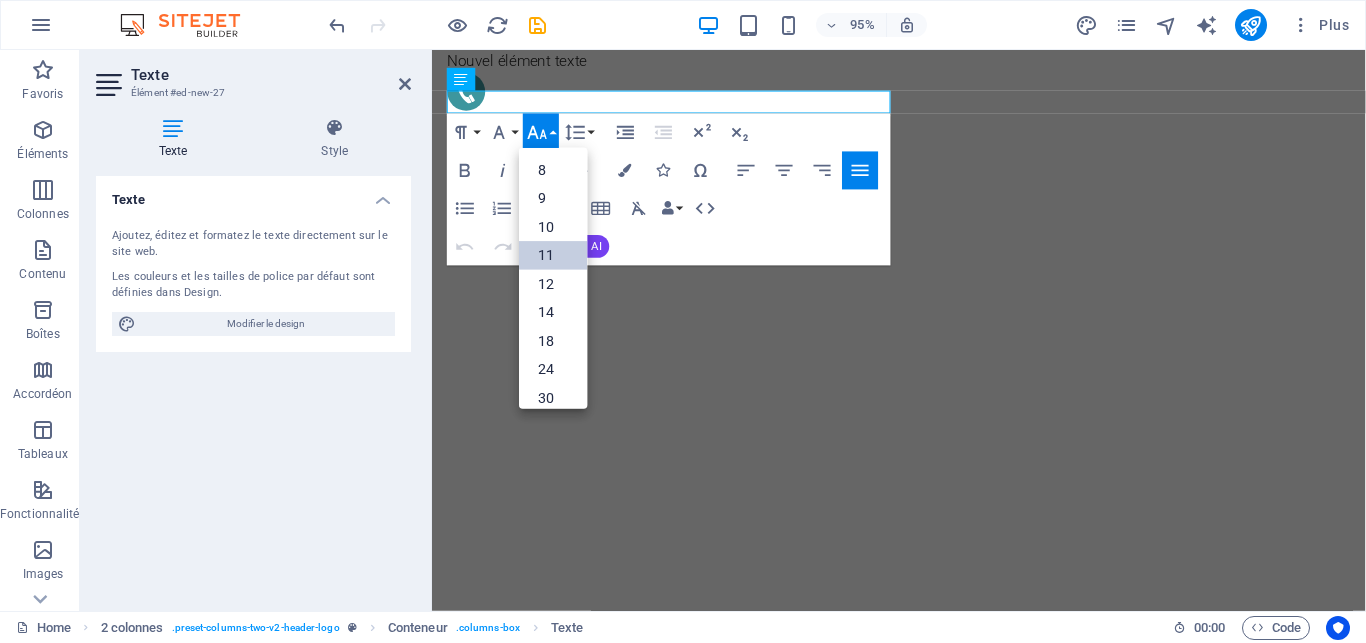click on "11" at bounding box center (553, 255) 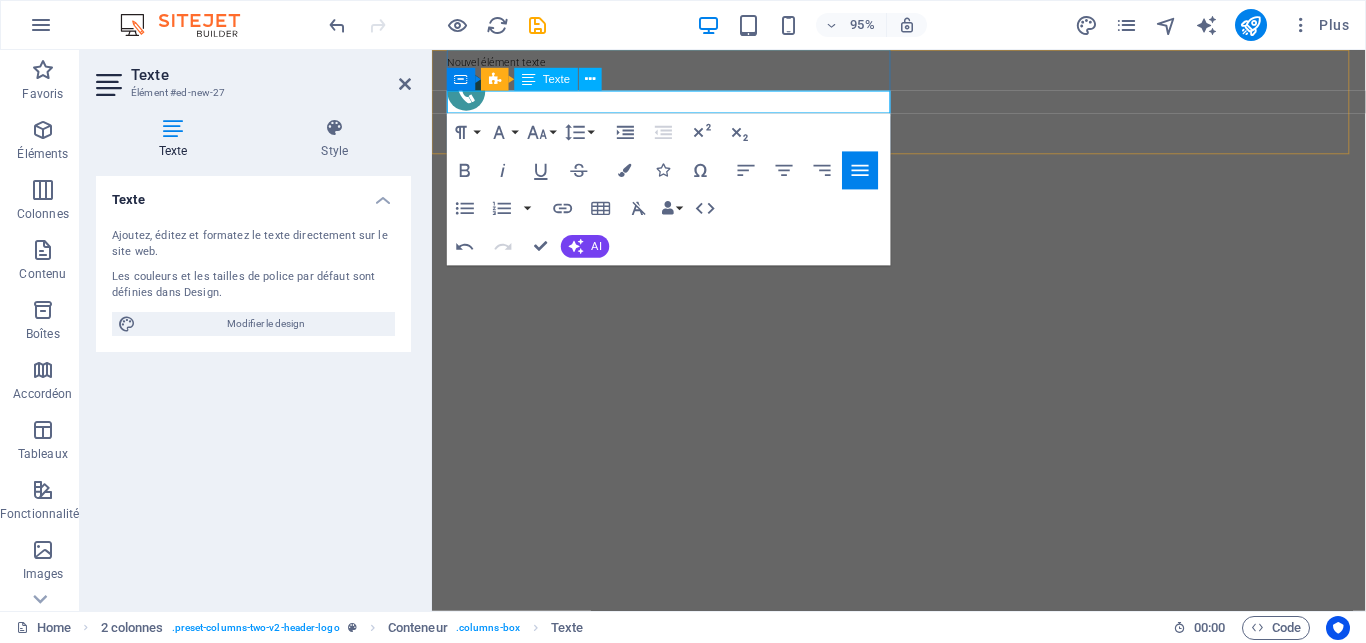 click on "Nouvel élément texte" at bounding box center [684, 62] 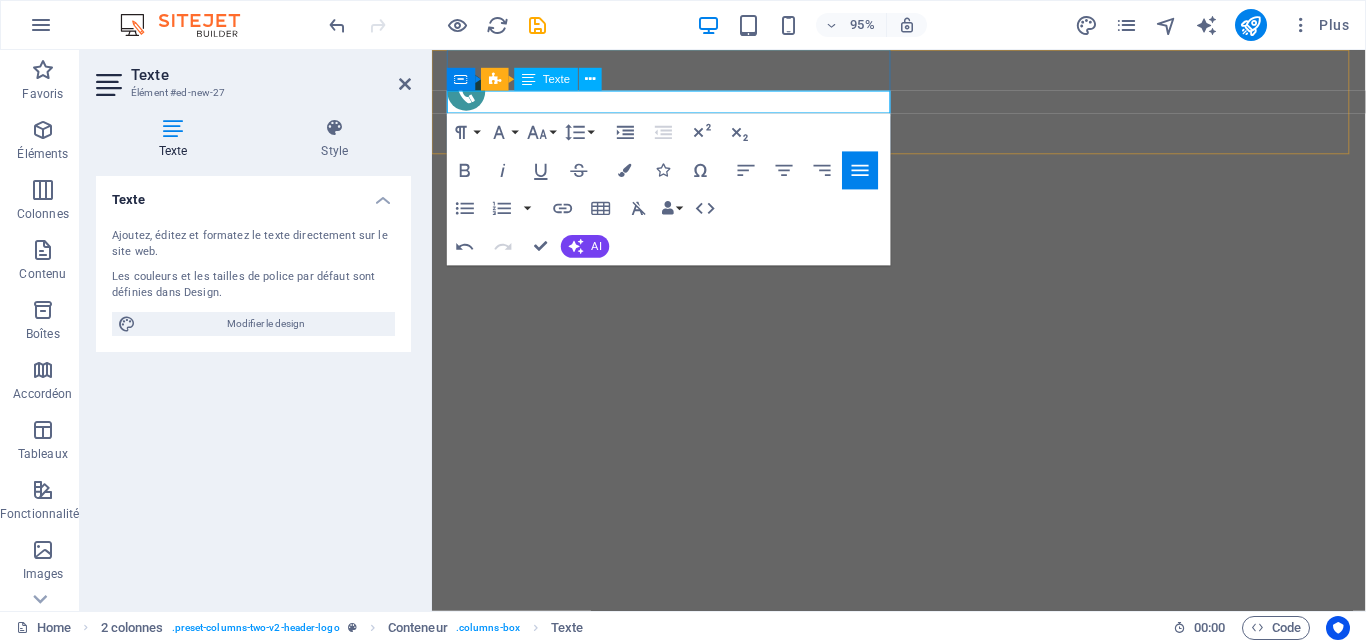 type 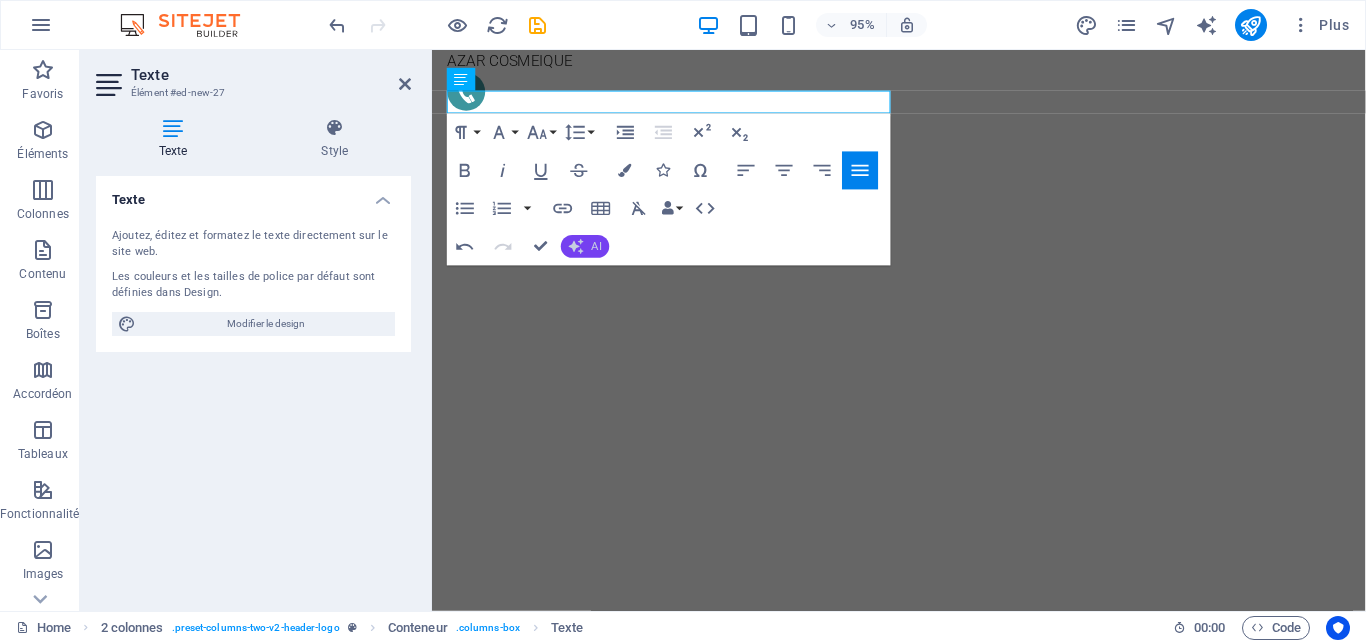 click on "AI" at bounding box center [597, 246] 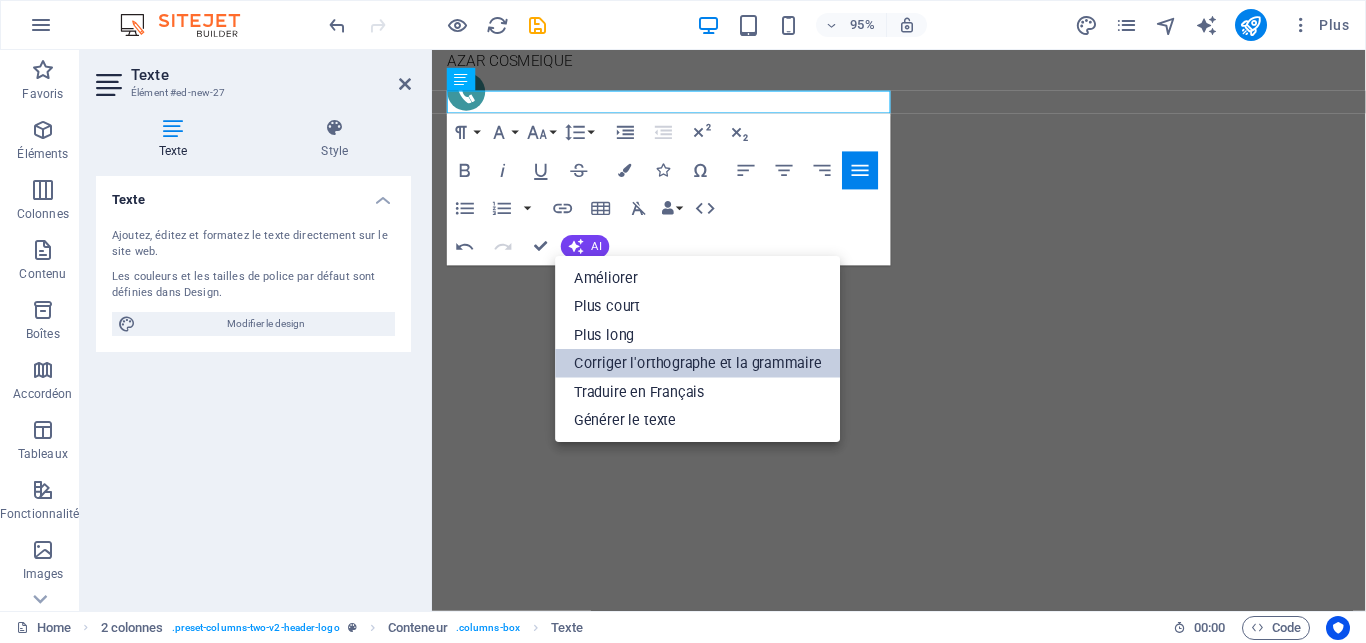 click on "Corriger l'orthographe et la grammaire" at bounding box center [698, 363] 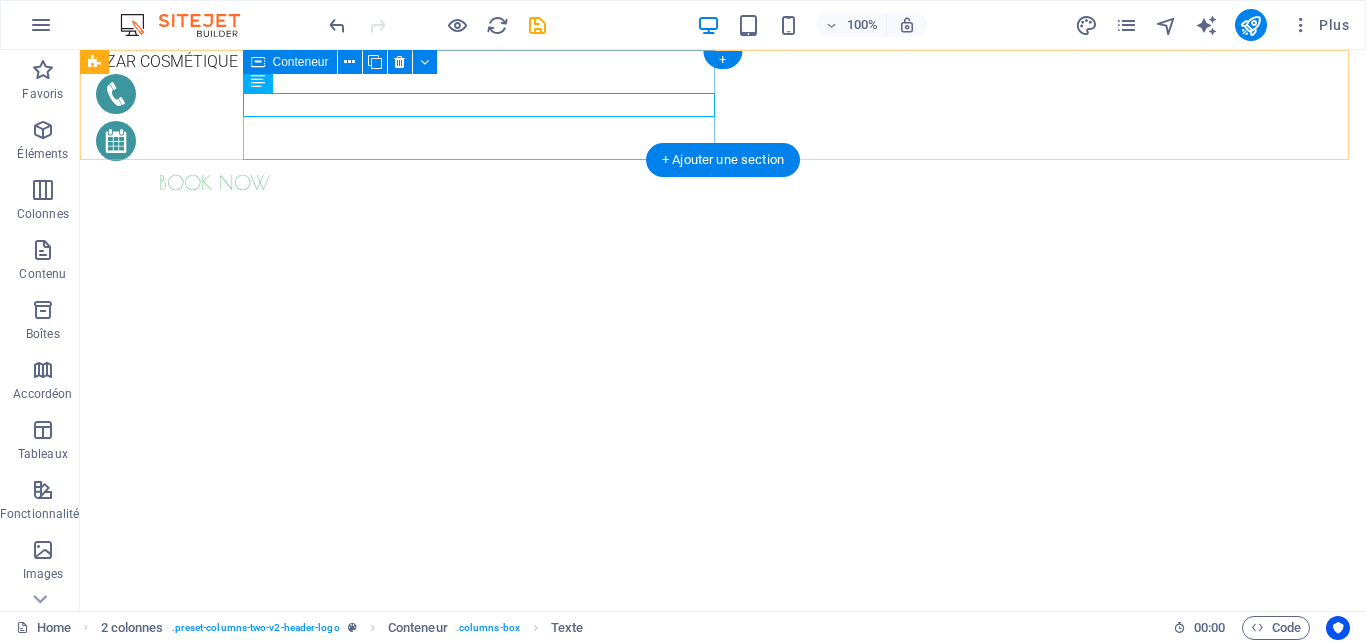 click on "AZAR COSMÉTIQUE" at bounding box center [332, 62] 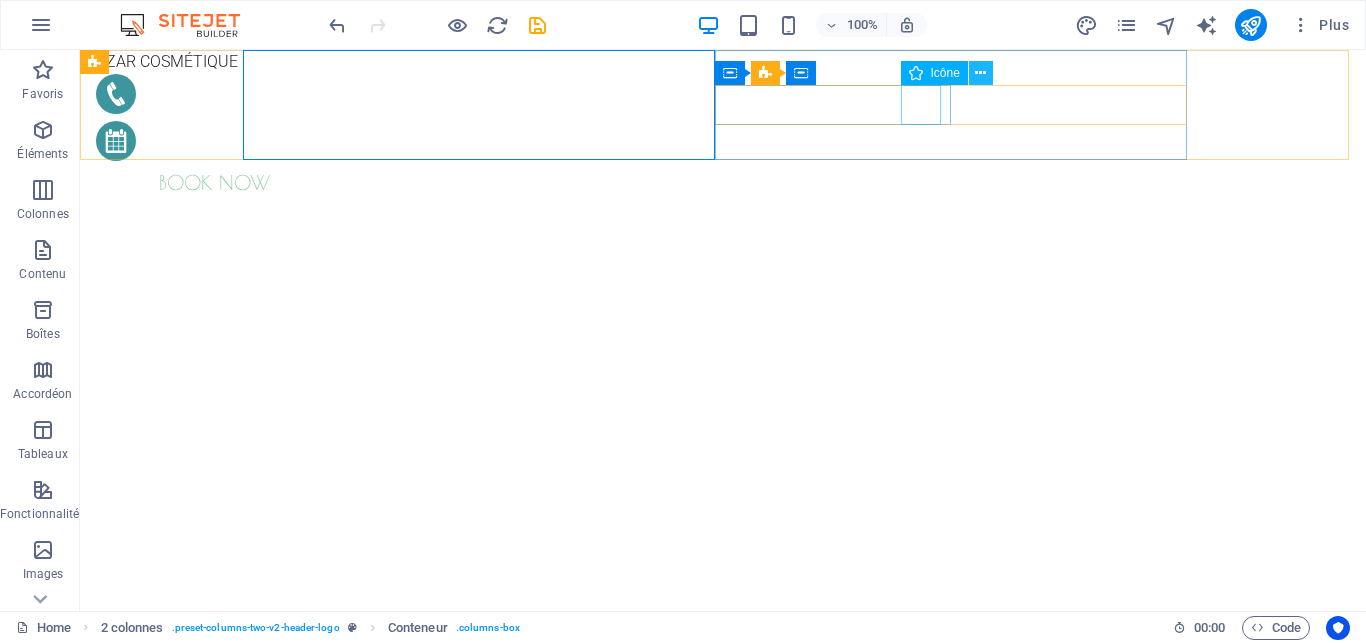 click at bounding box center (981, 73) 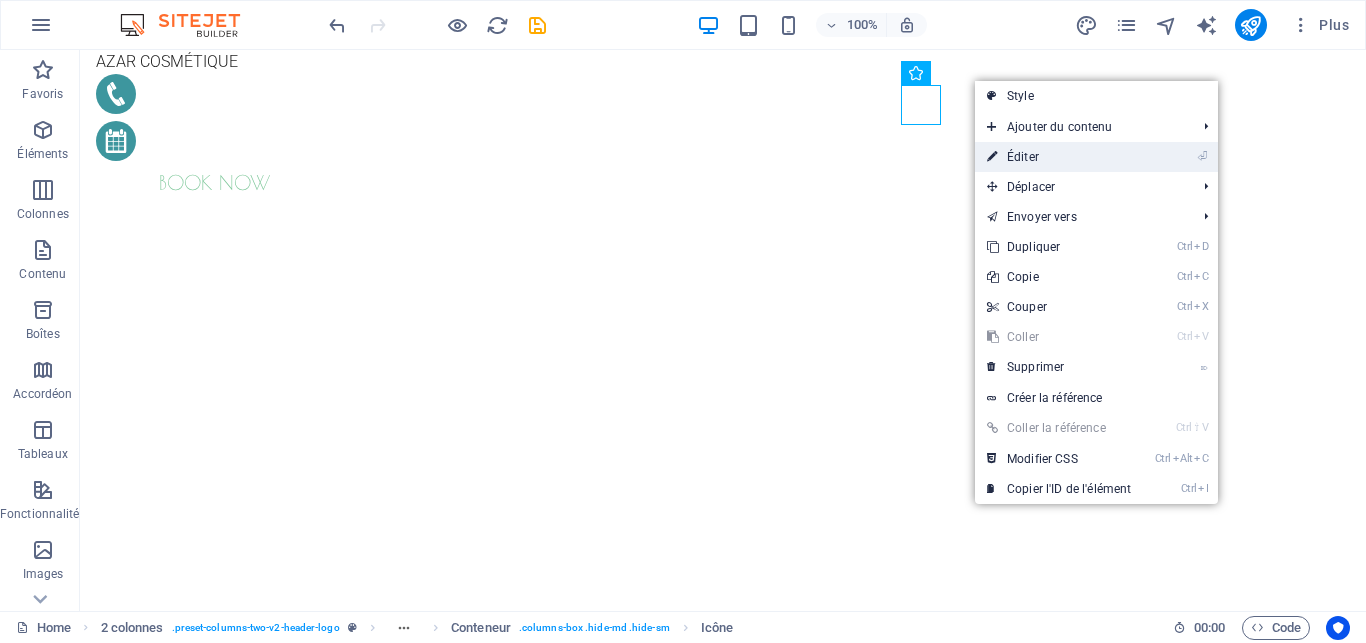 click on "⏎  Éditer" at bounding box center [1059, 157] 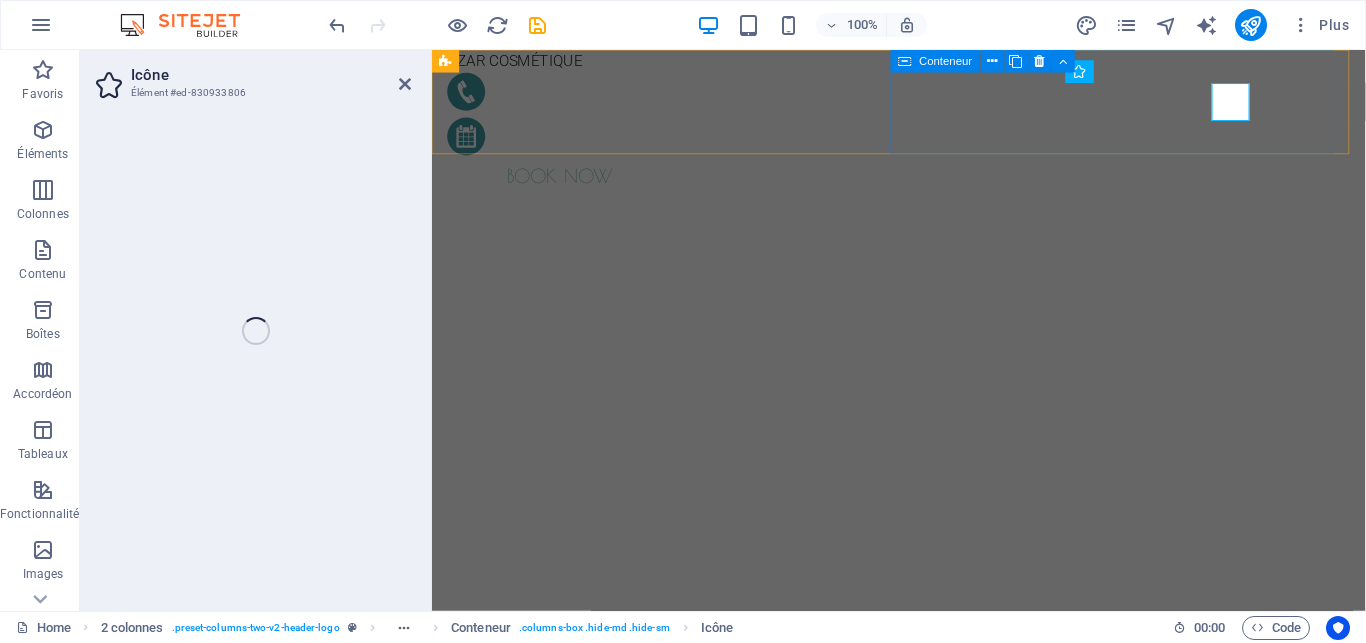 select on "xMidYMid" 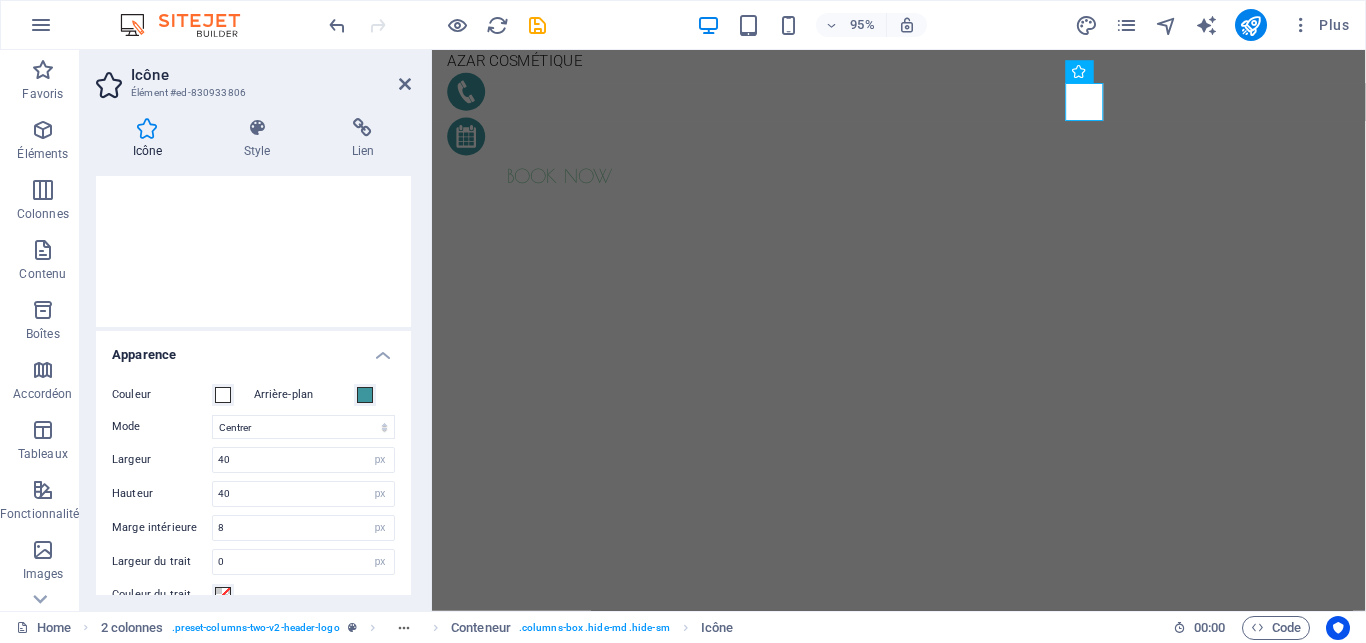 scroll, scrollTop: 389, scrollLeft: 0, axis: vertical 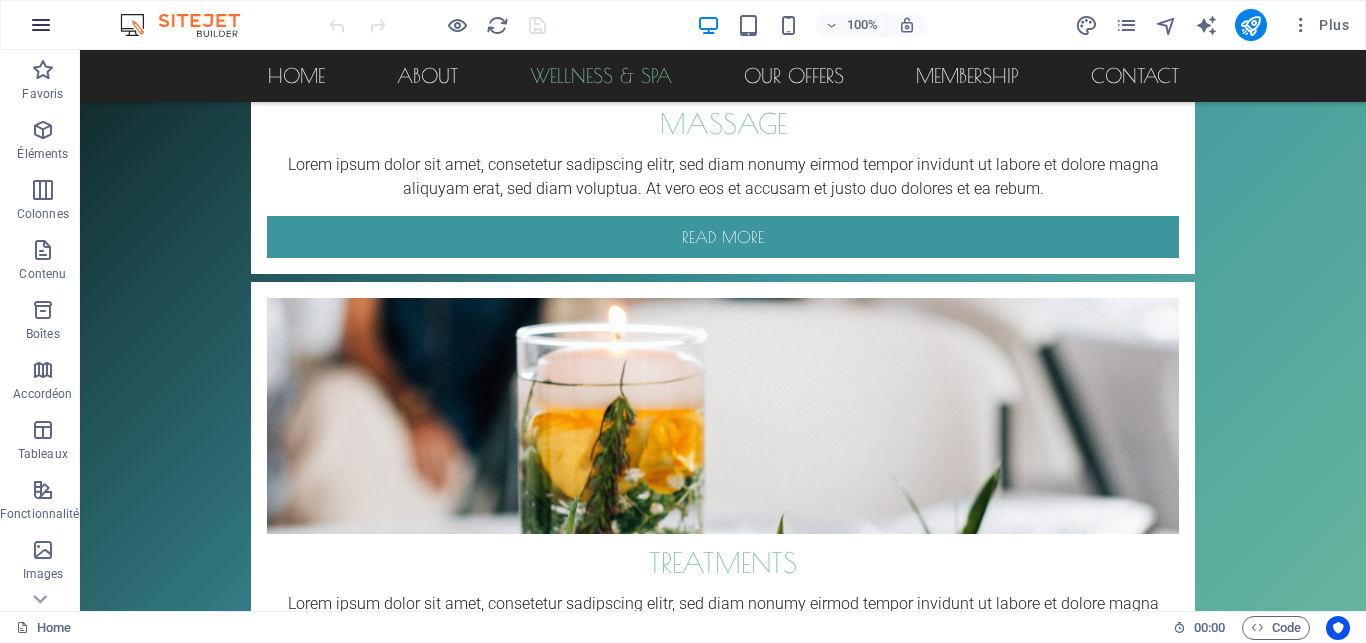 click at bounding box center (41, 25) 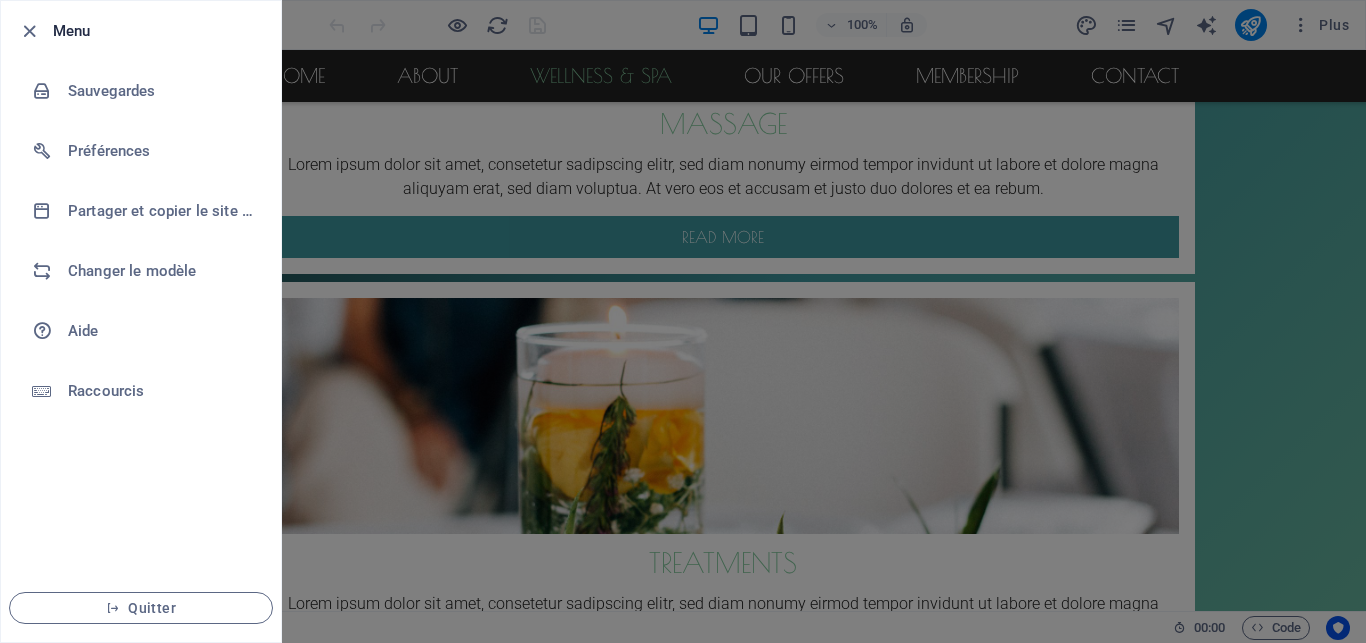 click at bounding box center (683, 321) 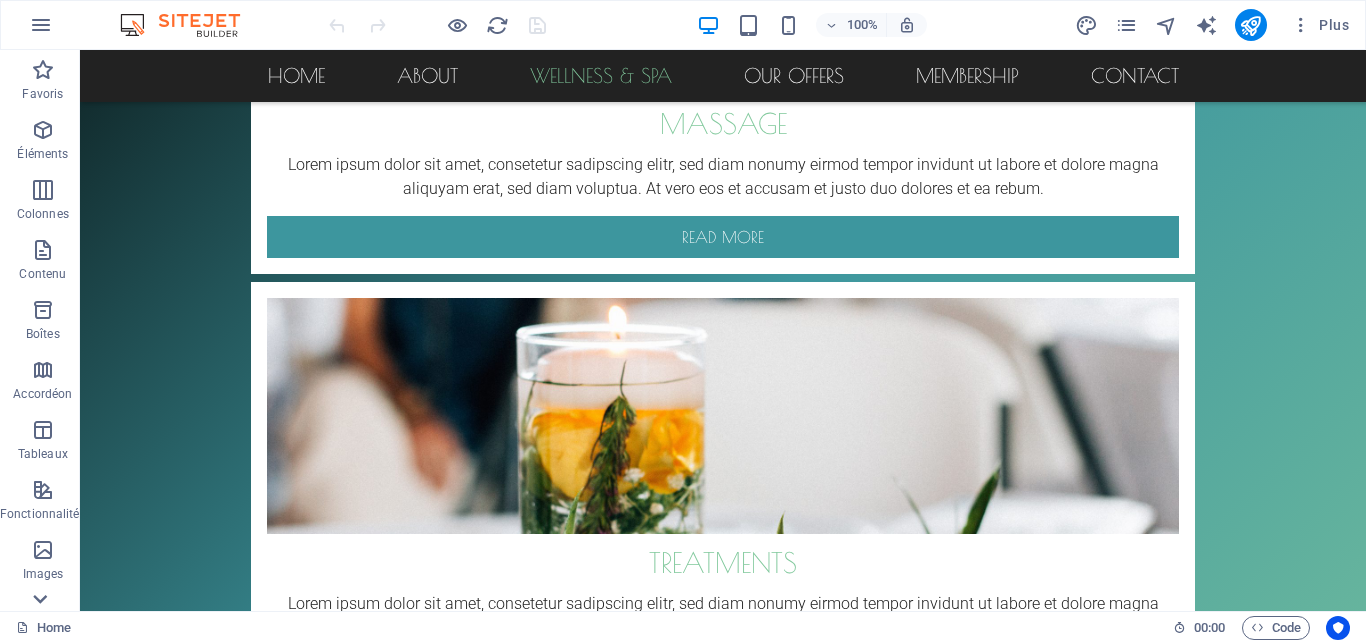 click 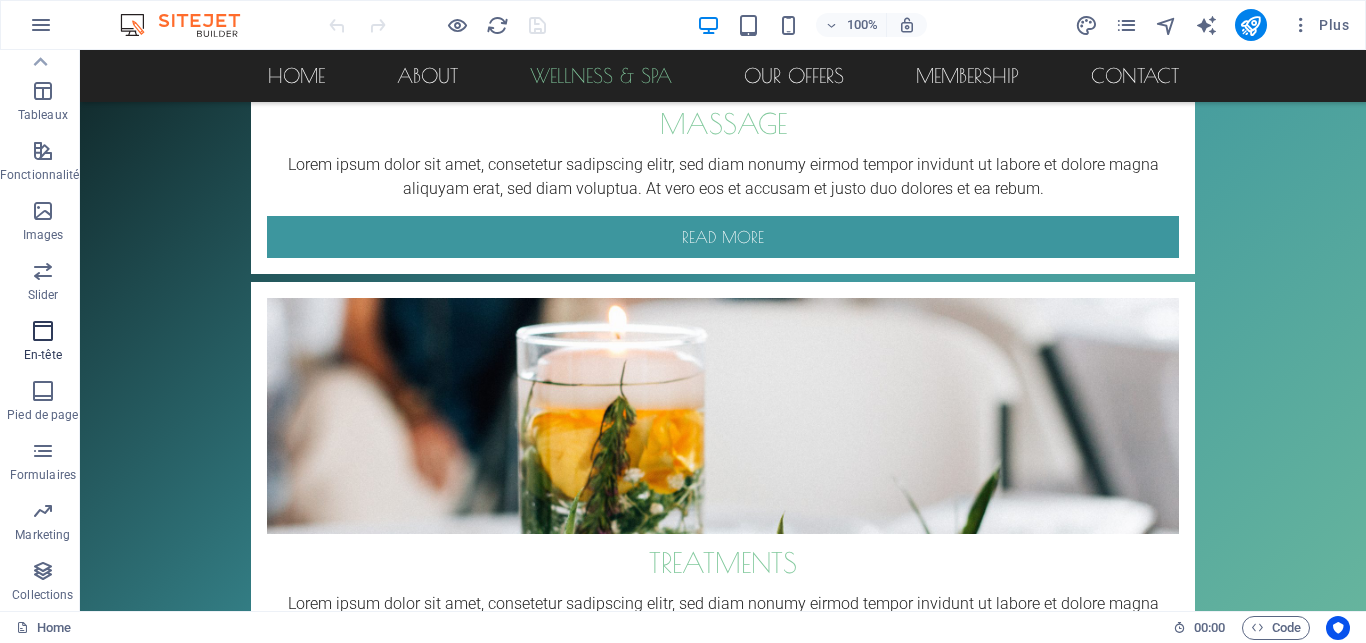 click on "En-tête" at bounding box center (43, 355) 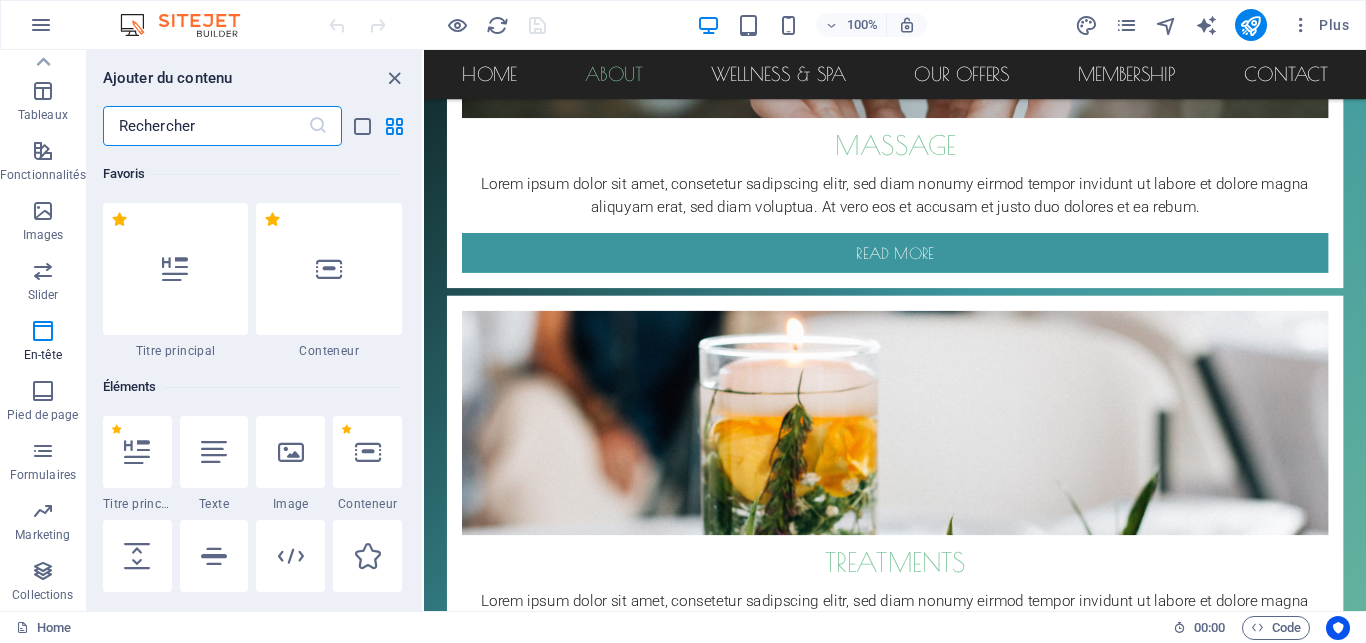 scroll, scrollTop: 339, scrollLeft: 0, axis: vertical 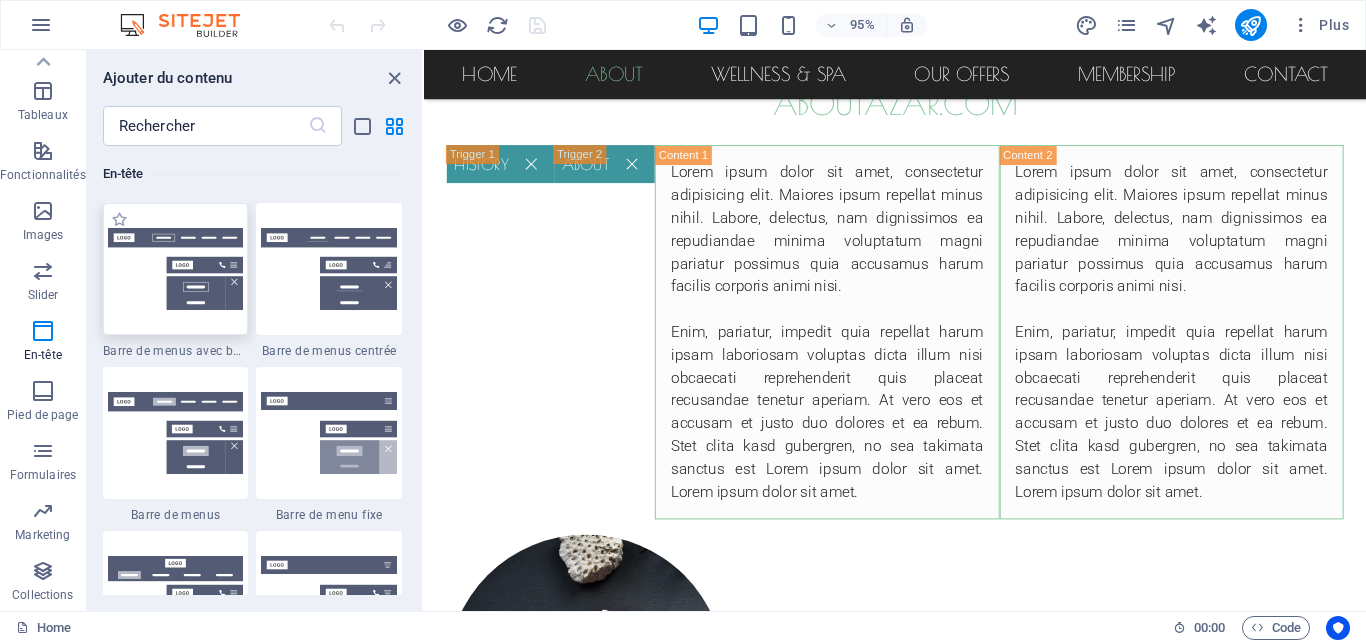 drag, startPoint x: 168, startPoint y: 273, endPoint x: 266, endPoint y: 177, distance: 137.186 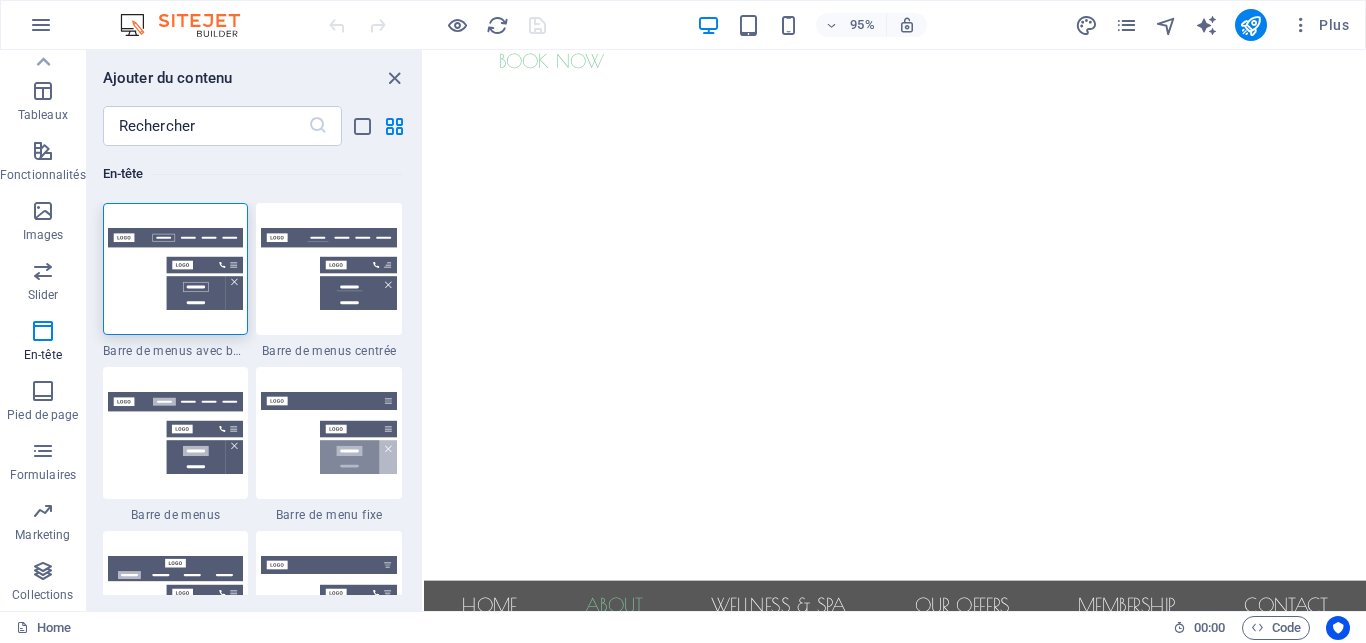 scroll, scrollTop: 0, scrollLeft: 0, axis: both 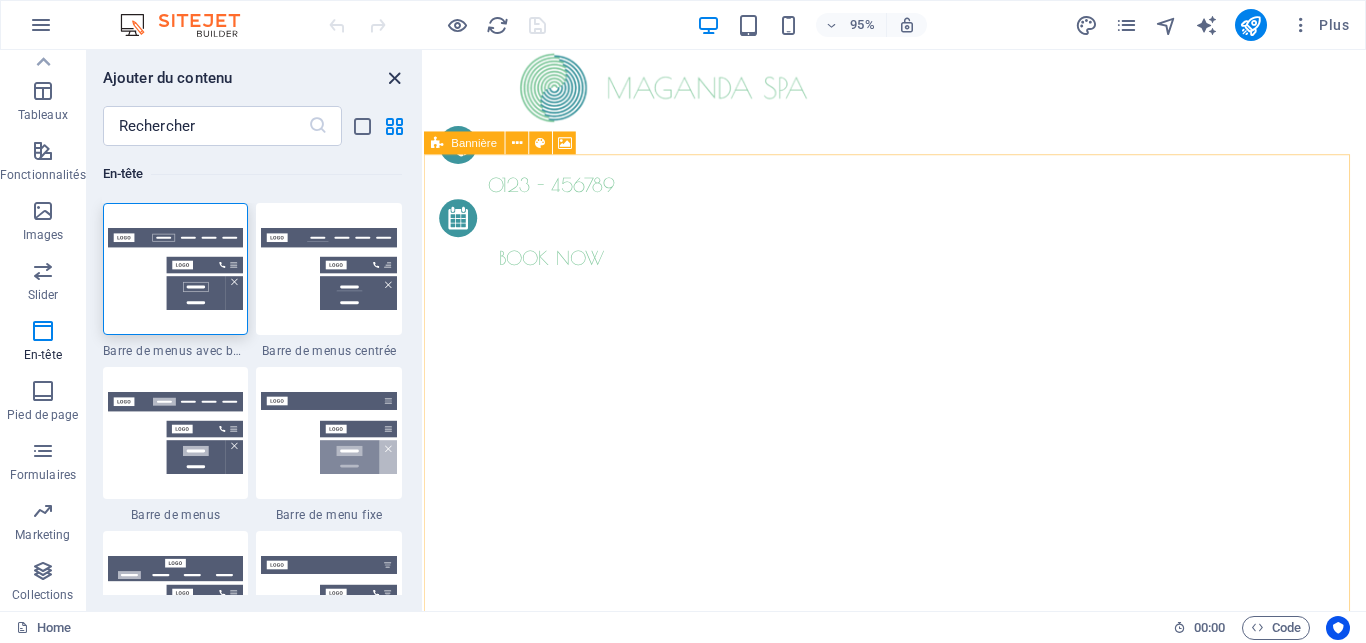 click at bounding box center (394, 78) 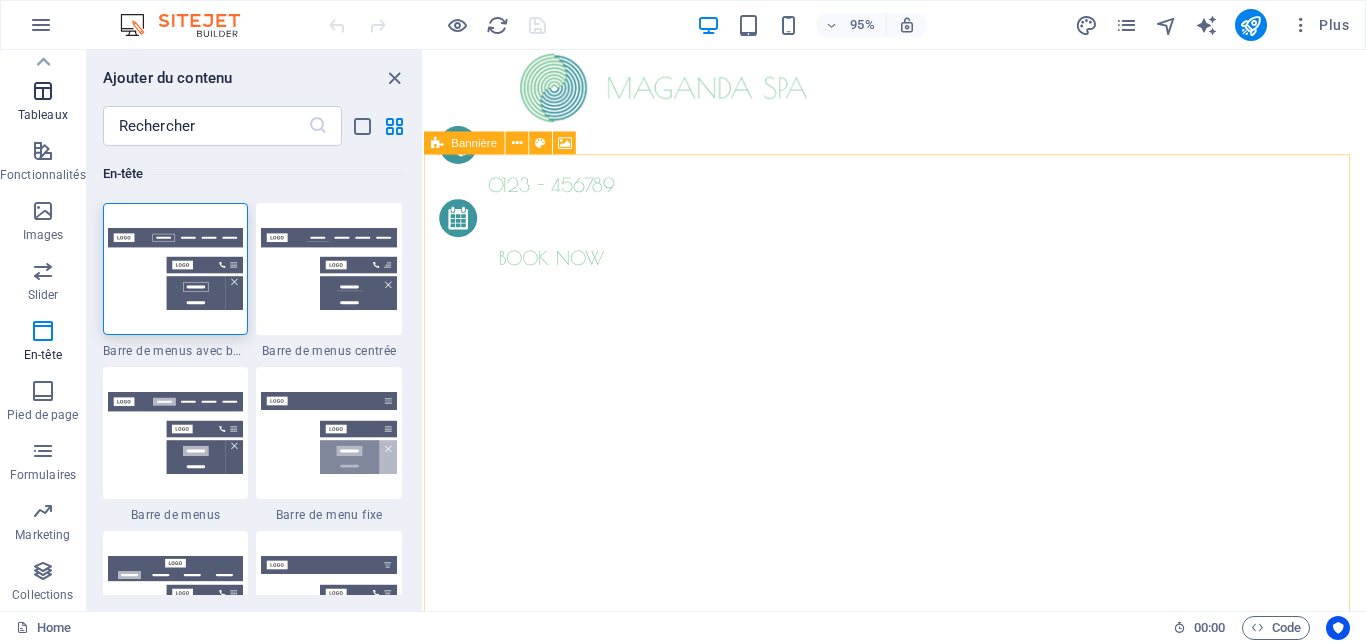 click at bounding box center (43, 91) 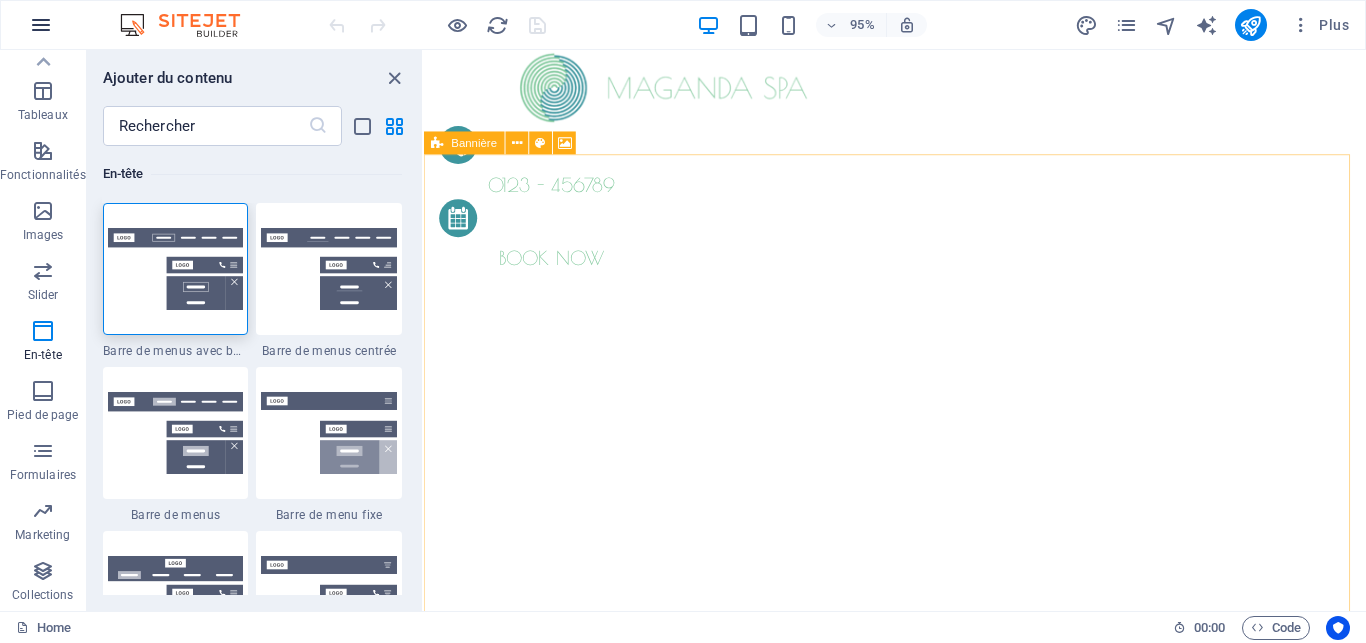 click at bounding box center [41, 25] 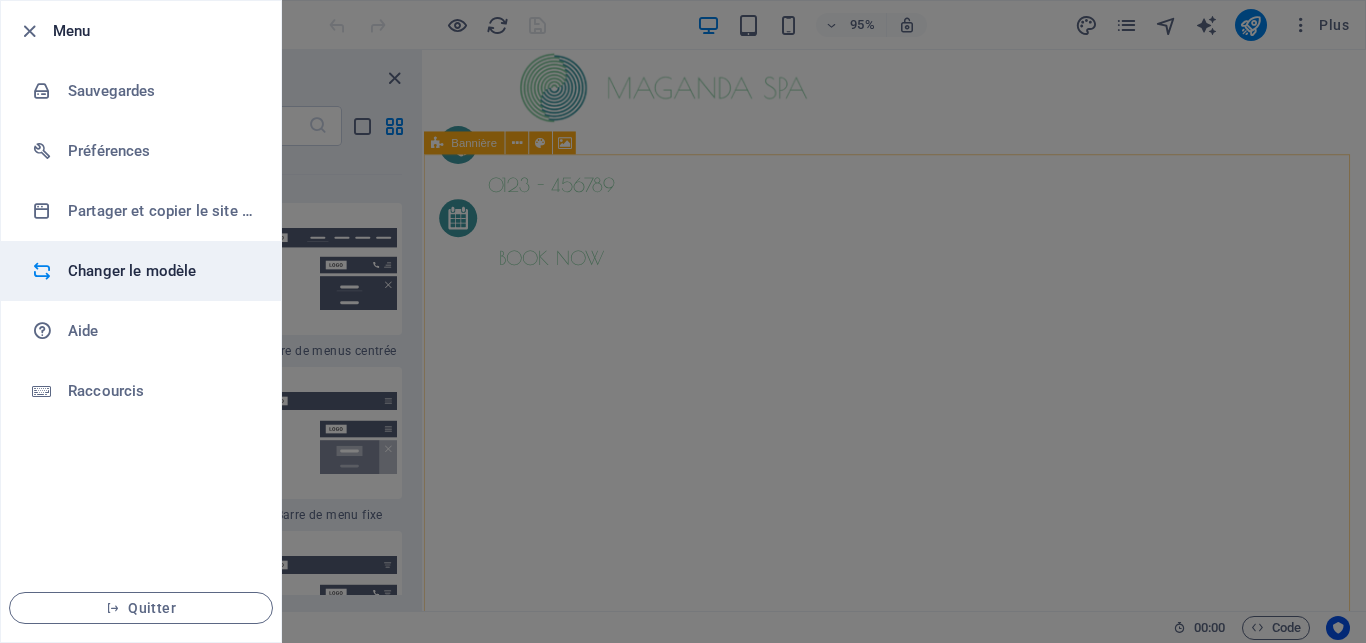 click on "Changer le modèle" at bounding box center [160, 271] 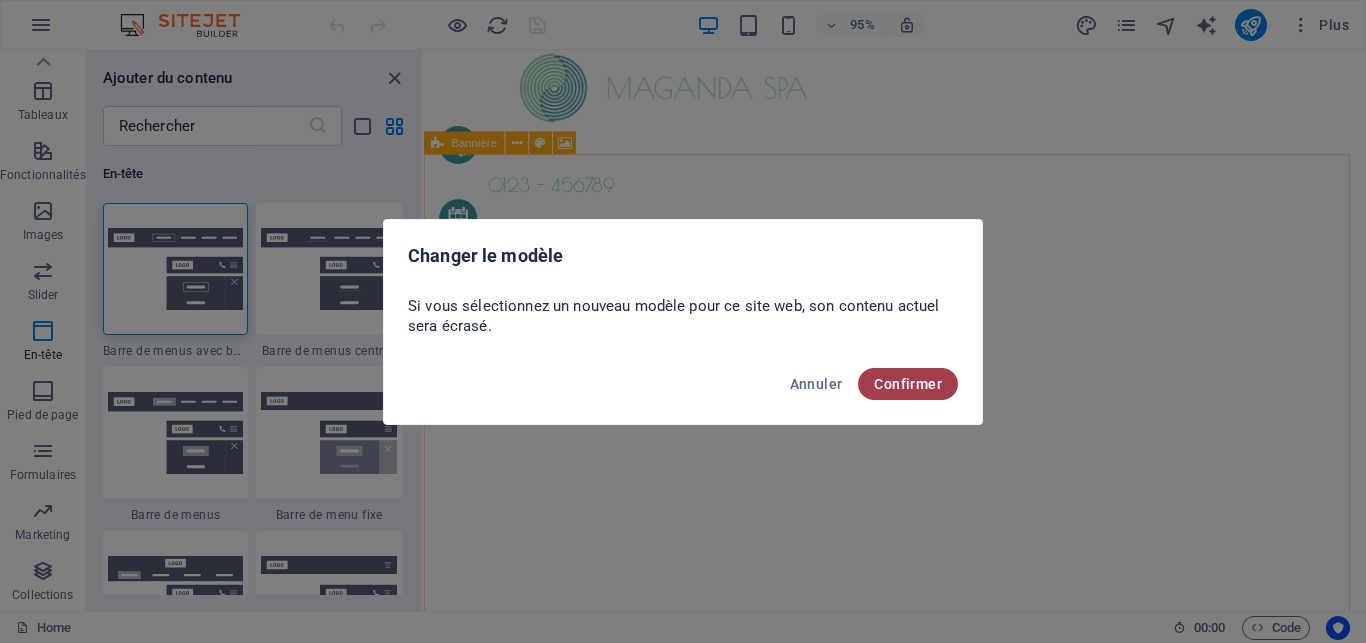click on "Confirmer" at bounding box center (908, 384) 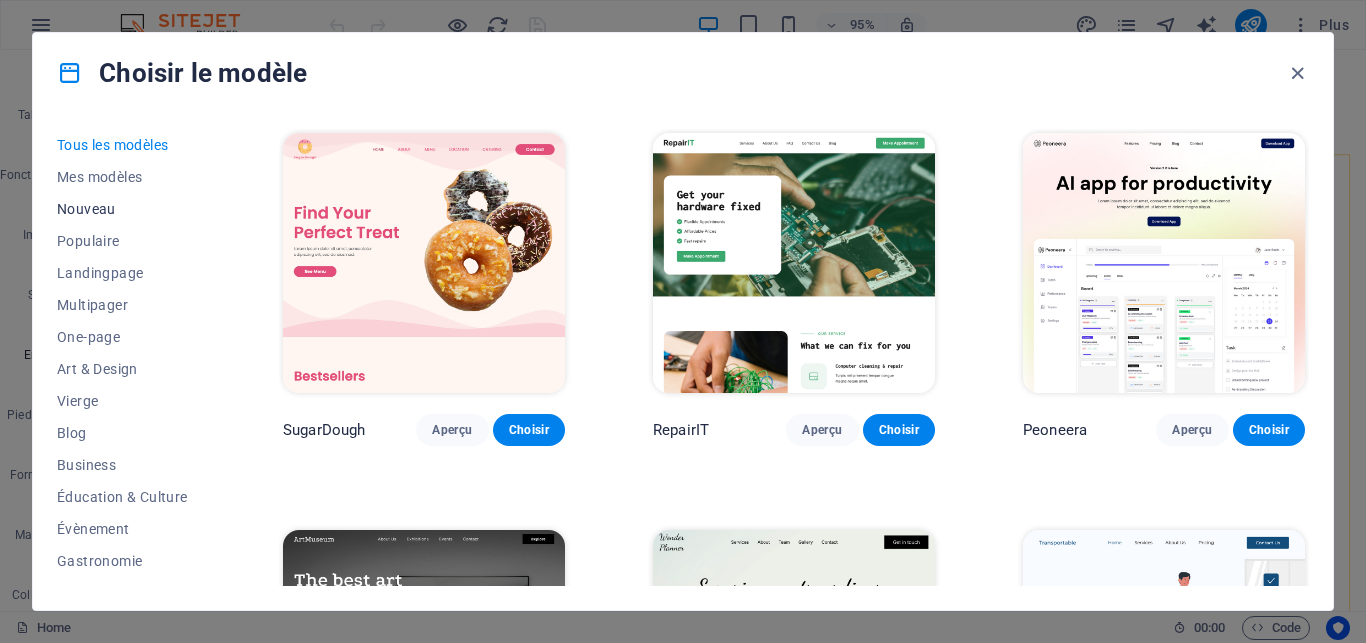 click on "Nouveau" at bounding box center (126, 209) 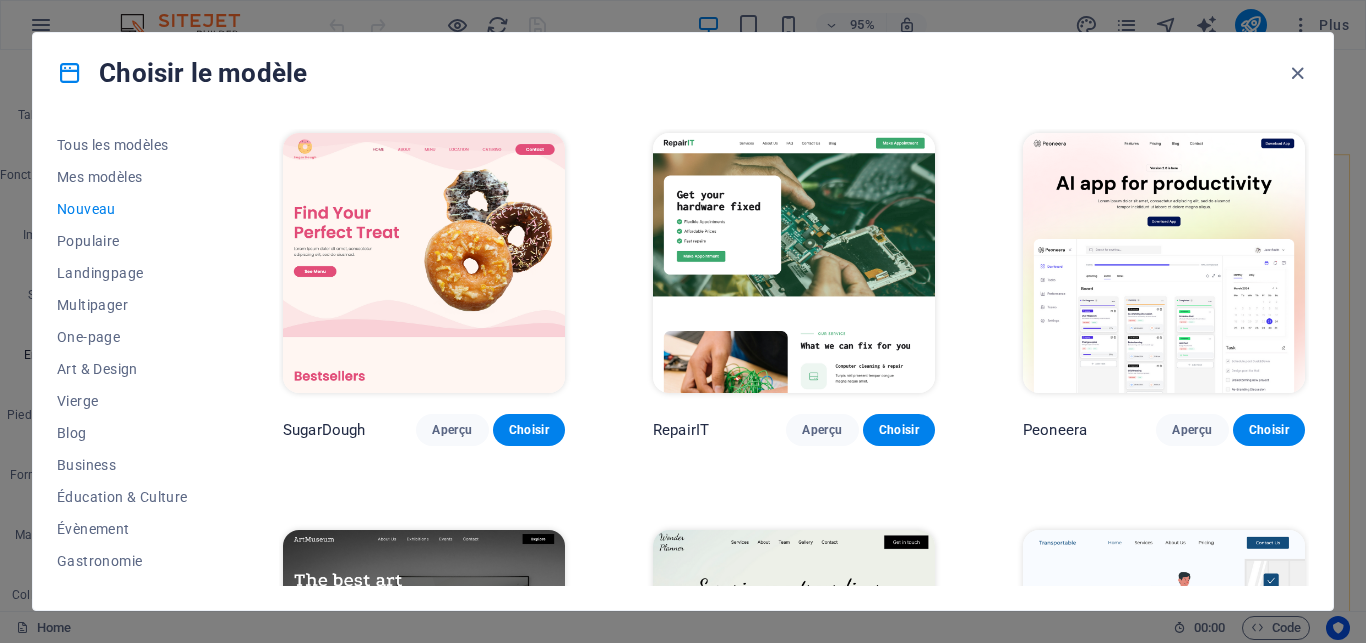 click on "Tous les modèles Mes modèles Nouveau Populaire Landingpage Multipager One-page Art & Design Vierge Blog Business Éducation & Culture Évènement Gastronomie Santé IT & Média Juridique & FInances À but non lucratif performance Portfolio Services Sports et beauté Commerce Voyages Wireframe SugarDough Aperçu Choisir RepairIT Aperçu Choisir Peoneera Aperçu Choisir Art Museum Aperçu Choisir Wonder Planner Aperçu Choisir Transportable Aperçu Choisir S&L Aperçu Choisir WePaint Aperçu Choisir Eco-Con Aperçu Choisir MeetUp Aperçu Choisir Help & Care Aperçu Choisir Podcaster Aperçu Choisir Academix Aperçu Choisir" at bounding box center [683, 361] 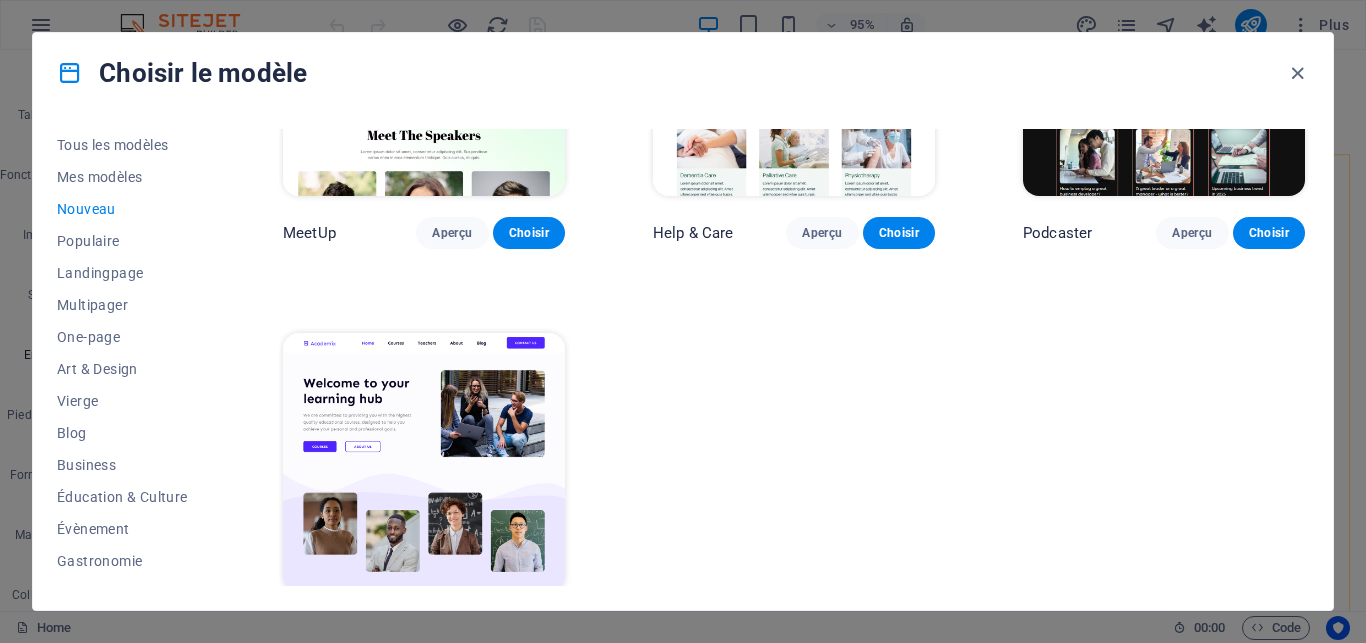 scroll, scrollTop: 1395, scrollLeft: 0, axis: vertical 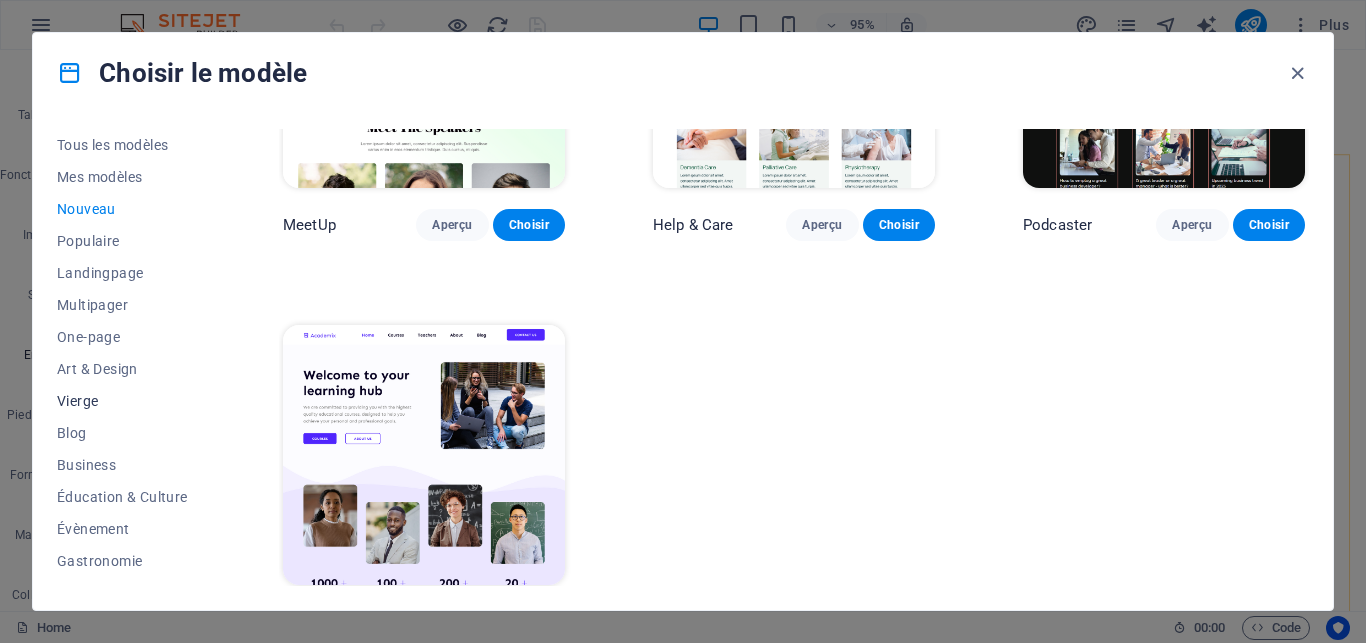 click on "Vierge" at bounding box center (126, 401) 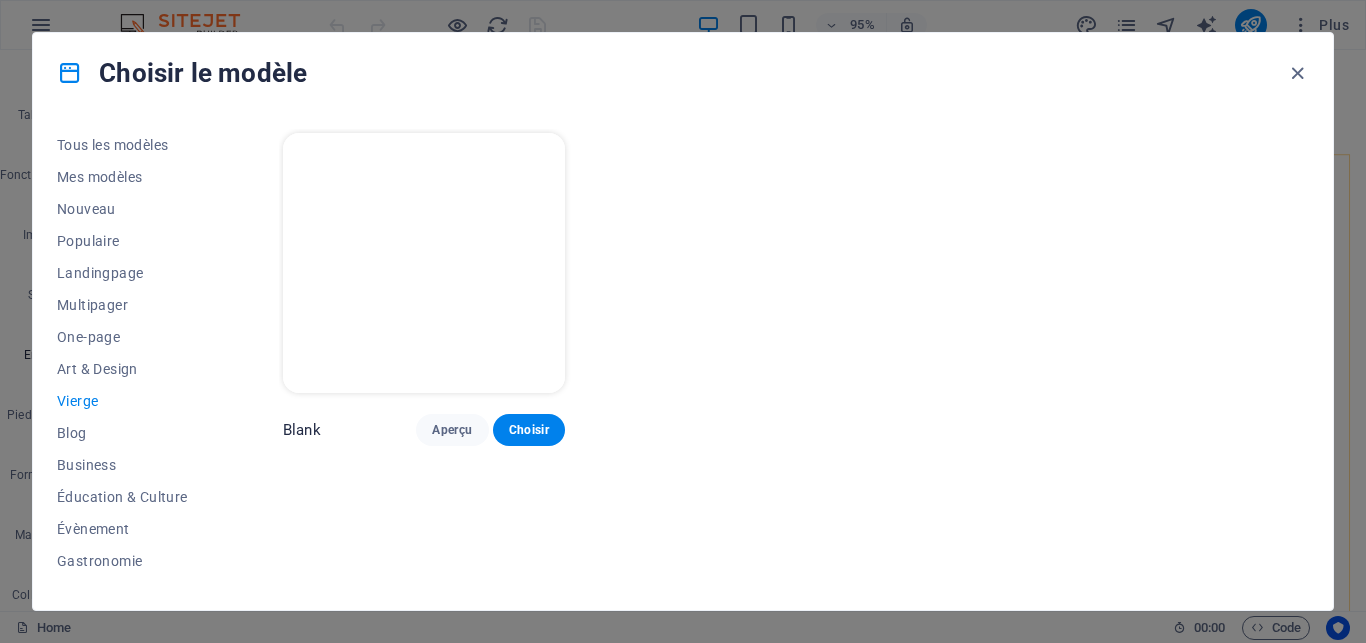 scroll, scrollTop: 0, scrollLeft: 0, axis: both 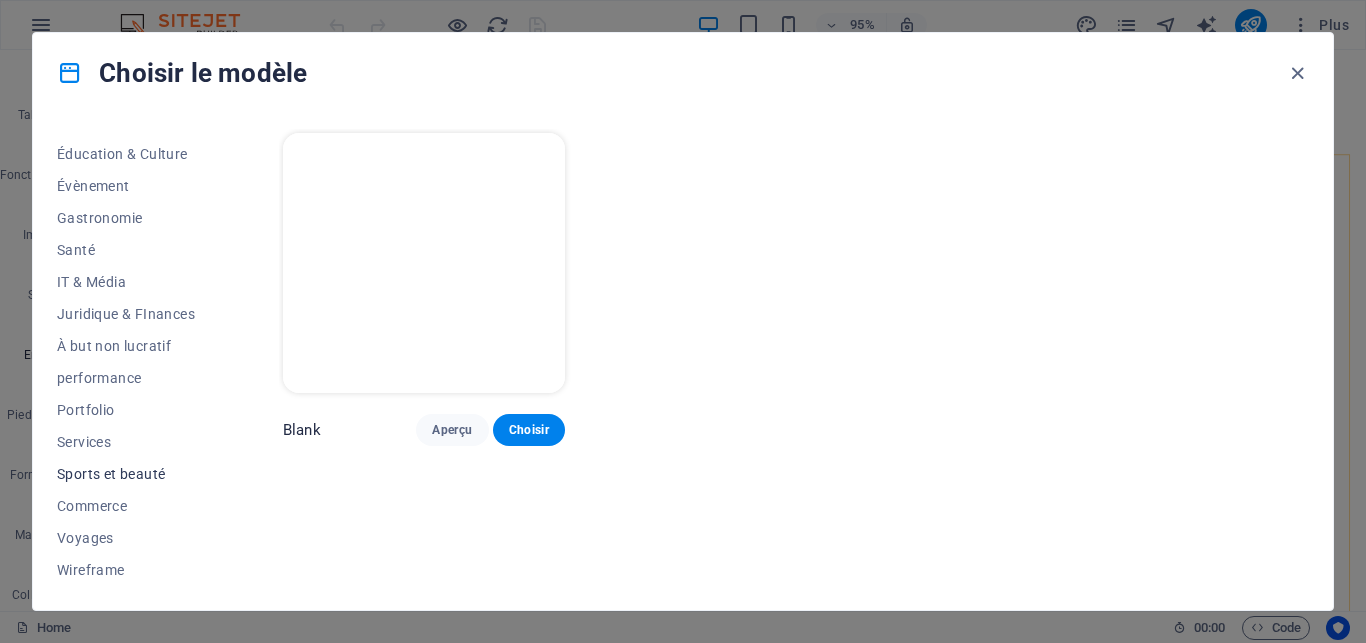 click on "Sports et beauté" at bounding box center (126, 474) 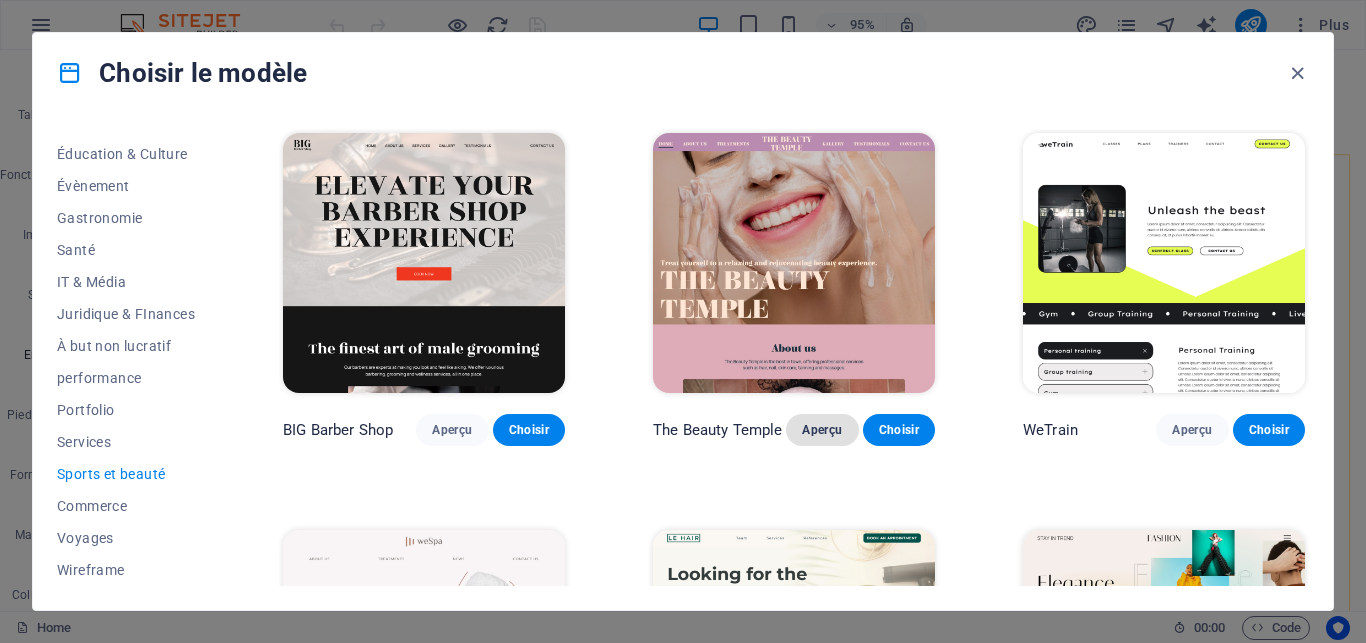 click on "Aperçu" at bounding box center [822, 430] 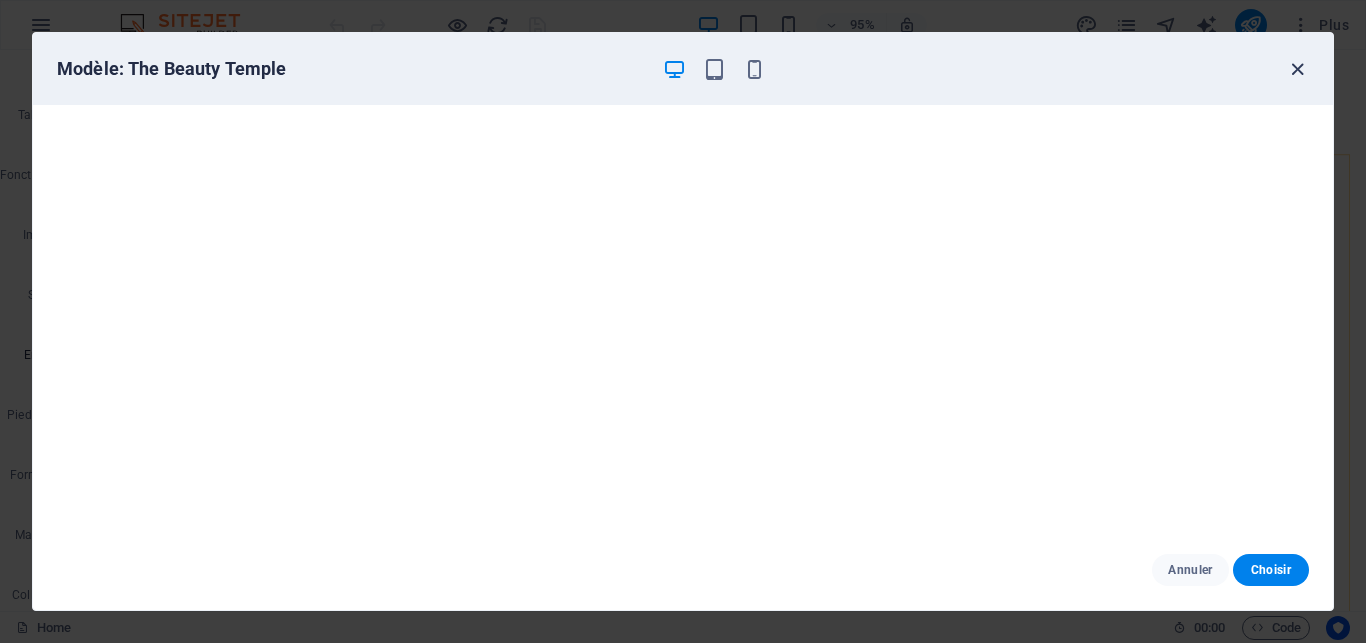 click at bounding box center (1297, 69) 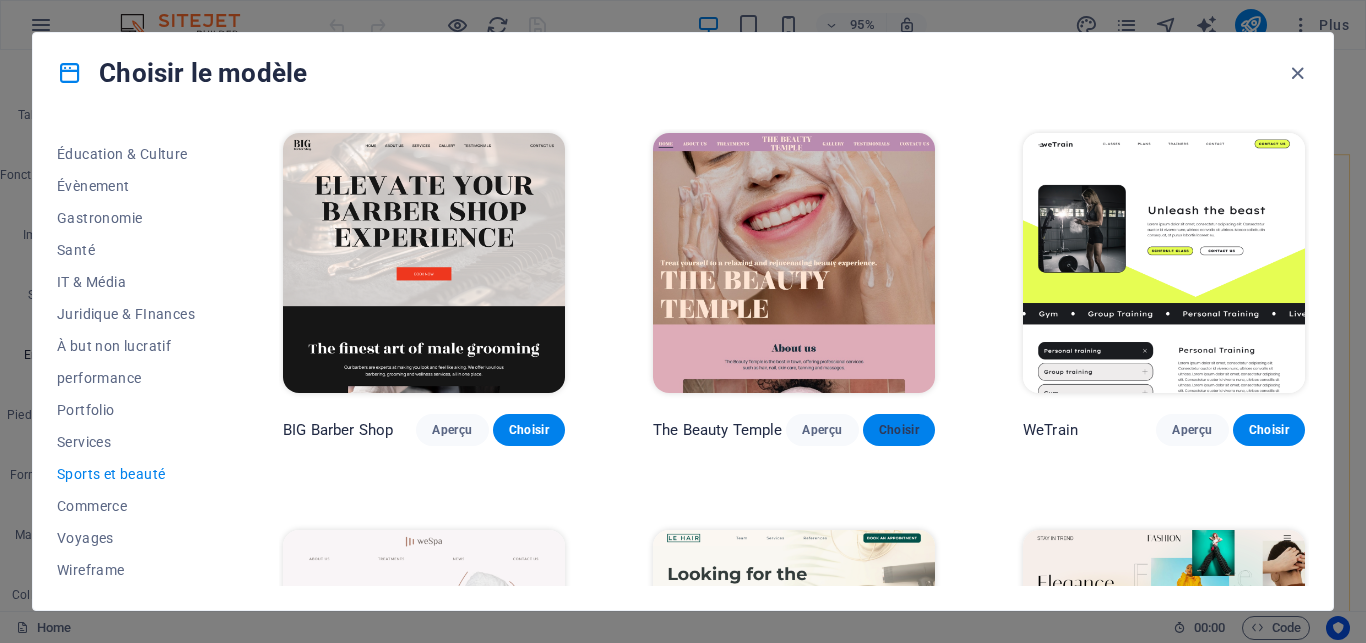 click on "Choisir" at bounding box center [899, 430] 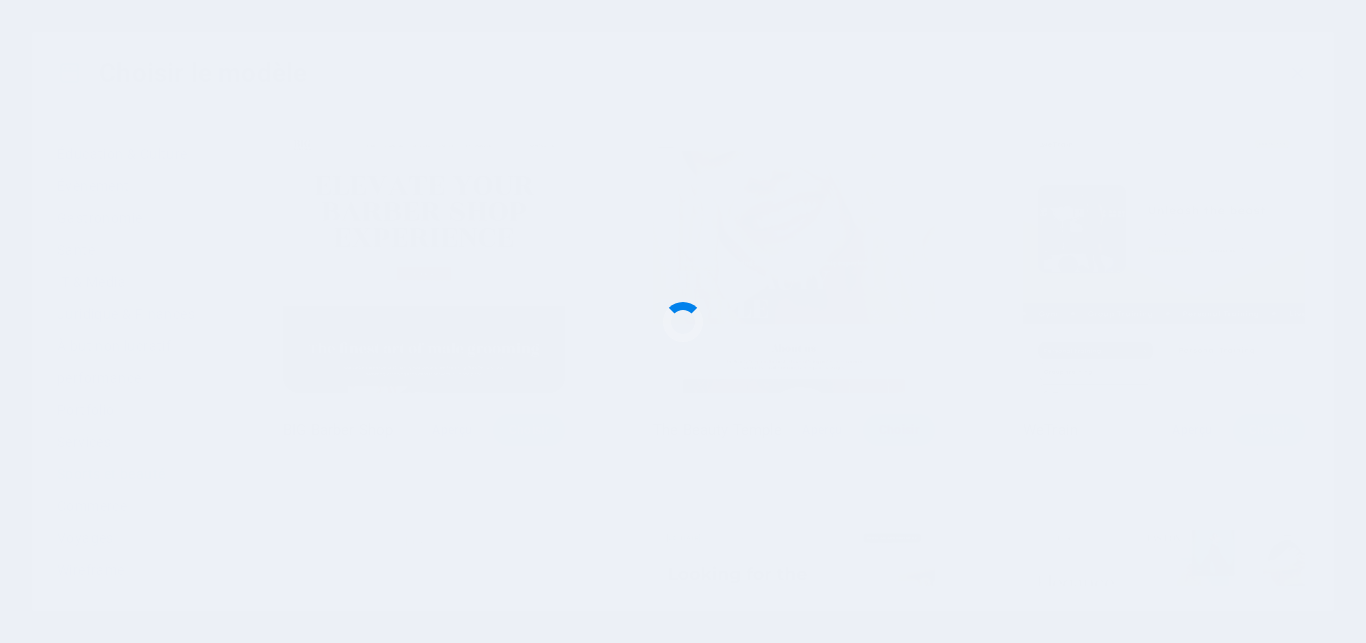 click at bounding box center [683, 321] 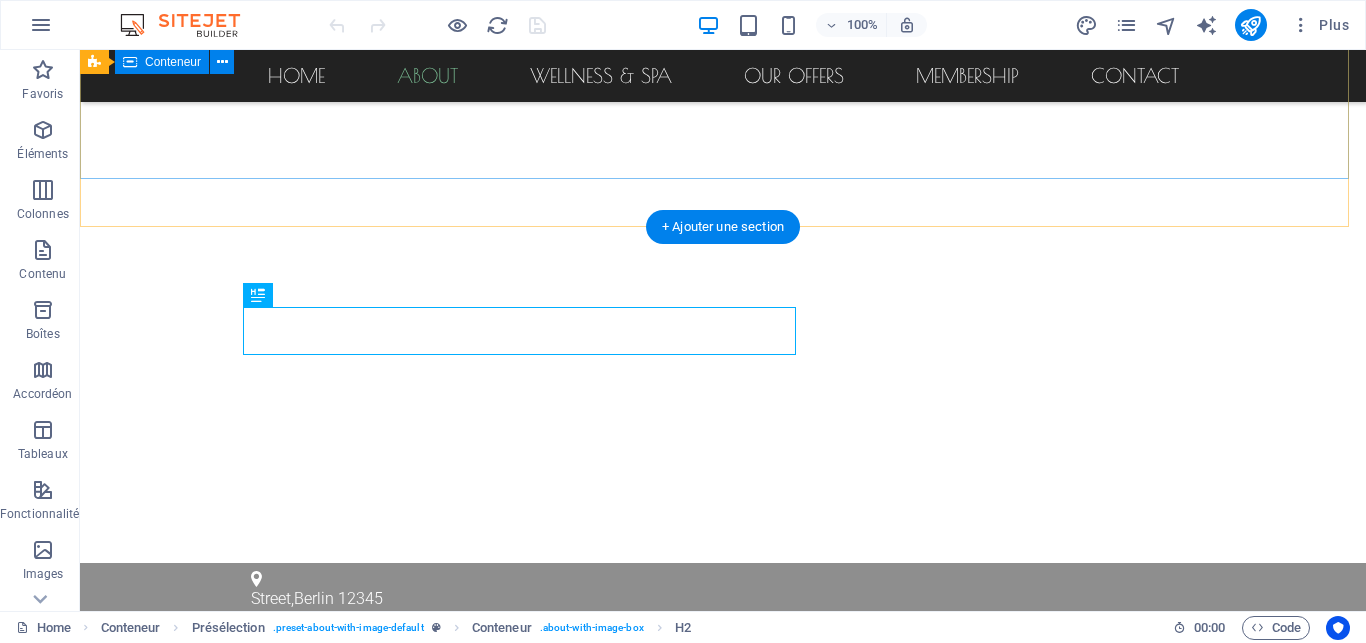 scroll, scrollTop: 438, scrollLeft: 0, axis: vertical 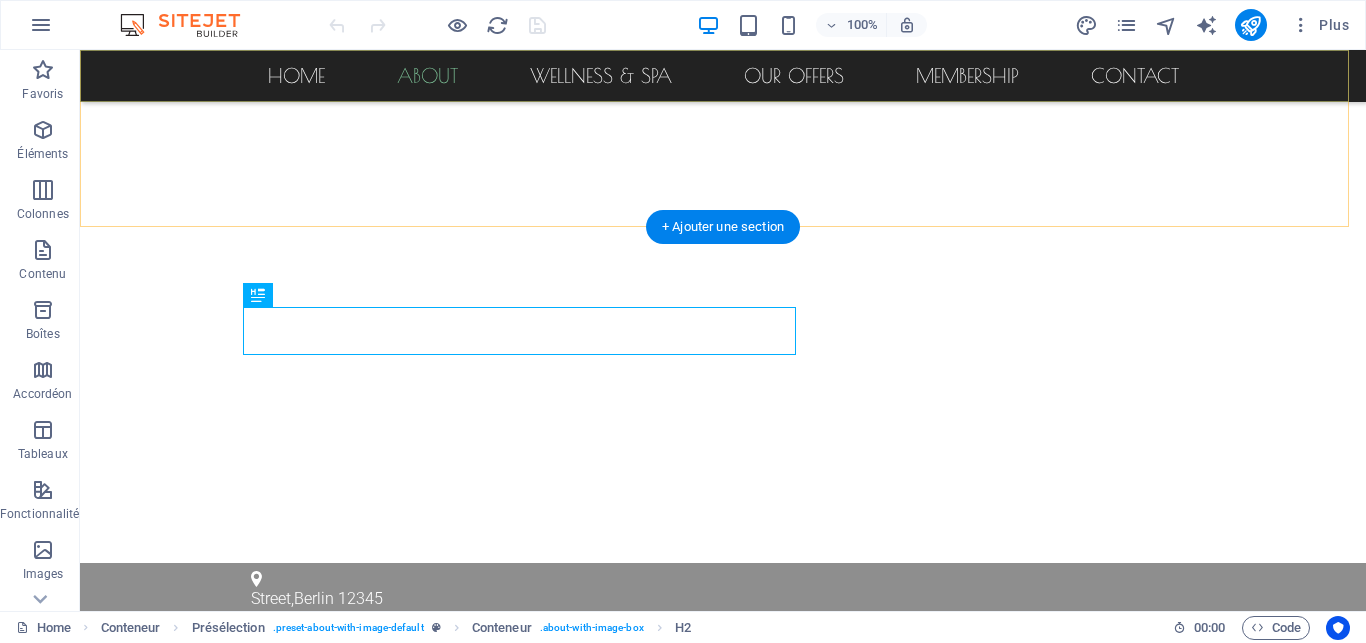 click on "Home About Wellness & Spa Our Offers Membership Contact" at bounding box center [723, 76] 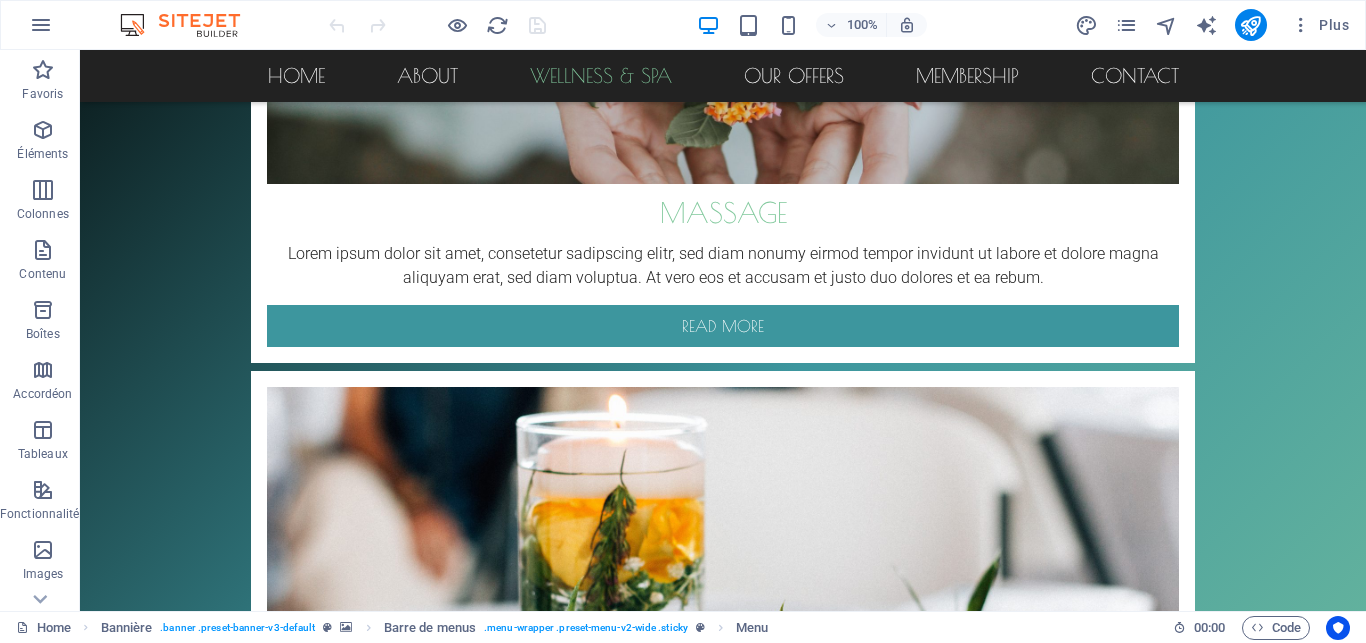 scroll, scrollTop: 2813, scrollLeft: 0, axis: vertical 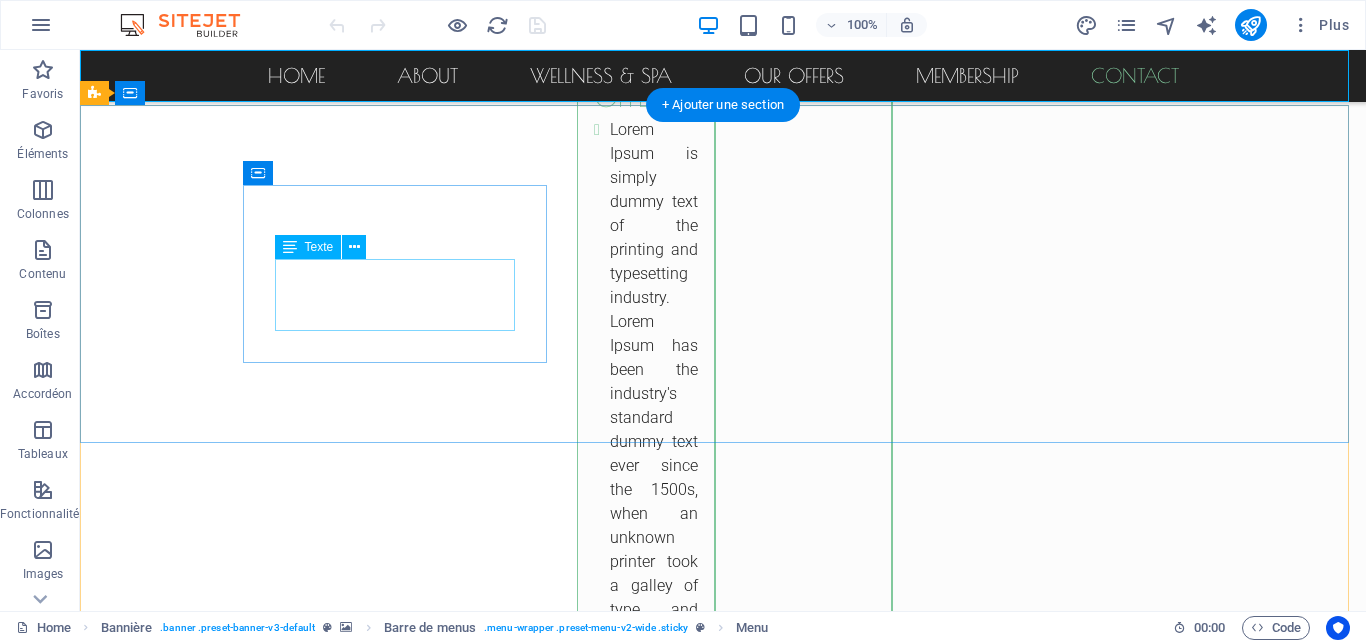 click on "azar.com Street [CITY]   [ZIP]" at bounding box center (568, 2432) 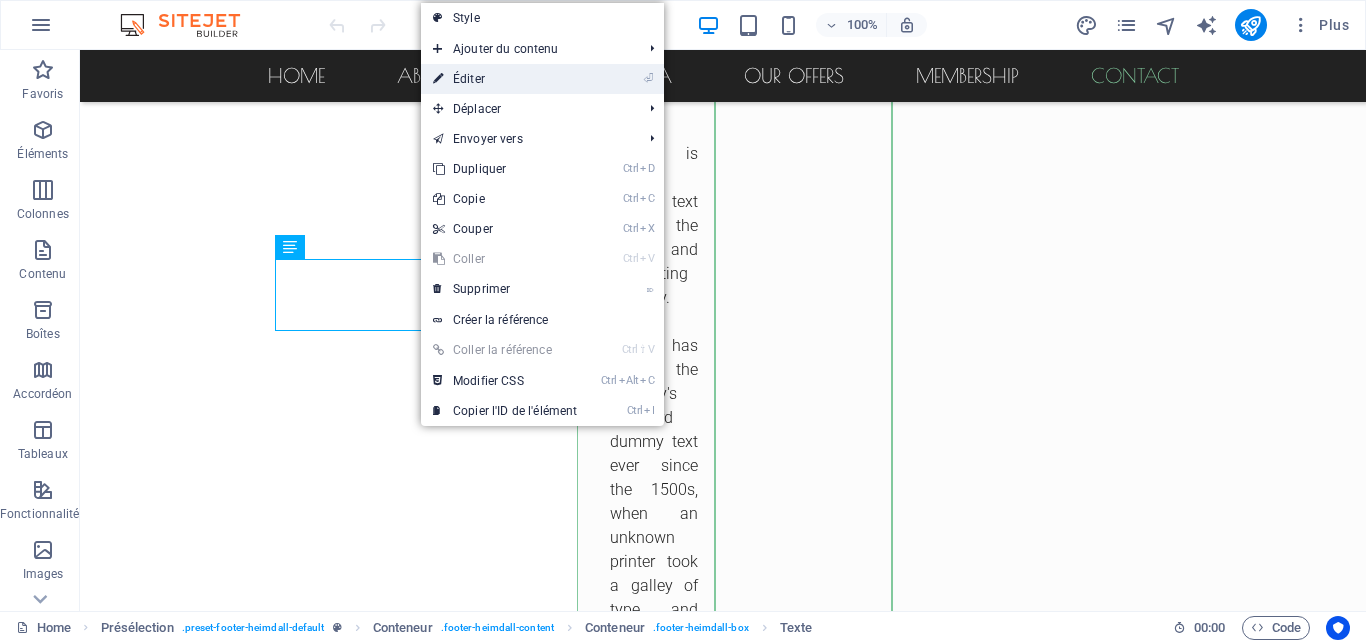 click on "⏎  Éditer" at bounding box center [505, 79] 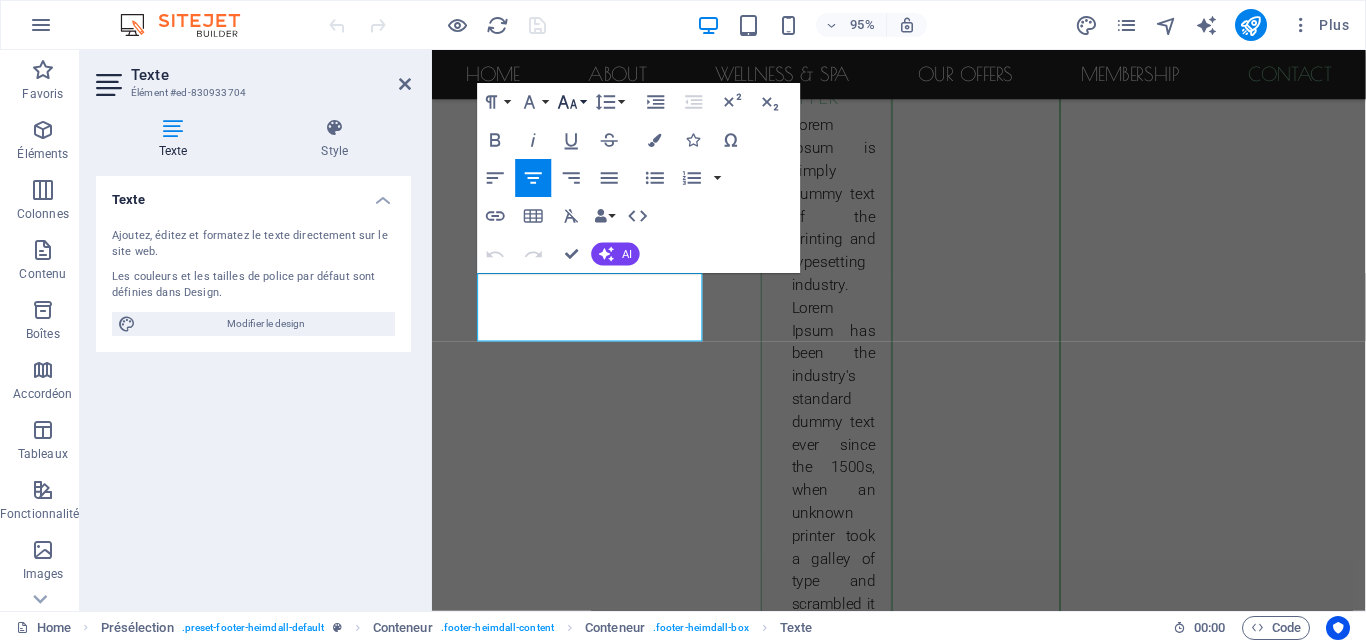 click 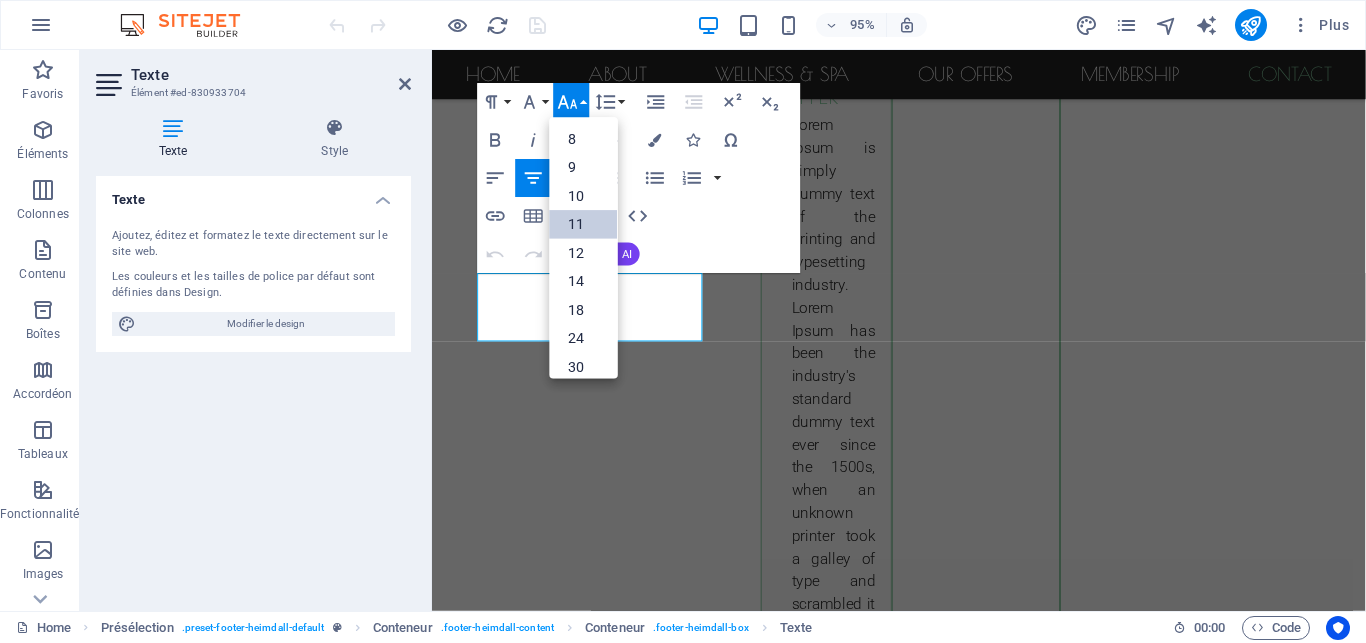 click on "11" at bounding box center [584, 225] 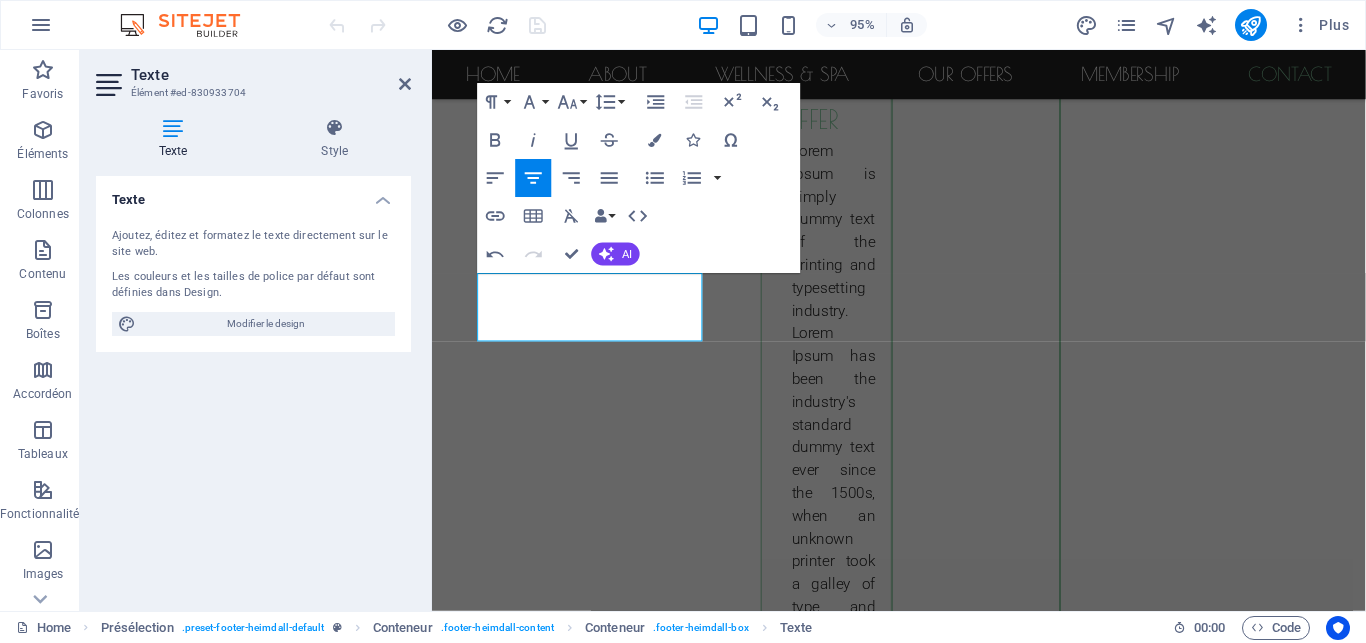 click on "Ajoutez, éditez et formatez le texte directement sur le site web." at bounding box center (253, 244) 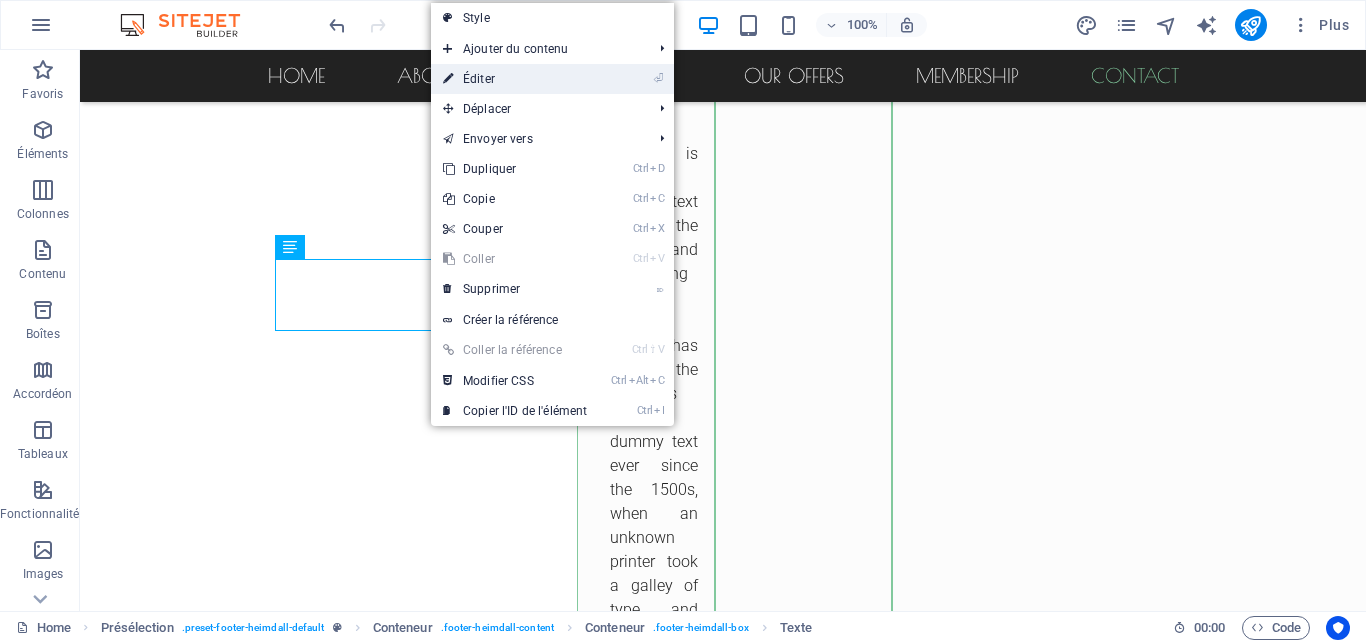 click on "⏎  Éditer" at bounding box center (515, 79) 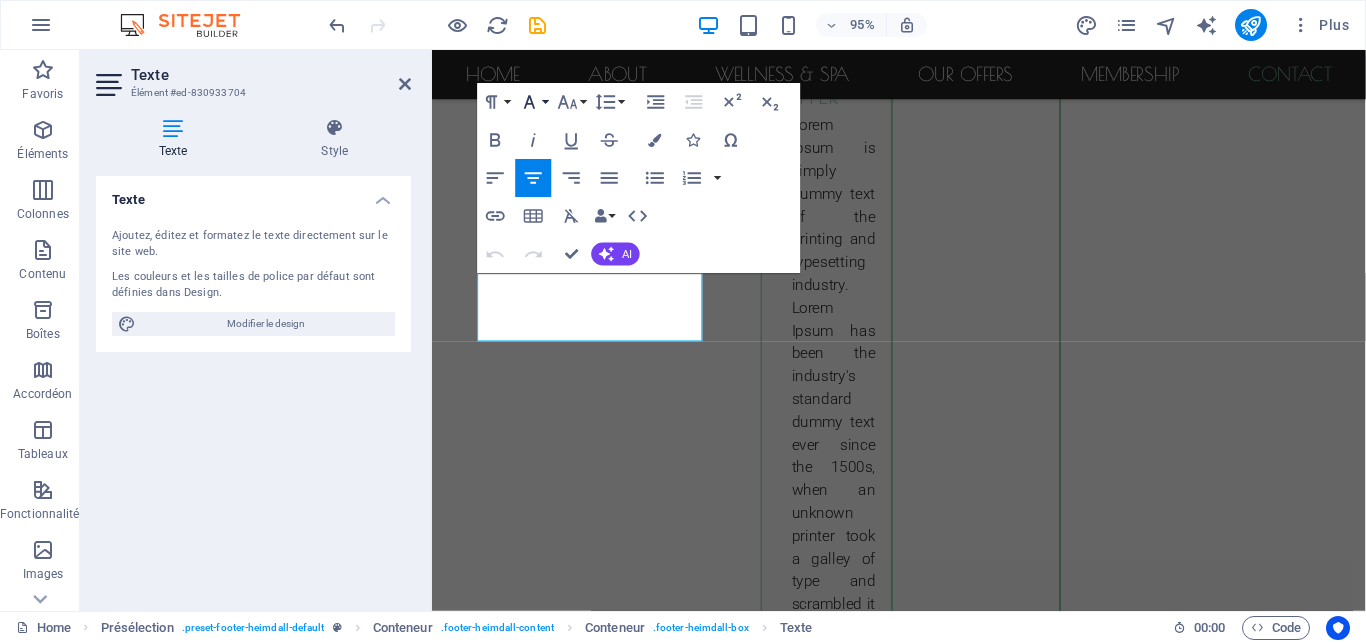 click 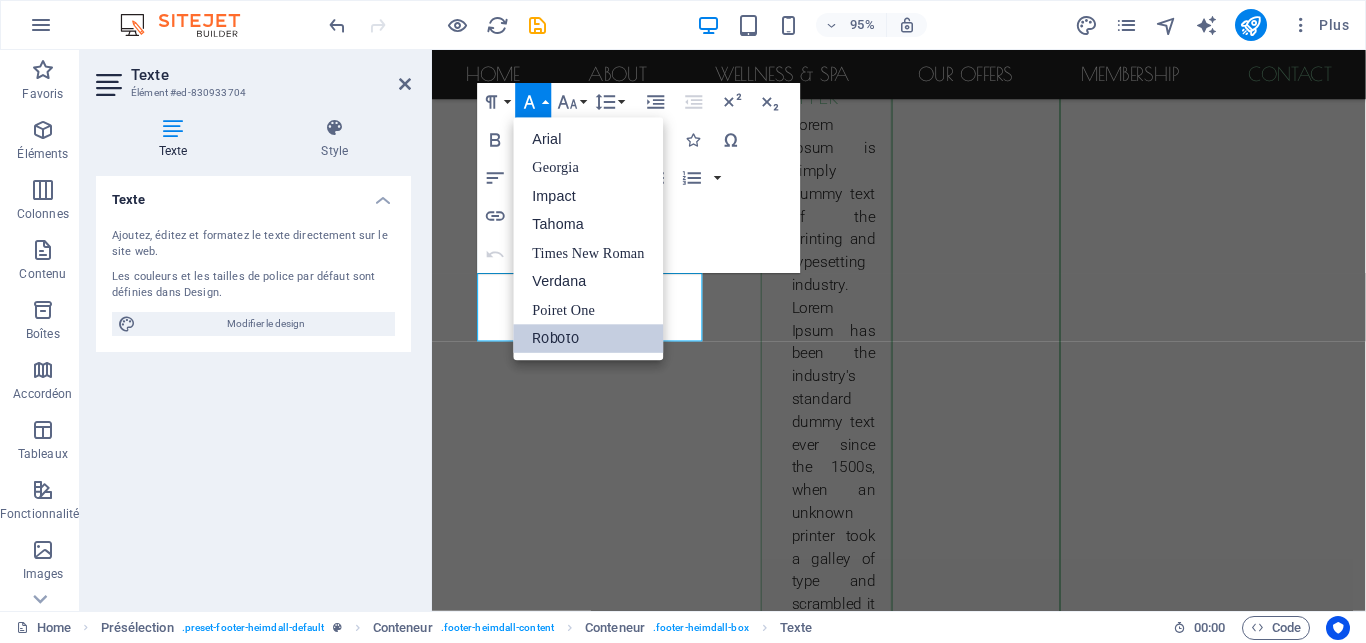 scroll, scrollTop: 0, scrollLeft: 0, axis: both 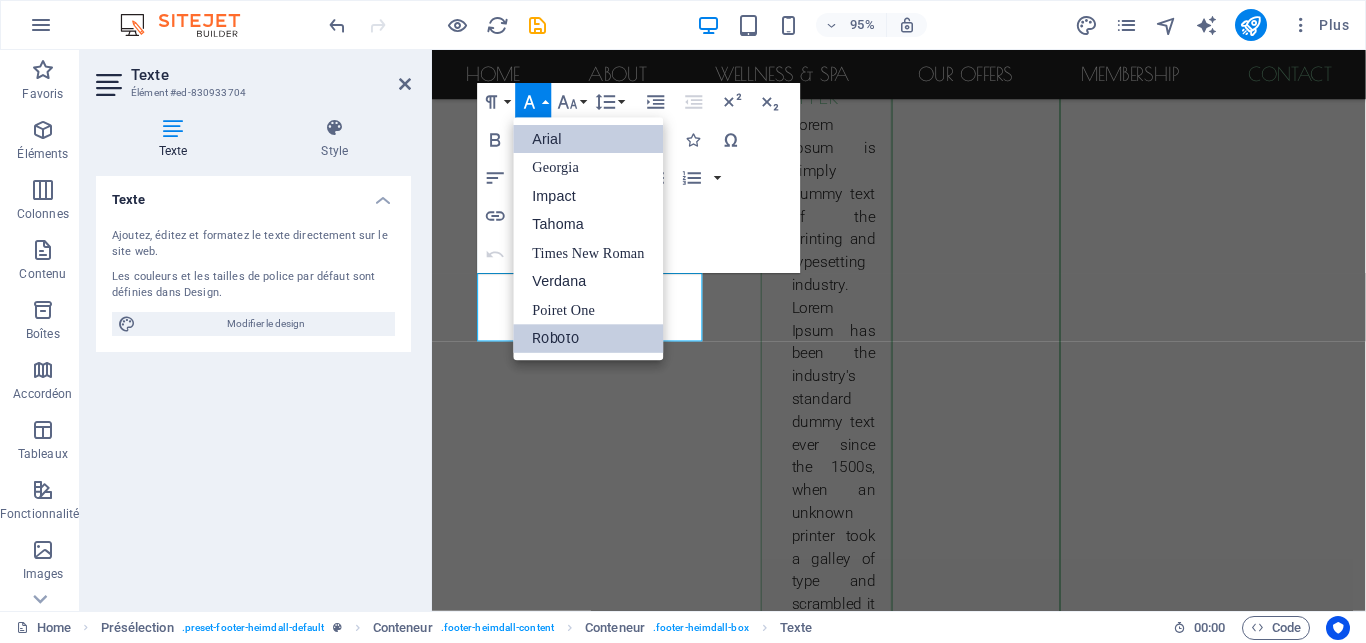 click on "Arial" at bounding box center [589, 140] 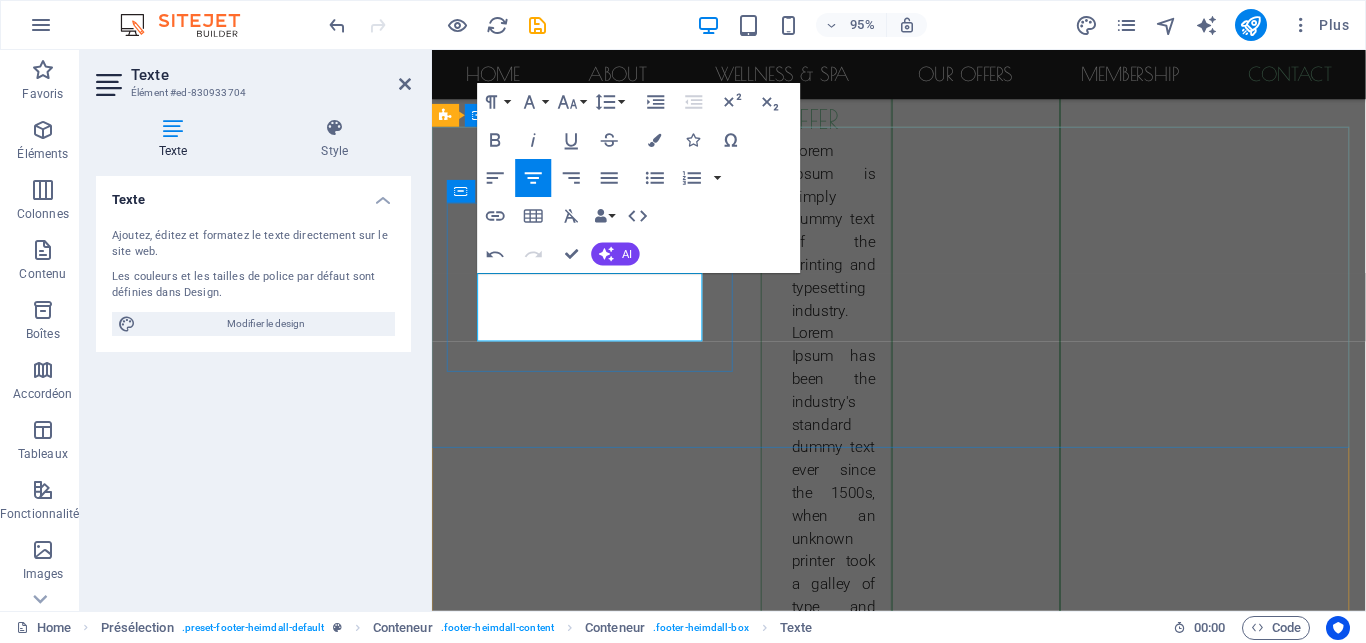click on "​ Street" at bounding box center (920, 2459) 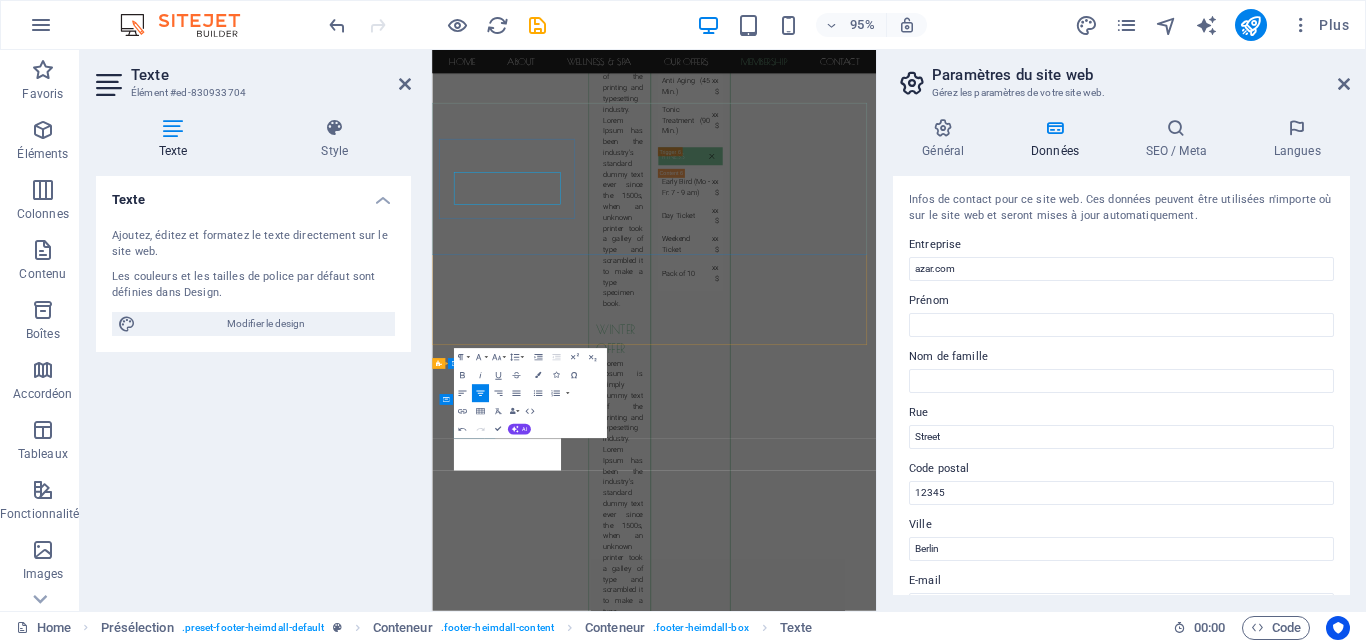 scroll, scrollTop: 7051, scrollLeft: 0, axis: vertical 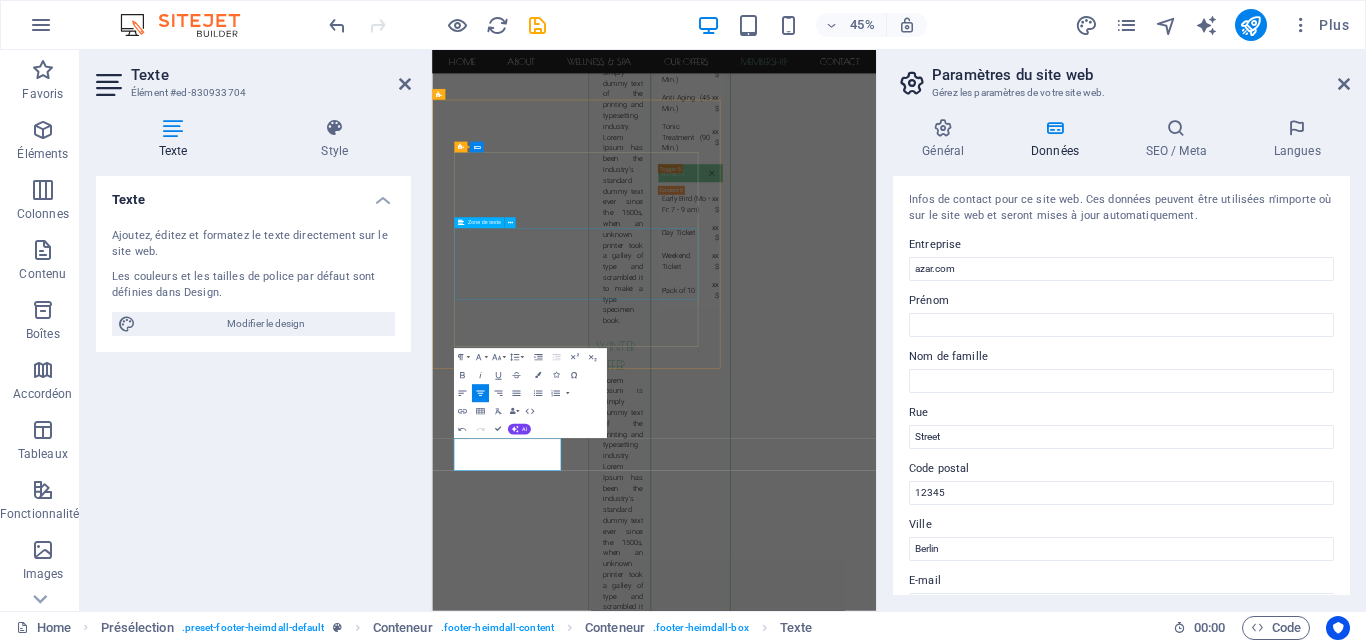 click 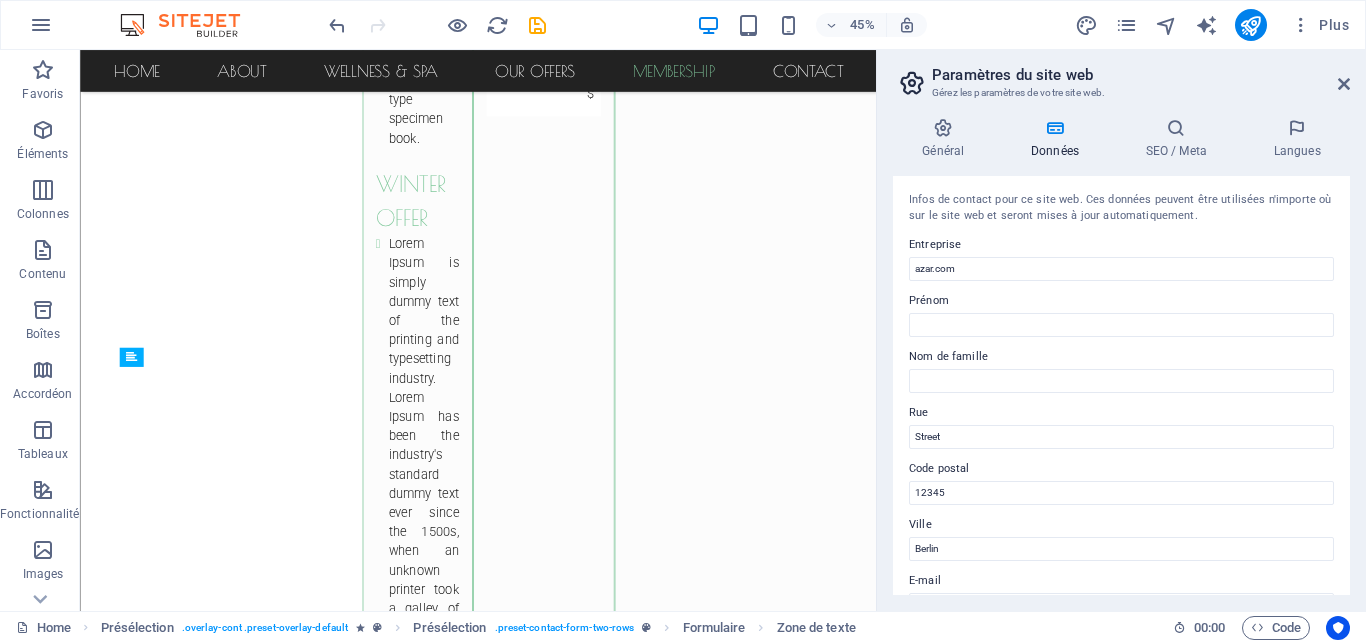 scroll, scrollTop: 6560, scrollLeft: 0, axis: vertical 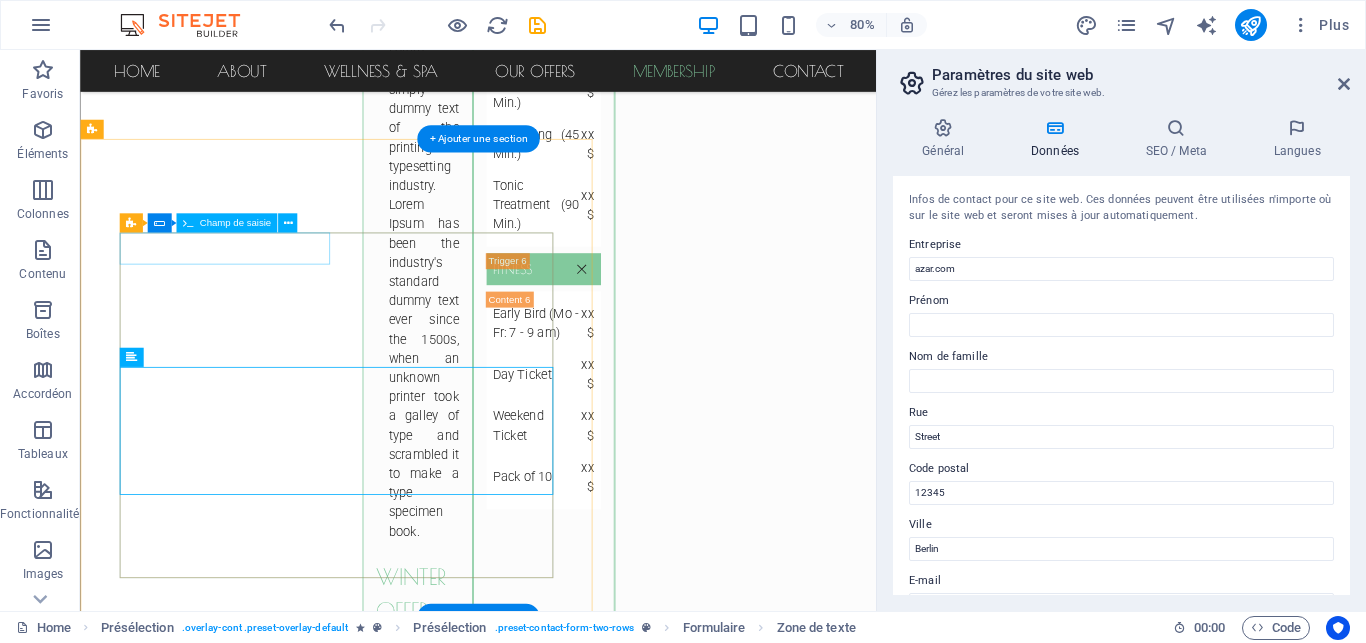 click 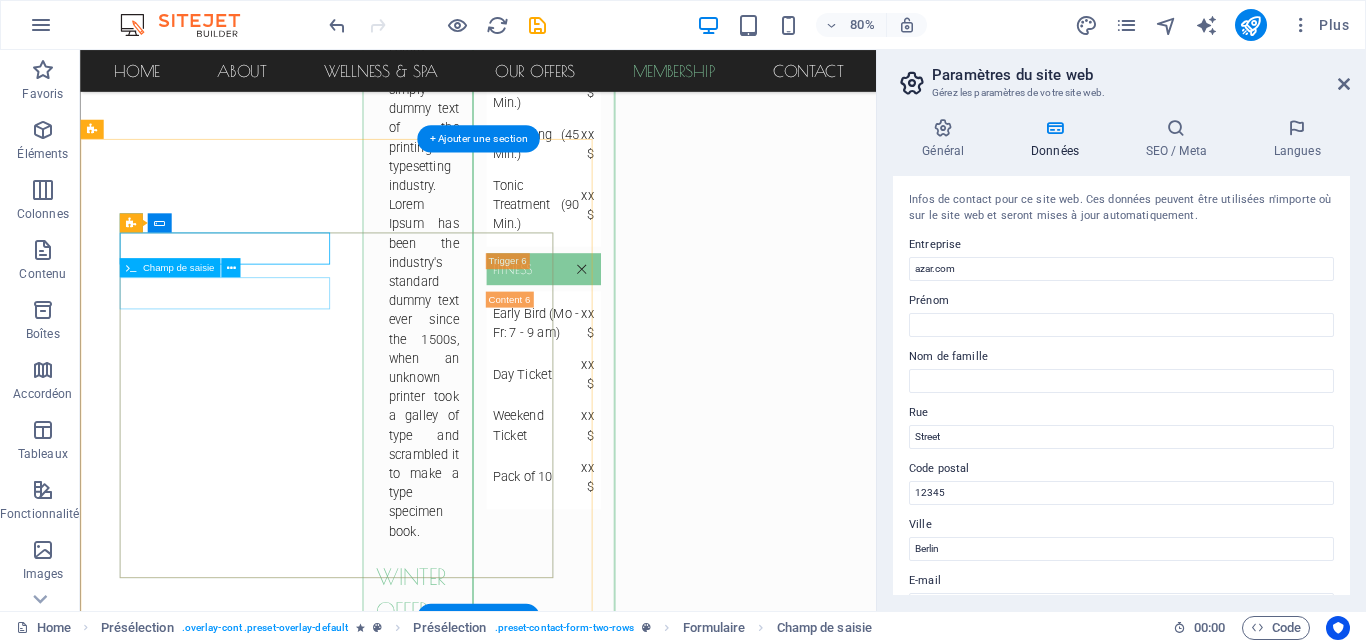 click 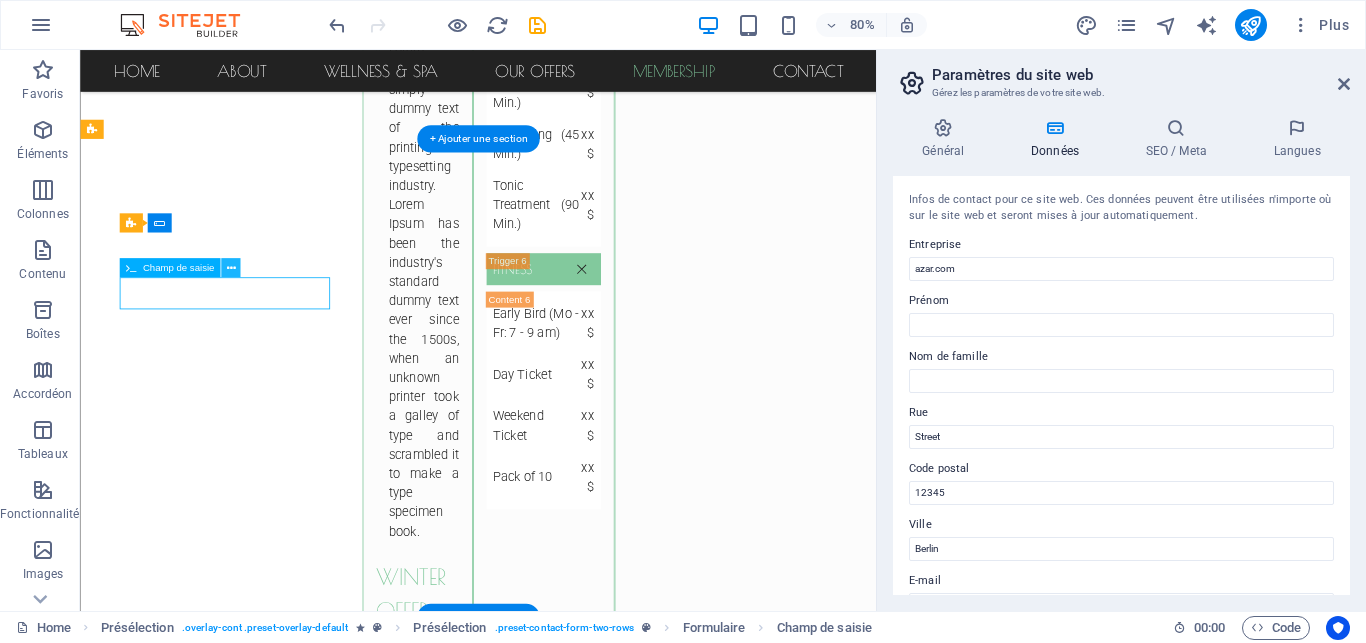 click 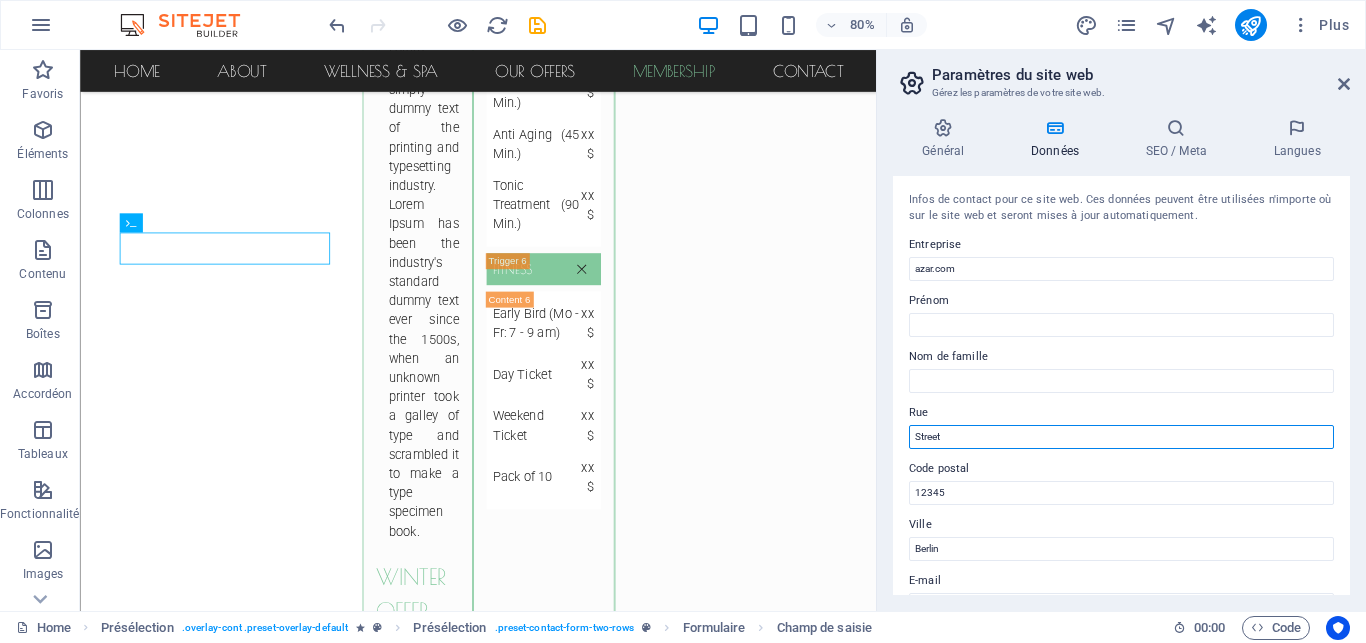 click on "Street" at bounding box center [1121, 437] 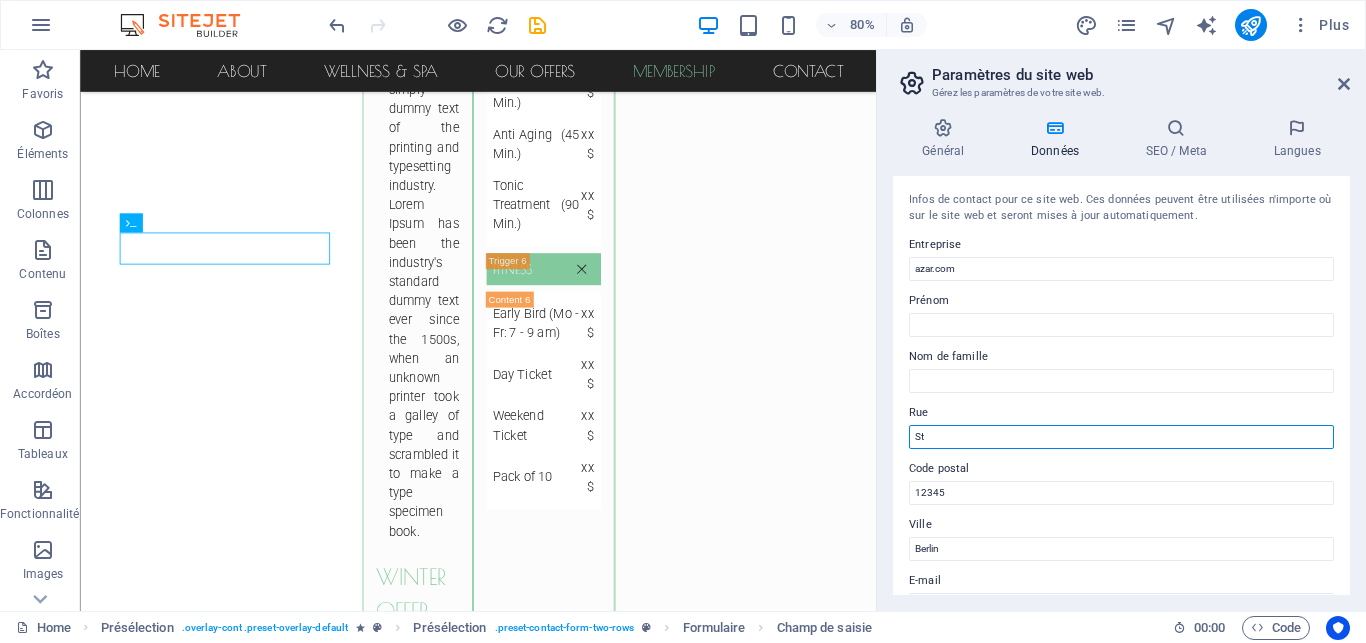 type on "S" 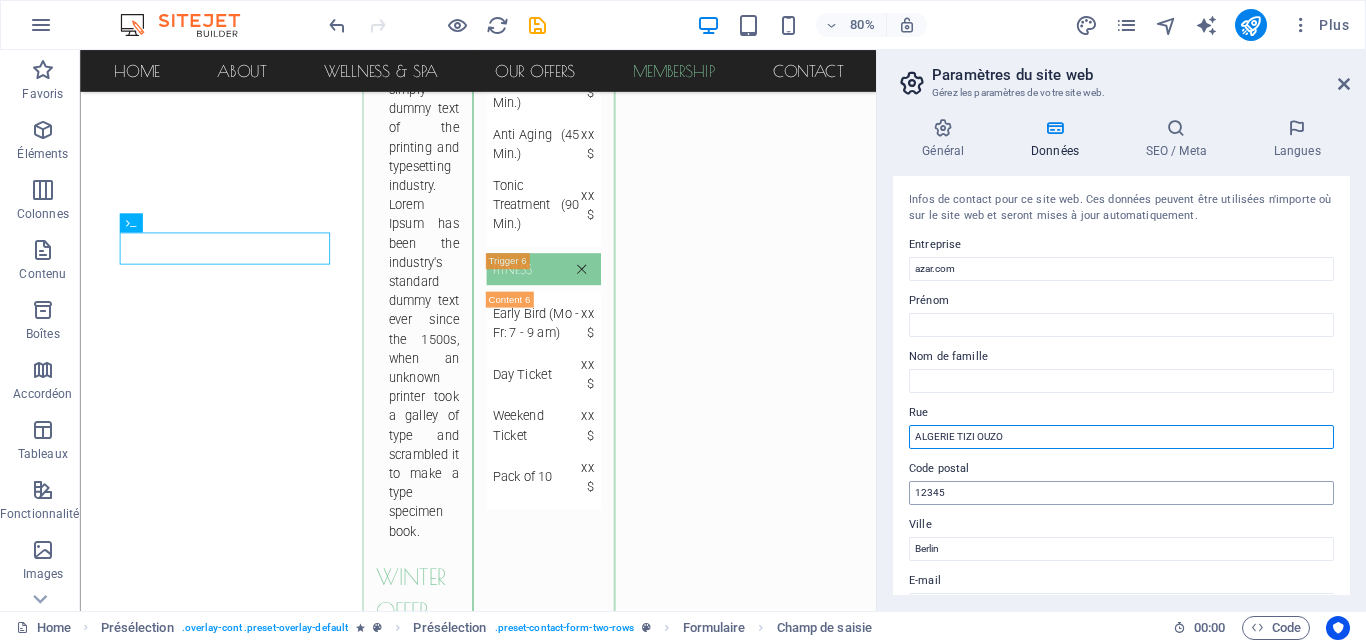 type on "ALGERIE TIZI OUZO" 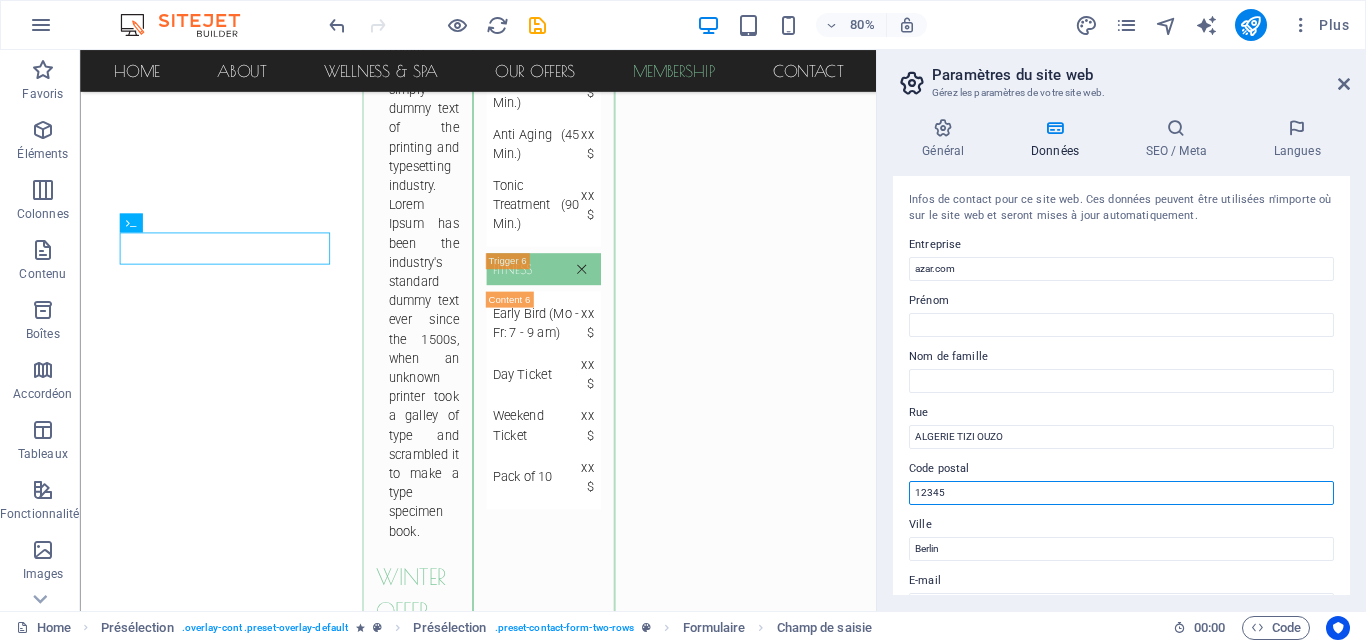 click on "12345" at bounding box center [1121, 493] 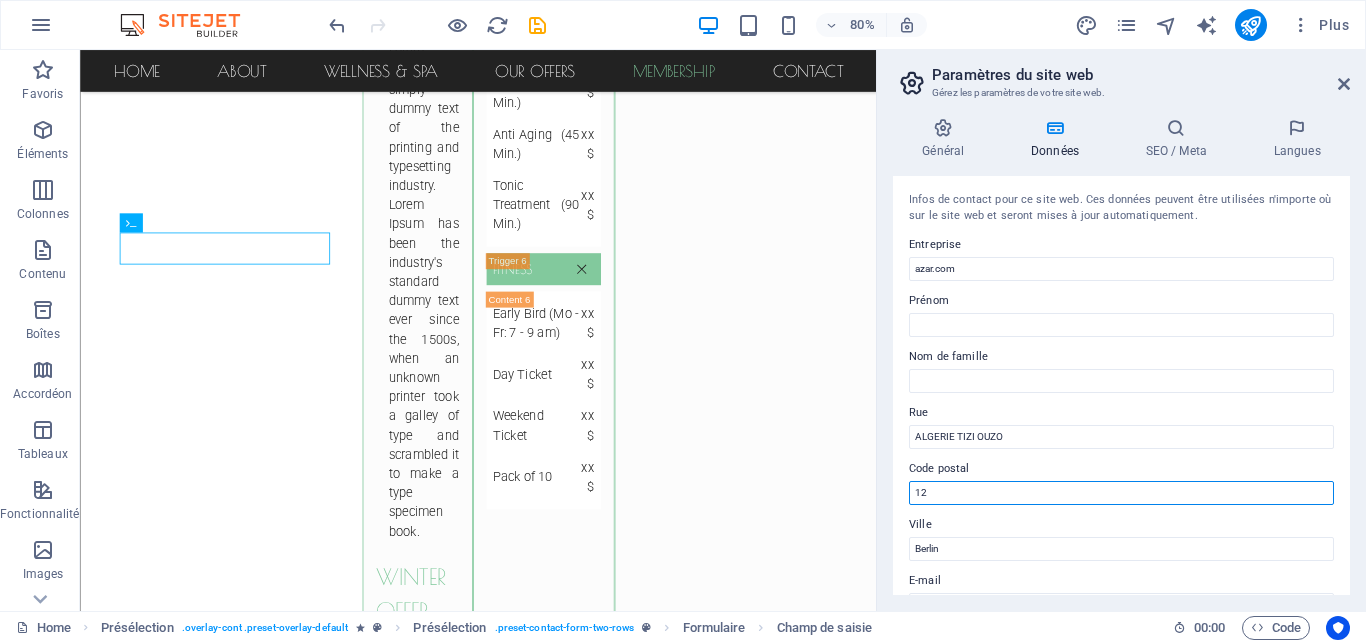 type on "1" 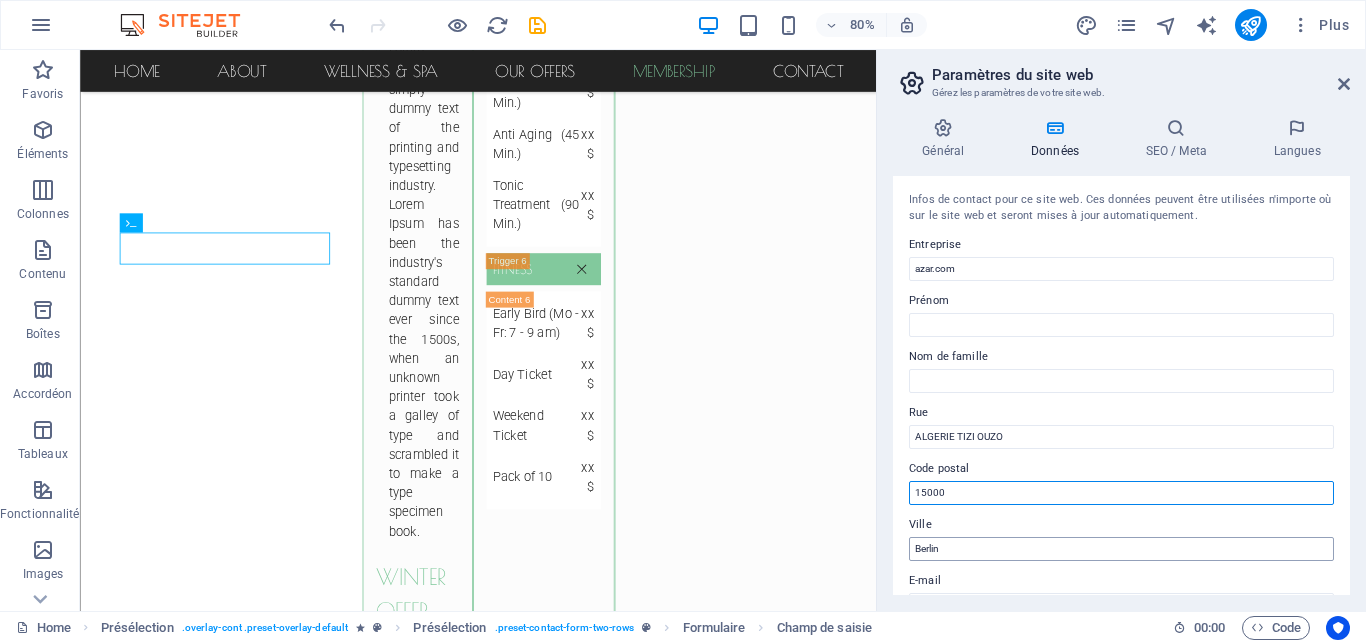 type on "15000" 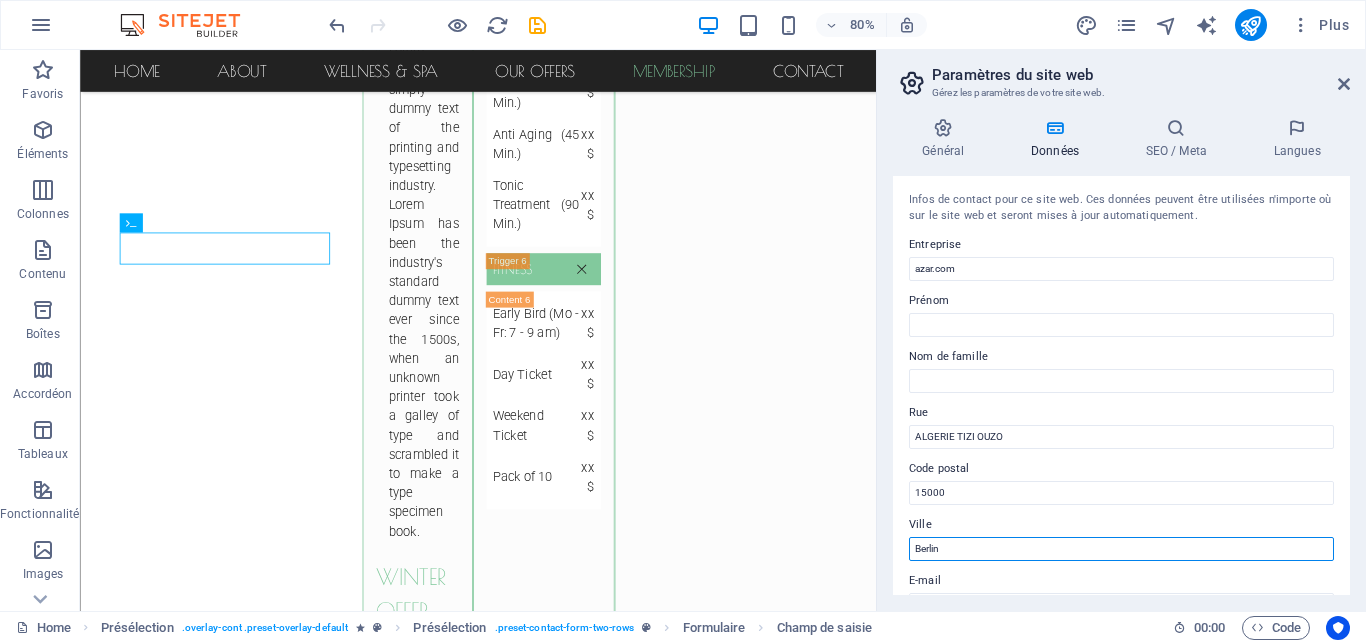 click on "Berlin" at bounding box center [1121, 549] 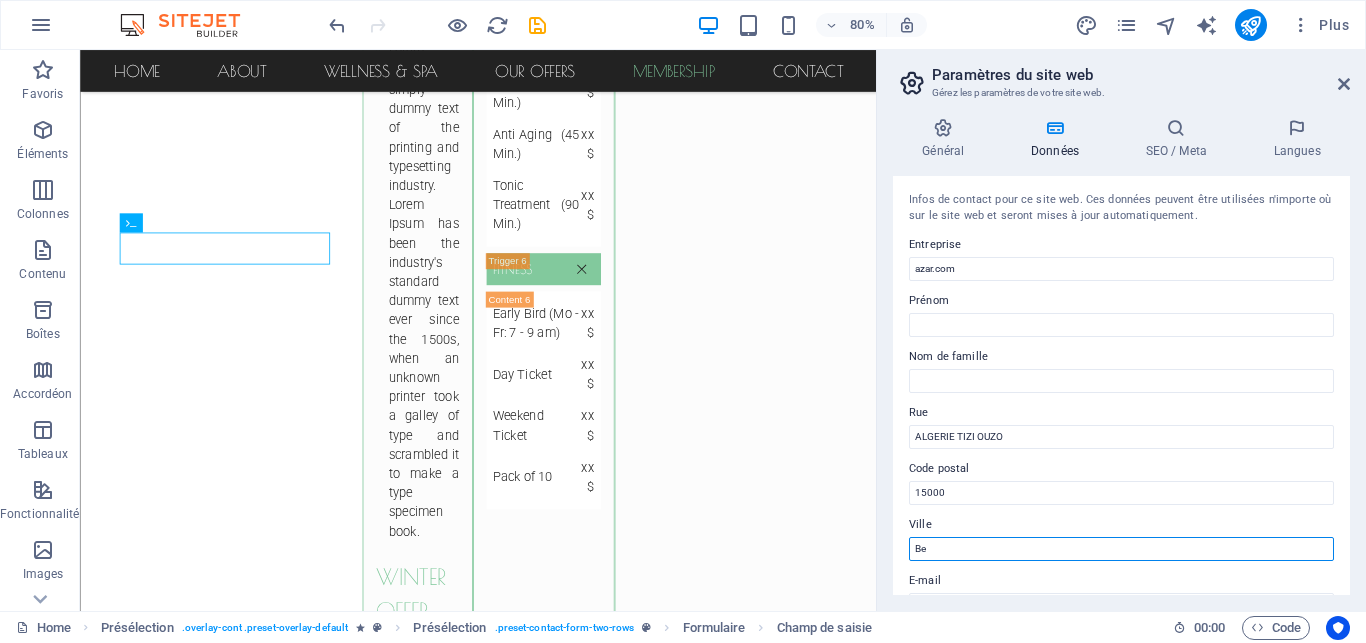 type on "B" 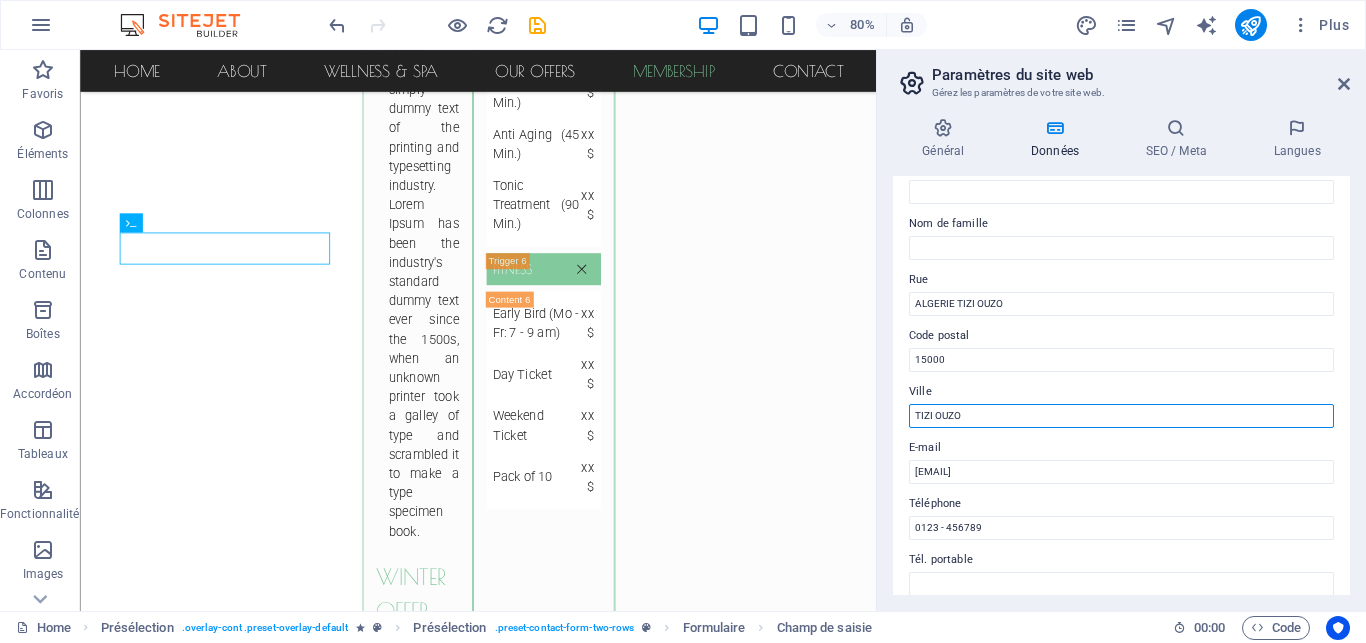 scroll, scrollTop: 135, scrollLeft: 0, axis: vertical 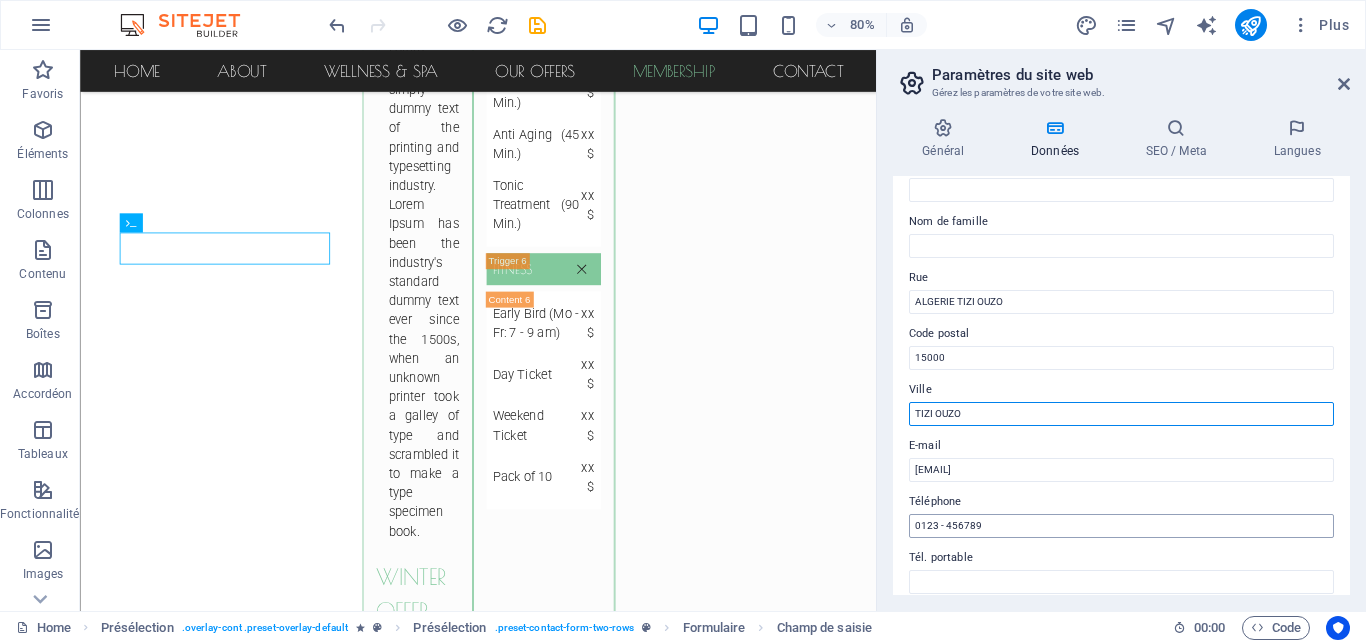 type on "TIZI OUZO" 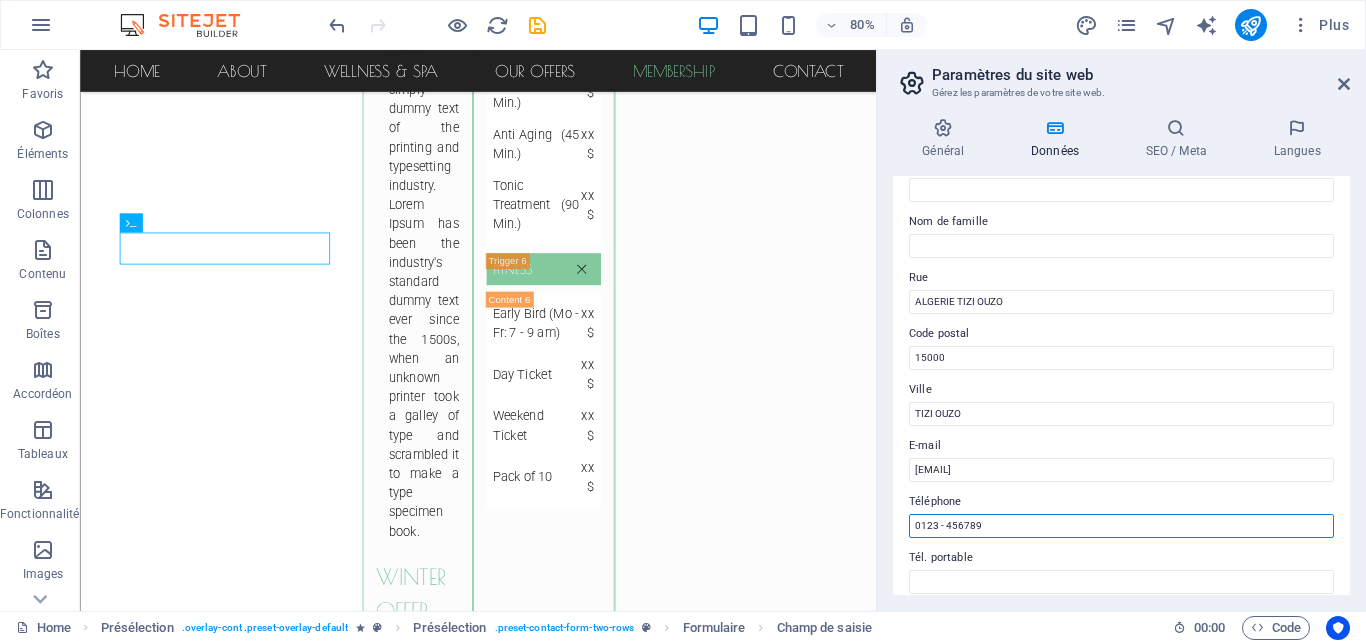 click on "0123 - 456789" at bounding box center [1121, 526] 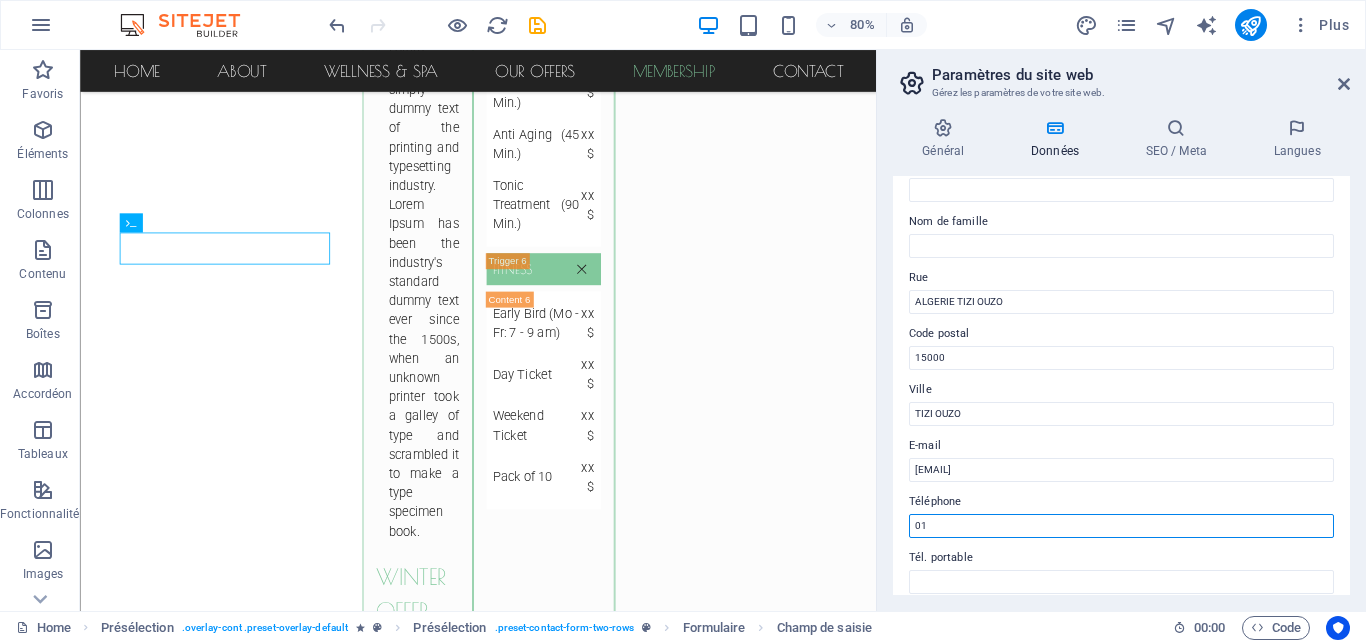 type on "0" 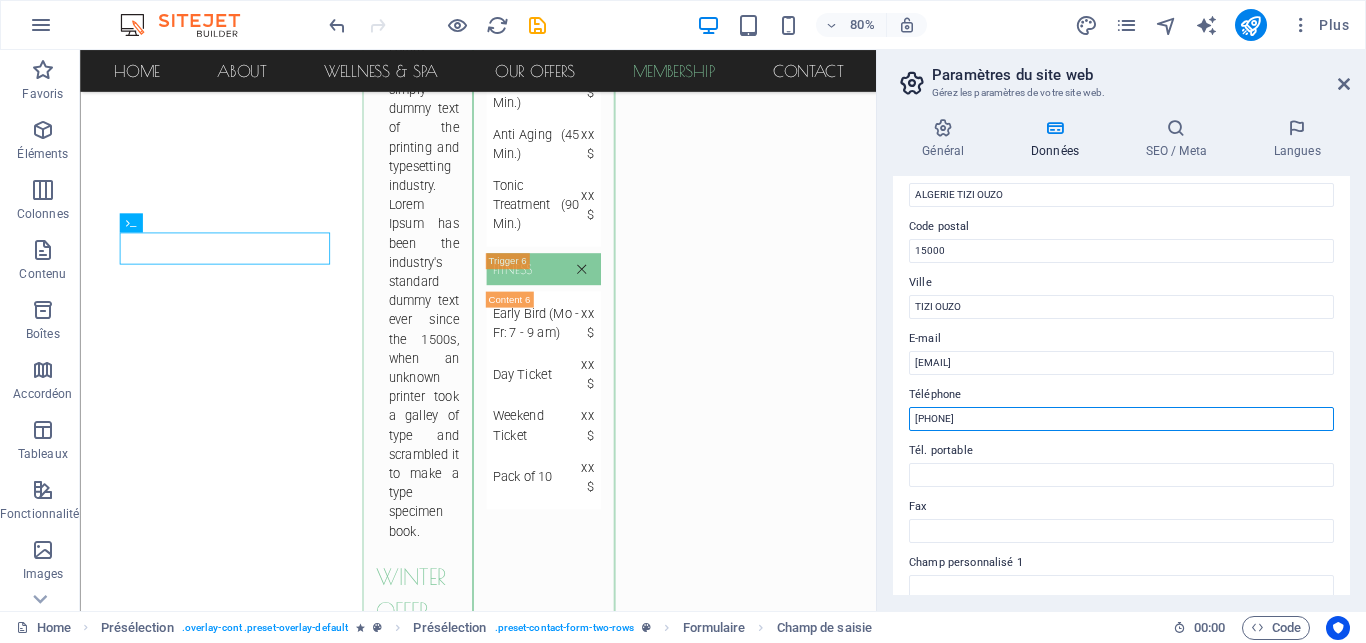 scroll, scrollTop: 270, scrollLeft: 0, axis: vertical 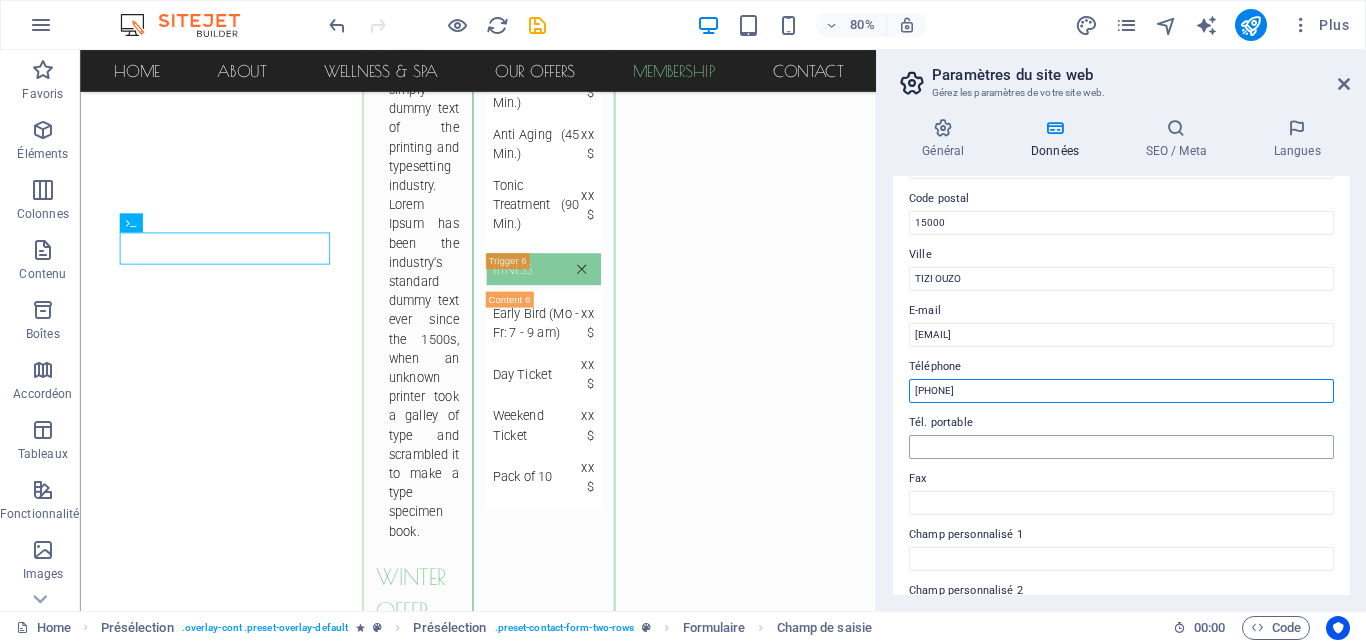 type on "[PHONE]" 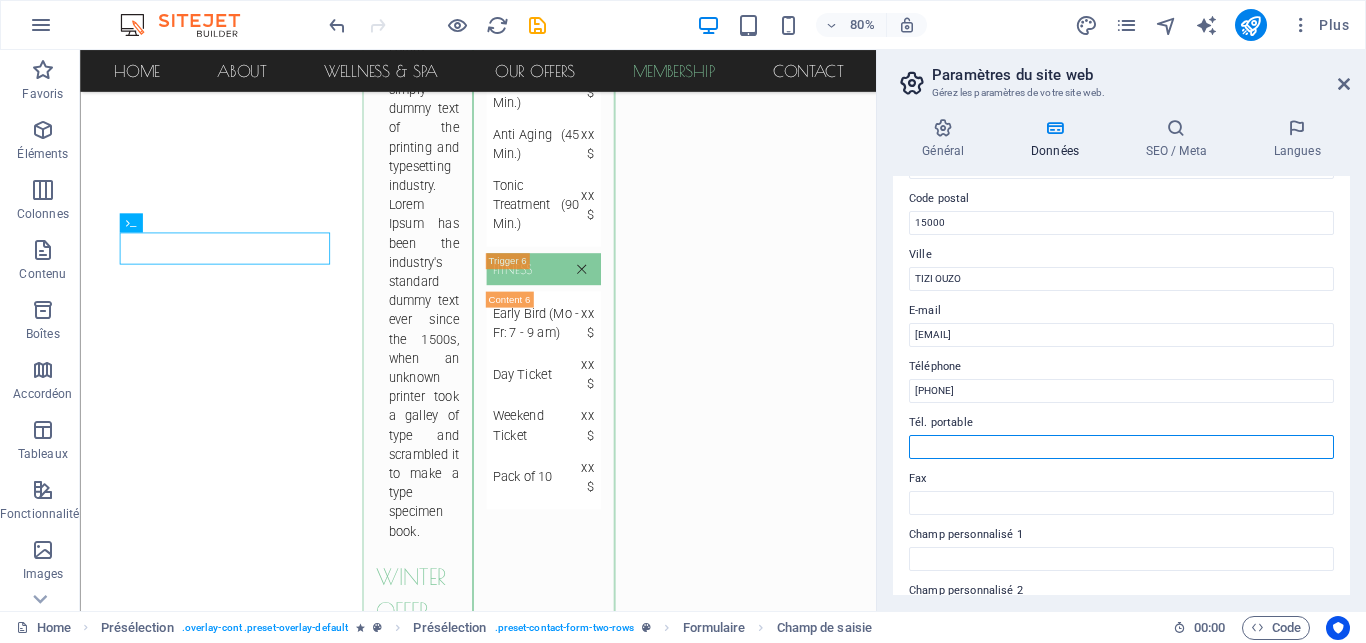 click on "Tél. portable" at bounding box center (1121, 447) 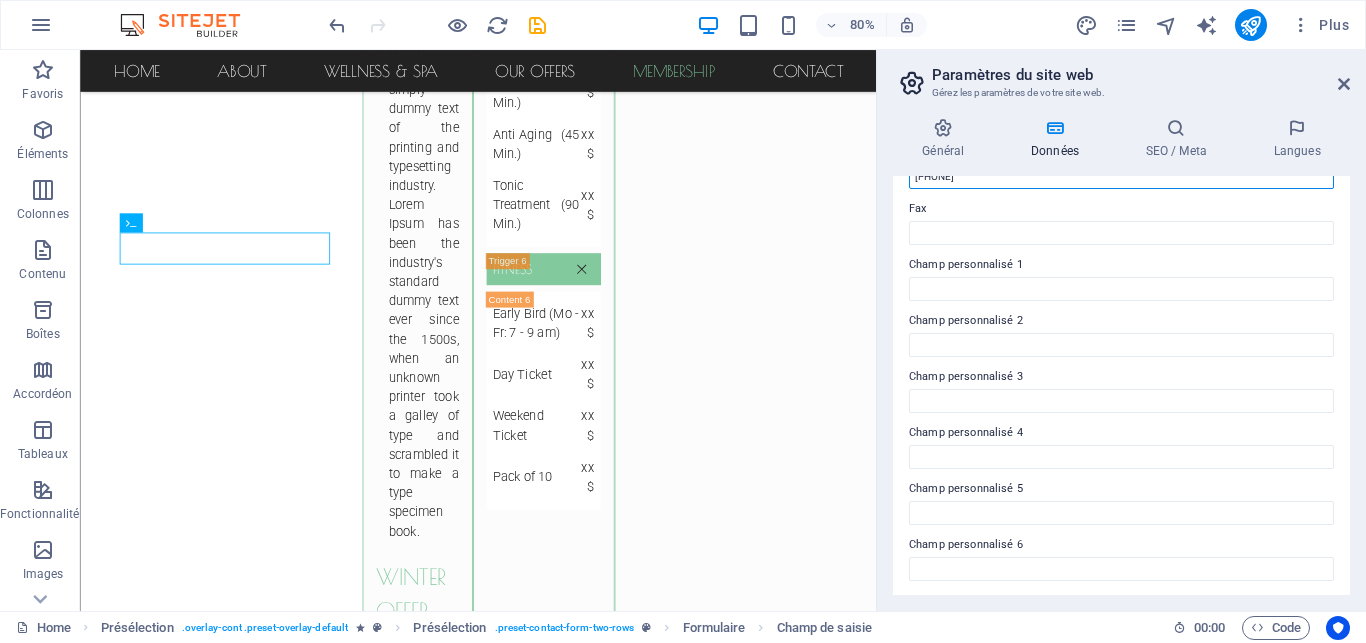 scroll, scrollTop: 542, scrollLeft: 0, axis: vertical 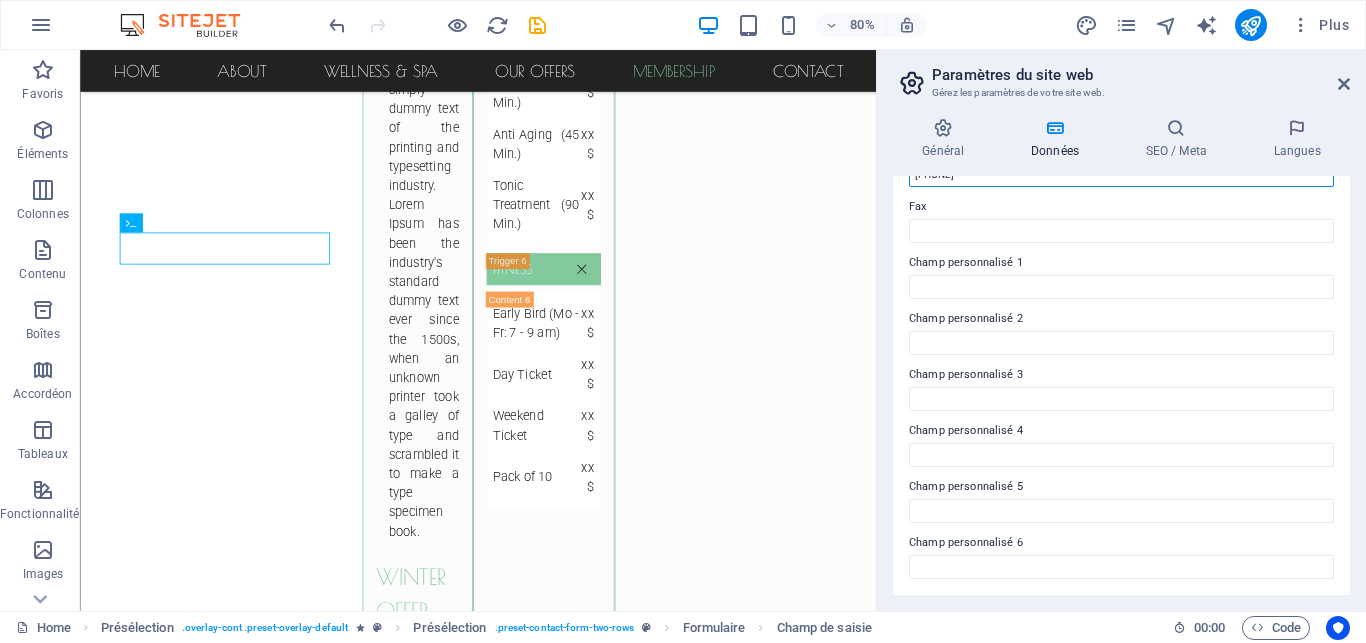 drag, startPoint x: 1339, startPoint y: 584, endPoint x: 1350, endPoint y: 307, distance: 277.21832 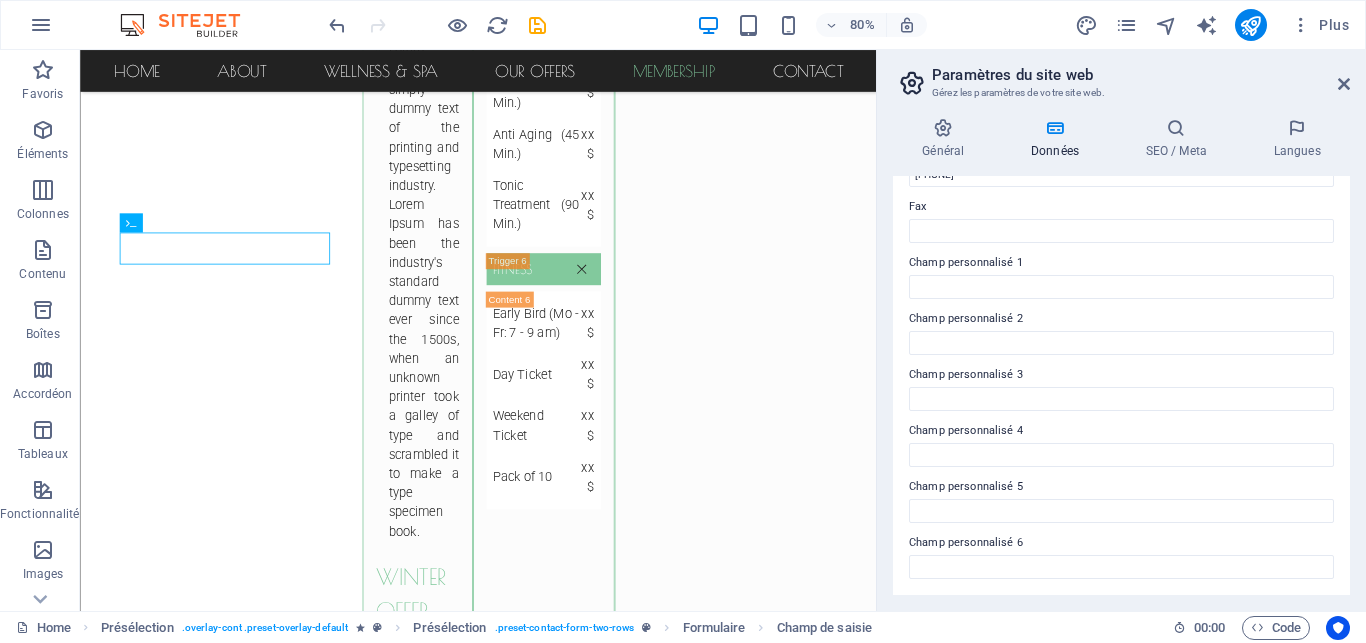 click on "Général  Données  SEO / Meta  Langues Nom du site web azar.com Logo Glissez les fichiers ici, cliquez pour choisir les fichiers ou  sélectionnez les fichiers depuis Fichiers ou depuis notre stock gratuit de photos et de vidéos Sélectionnez les fichiers depuis le Gestionnaire de fichiers, les photos du stock ou téléversez un ou plusieurs fichiers Téléverser Favicon Définissez ici la favicon de votre site web. Une favicon est une petite icône affichée dans l'onglet du navigateur à côté du titre du site web. Elle permet aux visiteurs d'identifier votre site web. Glissez les fichiers ici, cliquez pour choisir les fichiers ou  sélectionnez les fichiers depuis Fichiers ou depuis notre stock gratuit de photos et de vidéos Sélectionnez les fichiers depuis le Gestionnaire de fichiers, les photos du stock ou téléversez un ou plusieurs fichiers Téléverser Prévisualiser l'image (Ouvrir le graphique) Cette image sera affichée lorsque la page web est partagée sur les réseaux sociaux. Entreprise" at bounding box center [1121, 356] 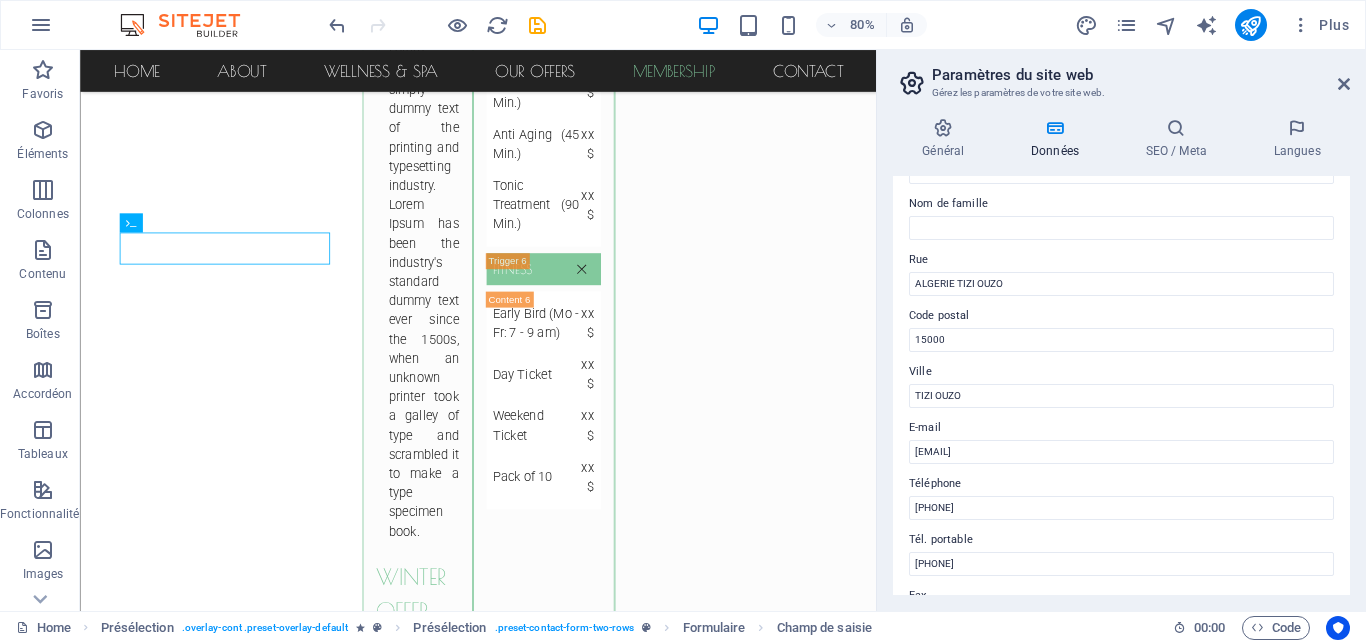 scroll, scrollTop: 0, scrollLeft: 0, axis: both 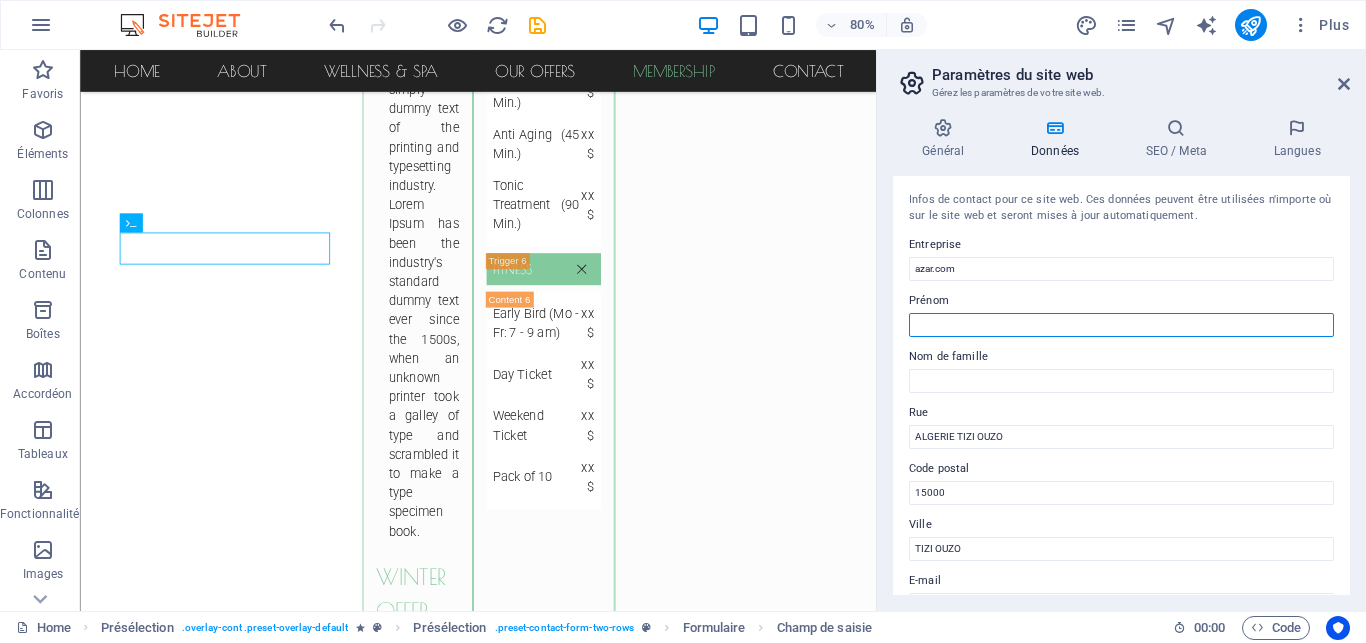 click on "Prénom" at bounding box center (1121, 325) 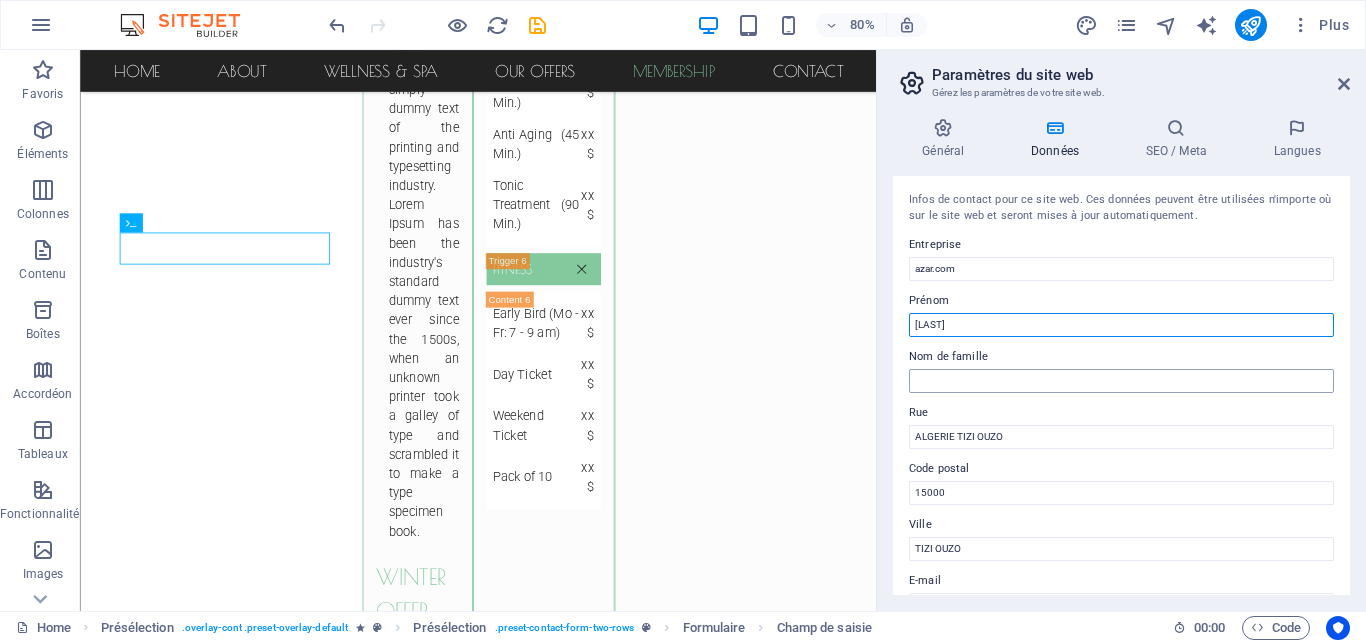 type on "[LAST]" 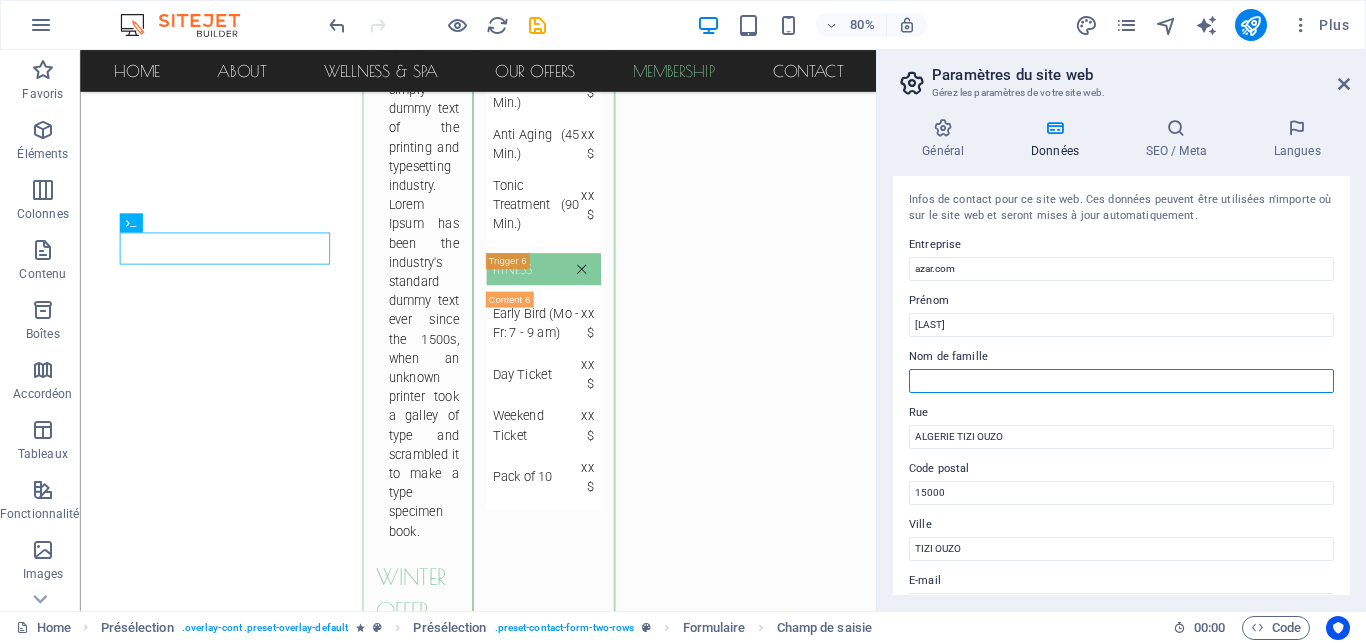 click on "Nom de famille" at bounding box center (1121, 381) 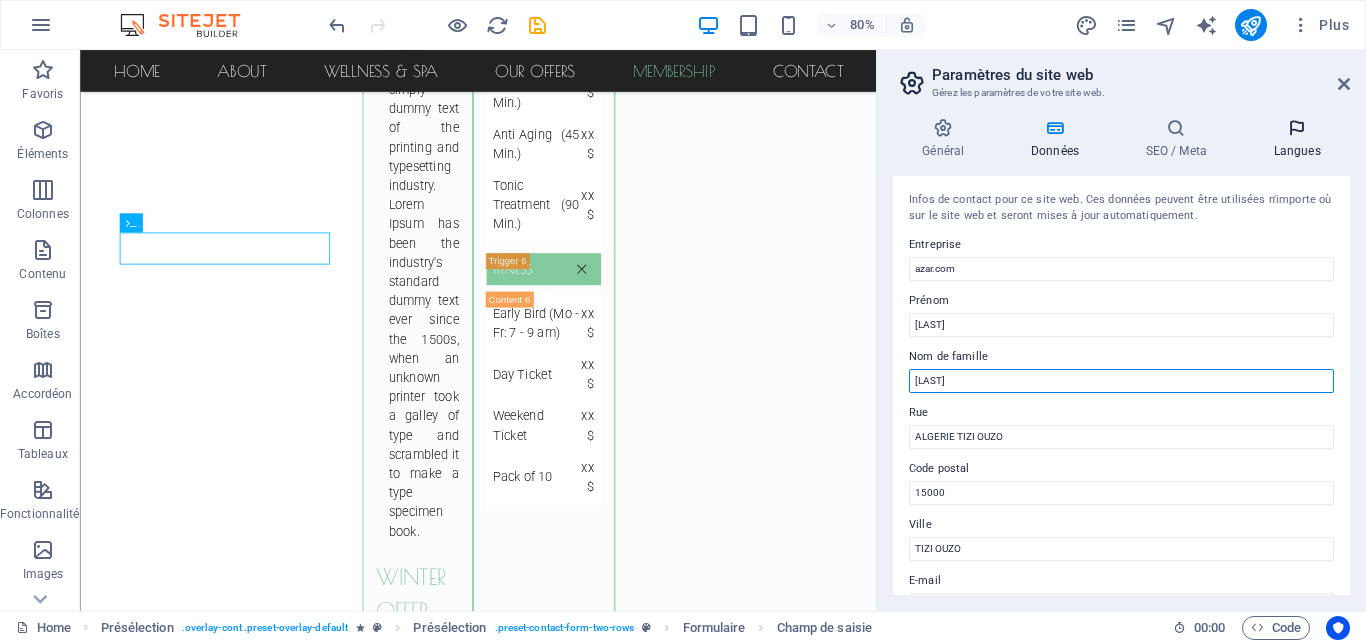 type on "[LAST]" 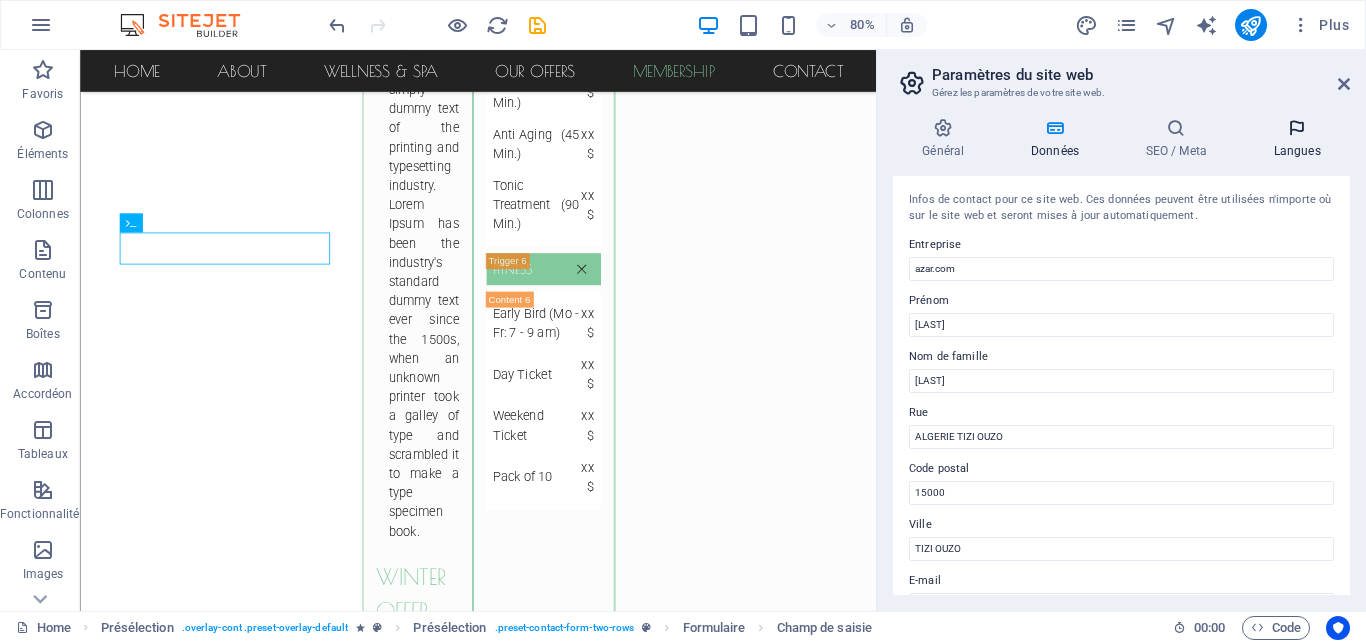 click on "Langues" at bounding box center [1297, 139] 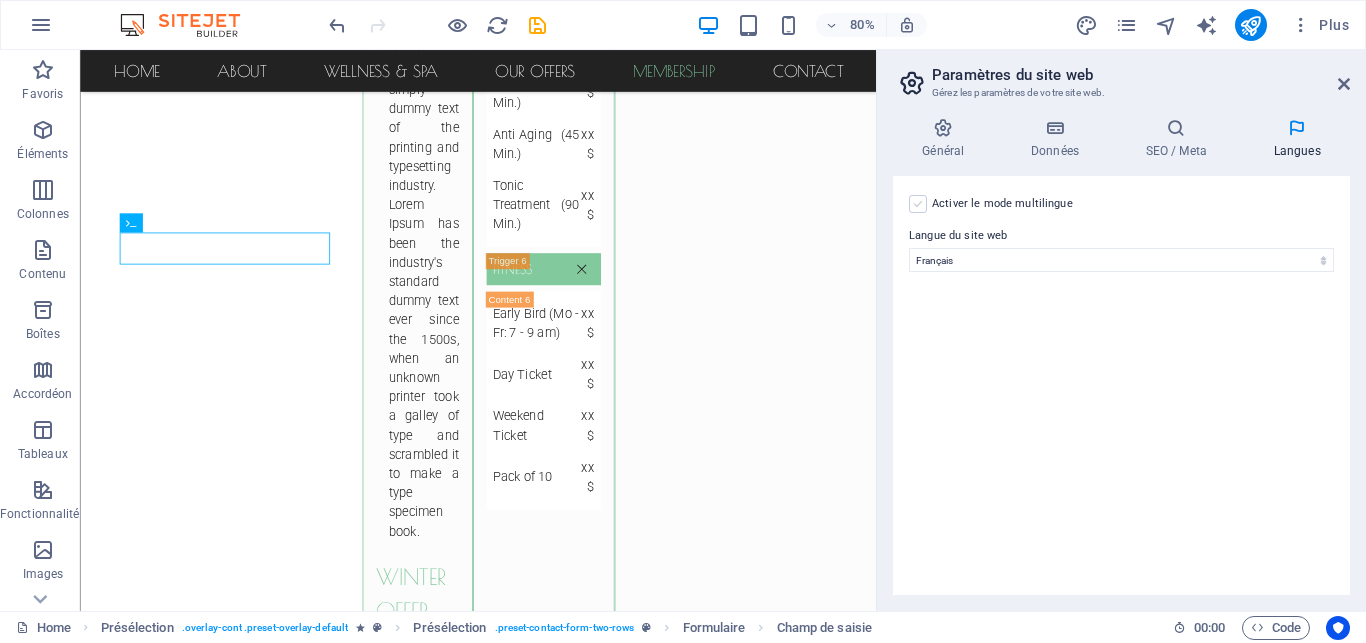 click at bounding box center (918, 204) 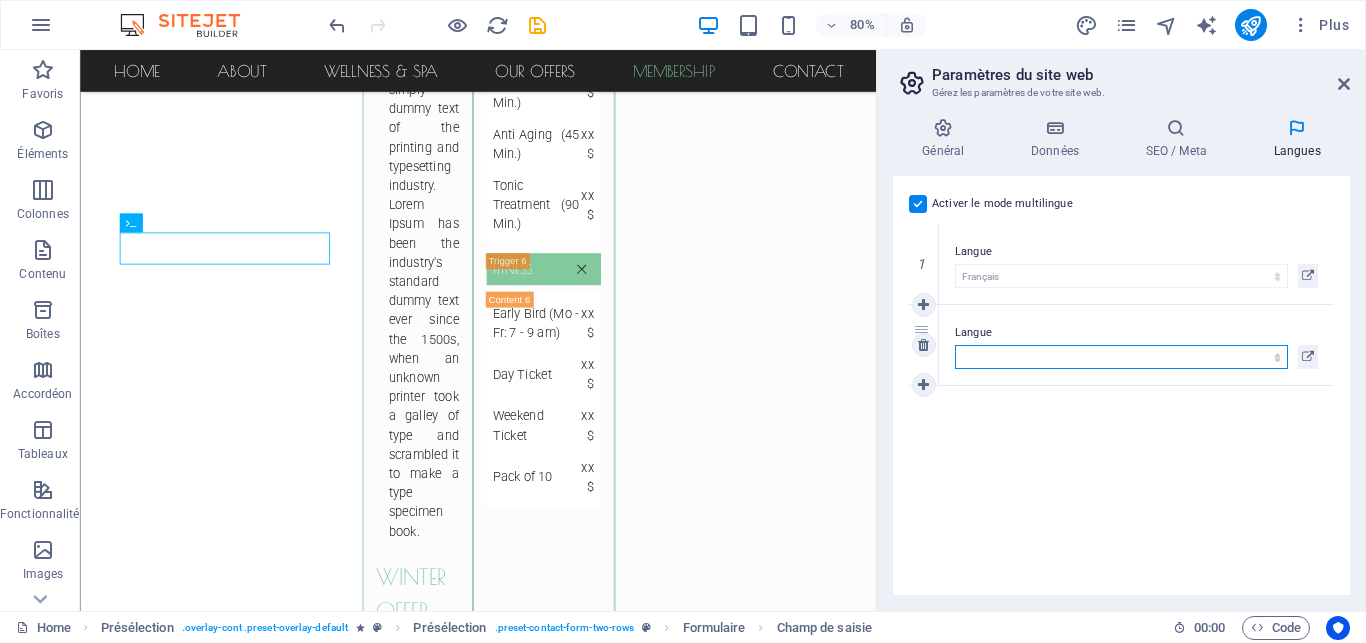 click on "Abkhazian Afar Afrikaans Akan Albanais Allemand Amharic Anglais Arabe Aragonese Armenian Assamese Avaric Avestan Aymara Azerbaijani Bambara Bashkir Basque Belarusian Bengali Bihari languages Bislama Bokmål Bosnian Breton Bulgare Burmese Catalan Central Khmer Chamorro Chechen Chinois Church Slavic Chuvash Coréen Cornish Corsican Cree Croate Danois Dzongkha Espagnol Esperanto Estonian Ewe Faroese Farsi (persan) Fijian Finnois Français Fulah Gaelic Galician Ganda Georgian Grec Greenlandic Guaraní Gujarati Haitian Creole Hausa Hébreu Herero Hindi Hiri Motu Hongrois Icelandic Ido Igbo Indonésien Interlingua Interlingue Inuktitut Inupiaq Irish Italien Japonais Javanese Kannada Kanouri Kashmiri Kazakh Kikuyu Kinyarwanda Komi Kongo Kurdish Kwanyama Kyrgyz Lao Latin Letton Limburgish Lingala Lituanien Luba-Katanga Luxembourgish Macédonien Malagasy Malay Malayalam Maldivian Maltais Manx Maori Marathi Marshallese Mongolian Nauru Navajo Ndonga Néerlandais Nepali North Ndebele Northern Sami Norvégien Nuosu Nyanja" at bounding box center (1121, 357) 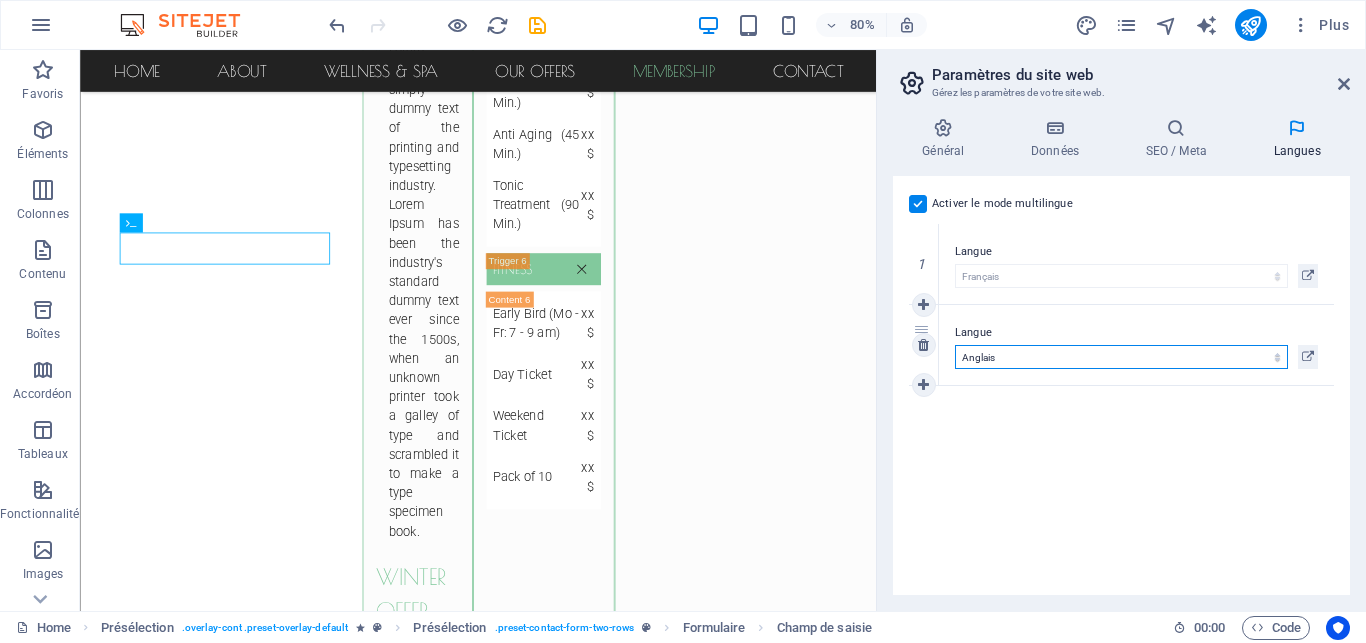 click on "Anglais" at bounding box center (0, 0) 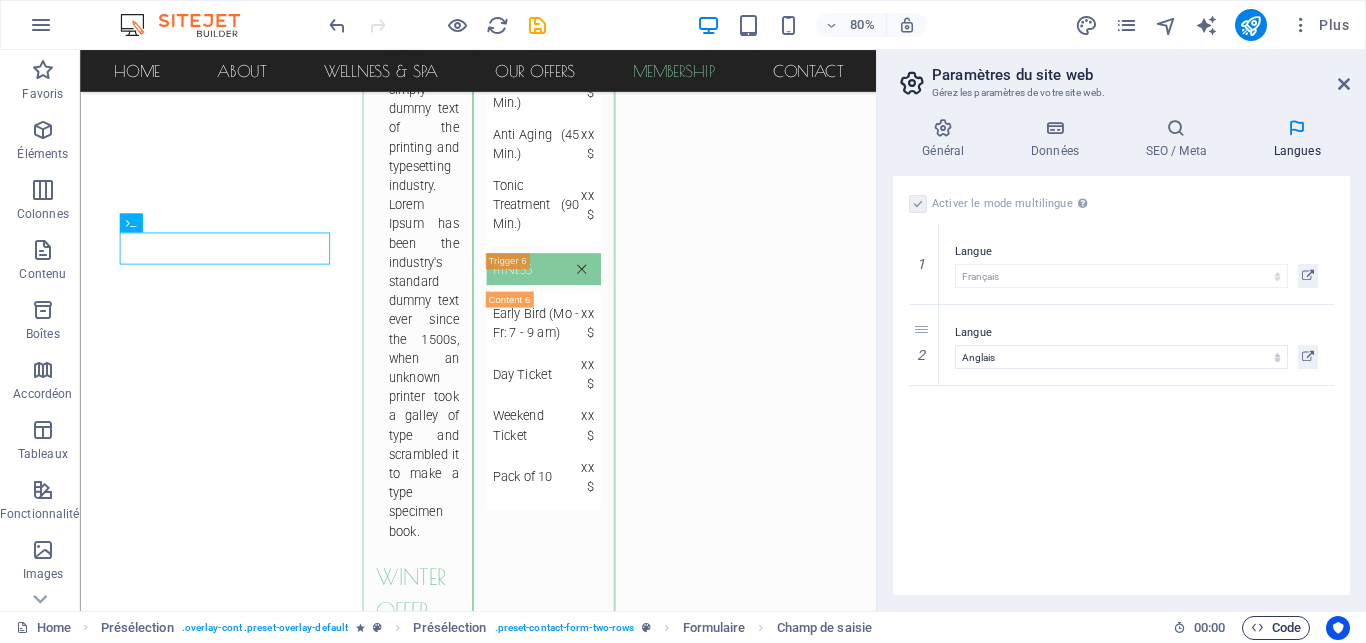 click on "Code" at bounding box center [1276, 628] 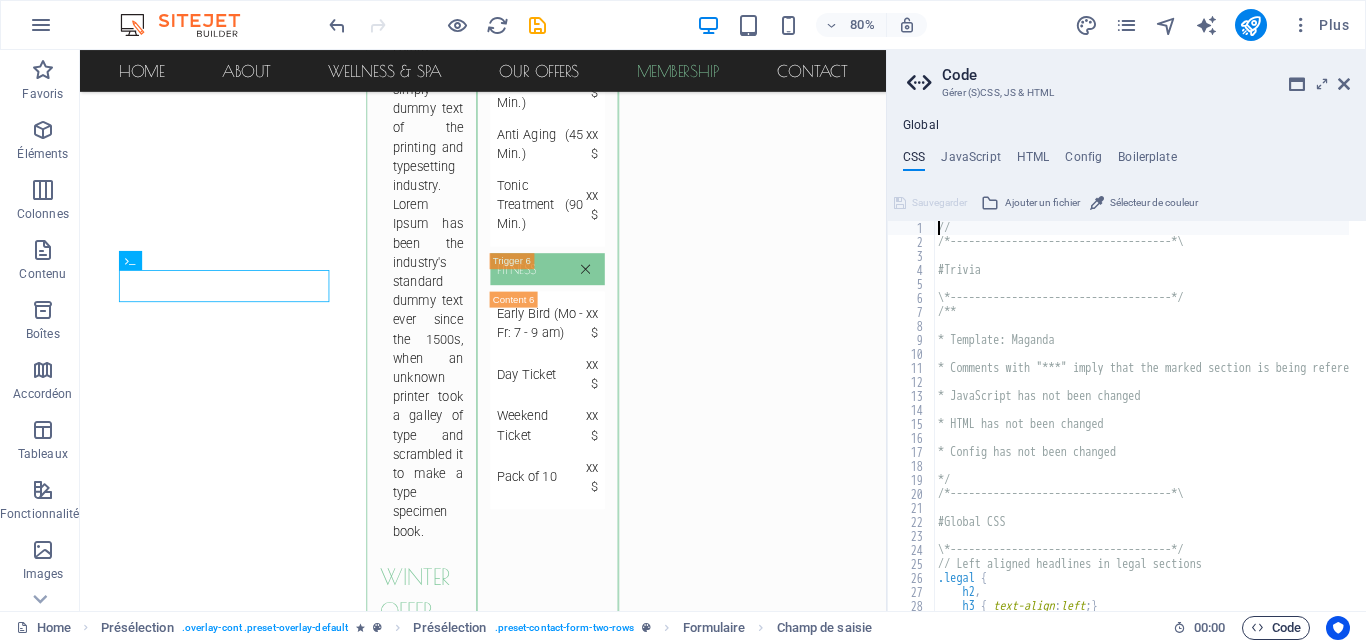 scroll, scrollTop: 6513, scrollLeft: 0, axis: vertical 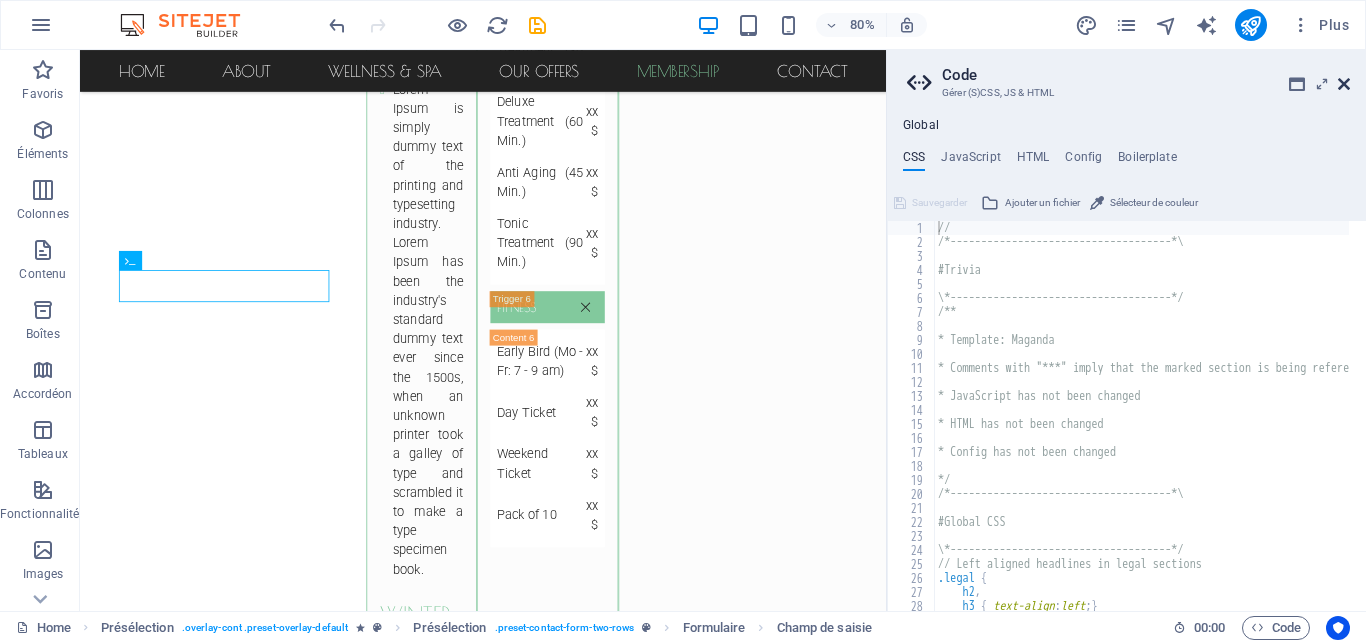 click at bounding box center (1344, 84) 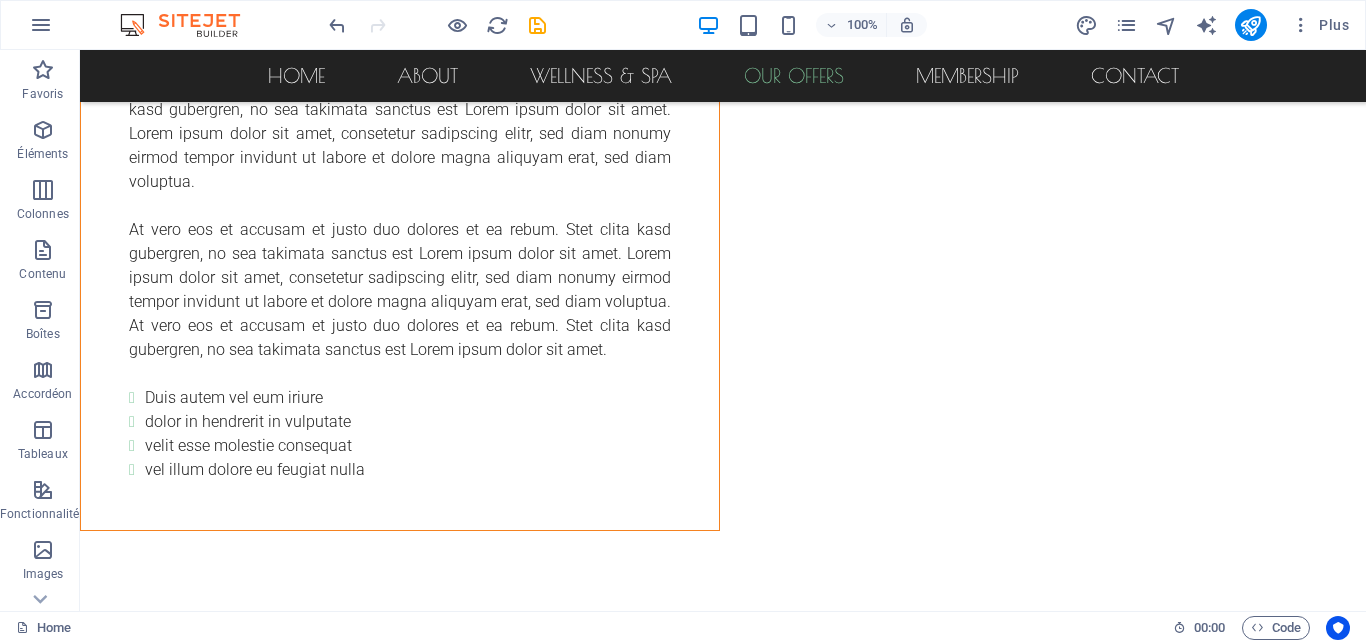 scroll, scrollTop: 4487, scrollLeft: 0, axis: vertical 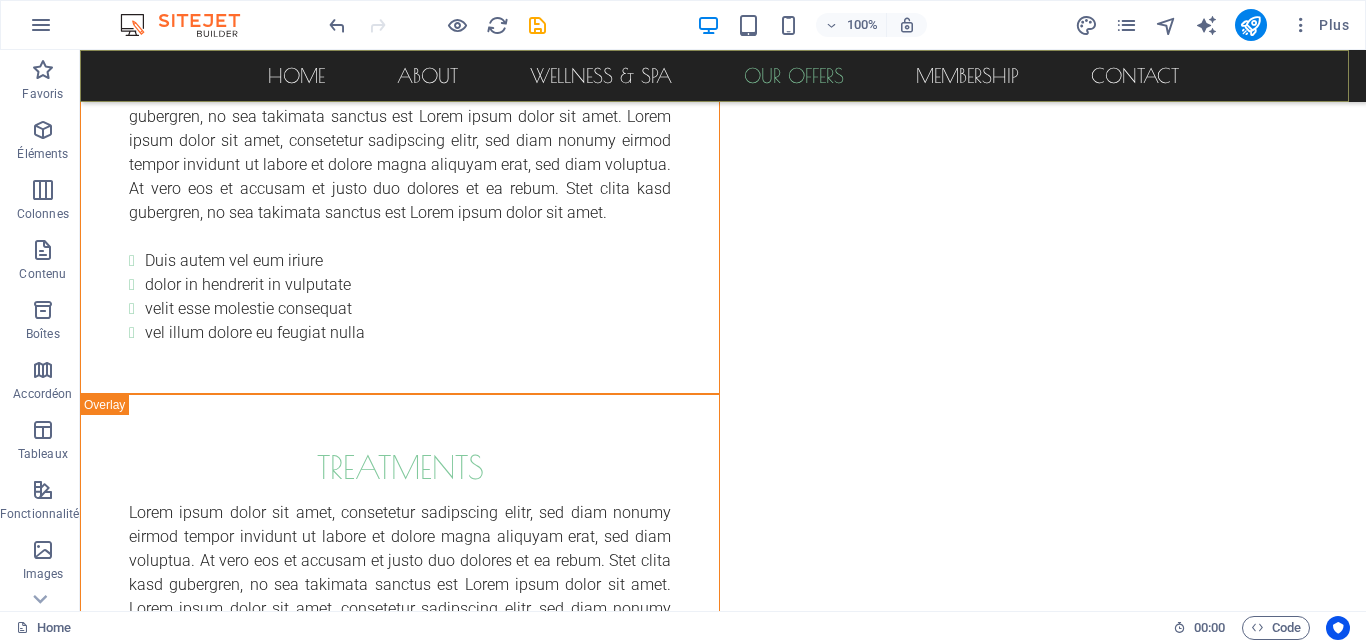 click on "Home About Wellness & Spa Our Offers Membership Contact" at bounding box center (723, 76) 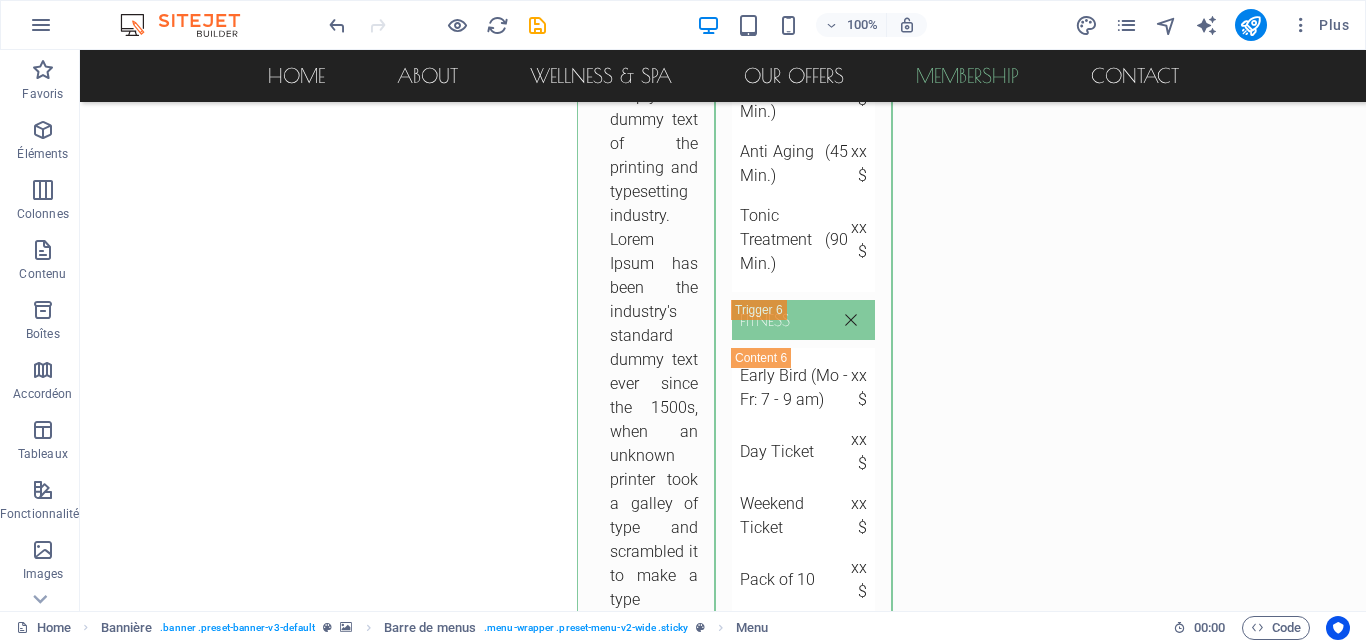 scroll, scrollTop: 6913, scrollLeft: 0, axis: vertical 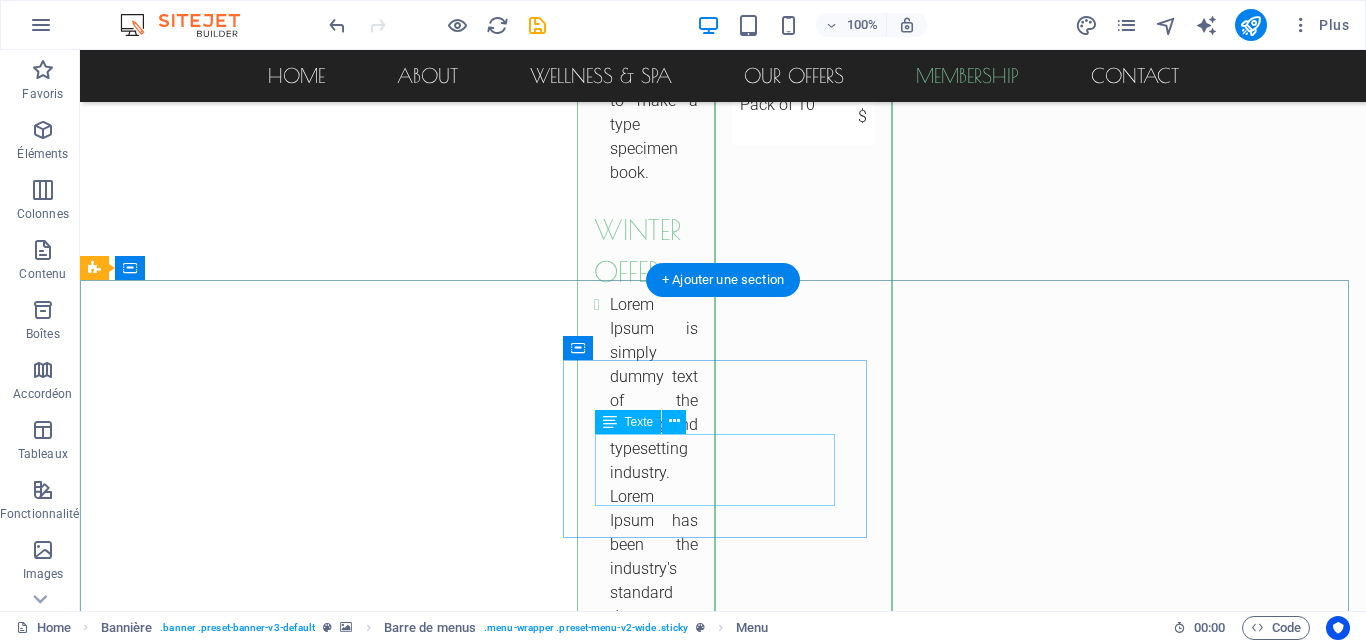 click on "Phone.:  [PHONE] Mobile:  [PHONE] [EMAIL]" at bounding box center (568, 2793) 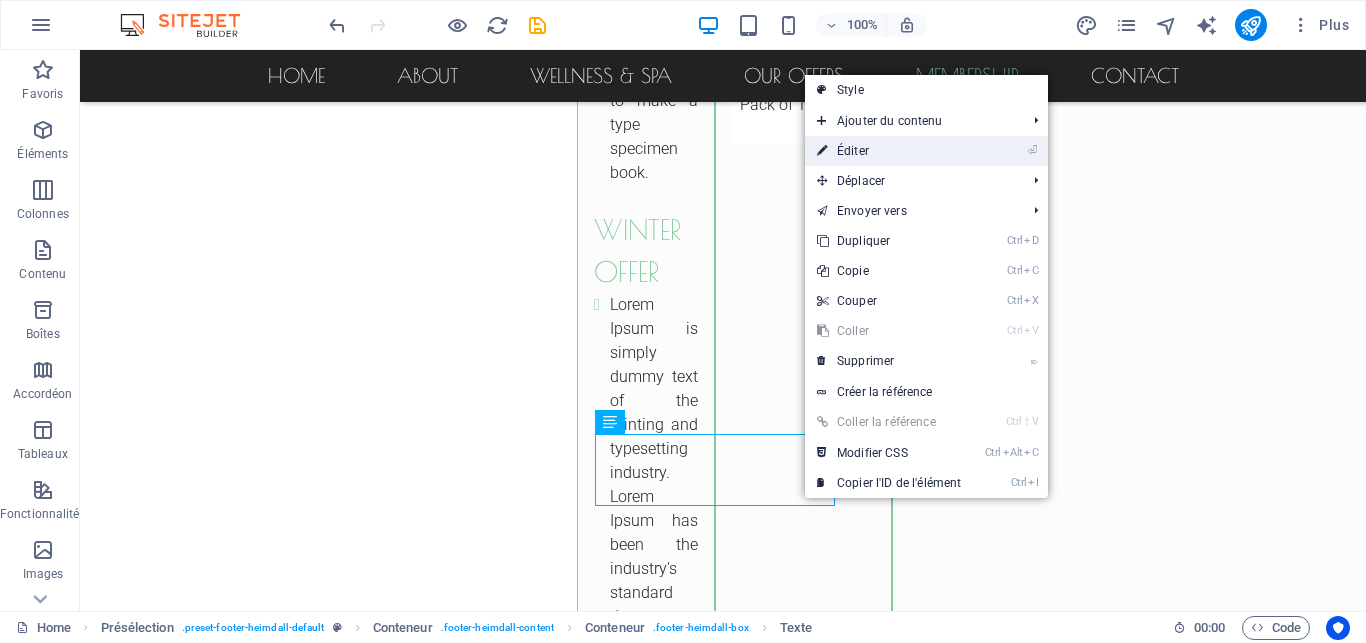 click on "⏎  Éditer" at bounding box center (889, 151) 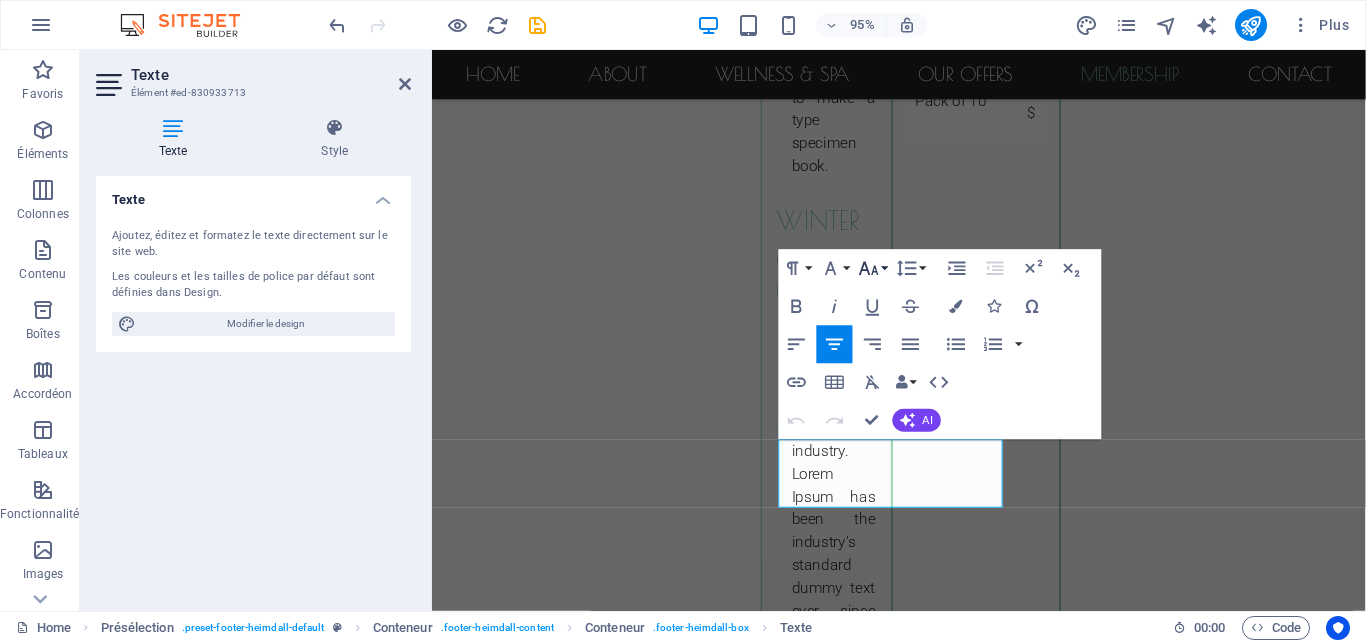 click 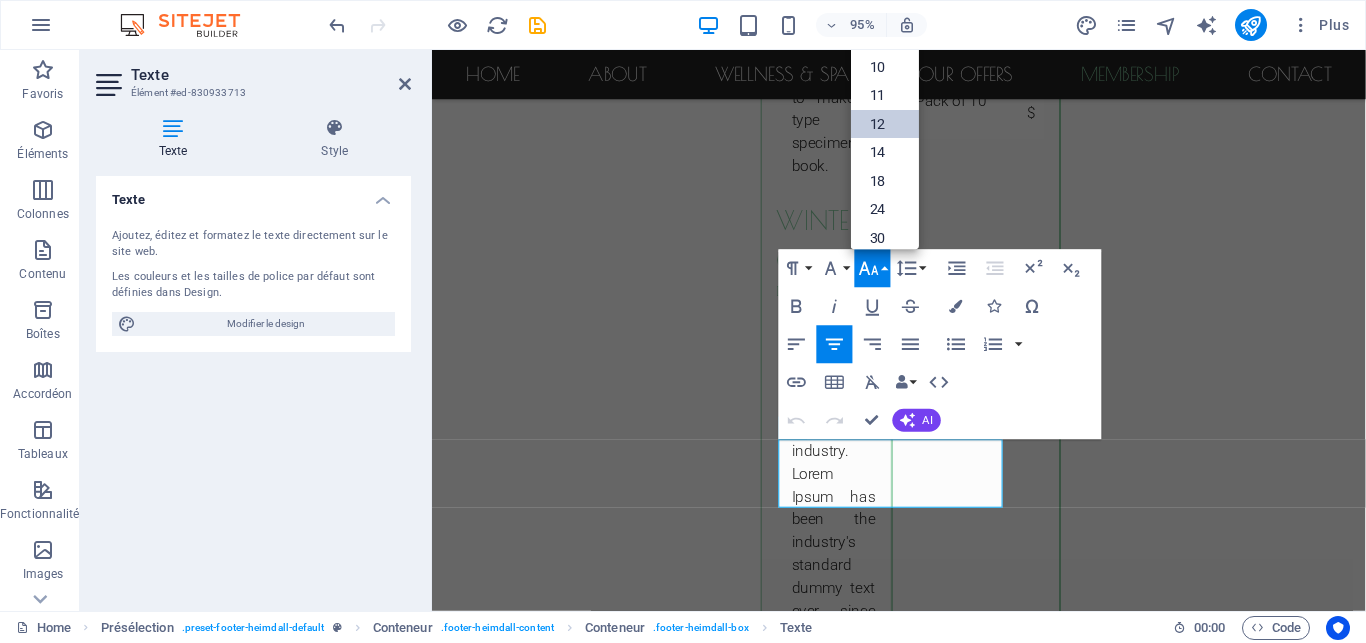 click on "12" at bounding box center [885, 124] 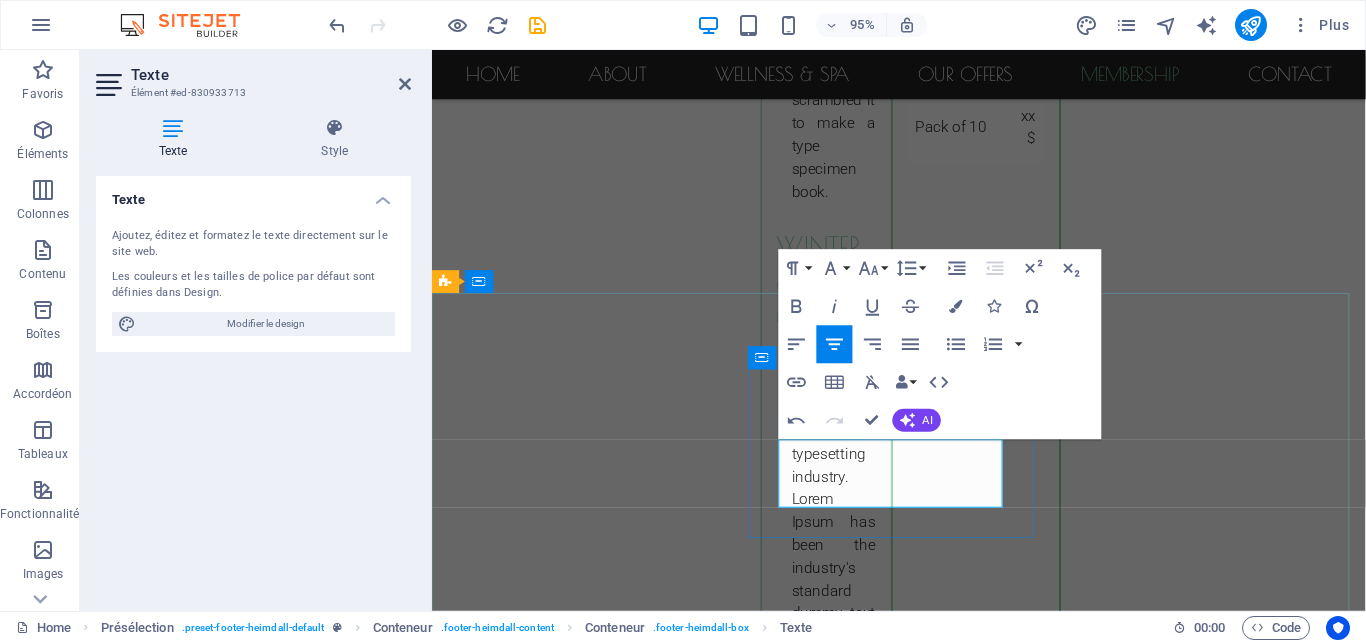 click on "[EMAIL]" at bounding box center [920, 2843] 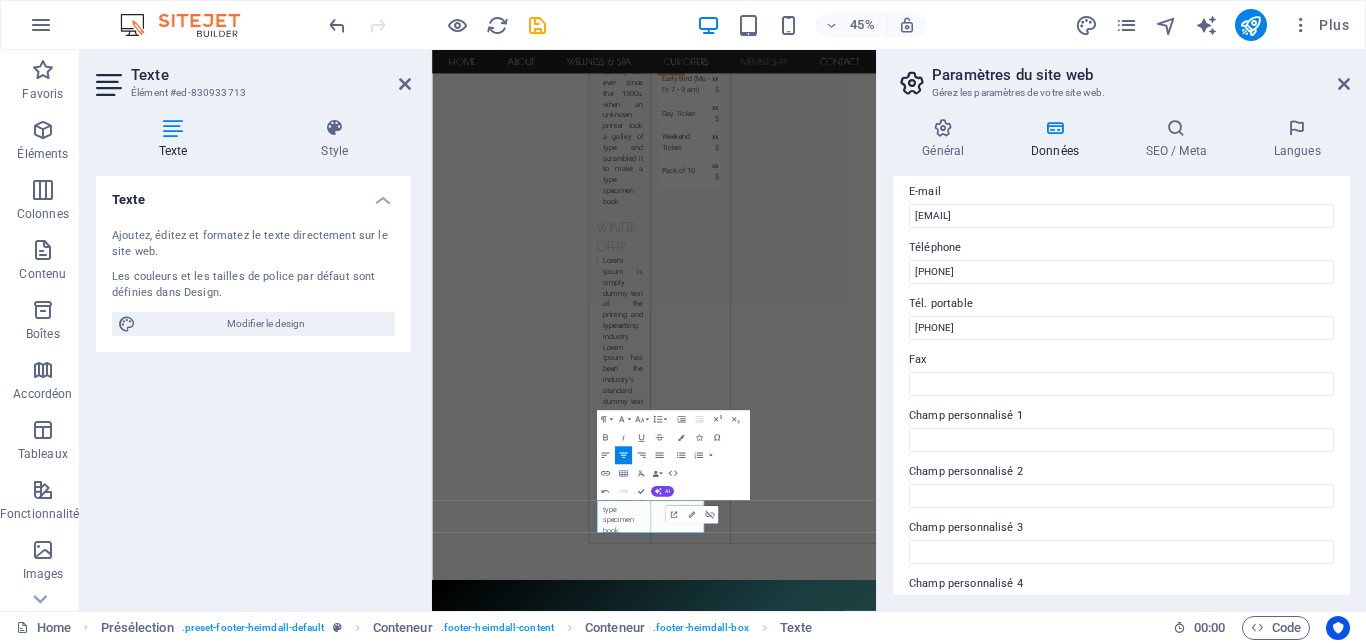 scroll, scrollTop: 542, scrollLeft: 0, axis: vertical 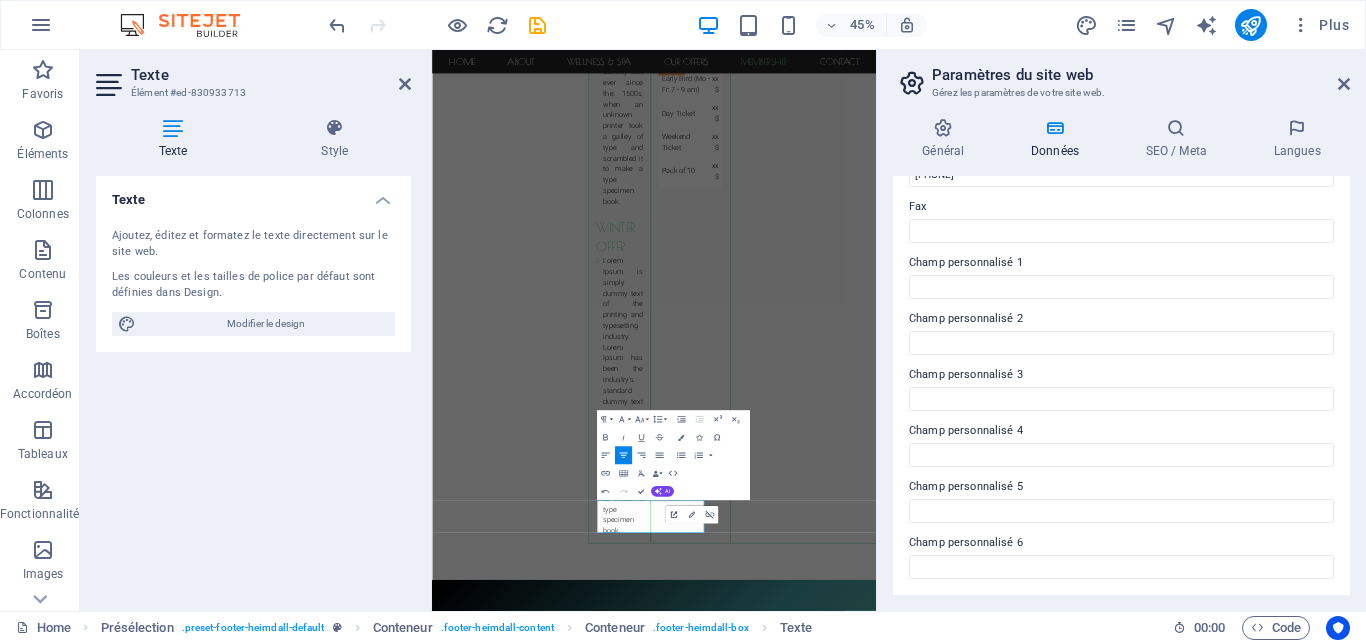 click on "Open Link" at bounding box center (673, 515) 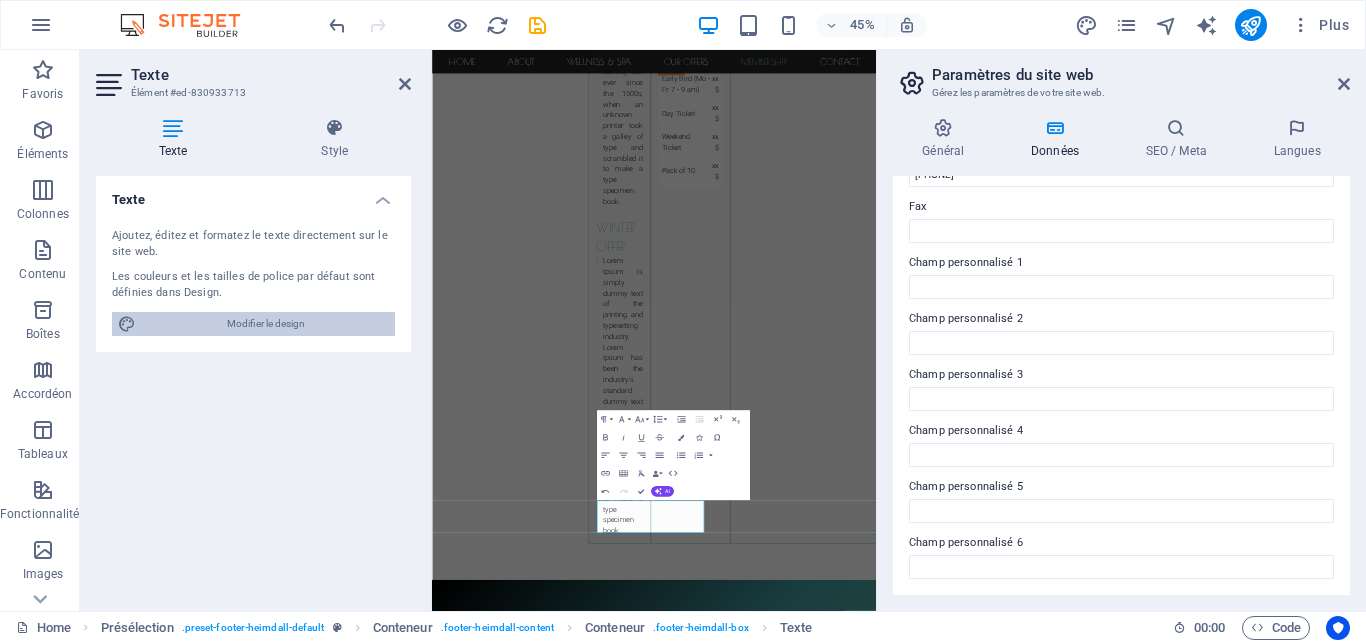 click on "Modifier le design" at bounding box center [265, 324] 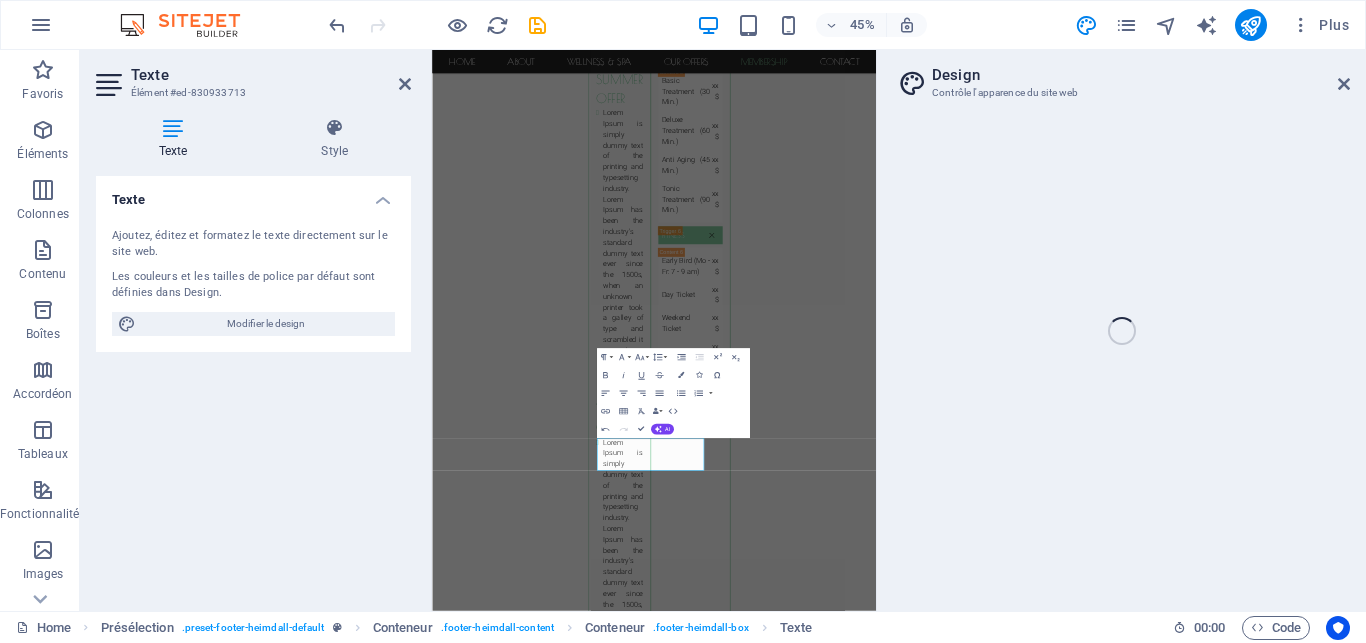 select on "px" 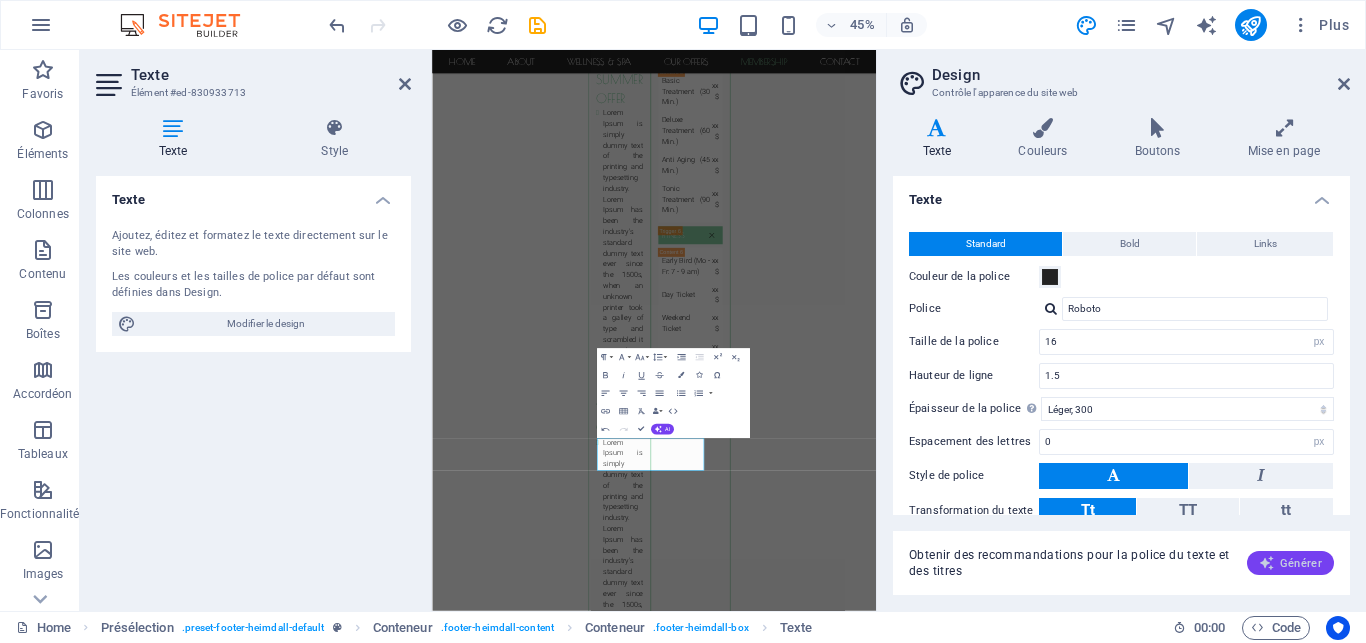 click on "Générer" at bounding box center (1290, 563) 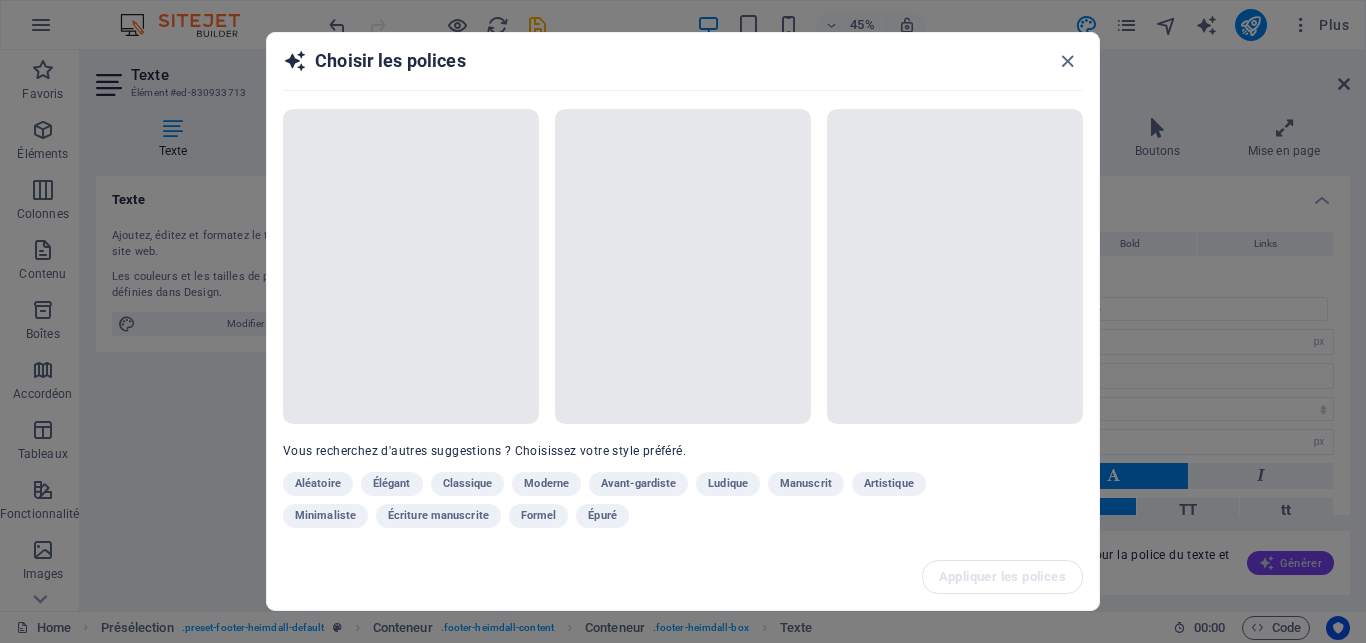 scroll, scrollTop: 115, scrollLeft: 0, axis: vertical 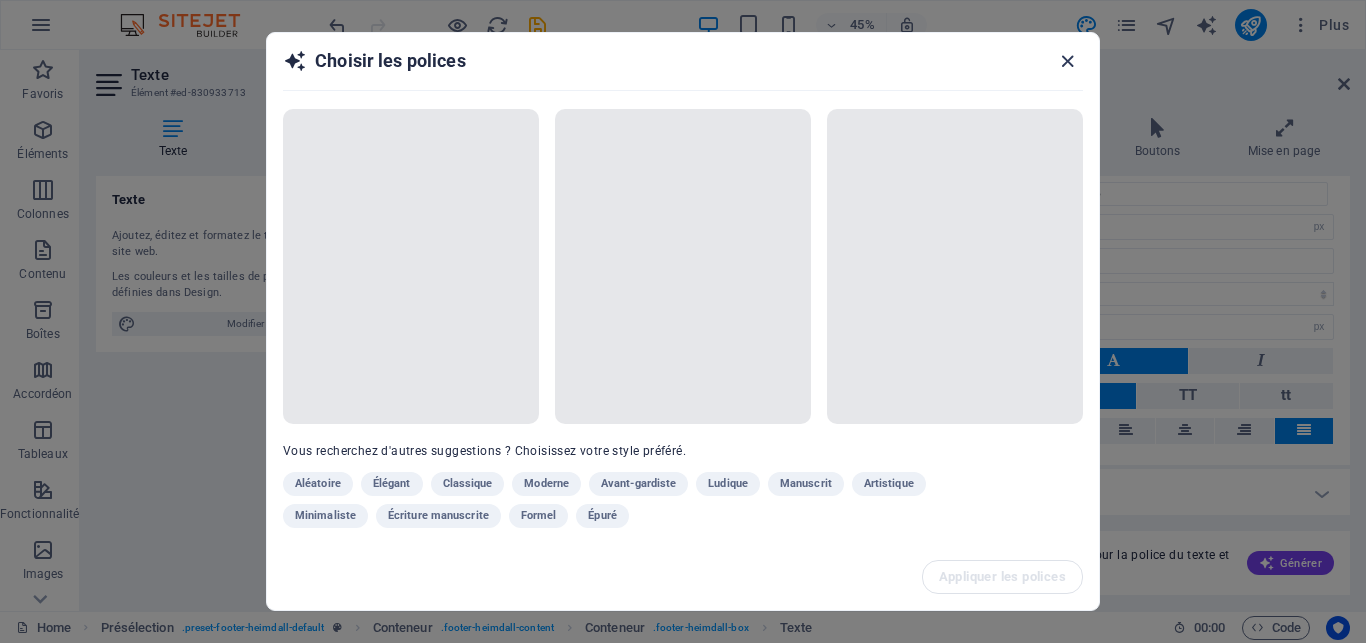 click at bounding box center [1067, 61] 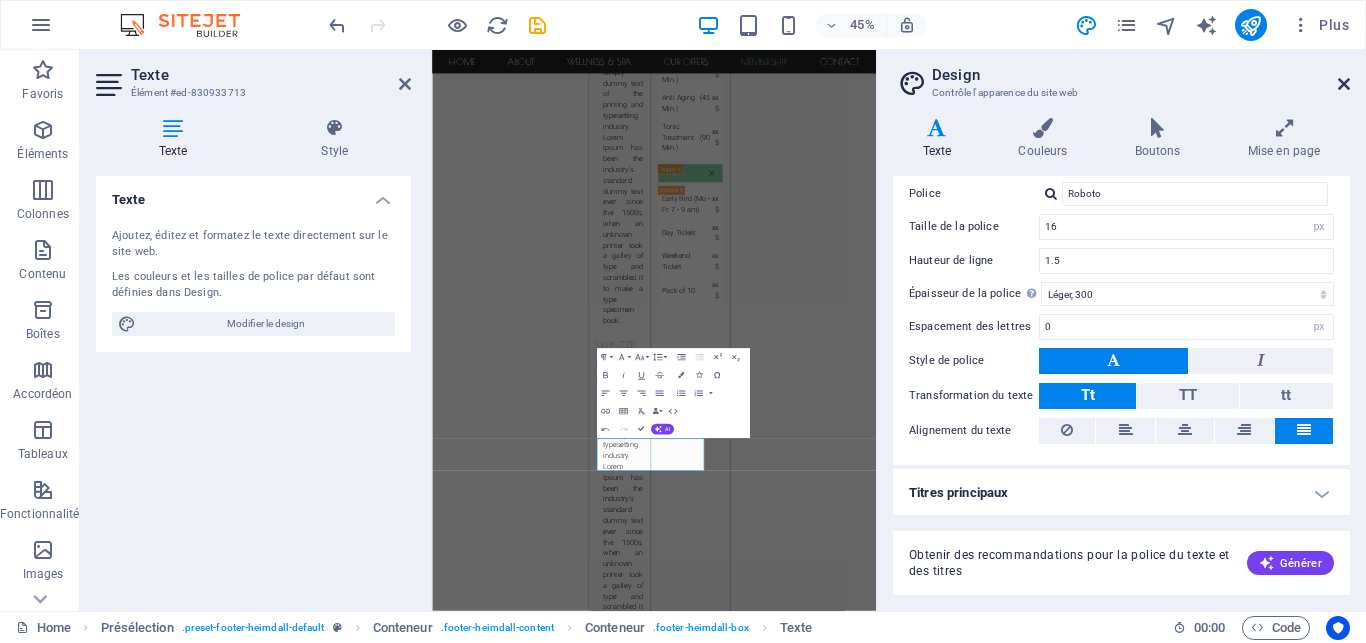 click at bounding box center [1344, 84] 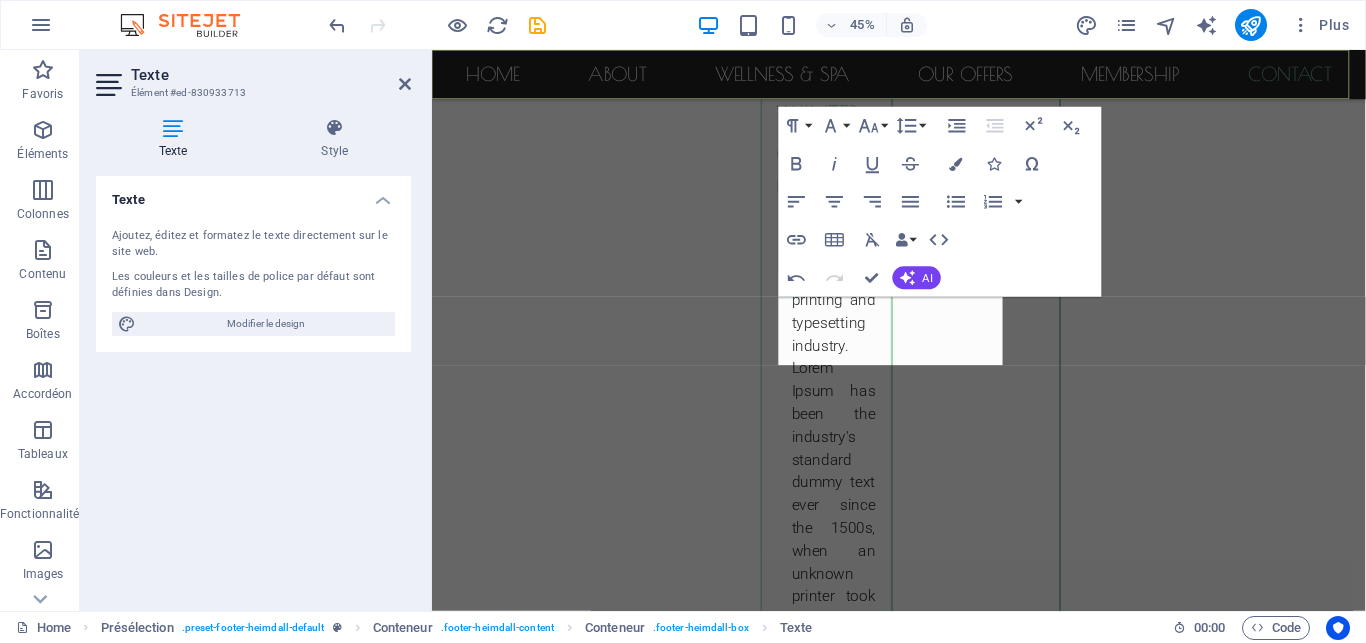 scroll, scrollTop: 7063, scrollLeft: 0, axis: vertical 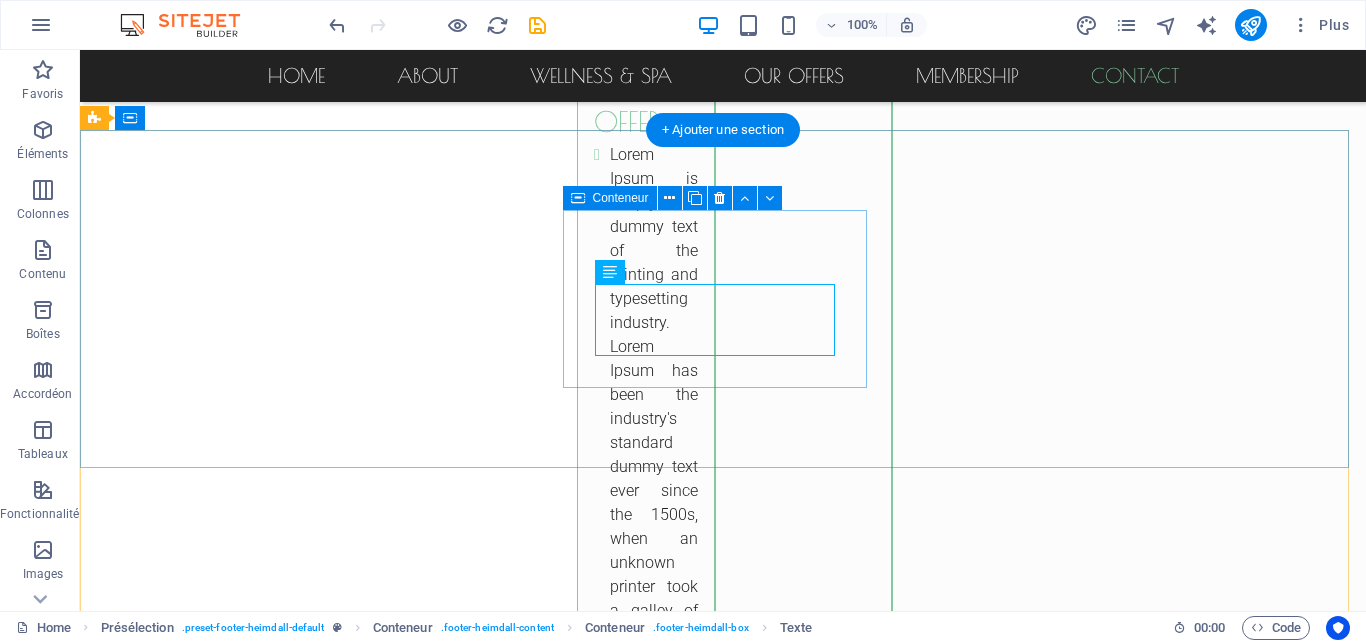 click on "Phone Phone.:  [PHONE] Mobile:  [PHONE] [EMAIL]" at bounding box center (568, 2622) 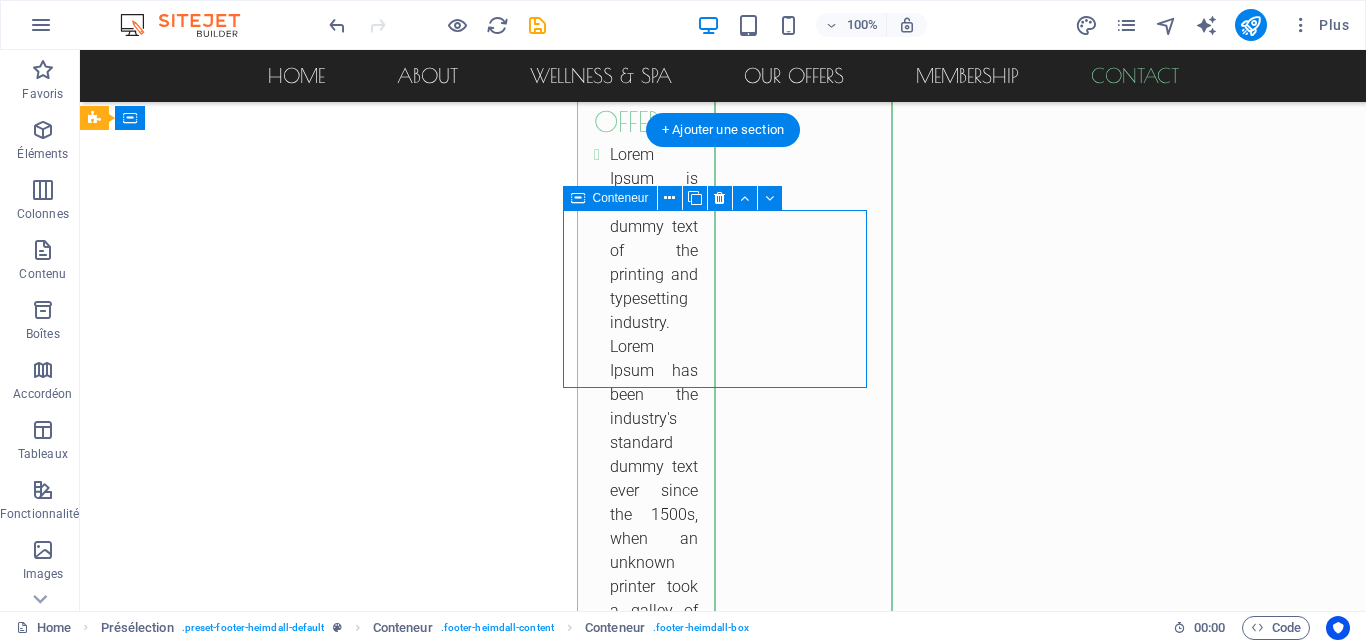 click on "Phone Phone.:  [PHONE] Mobile:  [PHONE] [EMAIL]" at bounding box center [568, 2622] 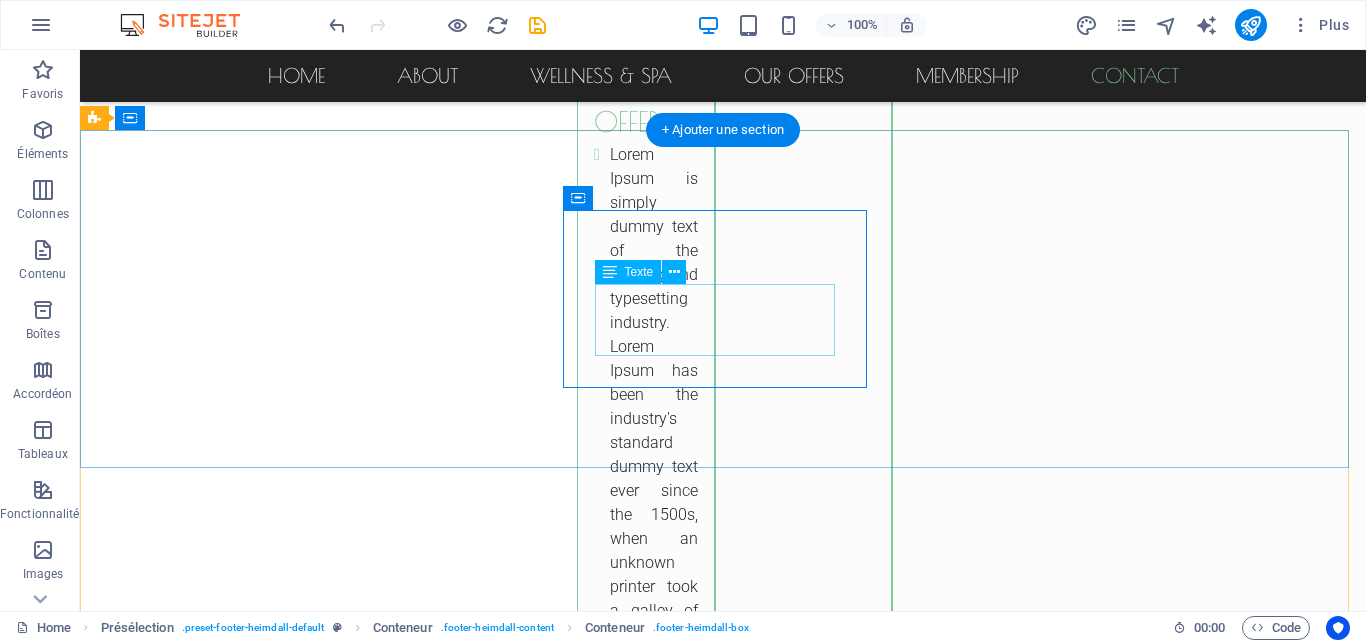 click on "Phone.:  [PHONE] Mobile:  [PHONE] [EMAIL]" at bounding box center (568, 2643) 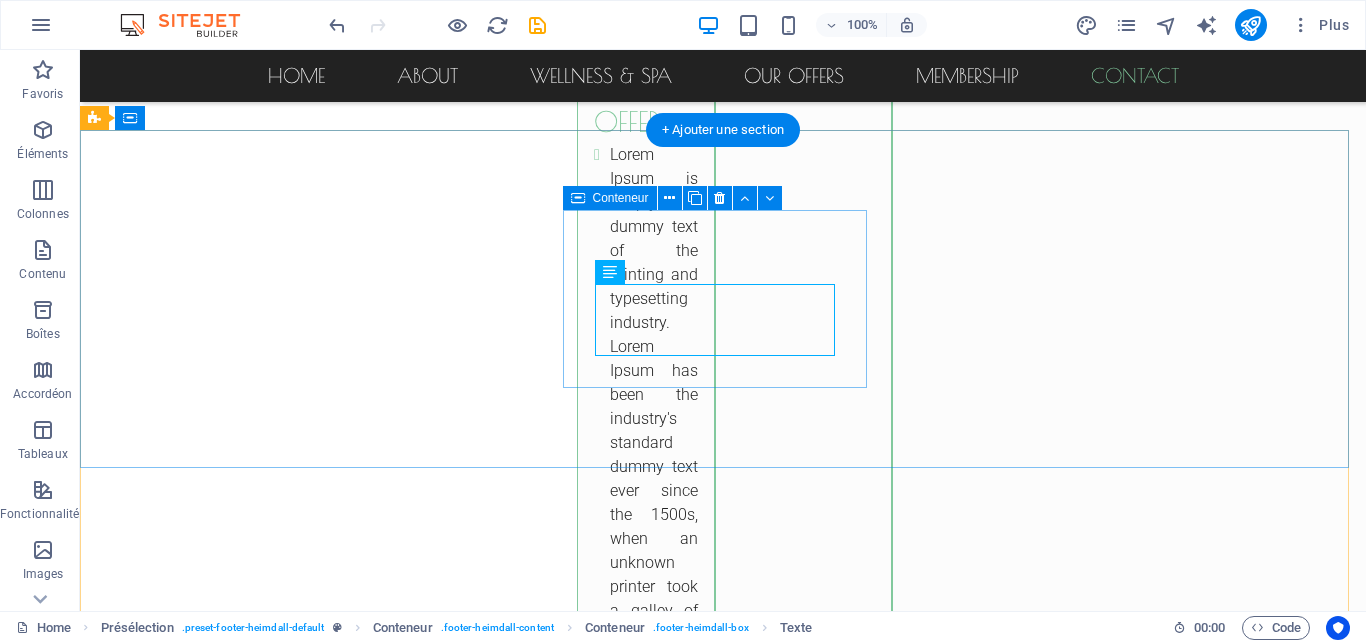 click on "Phone Phone.:  [PHONE] Mobile:  [PHONE] [EMAIL]" at bounding box center [568, 2622] 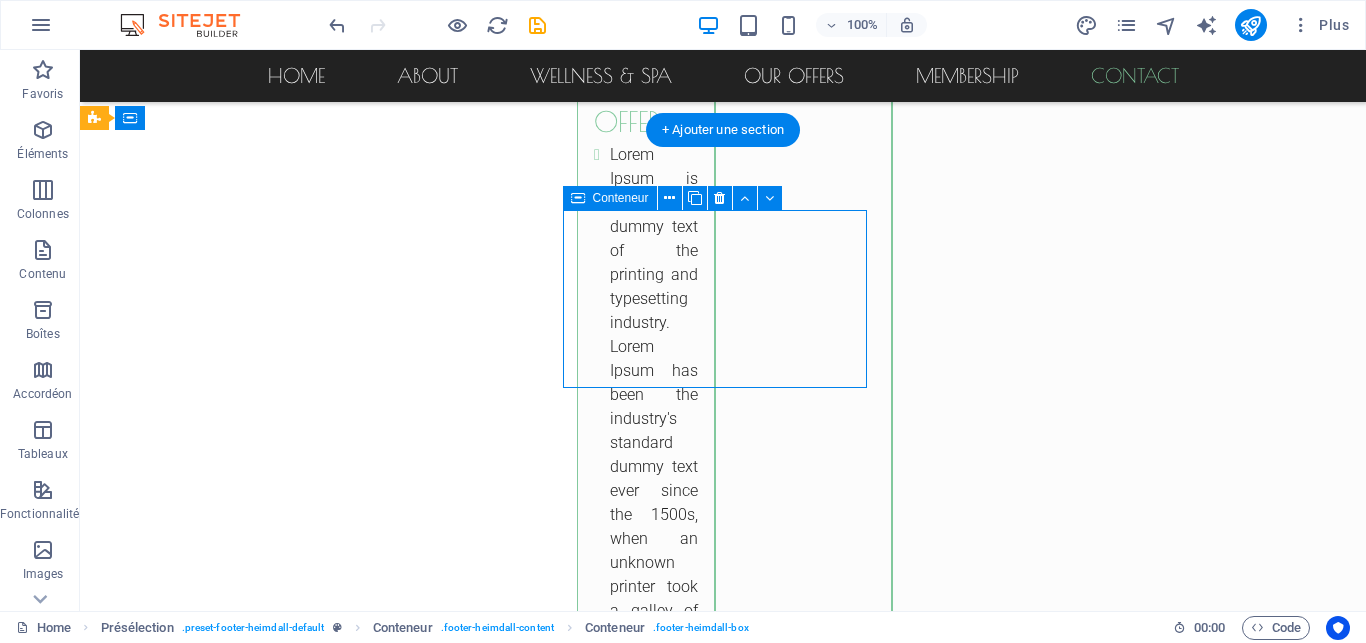 click on "Phone Phone.:  [PHONE] Mobile:  [PHONE] [EMAIL]" at bounding box center (568, 2622) 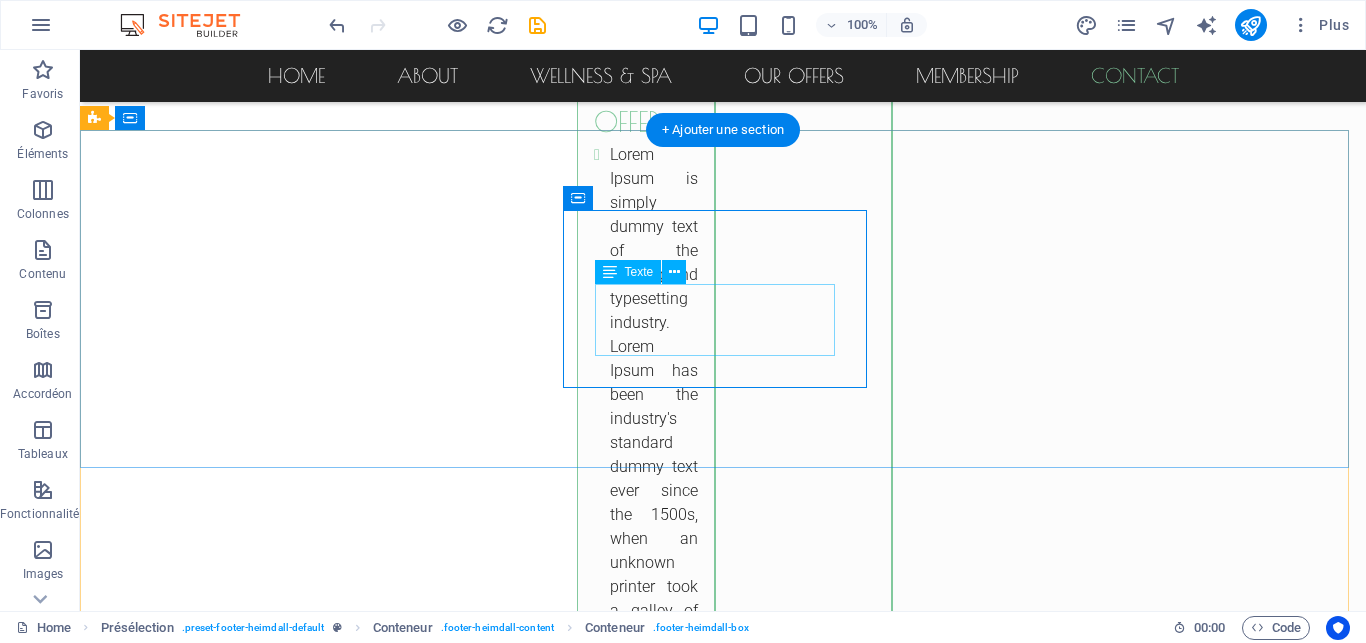 click on "Phone.:  [PHONE] Mobile:  [PHONE] [EMAIL]" at bounding box center (568, 2643) 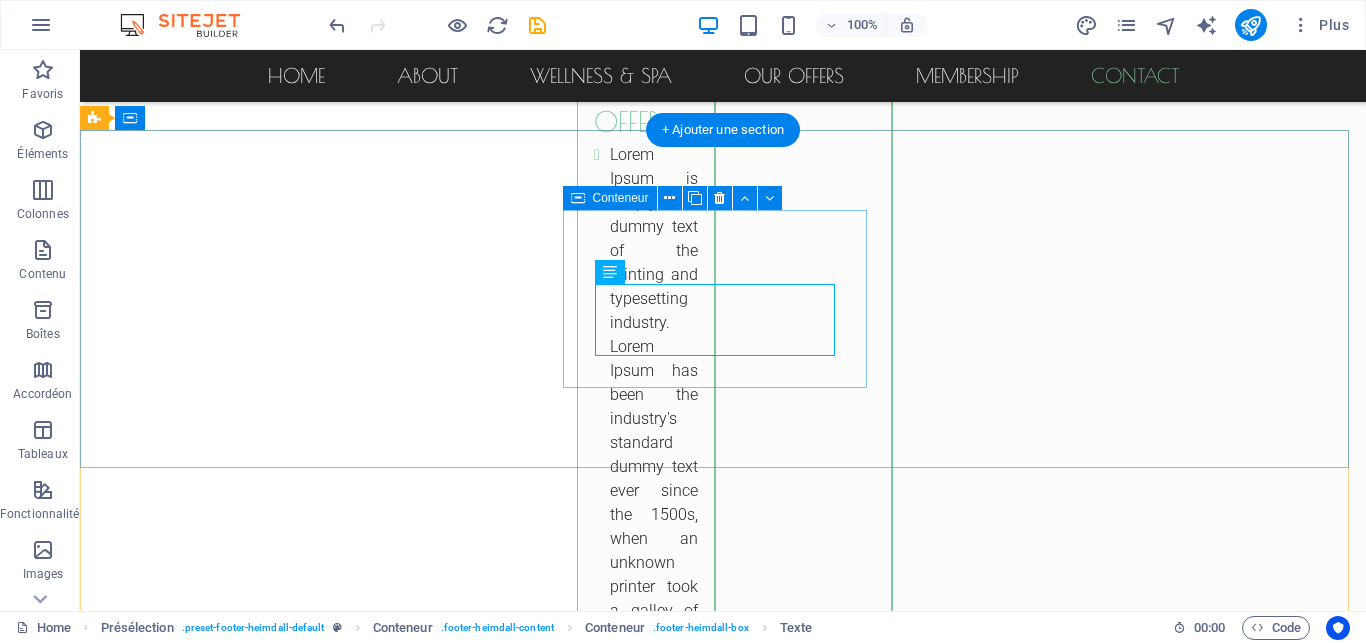 click on "Phone Phone.:  [PHONE] Mobile:  [PHONE] [EMAIL]" at bounding box center (568, 2622) 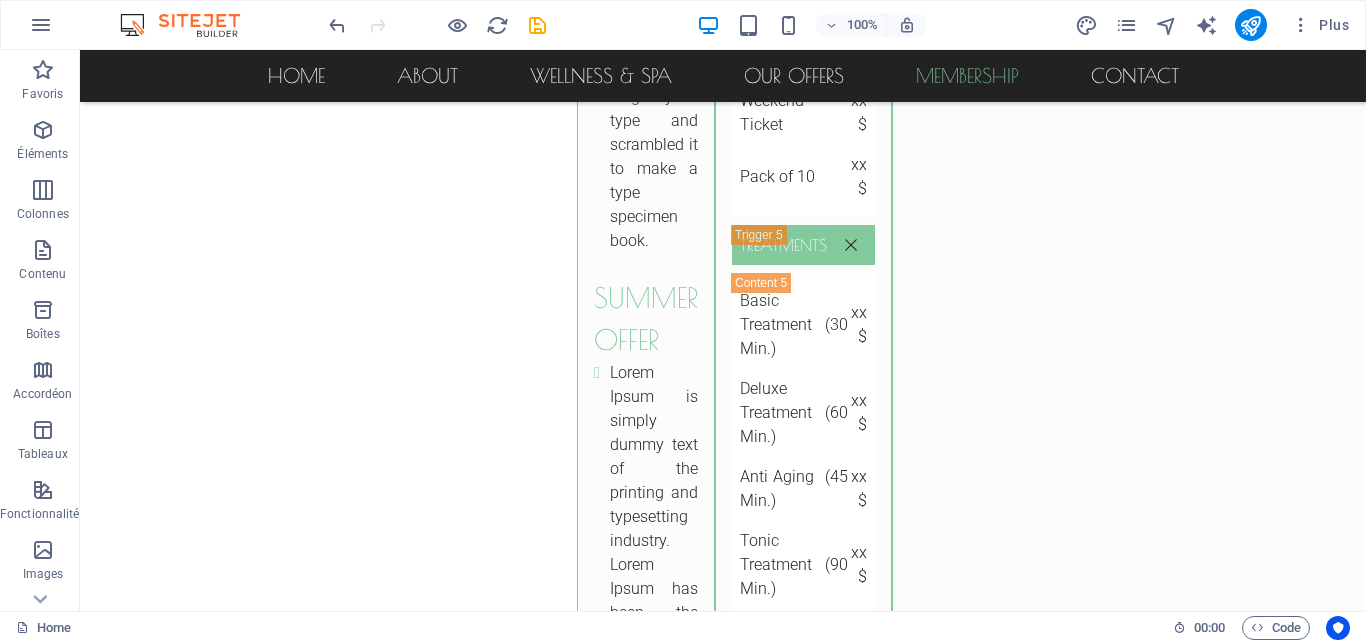 scroll, scrollTop: 5638, scrollLeft: 0, axis: vertical 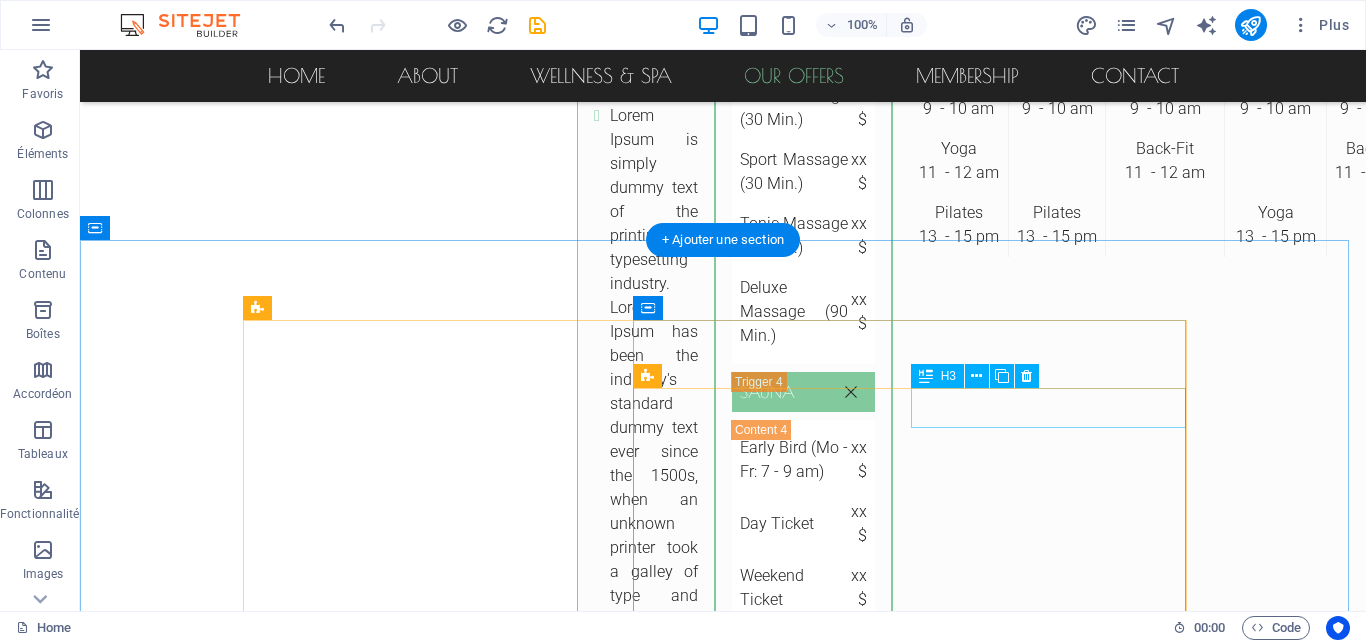 click on "Basic" at bounding box center (468, 2844) 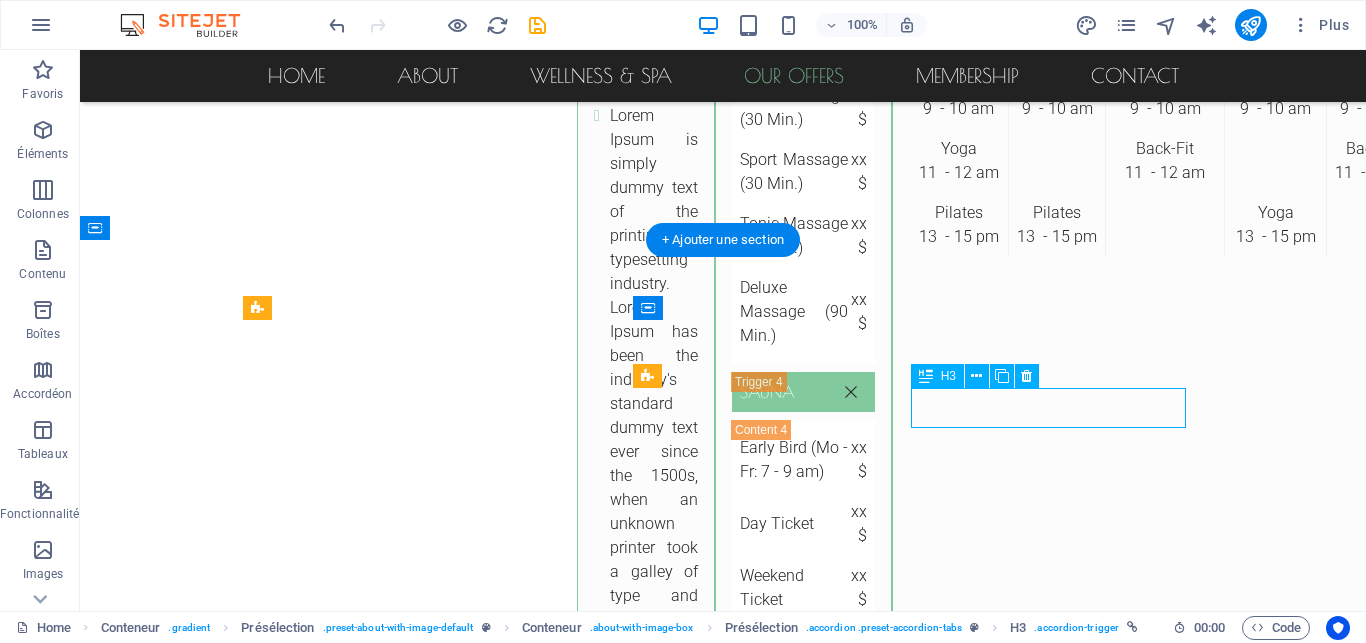 click on "Basic" at bounding box center (468, 2844) 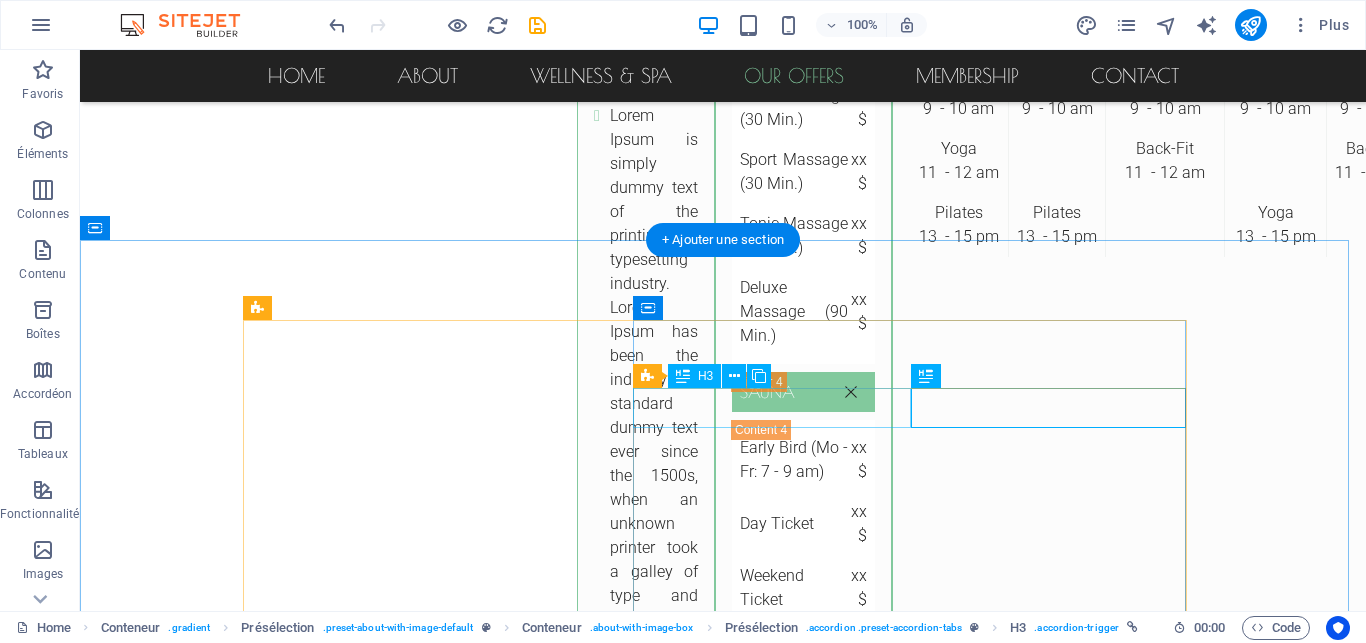 click on "Deluxe" at bounding box center (324, 2844) 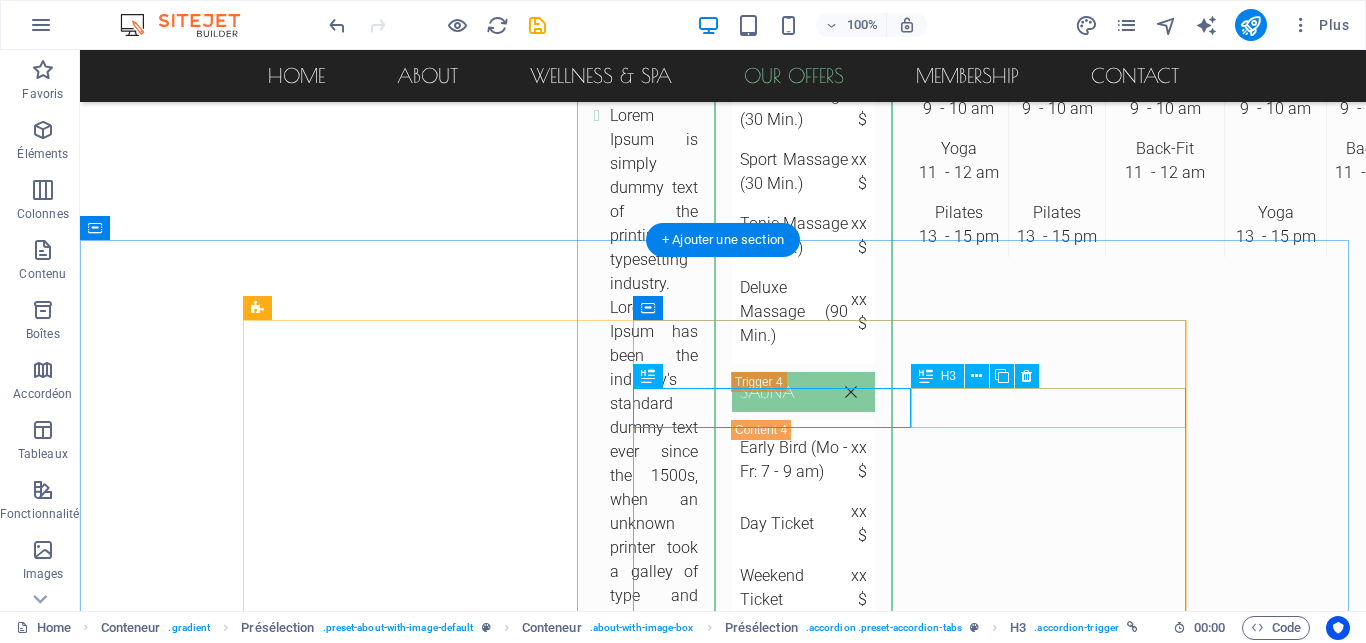 click on "Basic" at bounding box center [468, 2844] 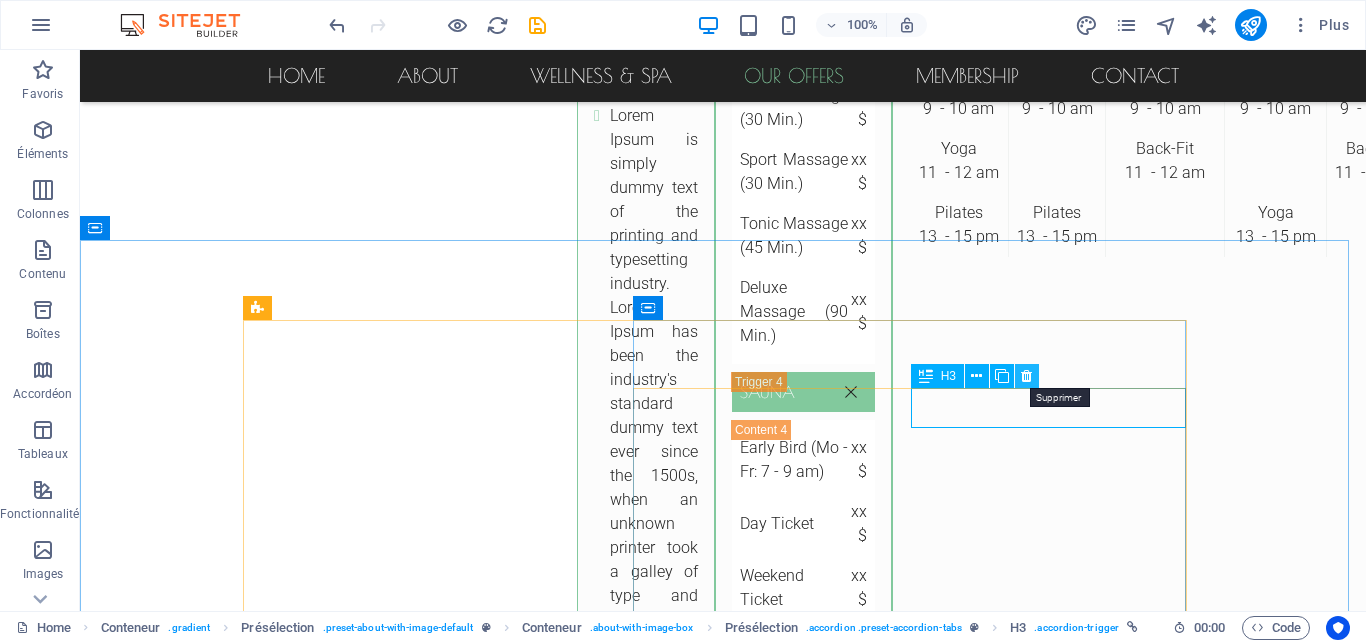 click at bounding box center (1026, 376) 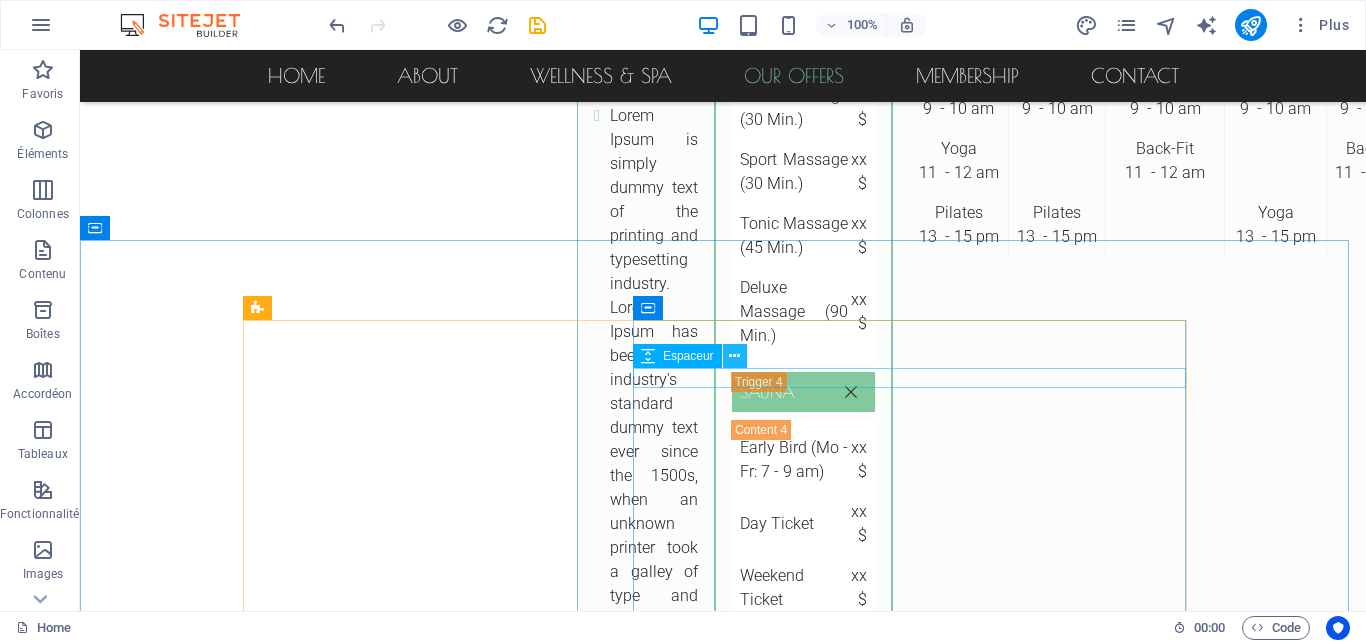 click at bounding box center [734, 356] 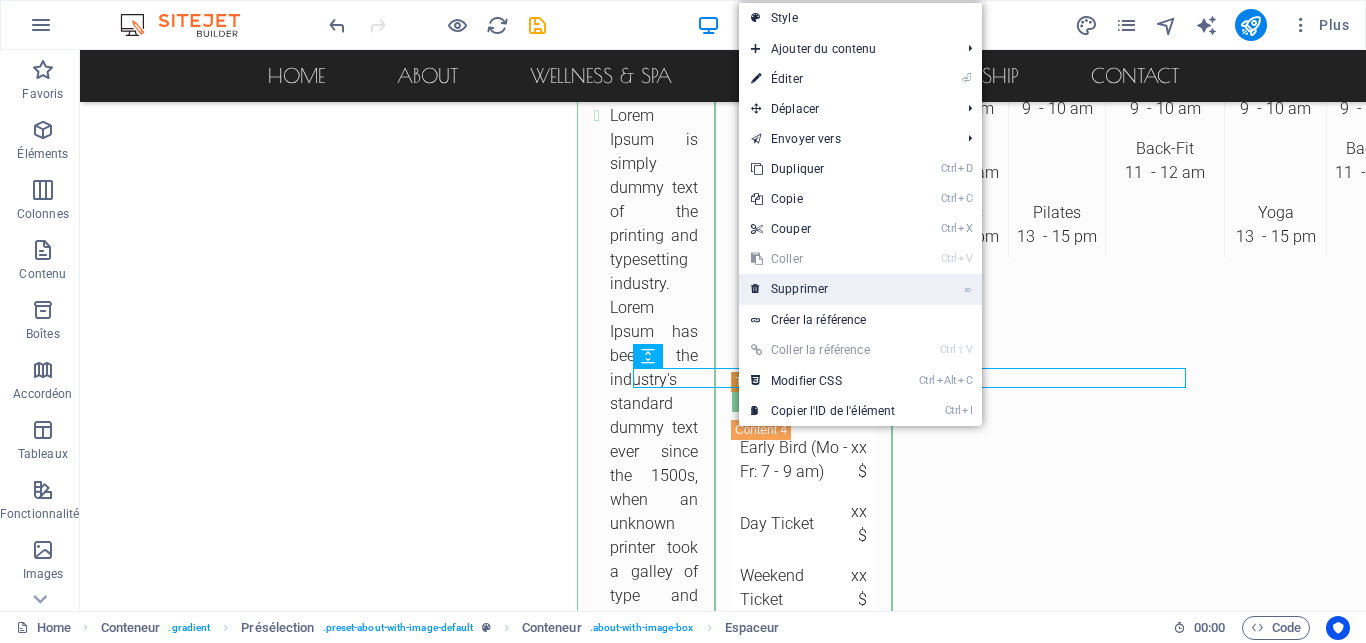 click on "⌦  Supprimer" at bounding box center (823, 289) 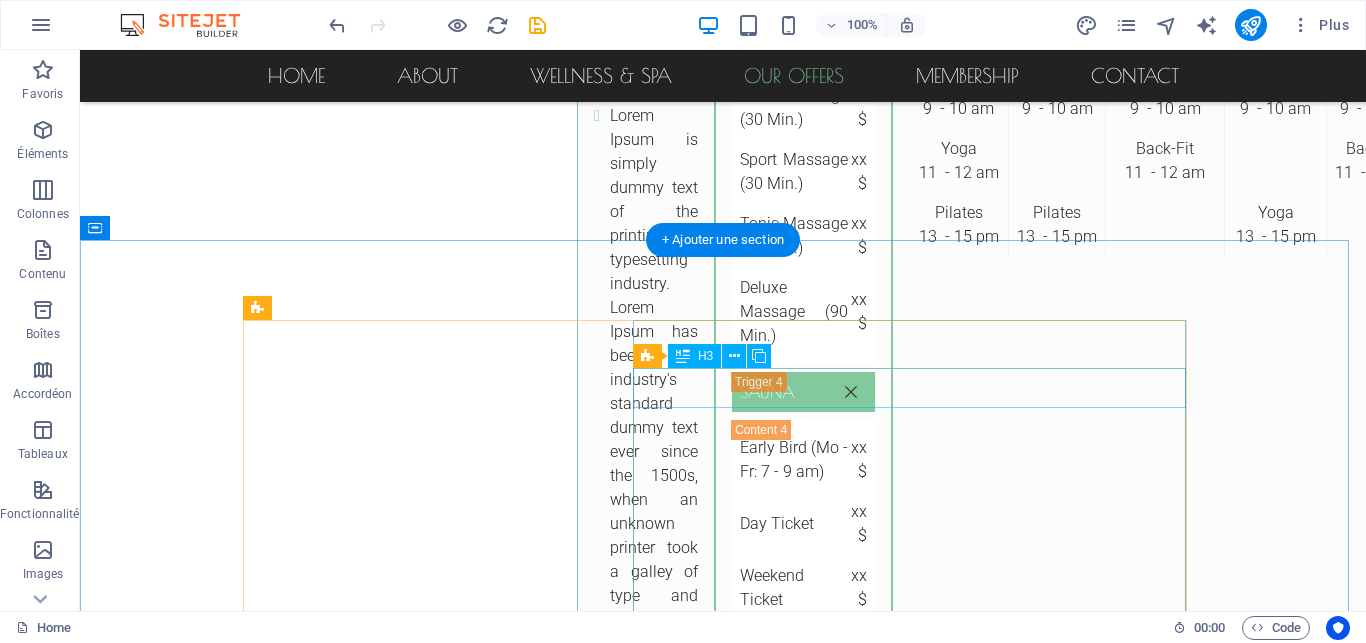 click on "Deluxe" at bounding box center [347, 2824] 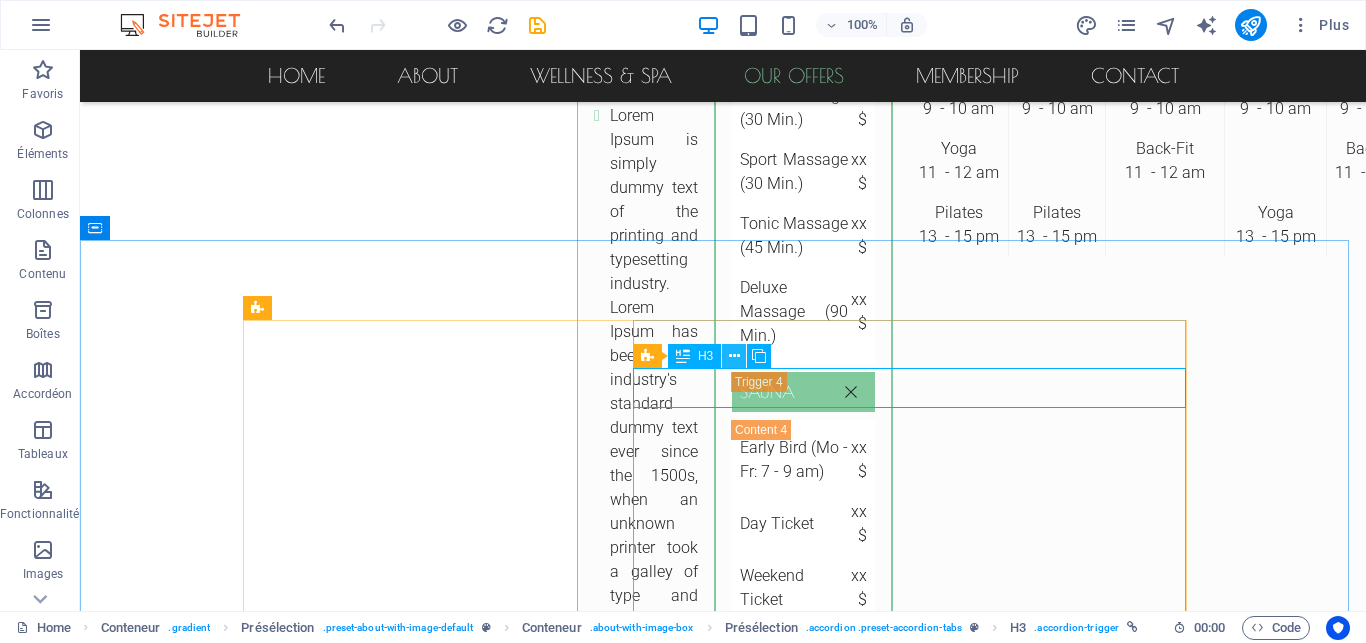click at bounding box center [734, 356] 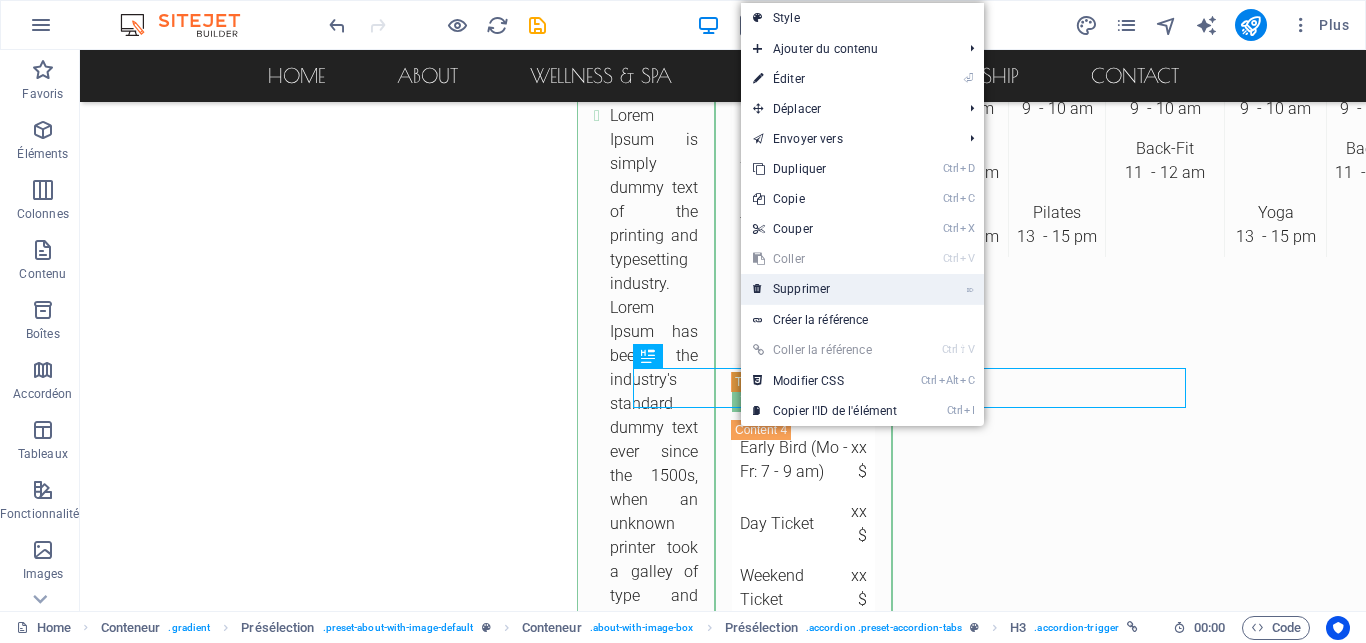 click on "⌦  Supprimer" at bounding box center (825, 289) 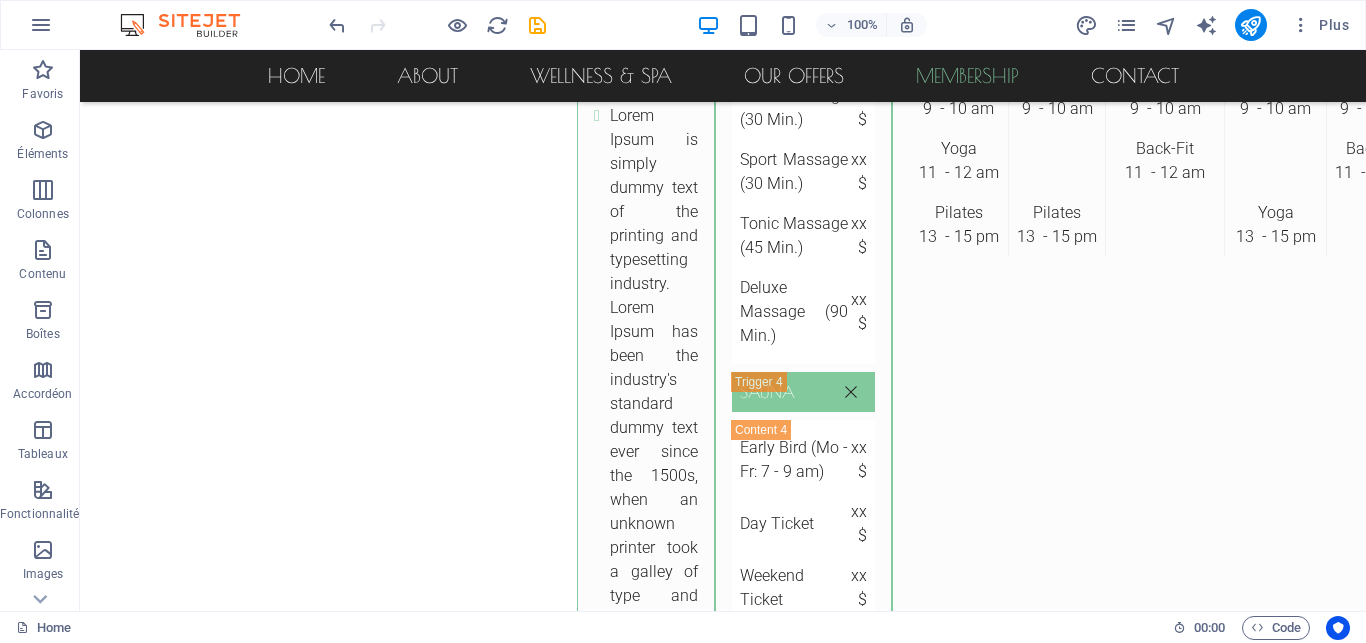 scroll, scrollTop: 6113, scrollLeft: 0, axis: vertical 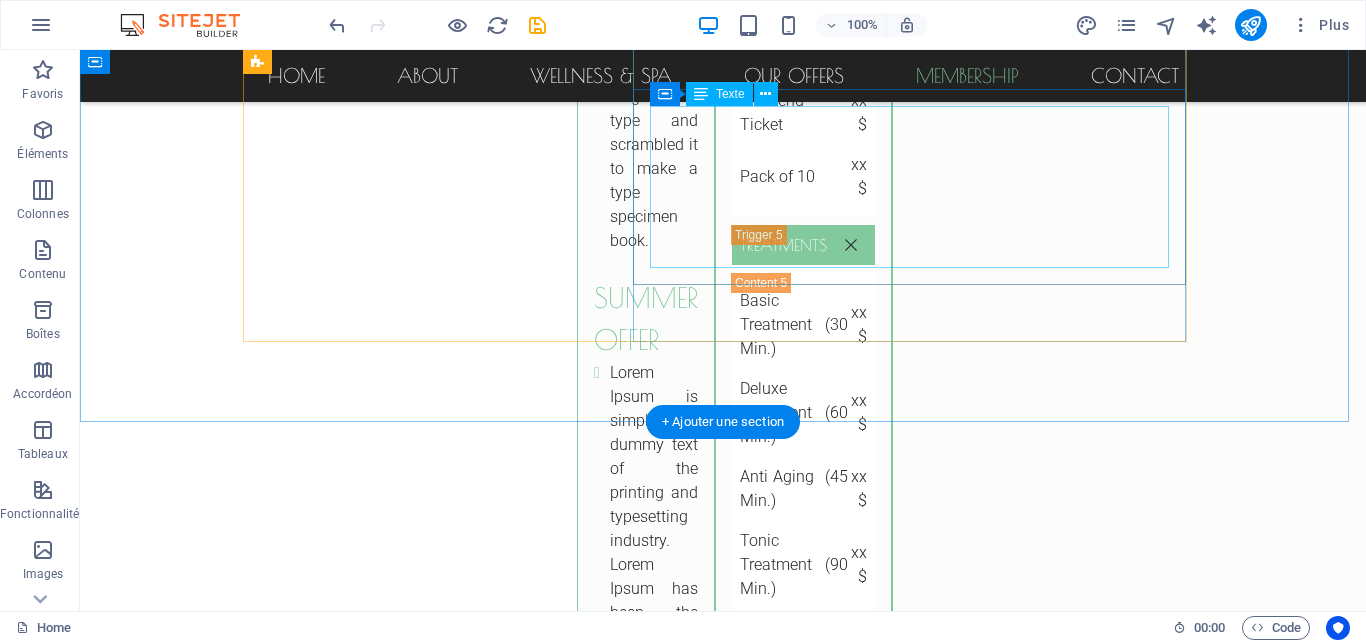 click on "50 $ / month Personal training plan (every 3 month) 1 Sauna access/week 1 Course/week" at bounding box center (948, 2349) 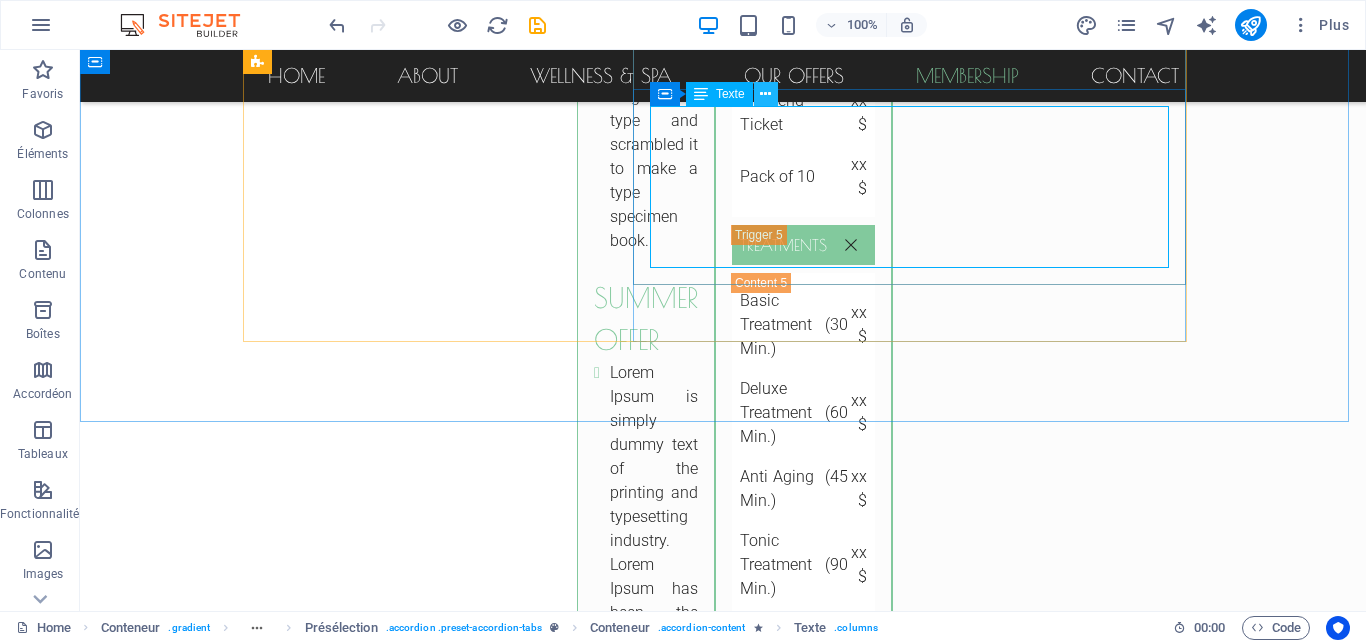click at bounding box center (766, 94) 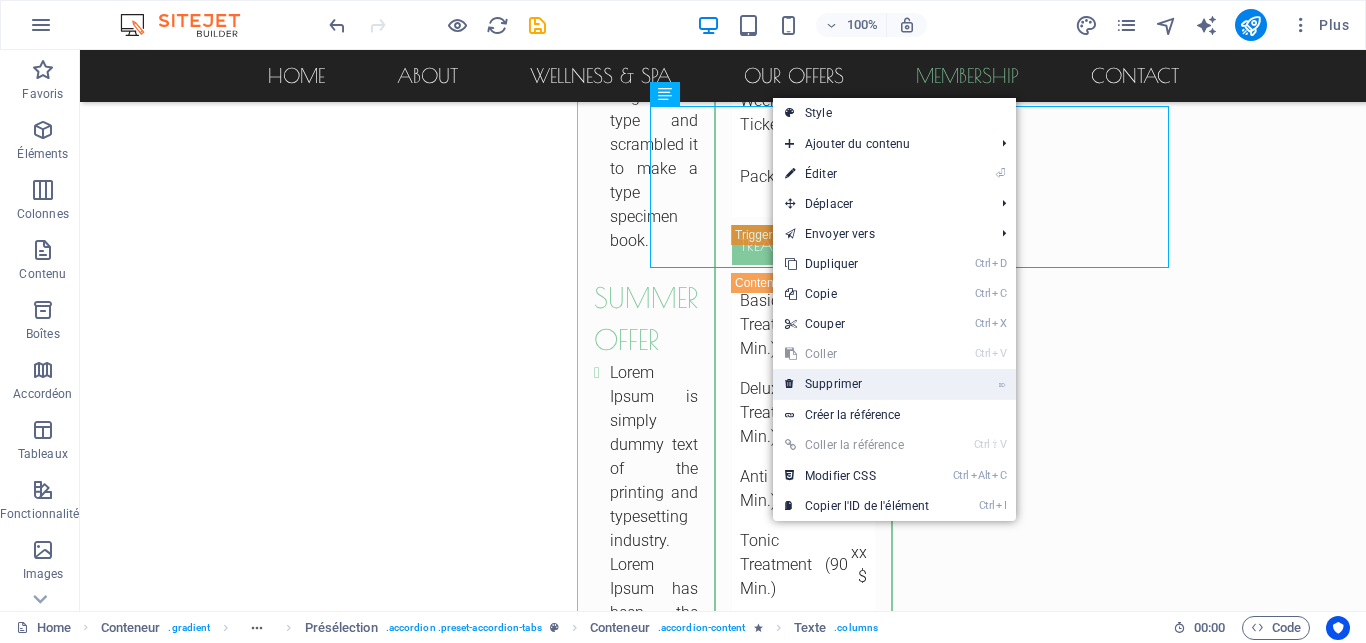 click on "⌦  Supprimer" at bounding box center [857, 384] 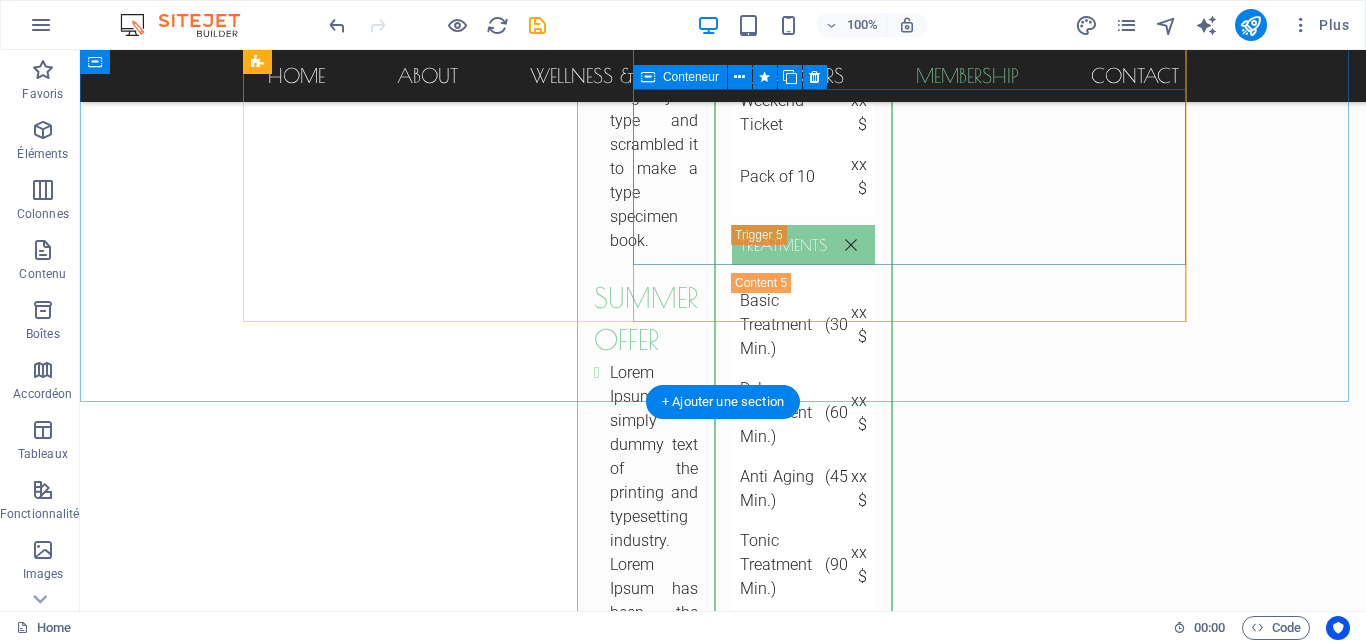 click on "Ajouter les éléments" at bounding box center (851, 2369) 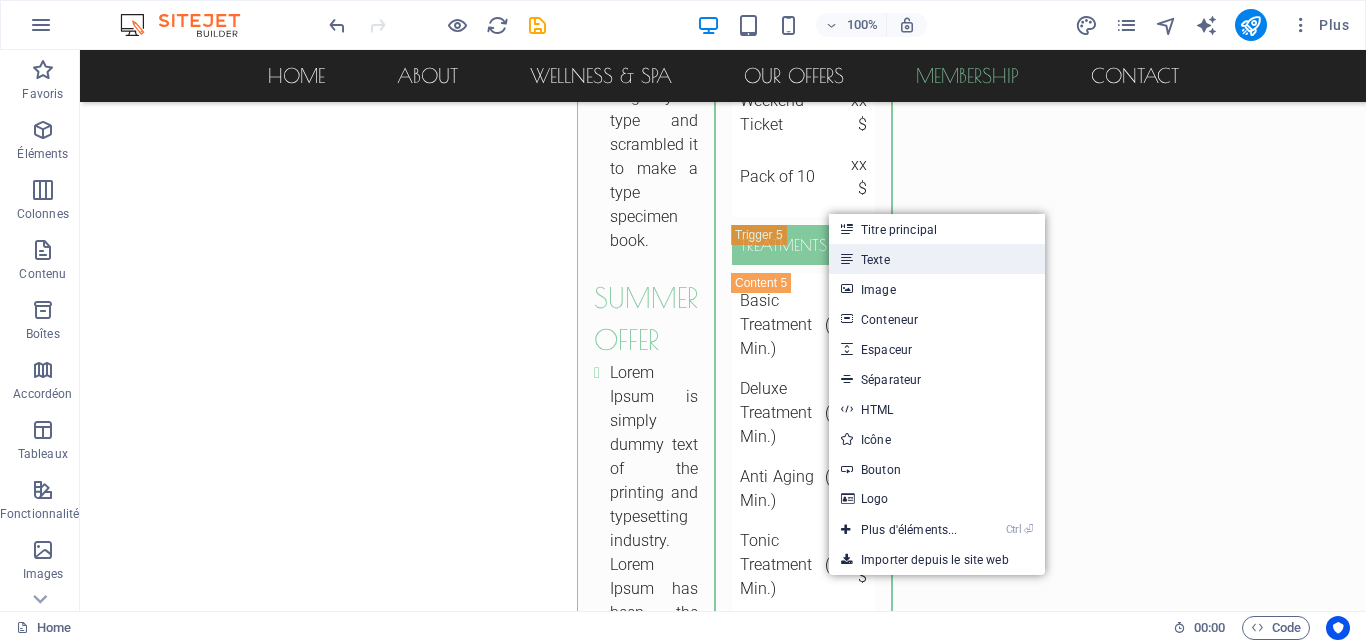 click on "Texte" at bounding box center [937, 259] 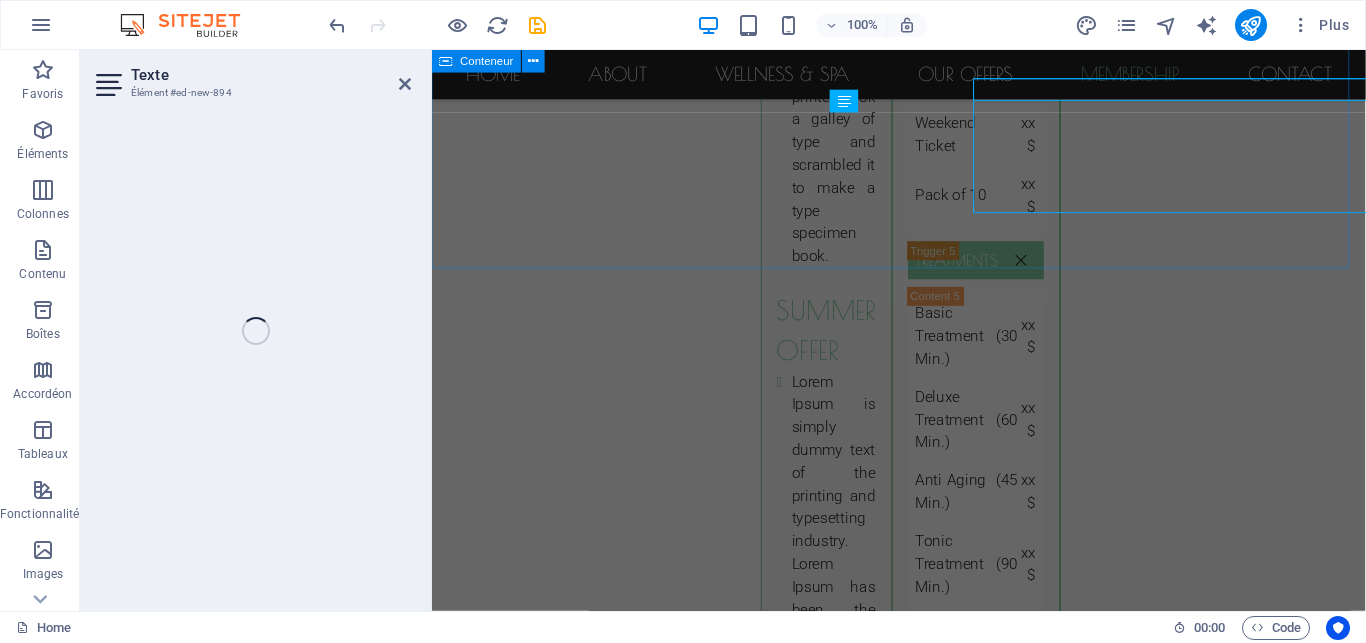 scroll, scrollTop: 6139, scrollLeft: 0, axis: vertical 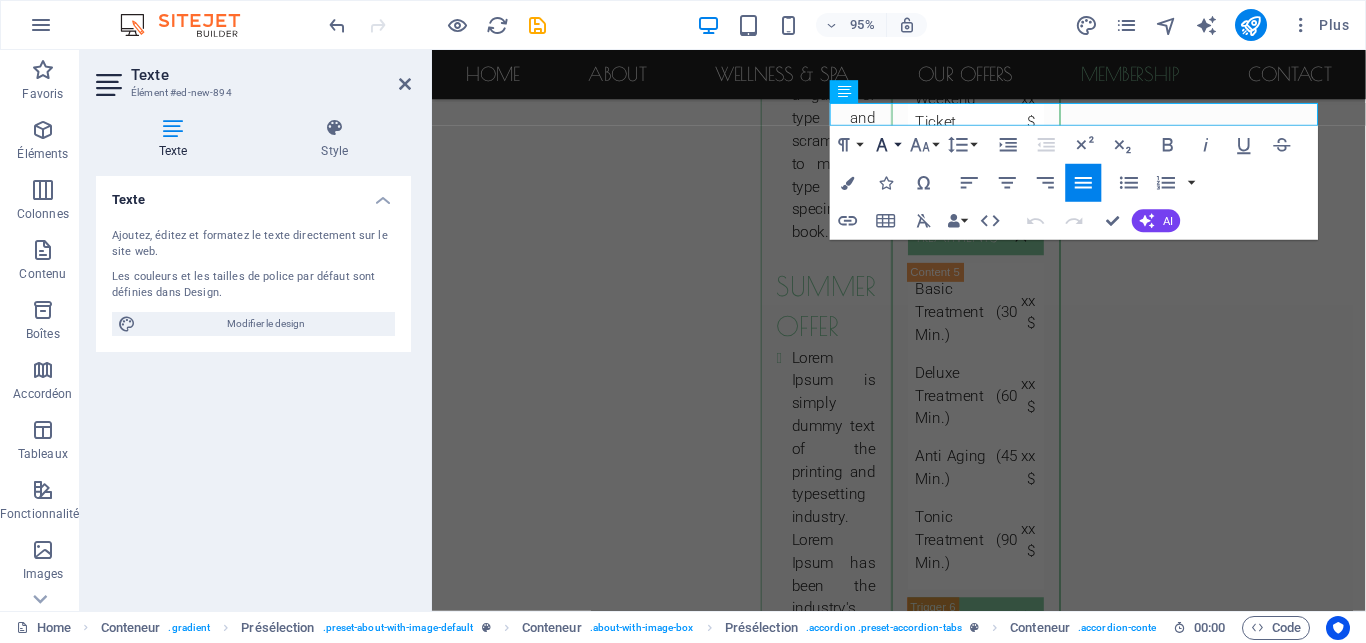click 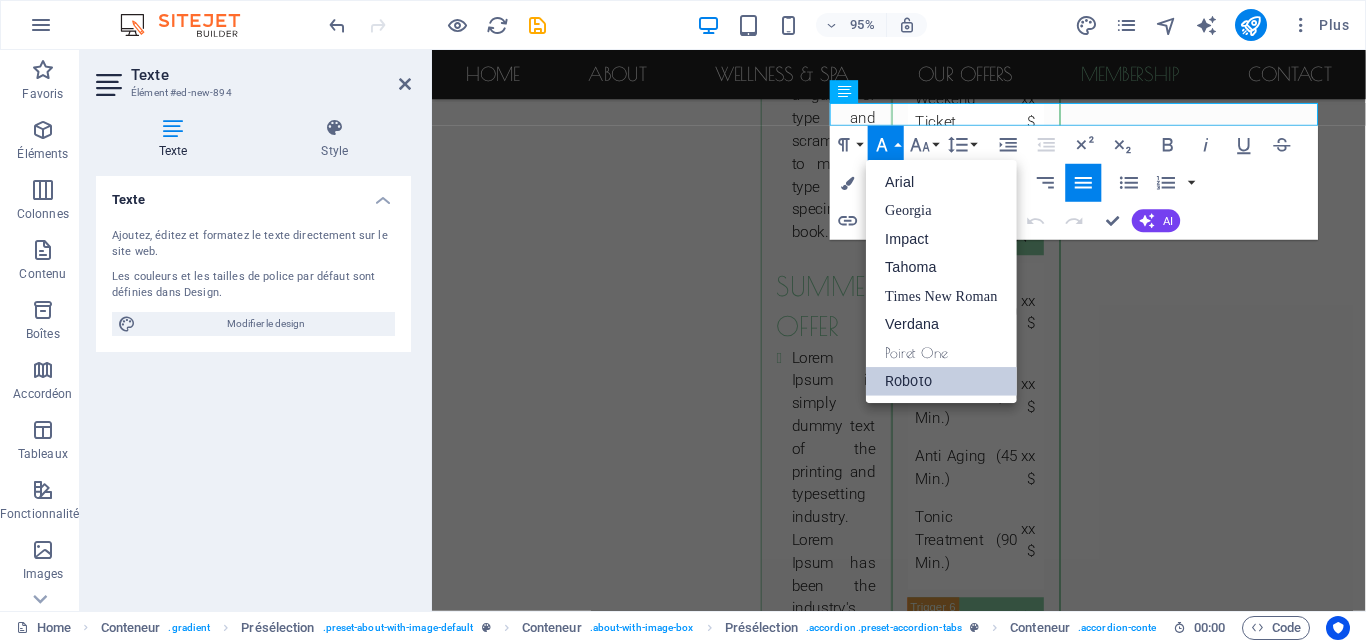 scroll, scrollTop: 0, scrollLeft: 0, axis: both 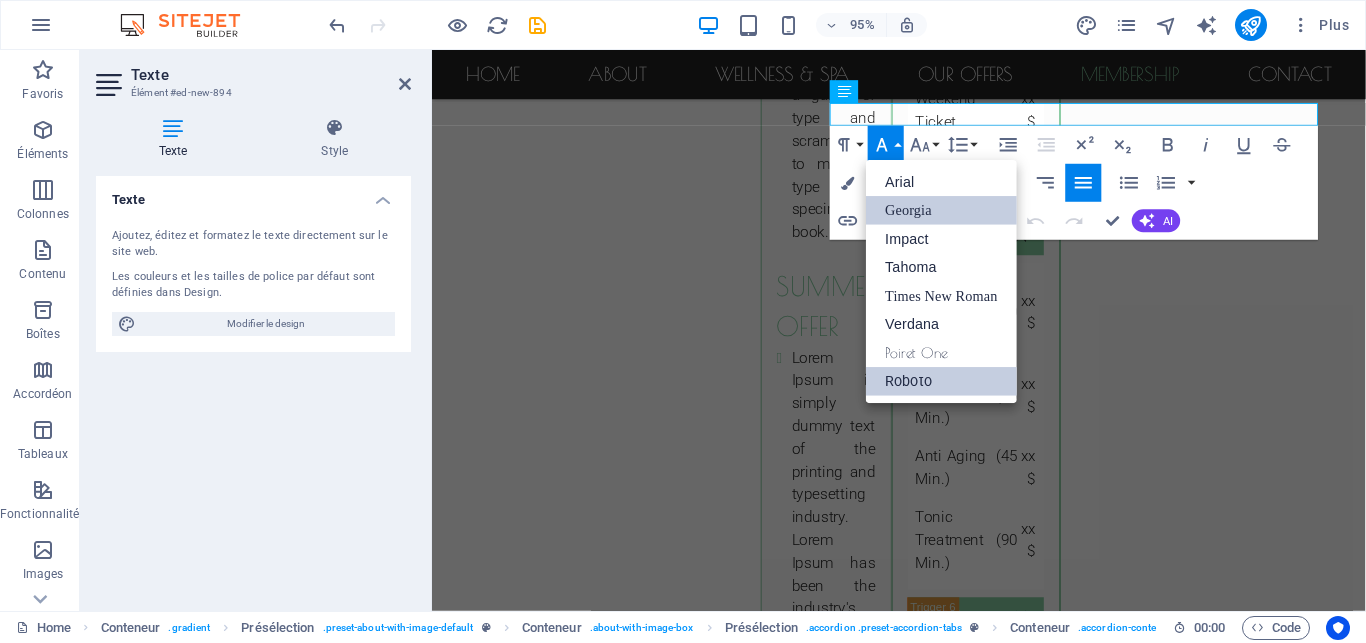 click on "Georgia" at bounding box center (942, 211) 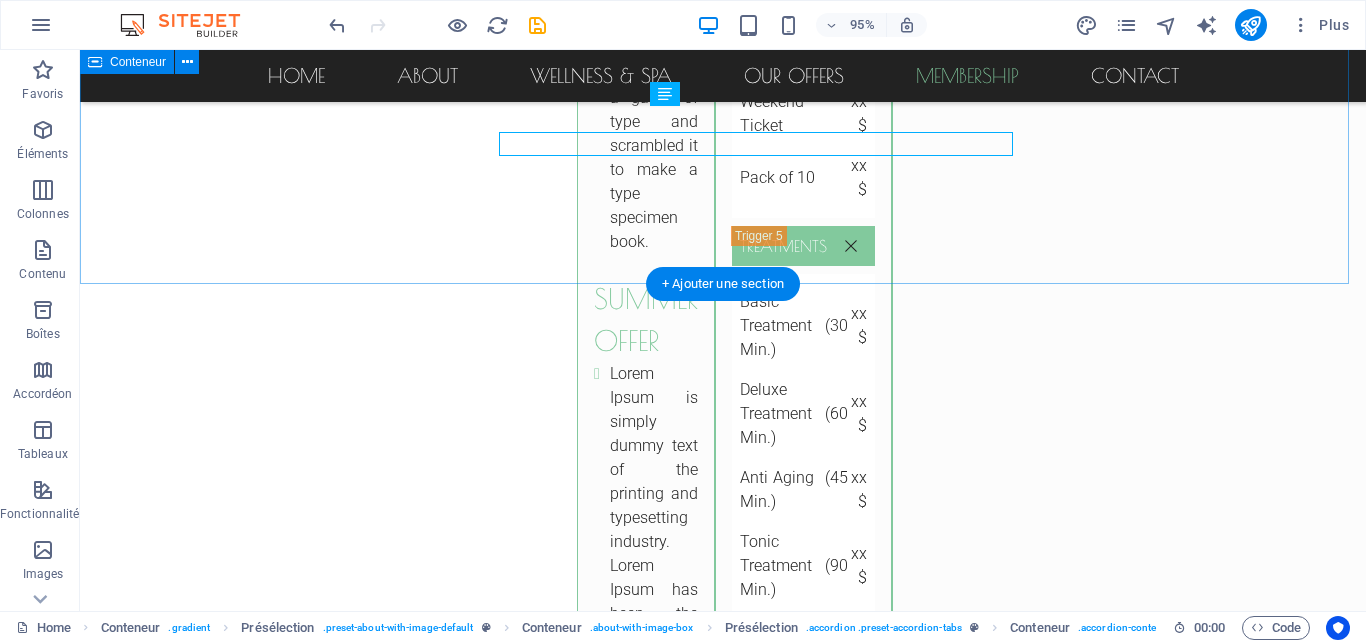 scroll, scrollTop: 6113, scrollLeft: 0, axis: vertical 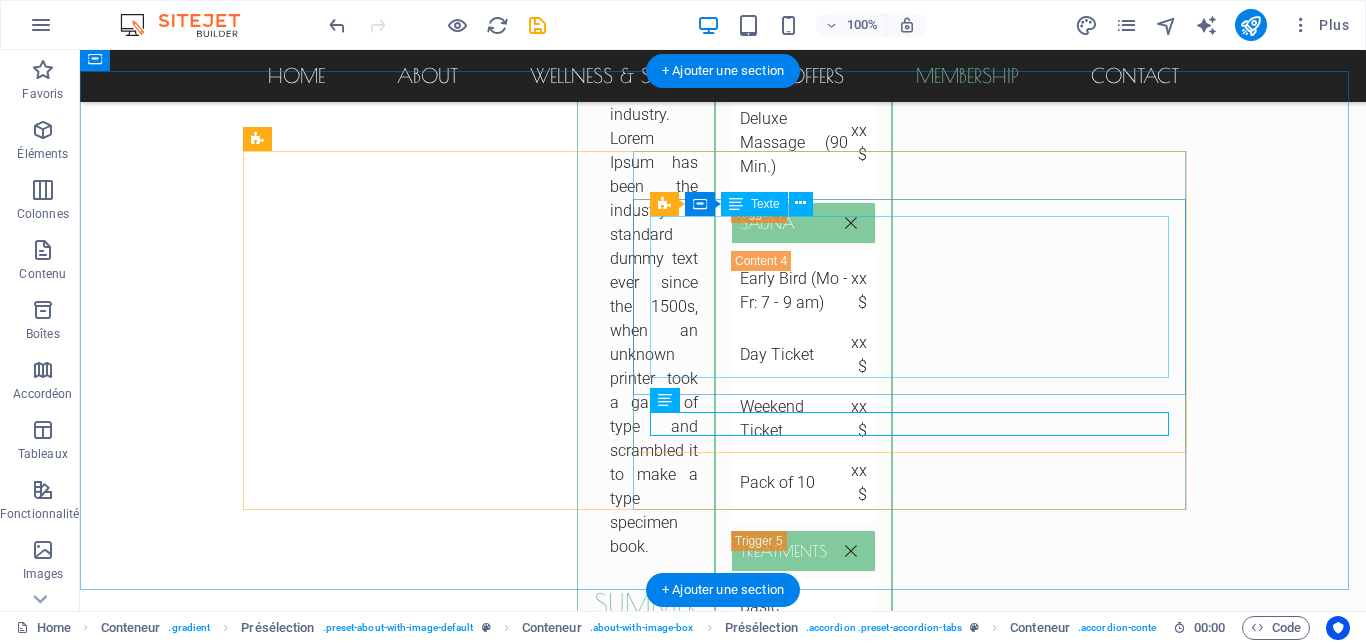 click on "100 $ / month Personal training plan (monthly) Unlimited sauna access Unlimited Courses" at bounding box center [509, 2655] 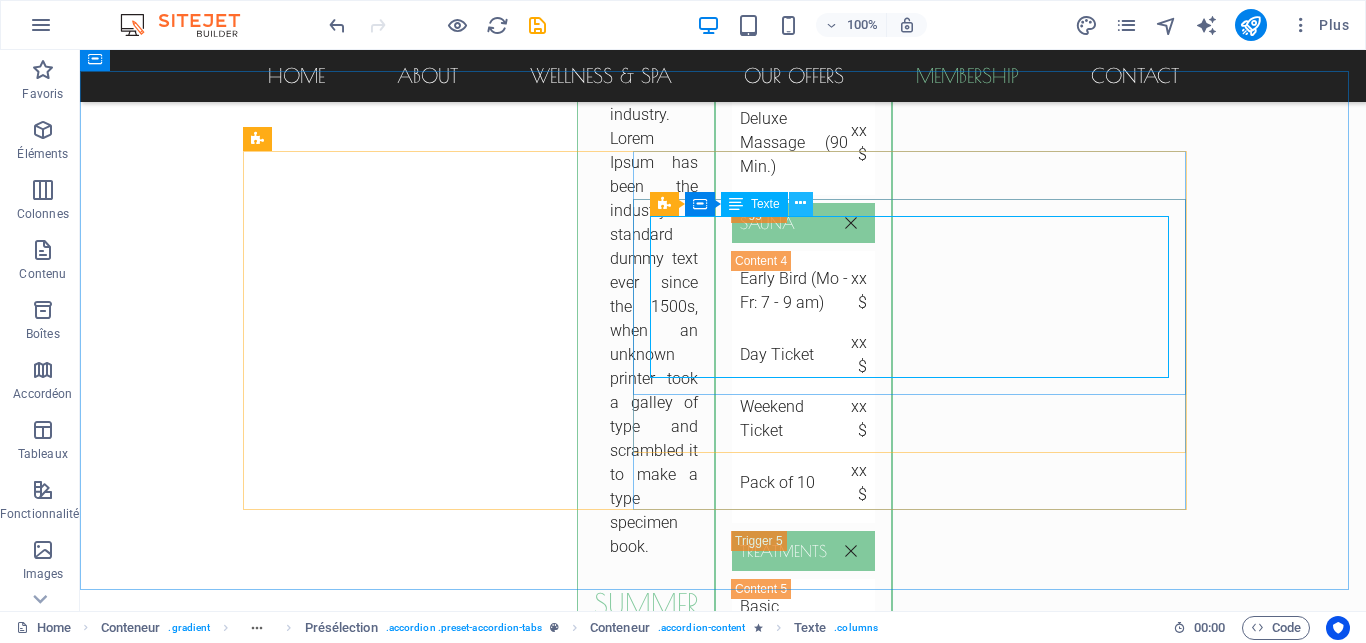 click at bounding box center (801, 204) 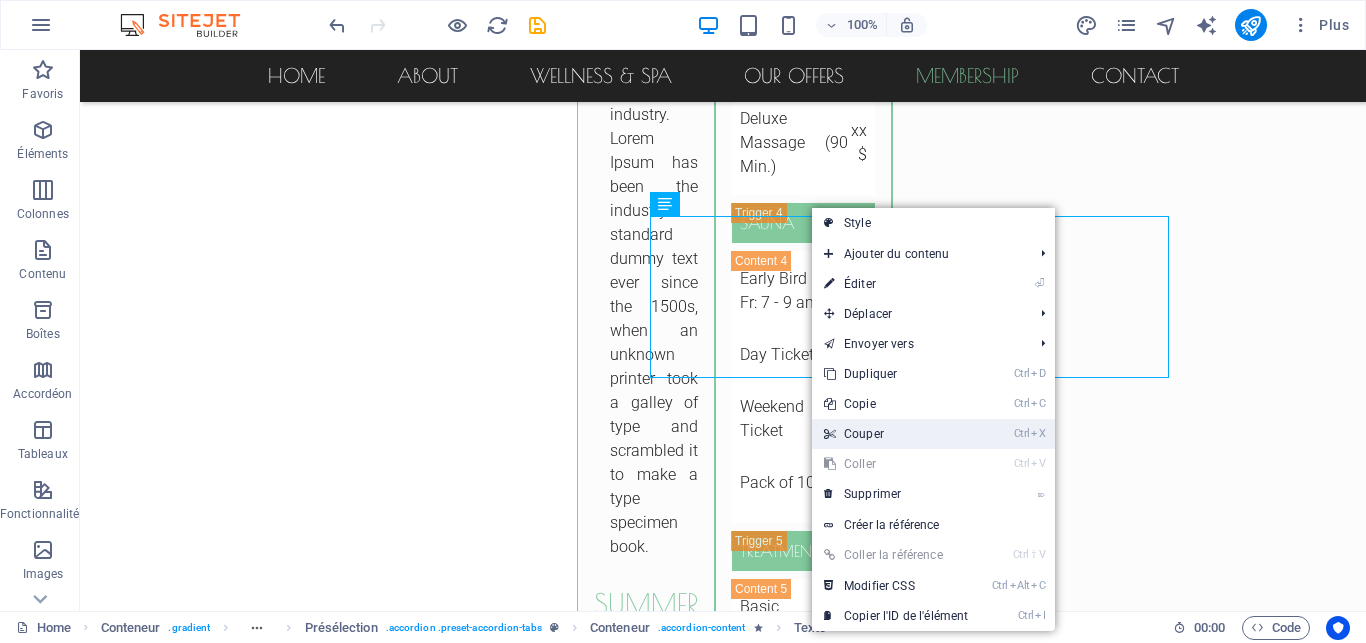 click on "Ctrl X  Couper" at bounding box center (896, 434) 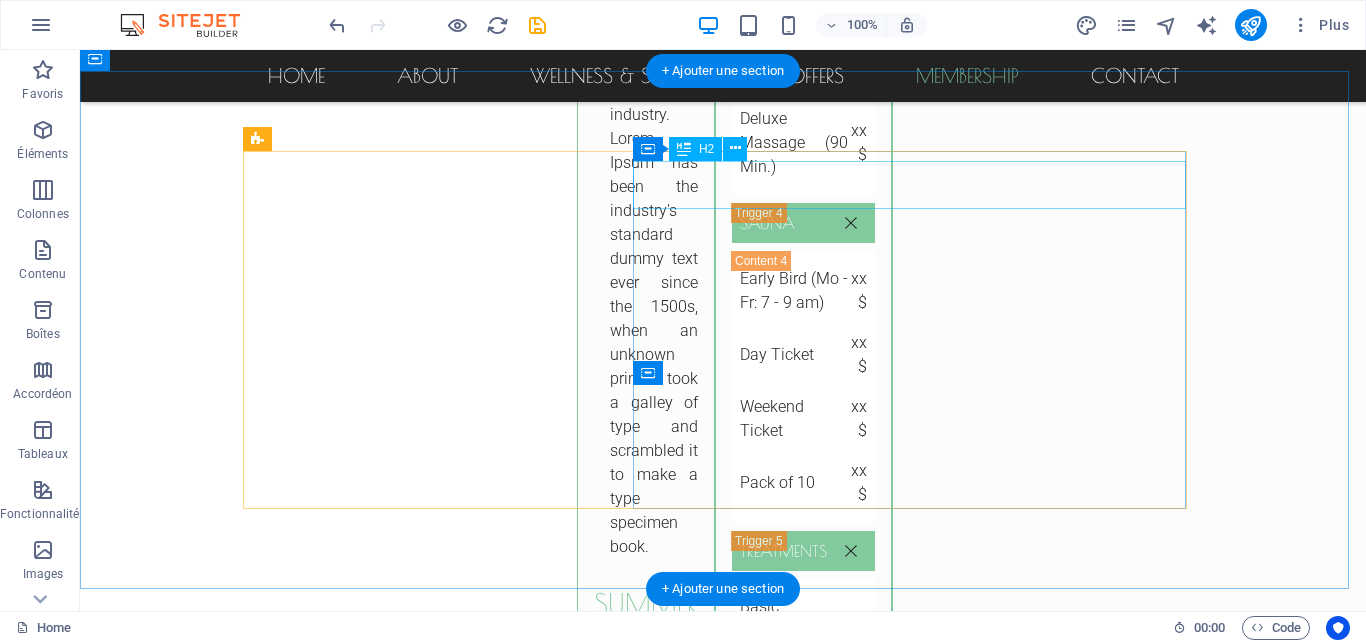 click on "Membership" at bounding box center (723, 2533) 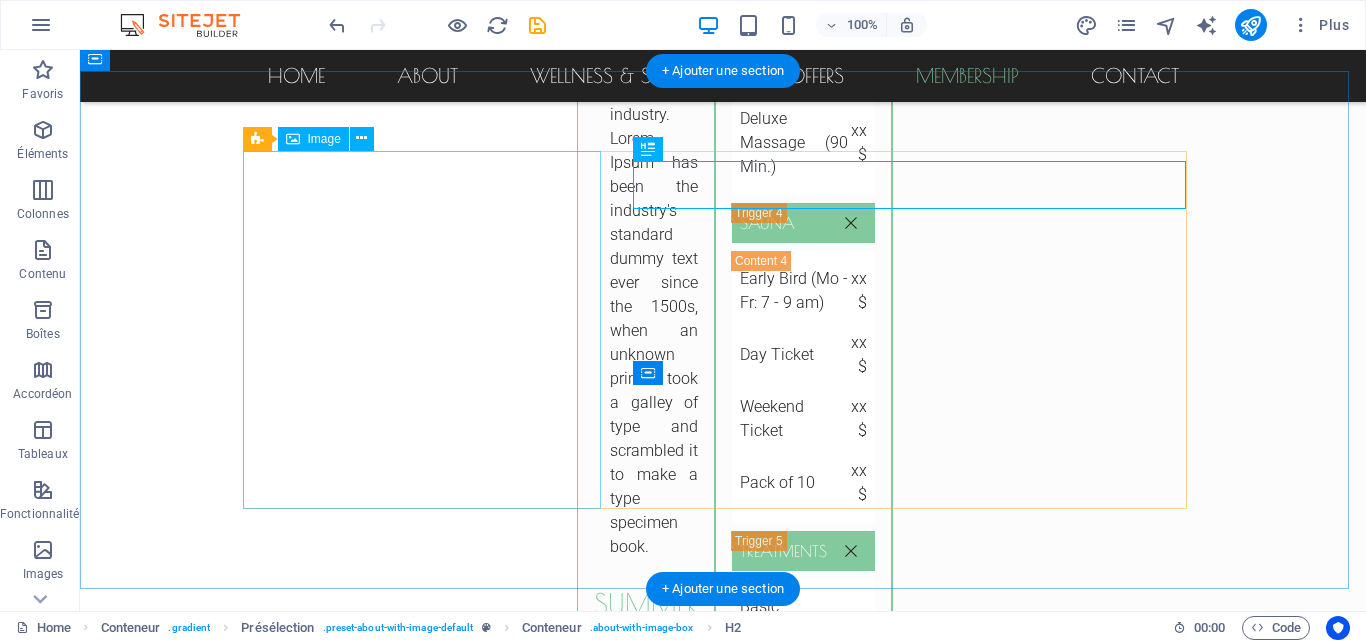 click at bounding box center (397, 2346) 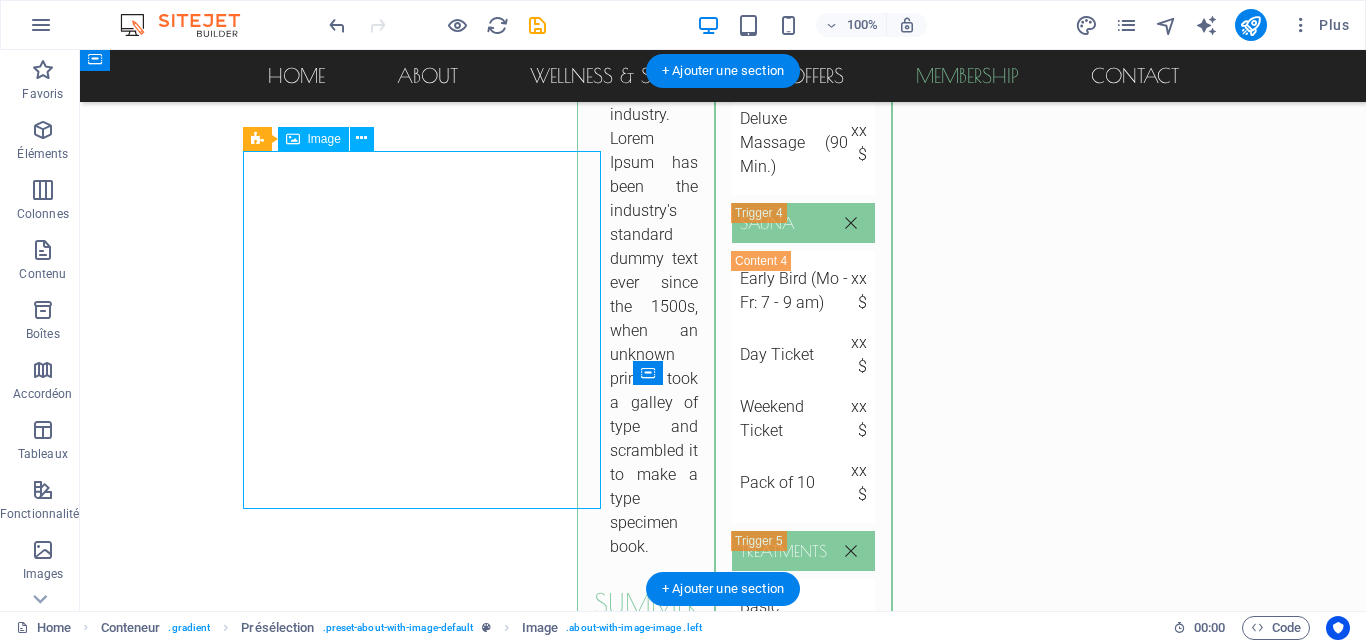 click at bounding box center [397, 2346] 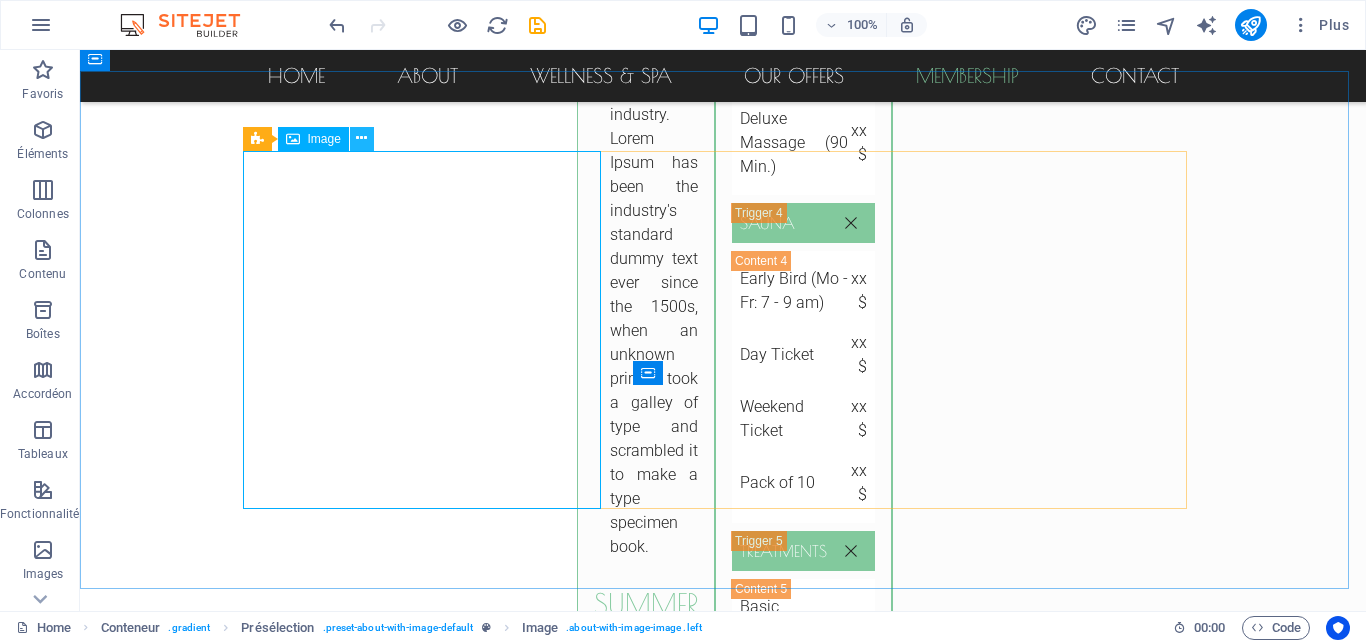 click at bounding box center [361, 138] 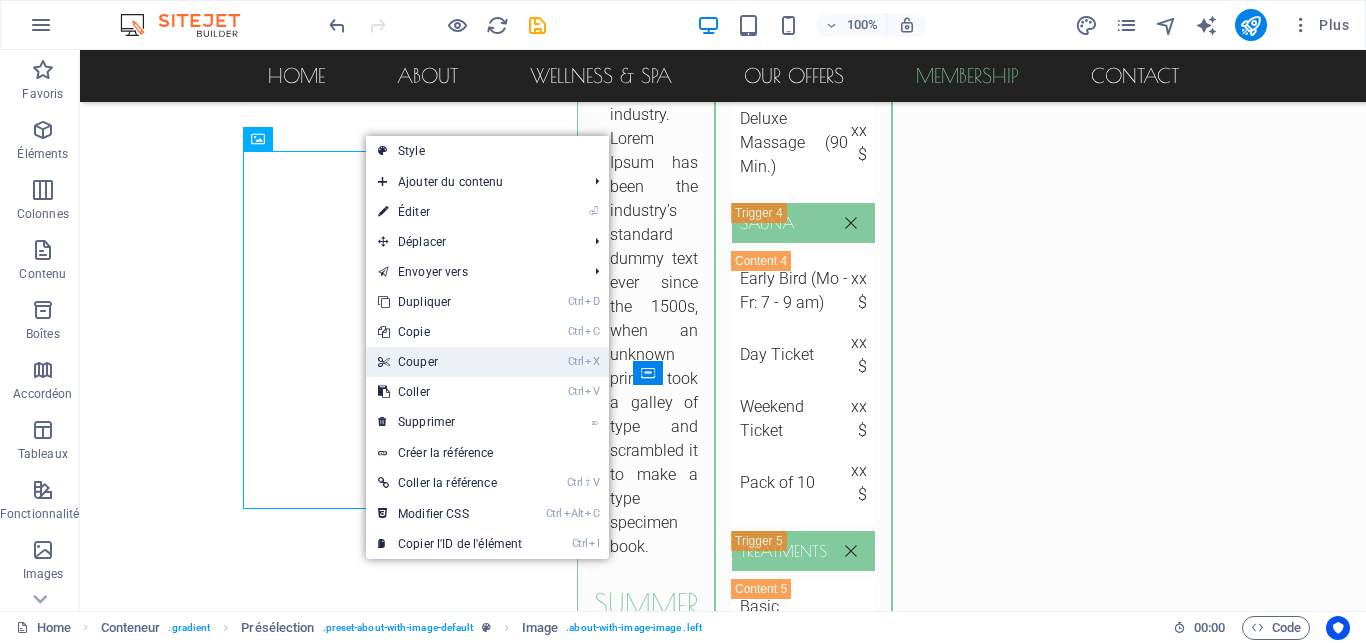 click on "Ctrl X  Couper" at bounding box center (450, 362) 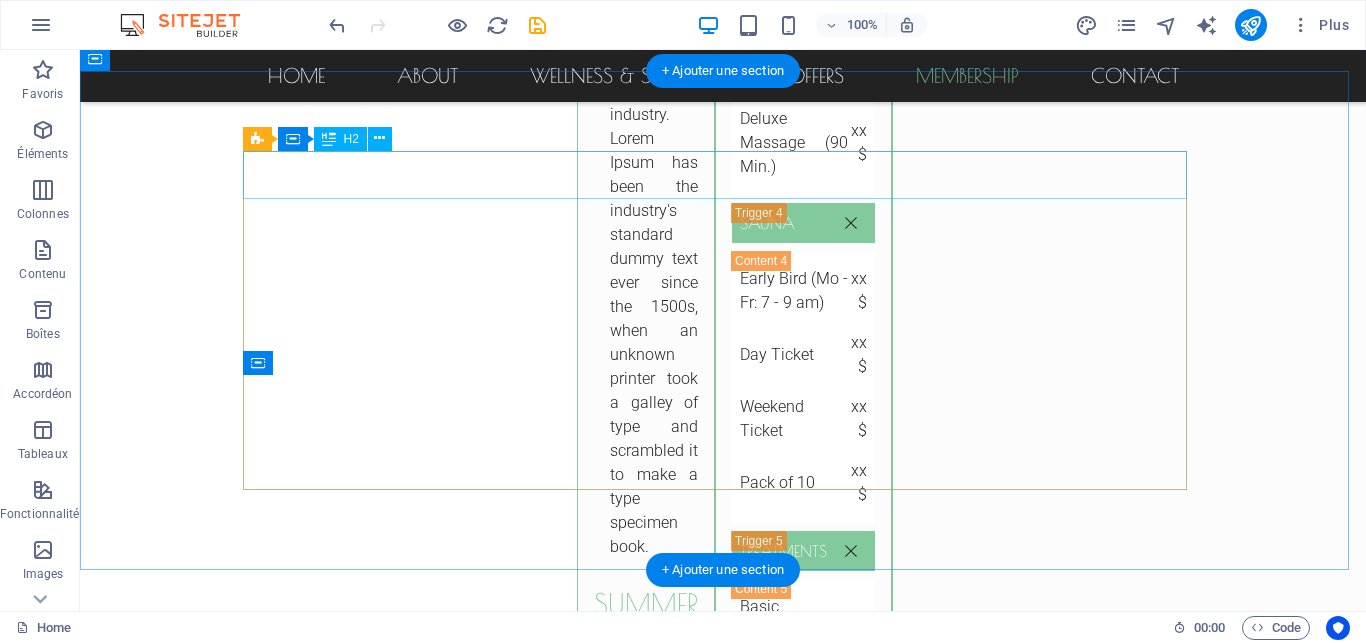 click on "Membership" at bounding box center (723, 2224) 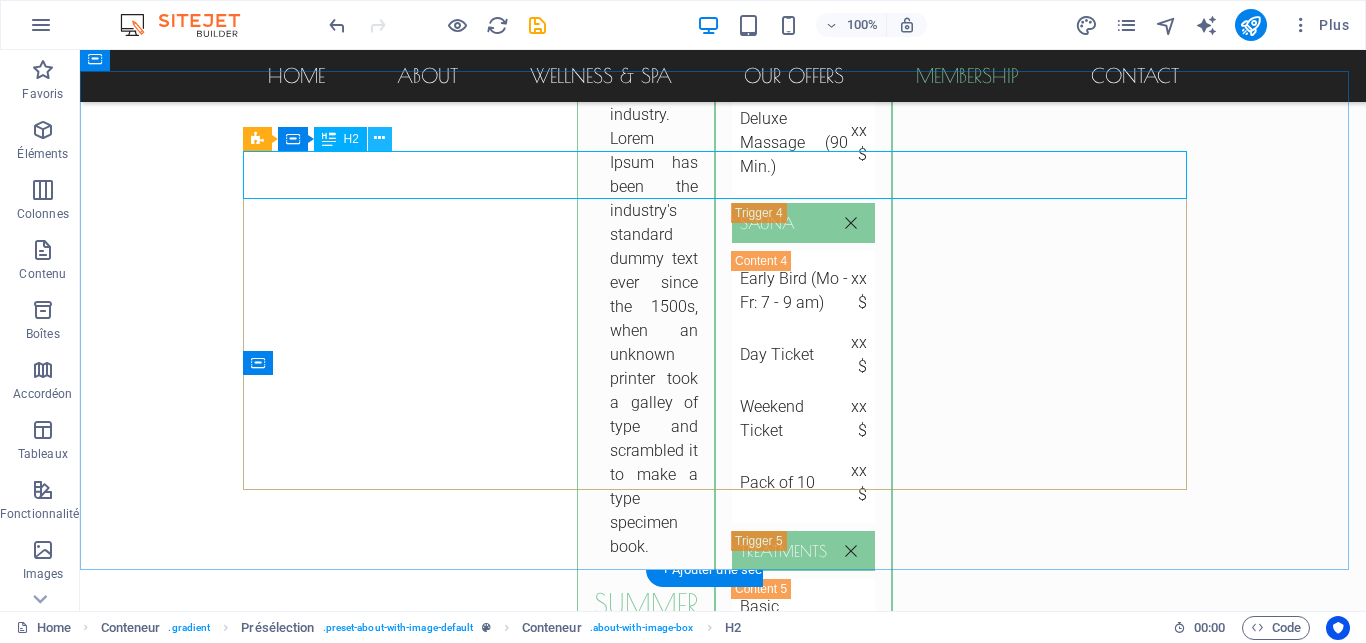 click at bounding box center [379, 138] 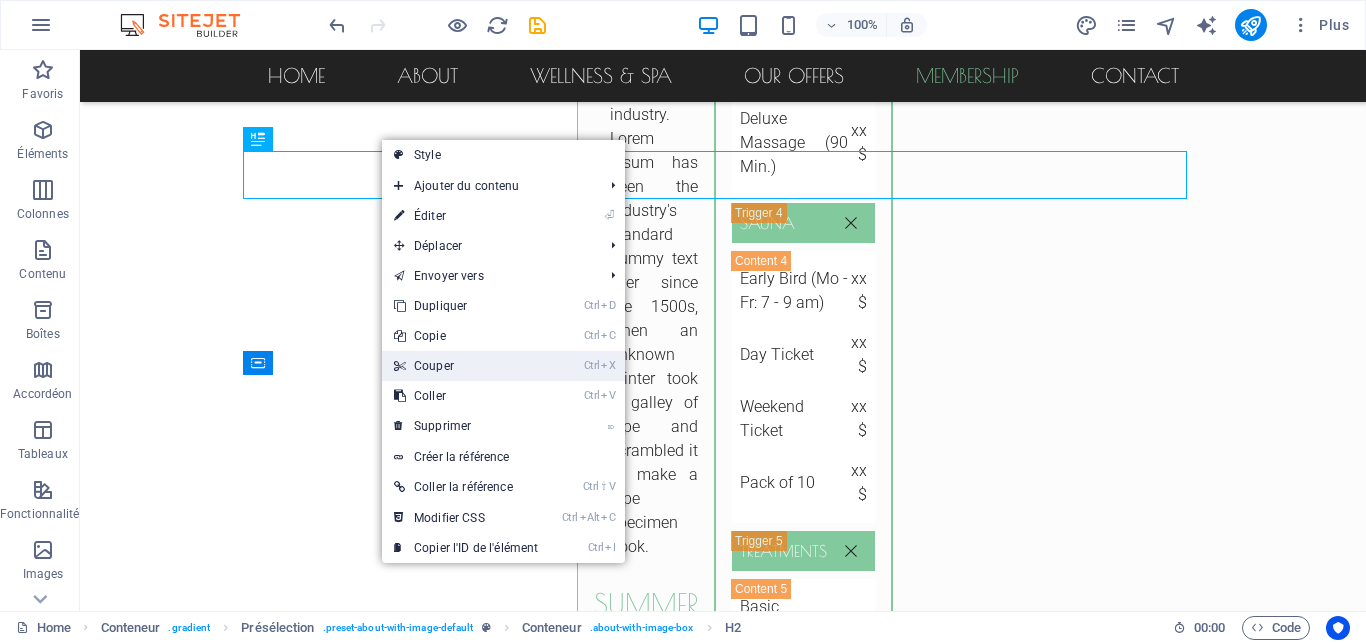 click on "Ctrl X  Couper" at bounding box center (466, 366) 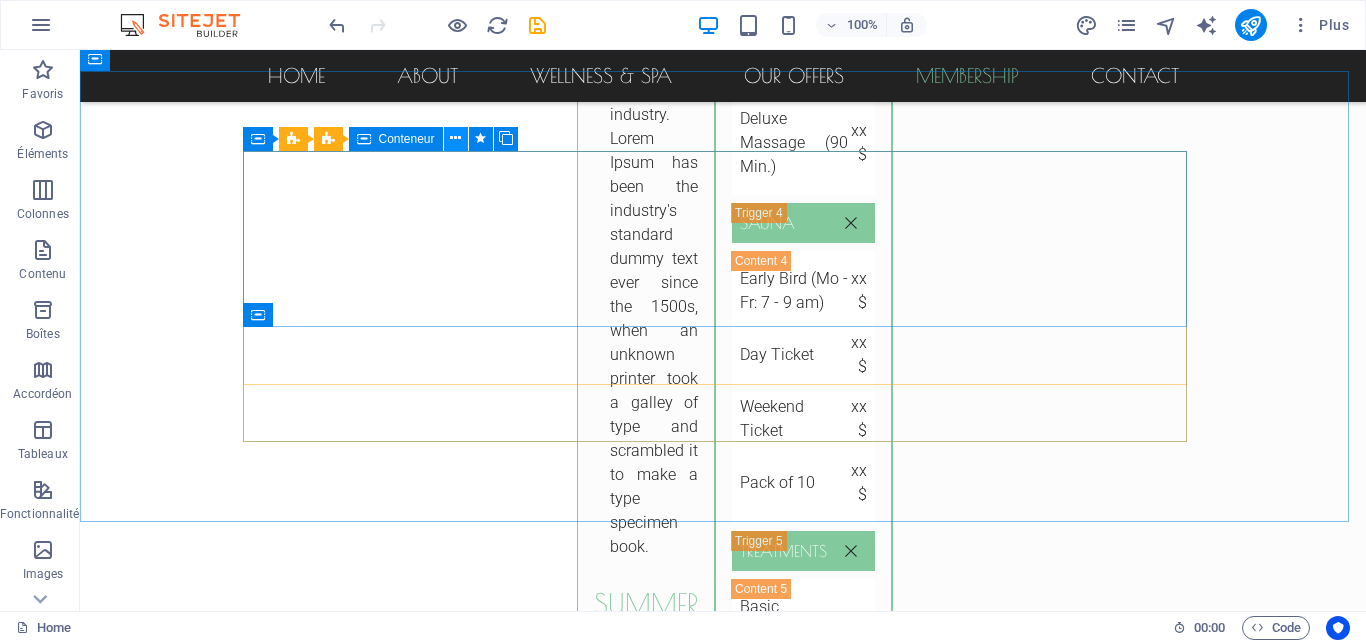 click at bounding box center (456, 139) 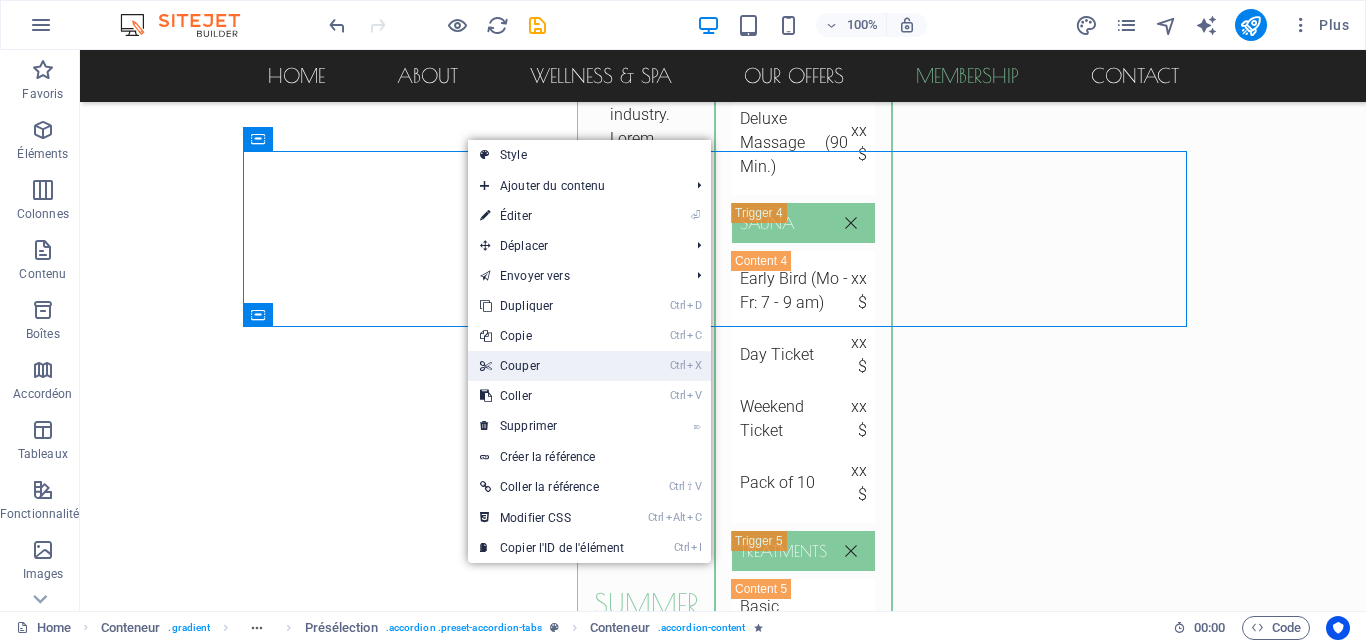 click on "Ctrl X  Couper" at bounding box center (552, 366) 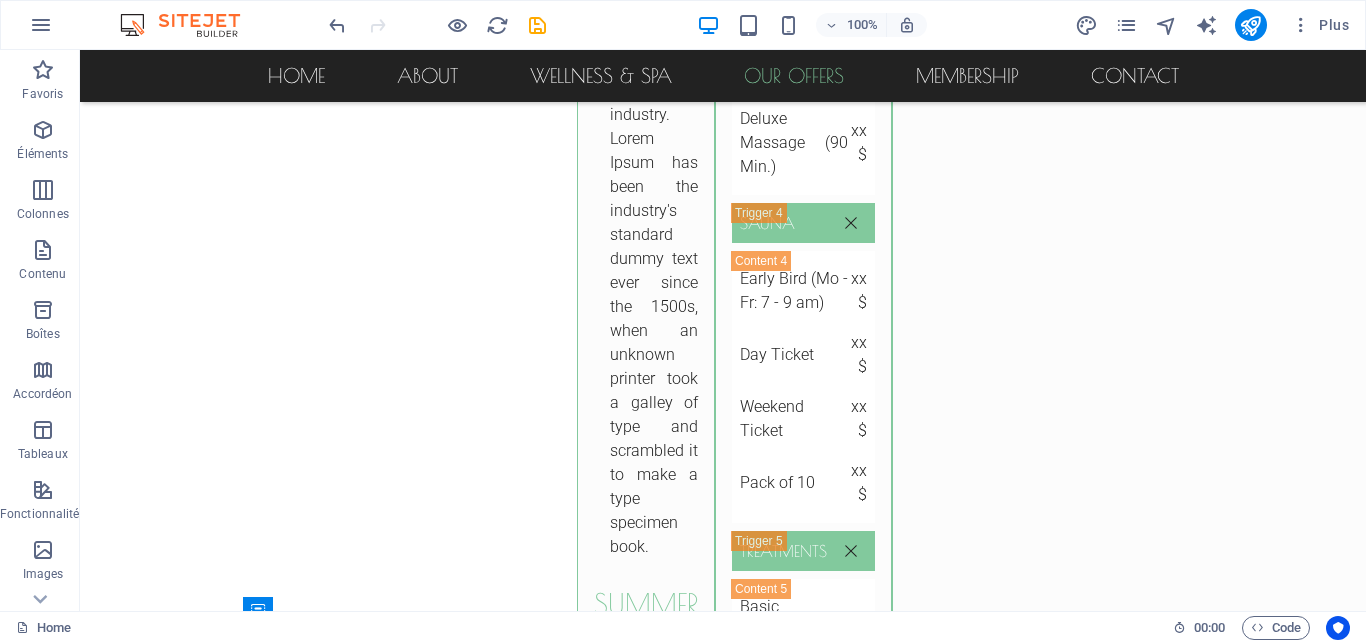 scroll, scrollTop: 5332, scrollLeft: 0, axis: vertical 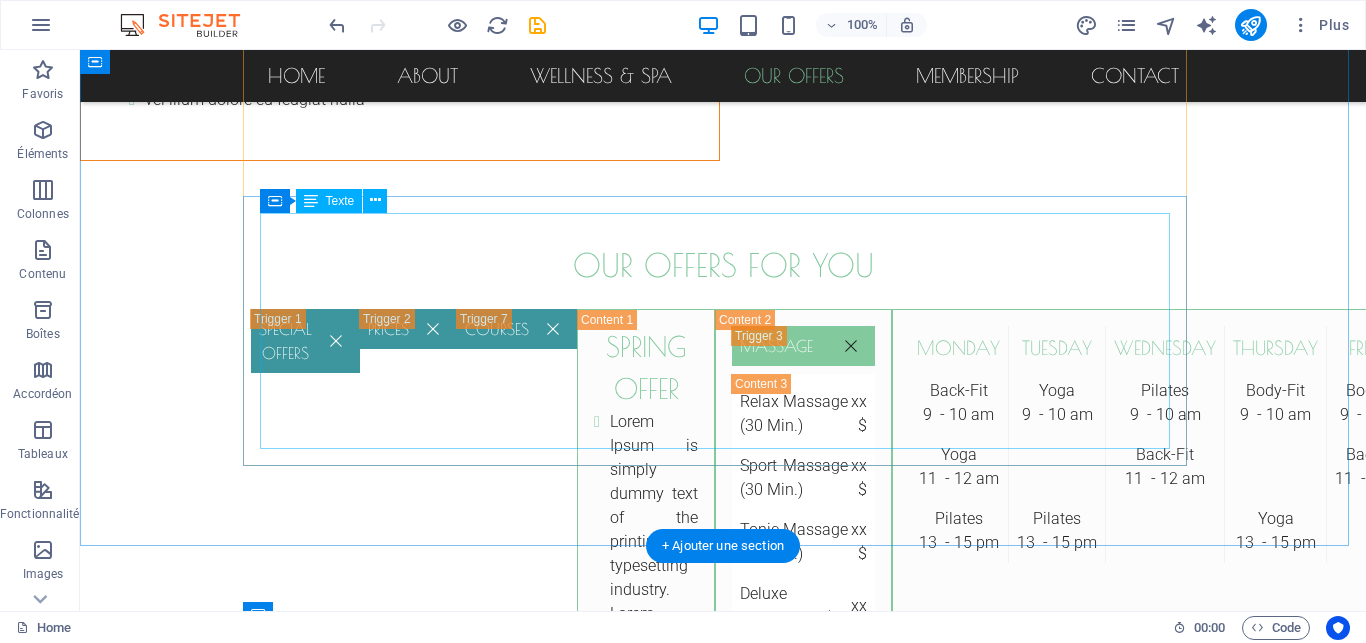 click on "Monday Tuesday Wednesday Thursday Friday Saturday Sunday Back-Fit 9  - 10 am Yoga 9  - 10 am Pilates 9  - 10 am Body-Fit 9  - 10 am Body-Fit 9  - 10 am Pilates 9  - 10 am Yoga 11  - 12 am Back-Fit 11  - 12 am Back-Fit 11  - 12 am Yoga 11  - 12 am Back-Fit 11  - 12 am Pilates 13  - 15 pm Pilates 13  - 15 pm Yoga 13  - 15 pm Pilates 13  - 15 pm" at bounding box center (1265, 444) 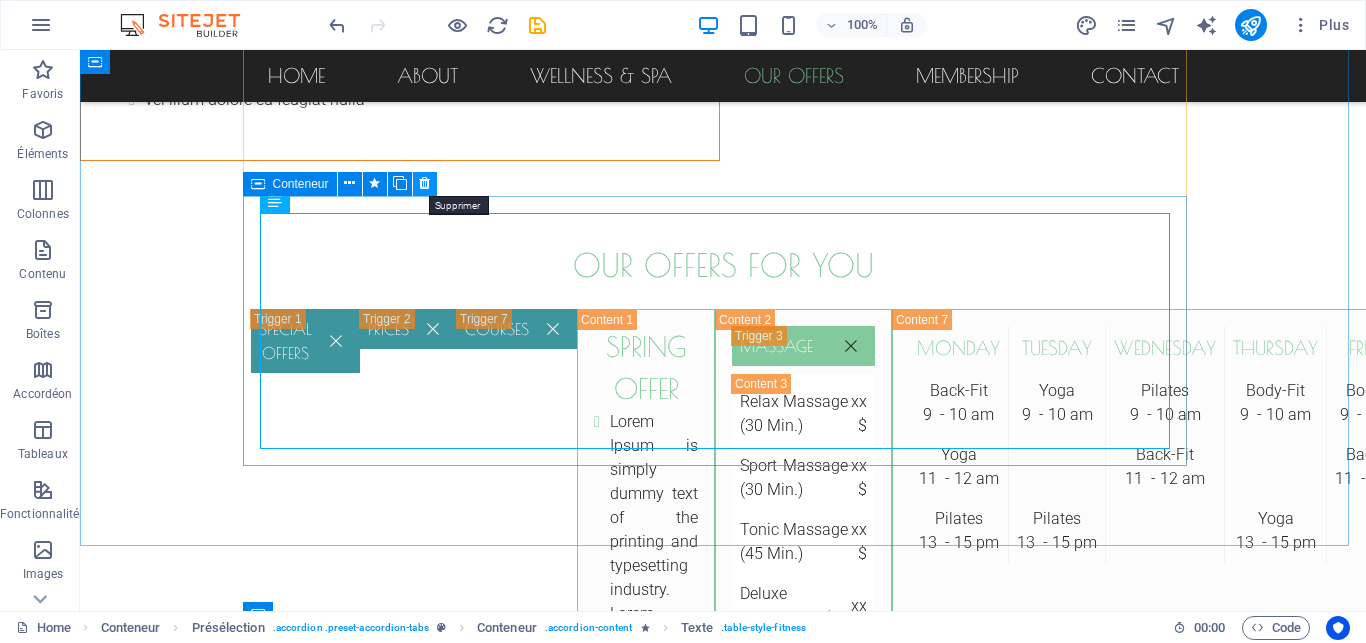 click at bounding box center [424, 183] 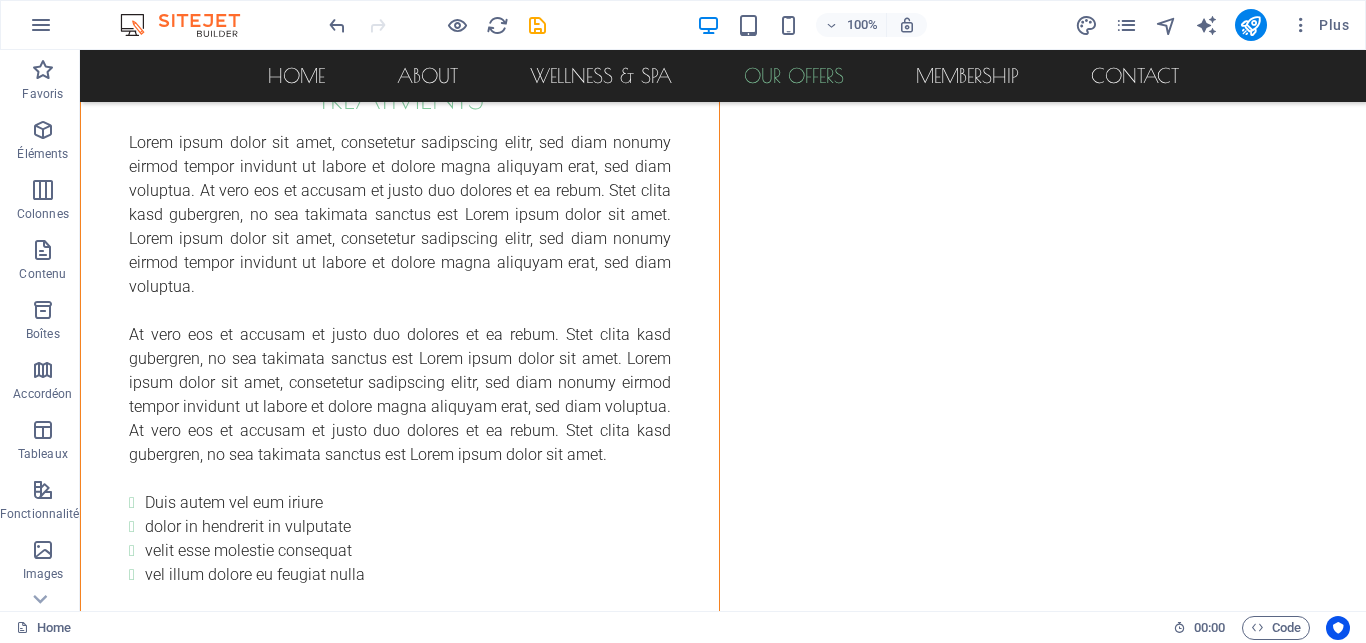 scroll, scrollTop: 4382, scrollLeft: 0, axis: vertical 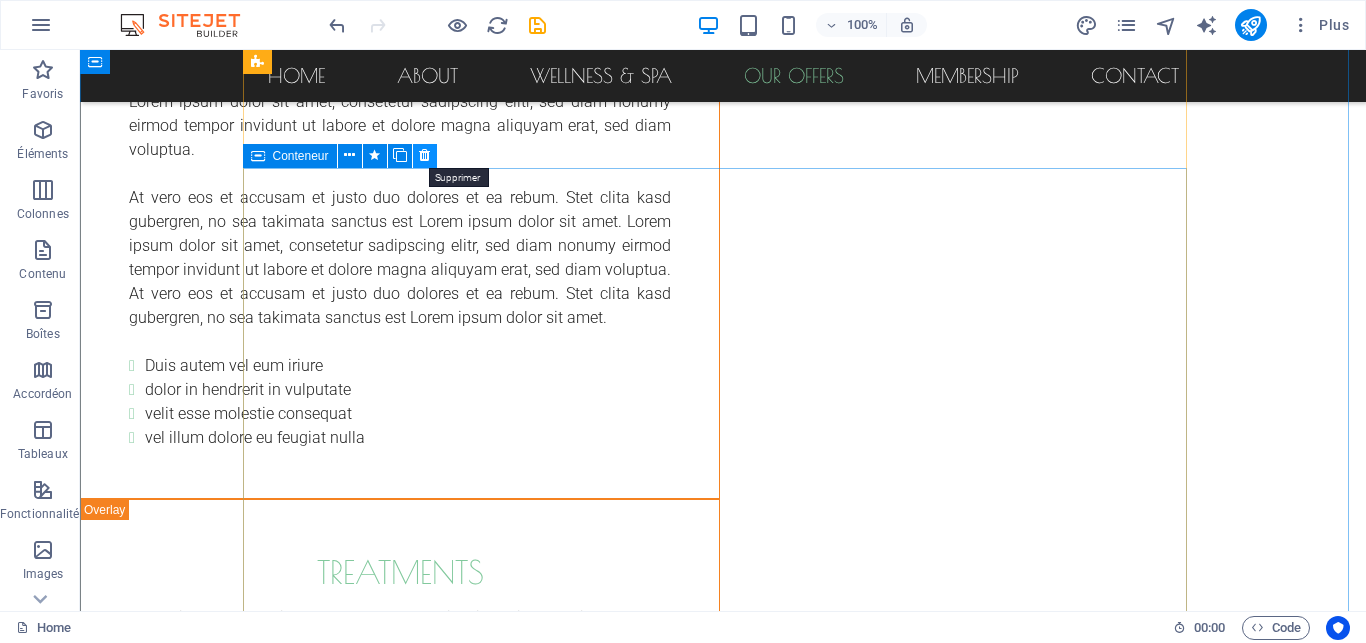 click at bounding box center [424, 155] 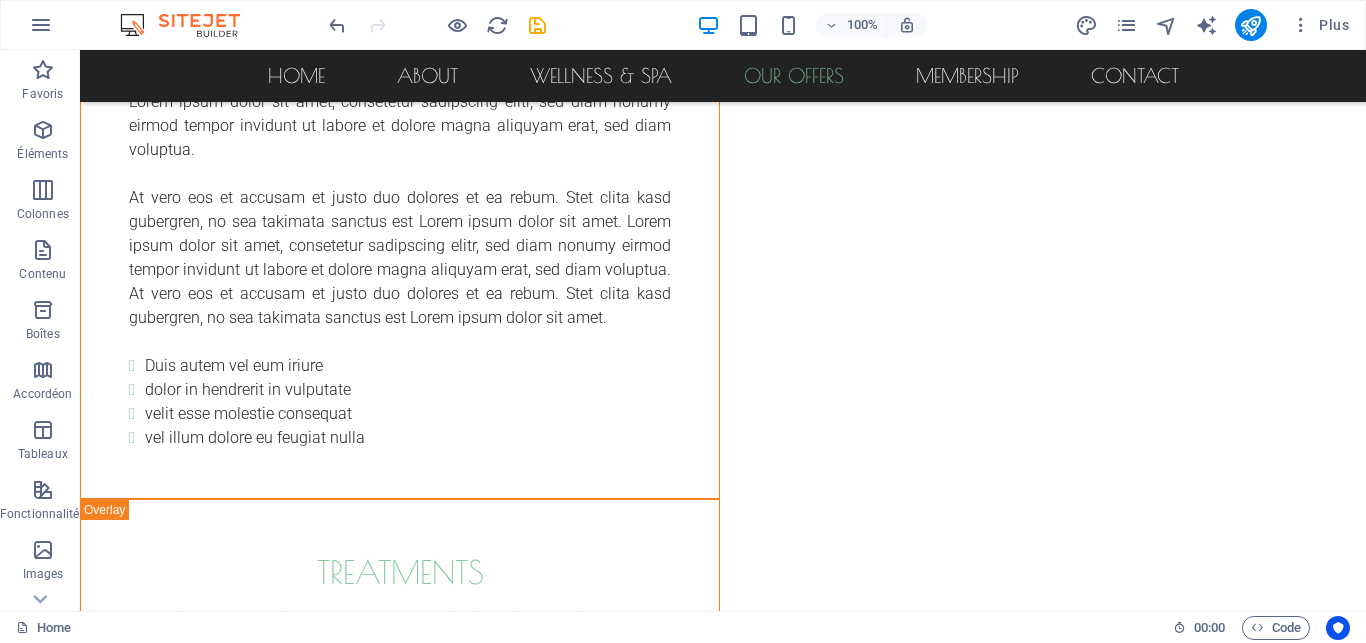 scroll, scrollTop: 3907, scrollLeft: 0, axis: vertical 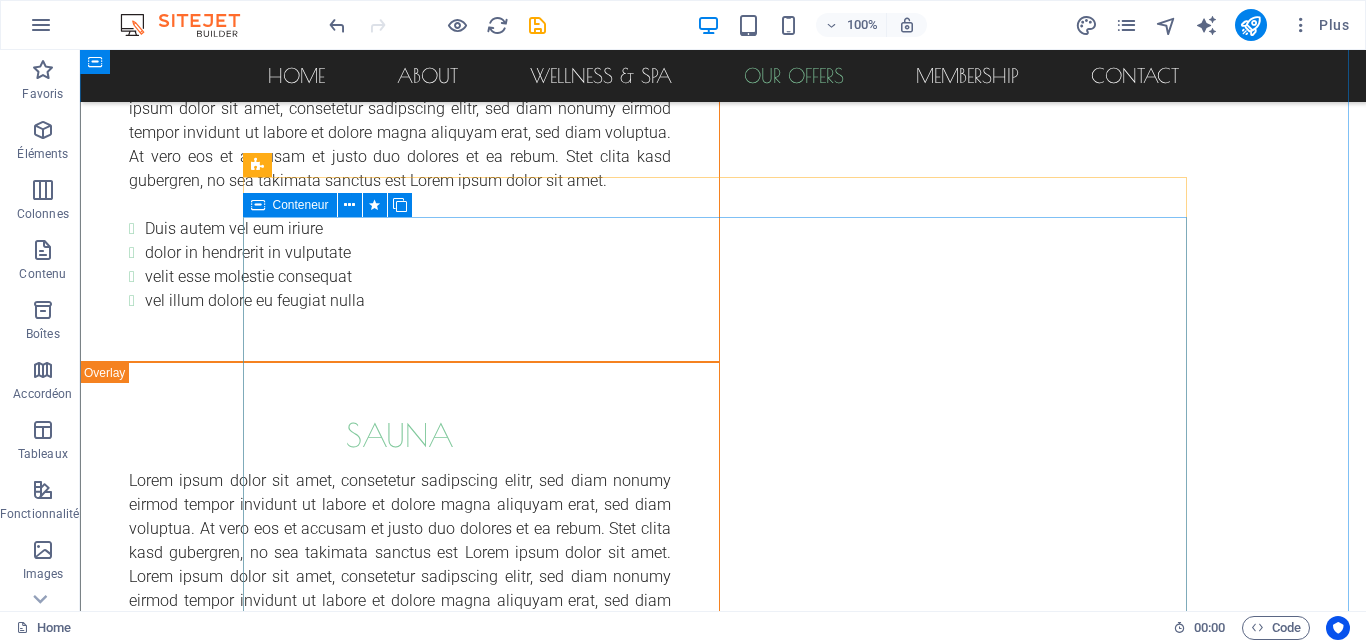 click on "Spring Offer Lorem Ipsum is simply dummy text of the printing and typesetting industry. Lorem Ipsum has been the industry's standard dummy text ever since the 1500s, when an unknown printer took a galley of type and scrambled it to make a type specimen book. Summer Offer Lorem Ipsum is simply dummy text of the printing and typesetting industry. Lorem Ipsum has been the industry's standard dummy text ever since the 1500s, when an unknown printer took a galley of type and scrambled it to make a type specimen book. Winter Offer Lorem Ipsum is simply dummy text of the printing and typesetting industry. Lorem Ipsum has been the industry's standard dummy text ever since the 1500s, when an unknown printer took a galley of type and scrambled it to make a type specimen book." at bounding box center (886, 1982) 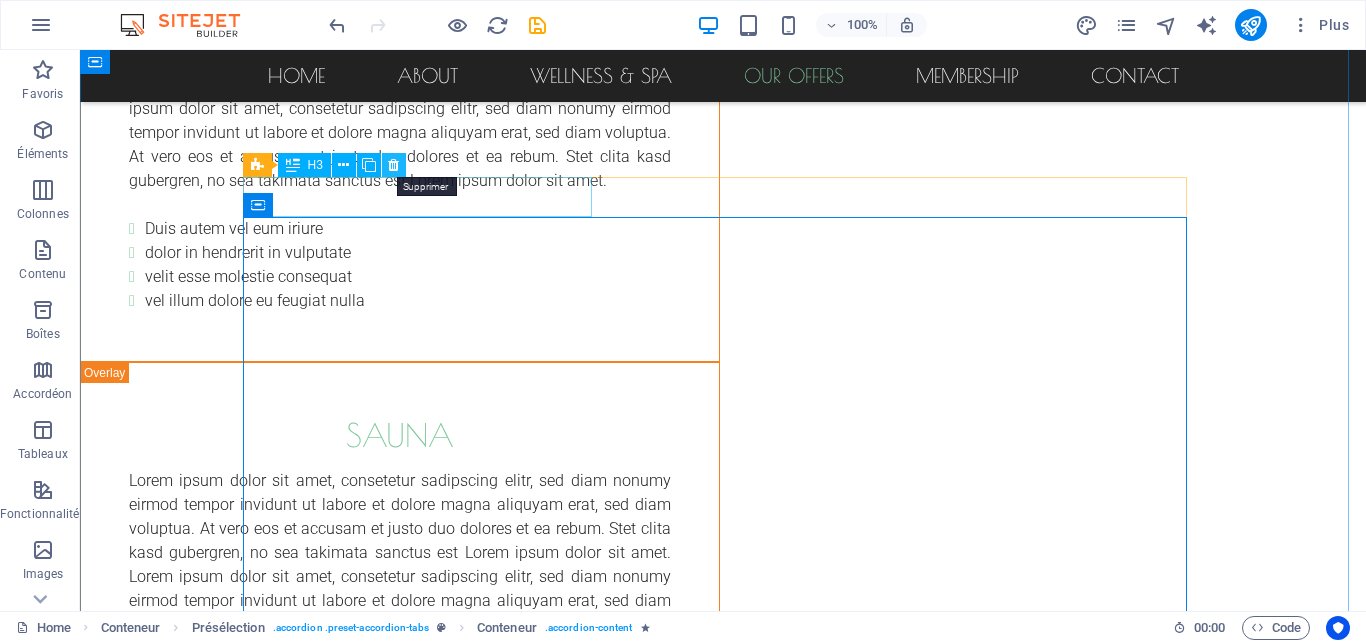 click at bounding box center (393, 165) 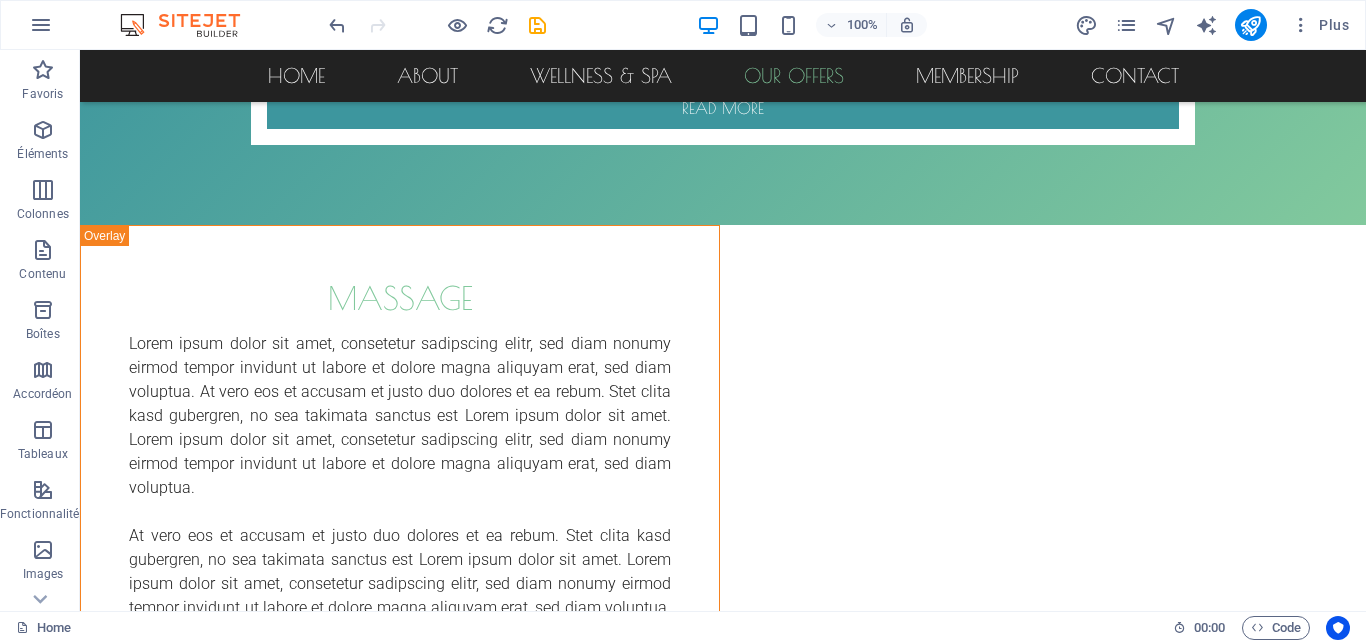 scroll, scrollTop: 3907, scrollLeft: 0, axis: vertical 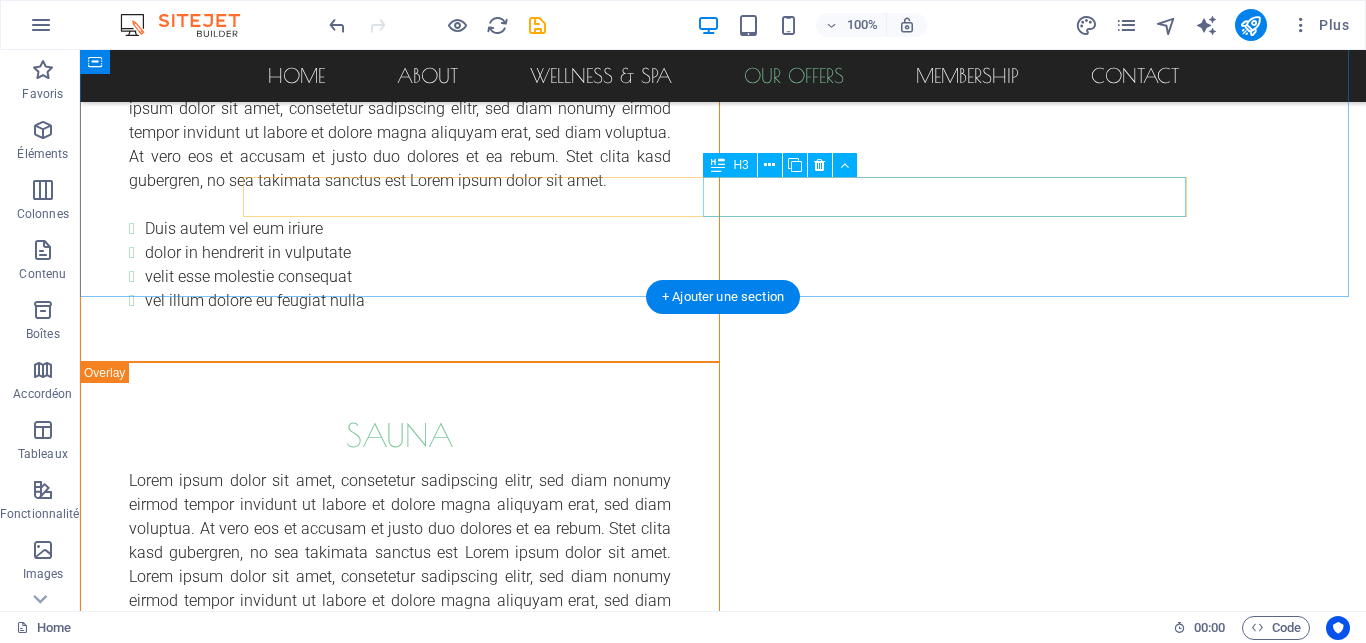click on "Courses" at bounding box center [954, 1754] 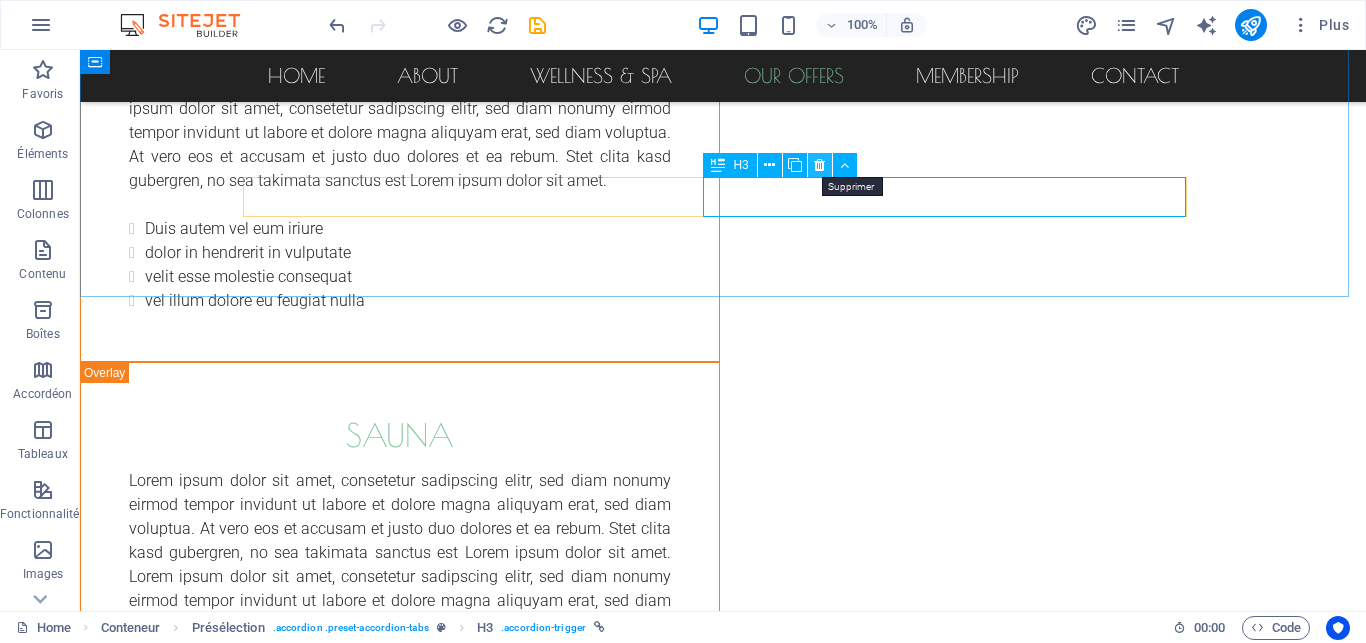 click at bounding box center [819, 165] 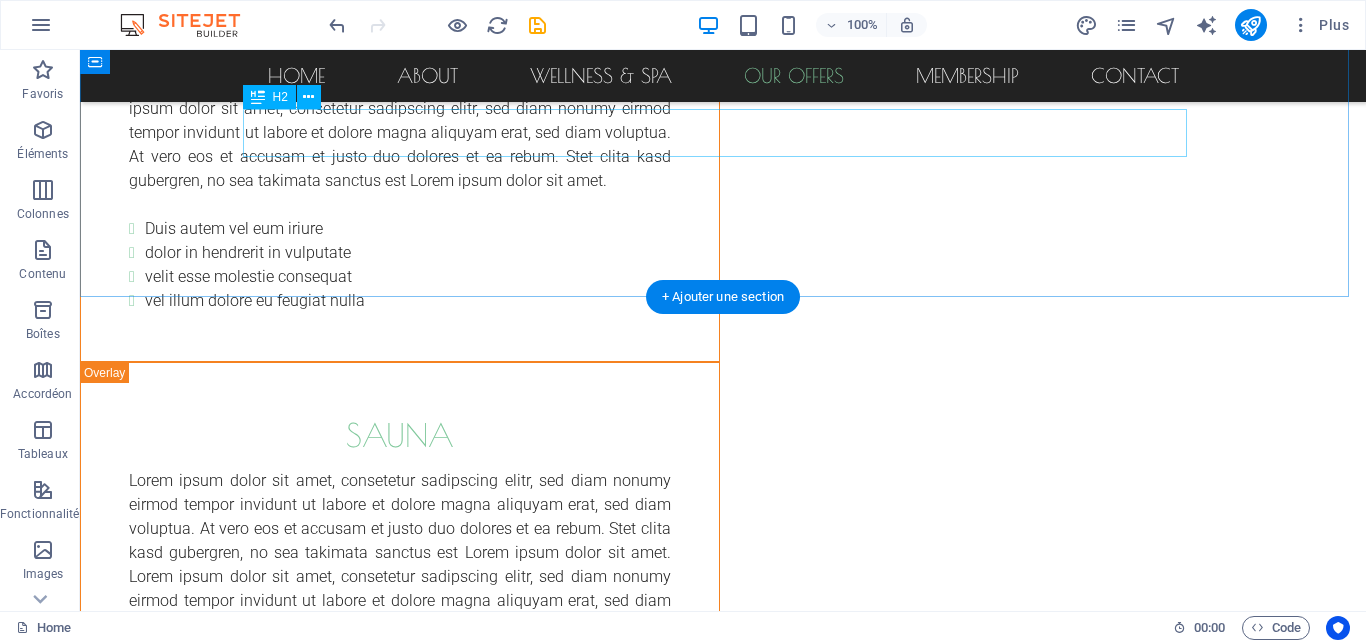 click on "Our Offers for you" at bounding box center [723, 1690] 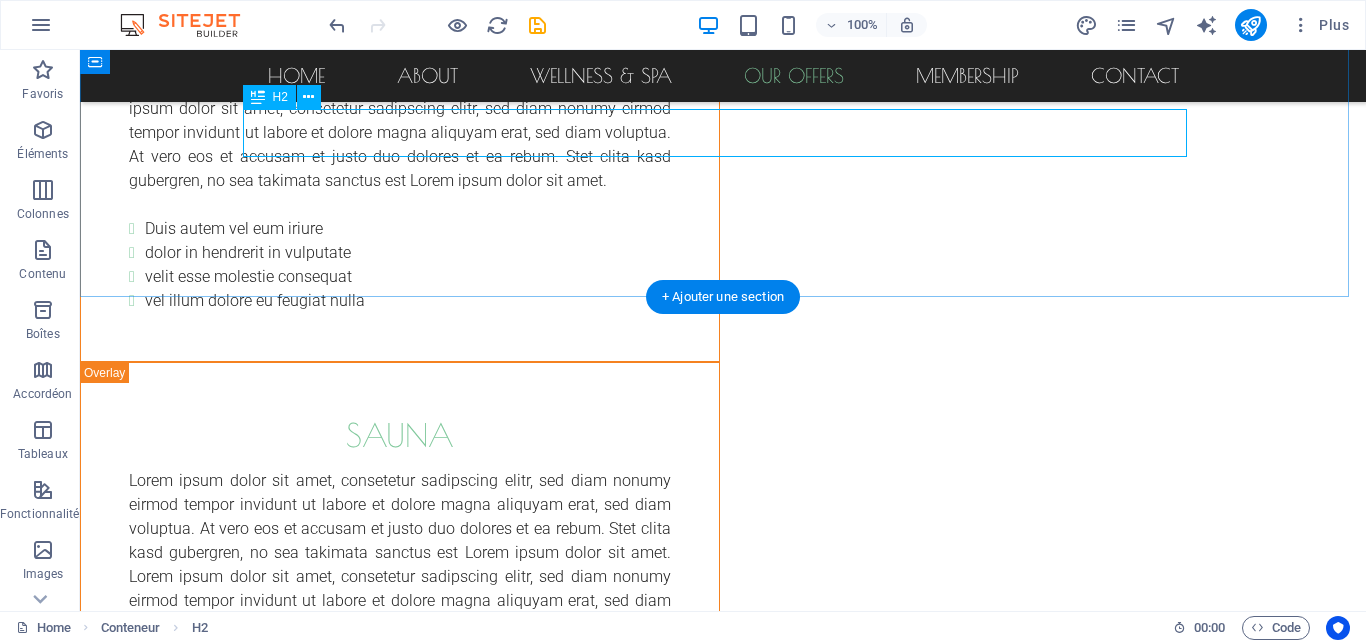 click on "Our Offers for you" at bounding box center (723, 1690) 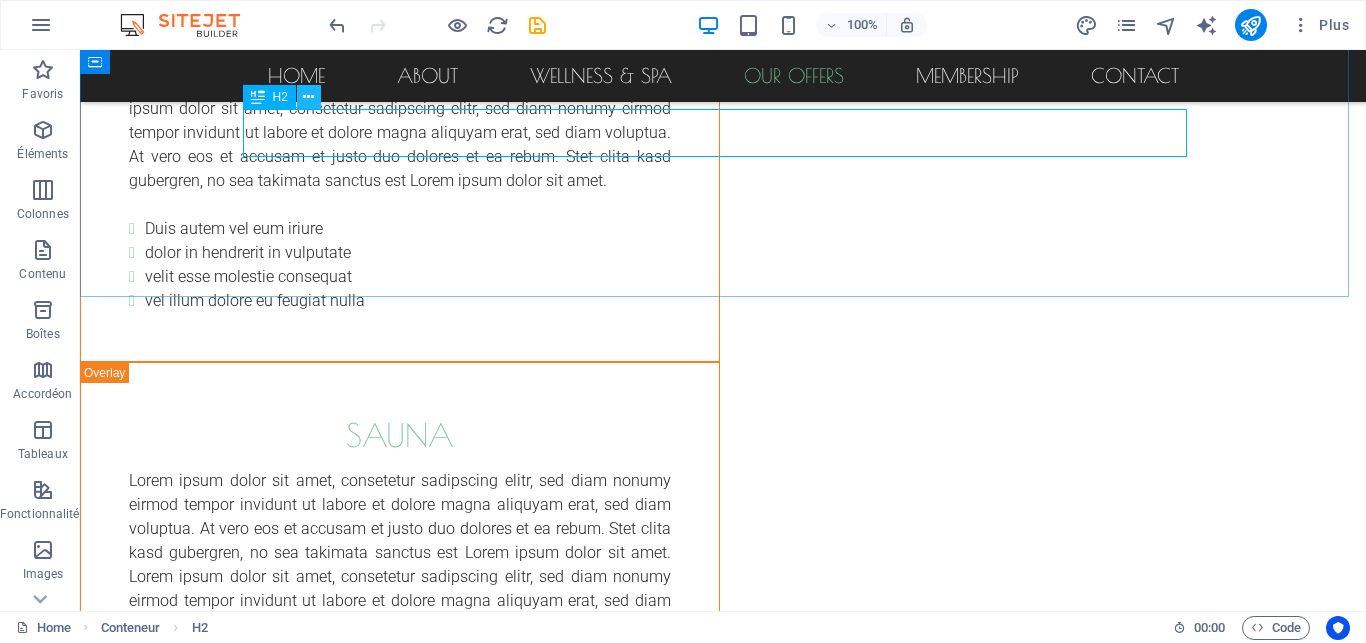 click at bounding box center (308, 97) 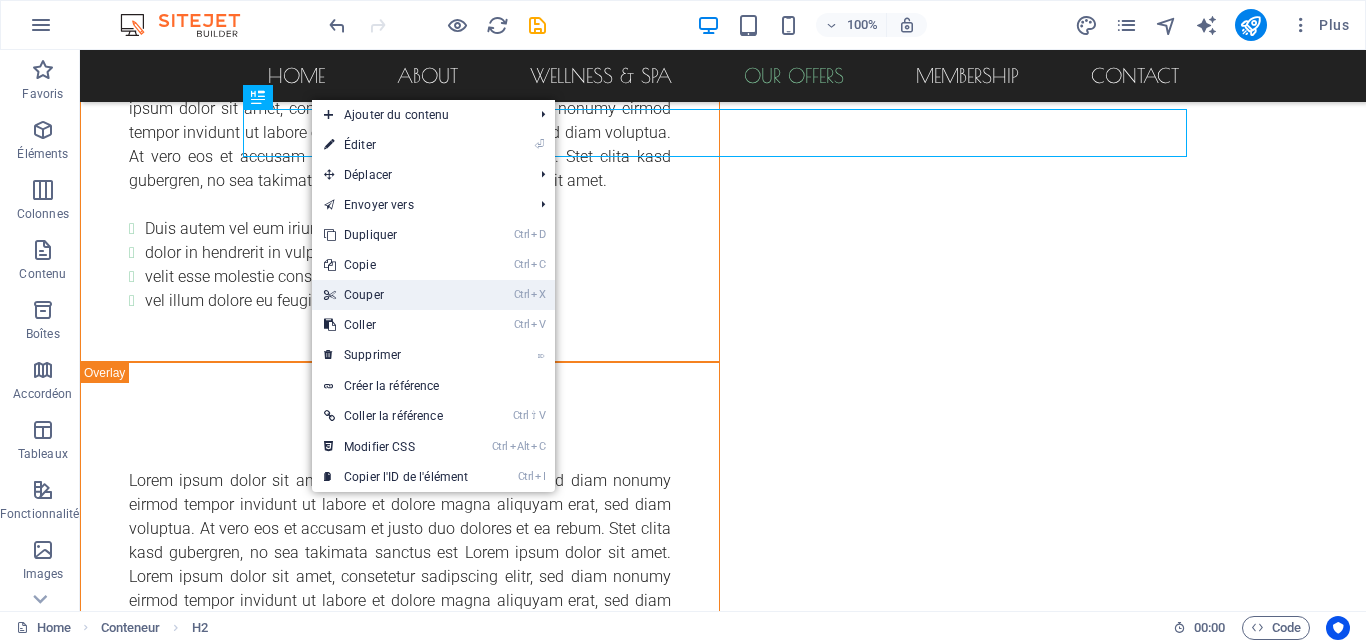 click on "Ctrl X  Couper" at bounding box center [396, 295] 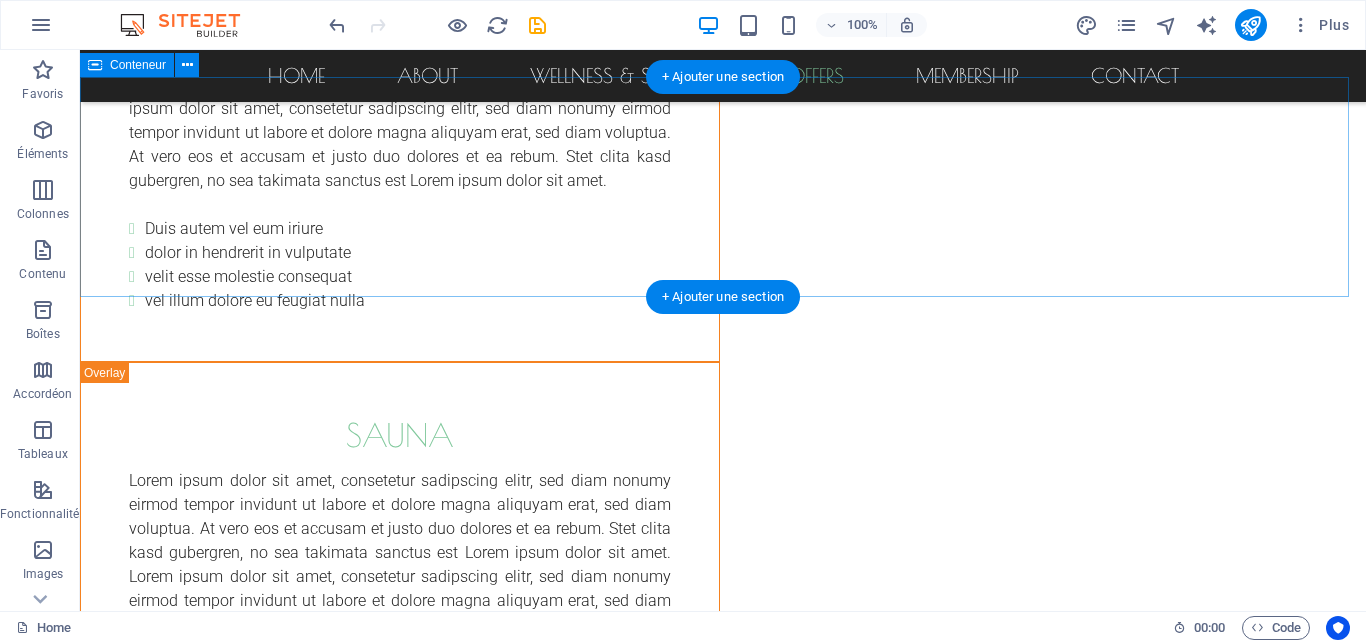 scroll, scrollTop: 3859, scrollLeft: 0, axis: vertical 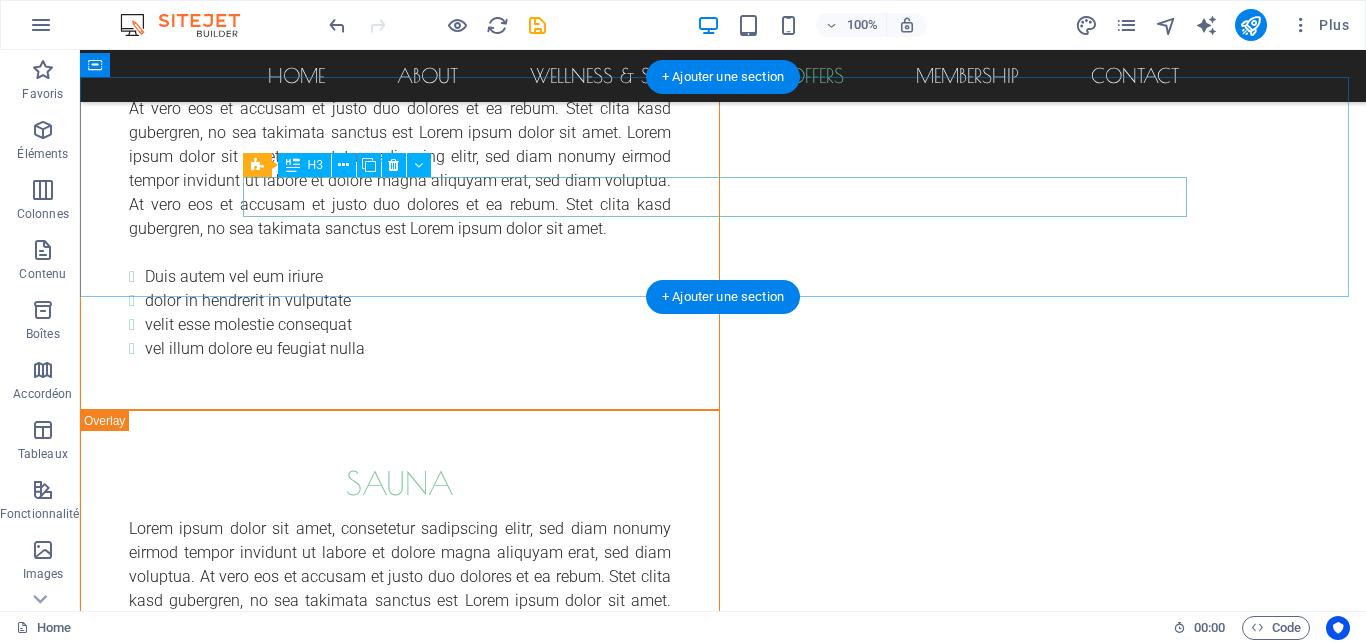 click on "Prices" at bounding box center (723, 1754) 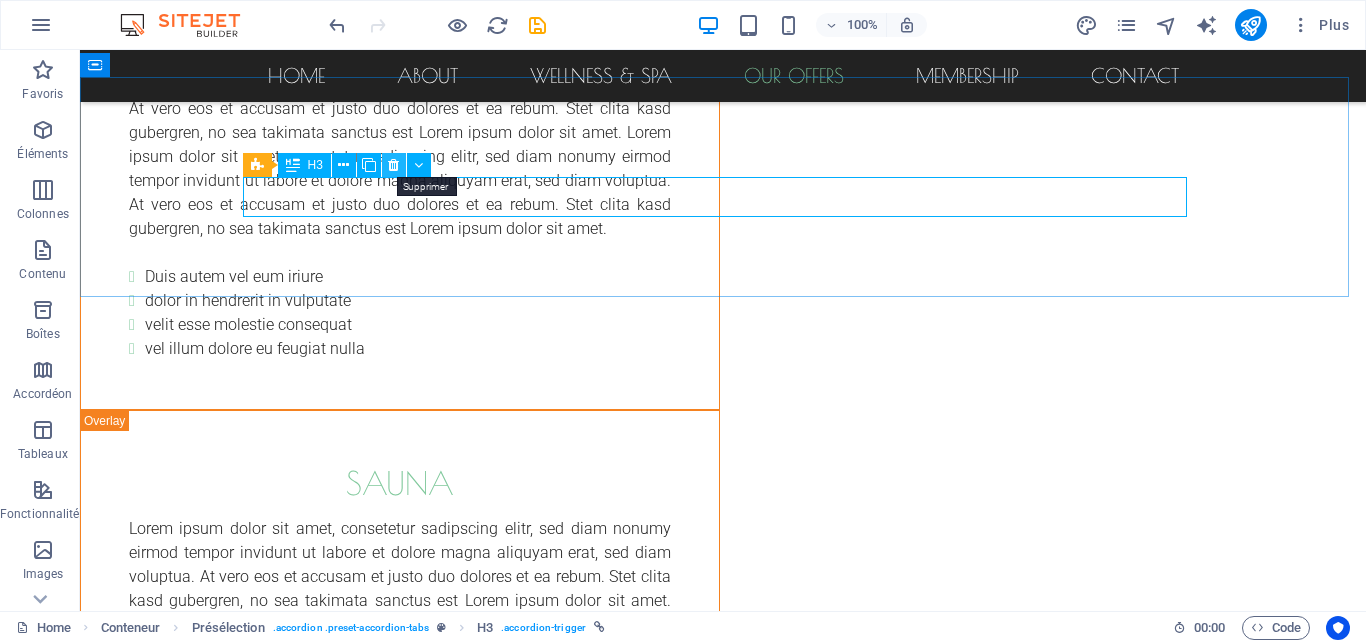 click at bounding box center (393, 165) 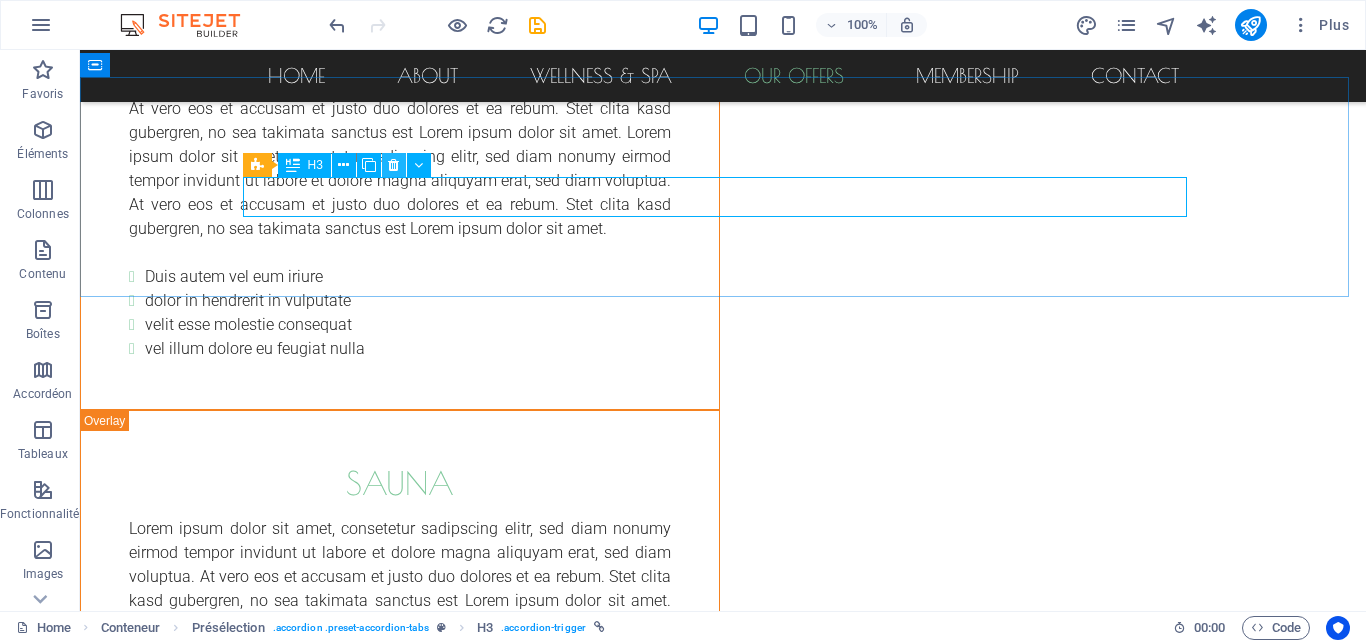 click at bounding box center (393, 165) 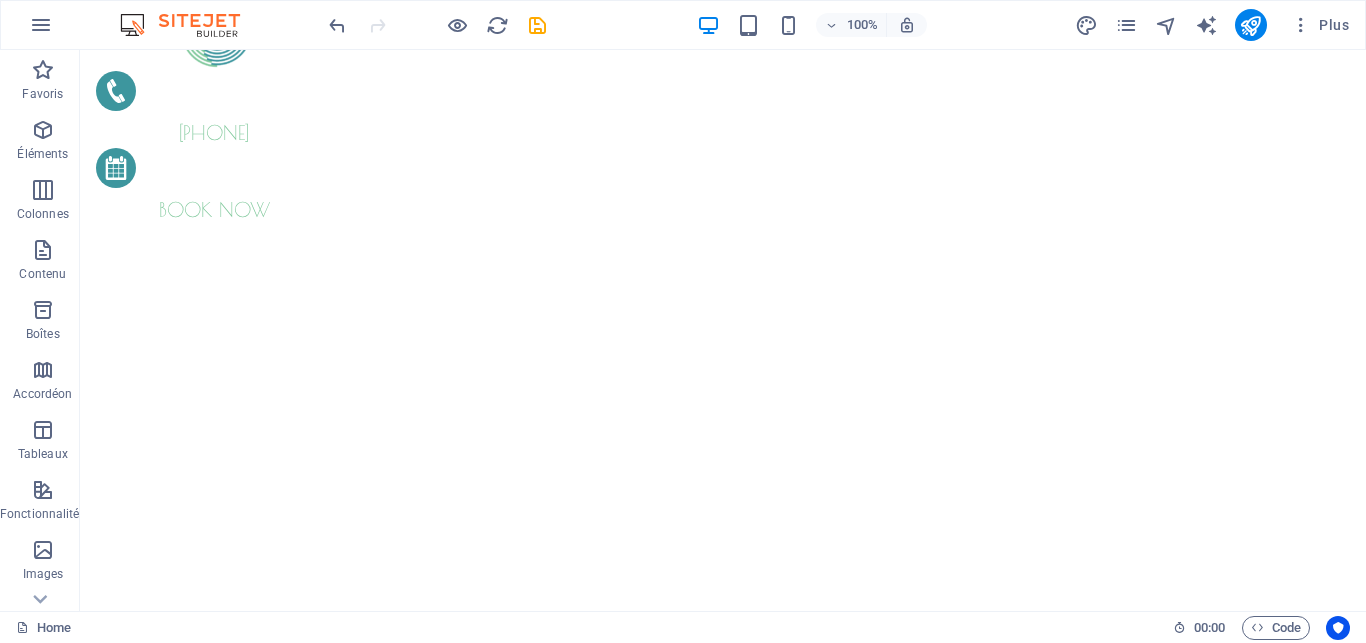scroll, scrollTop: 8, scrollLeft: 0, axis: vertical 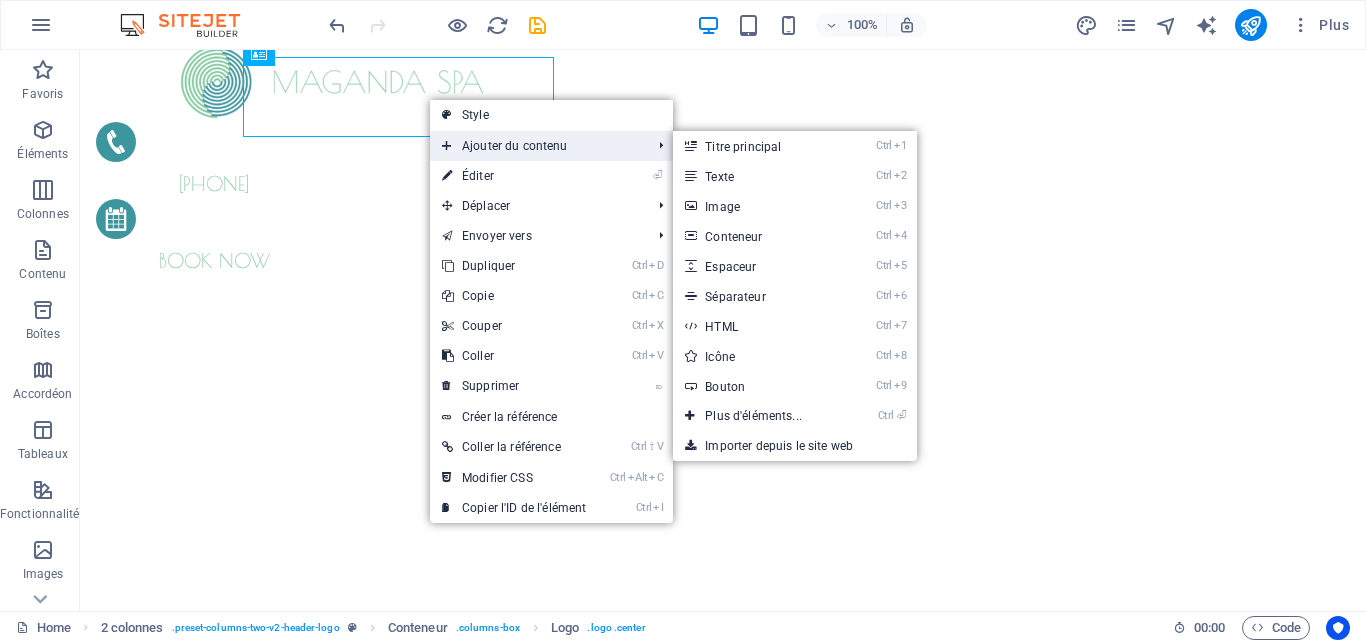 click on "Ajouter du contenu" at bounding box center (536, 146) 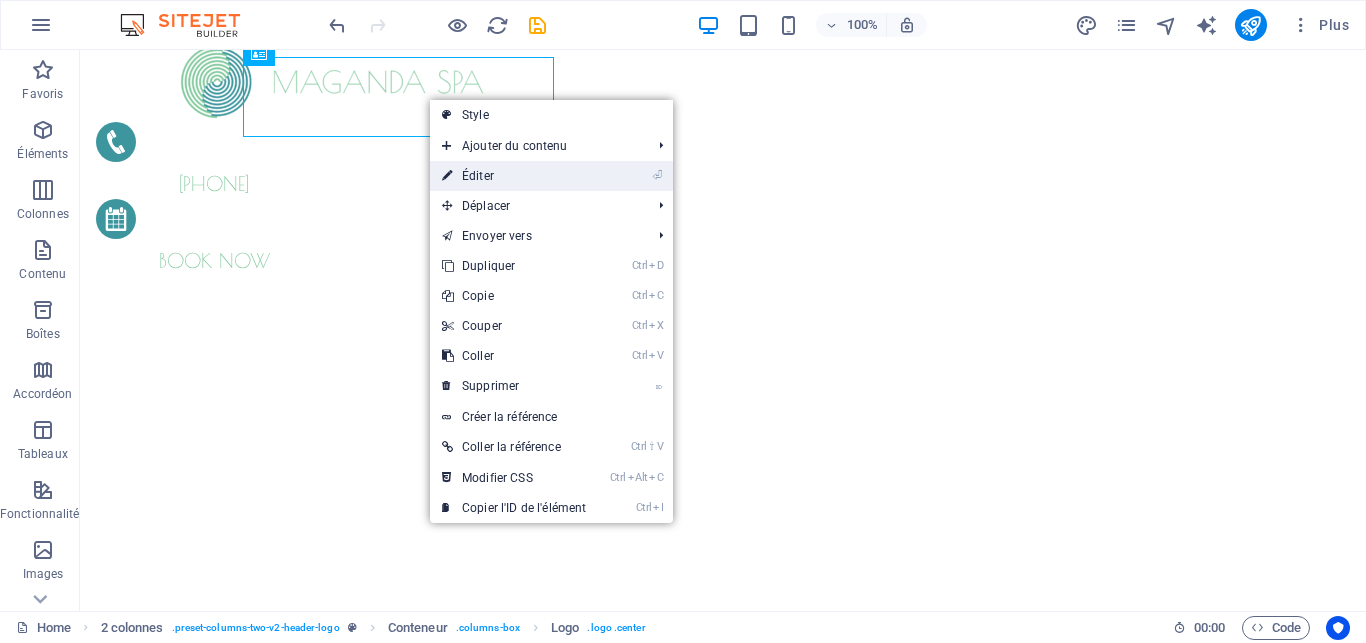 click on "⏎  Éditer" at bounding box center (514, 176) 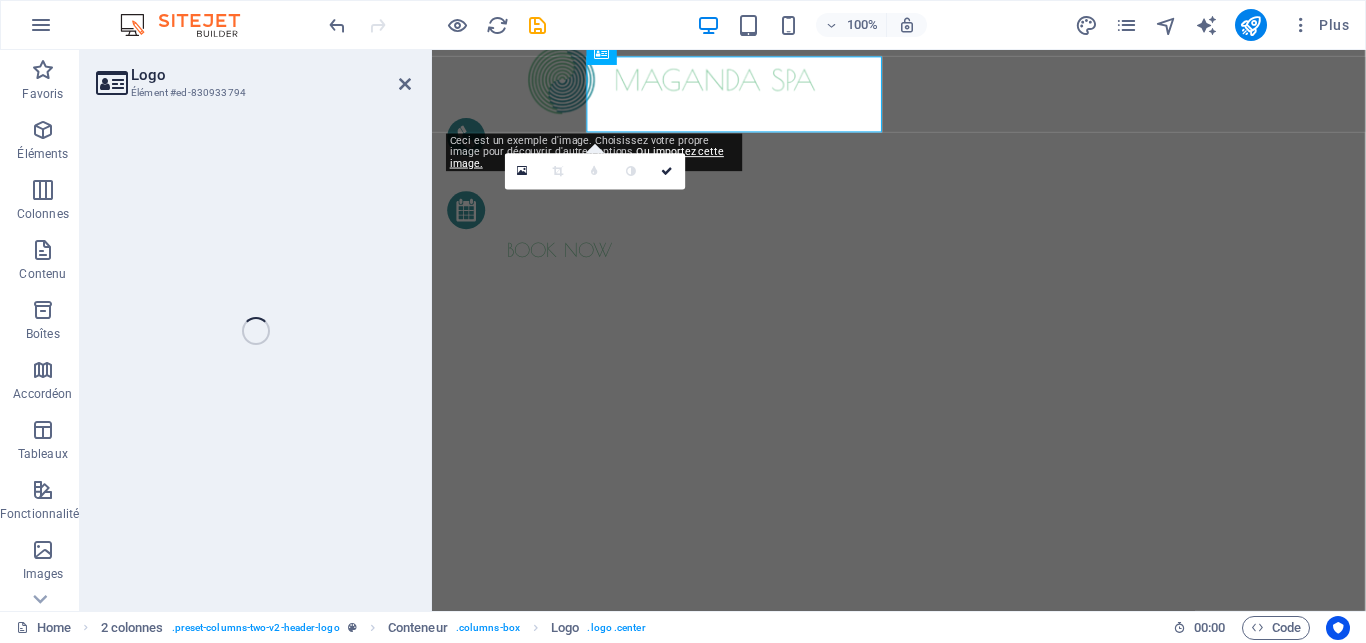 select on "px" 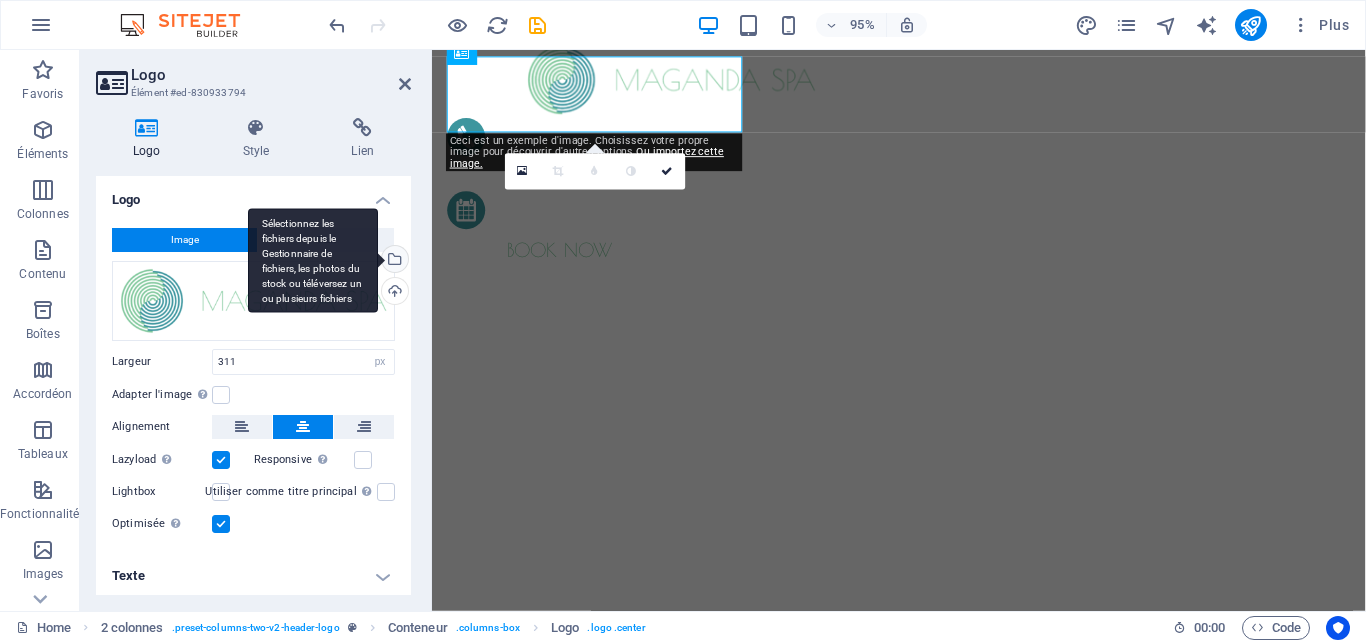 click on "Sélectionnez les fichiers depuis le Gestionnaire de fichiers, les photos du stock ou téléversez un ou plusieurs fichiers" at bounding box center (393, 261) 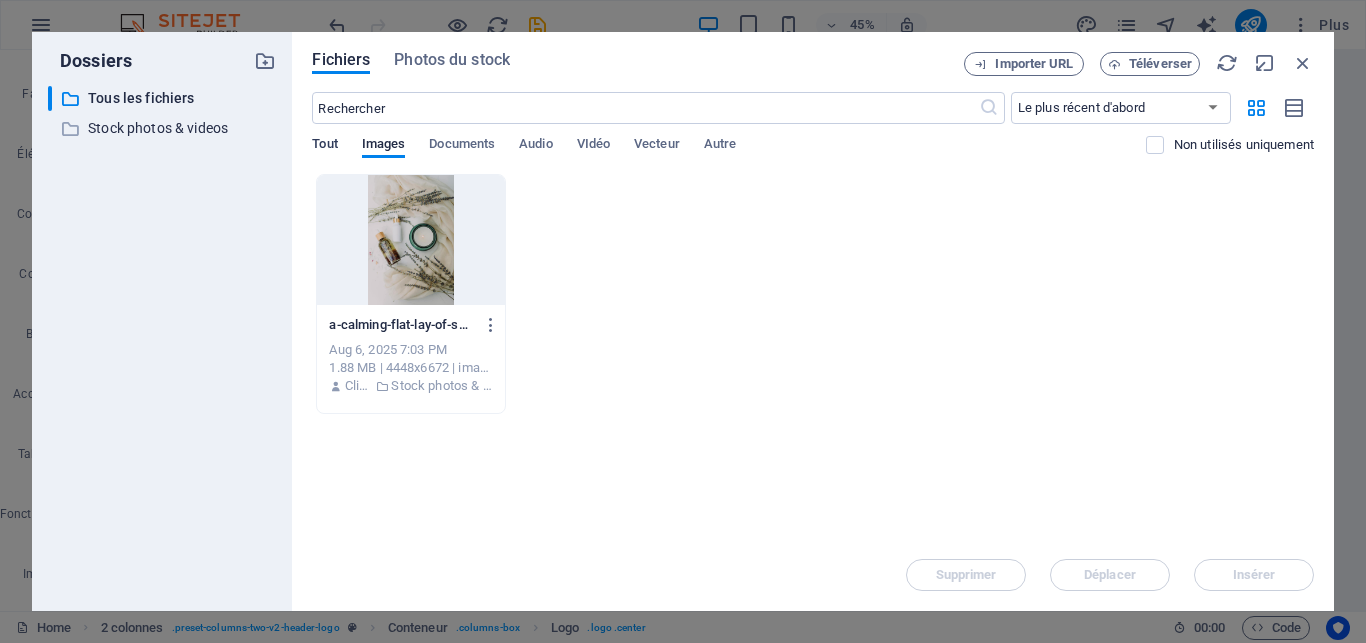 click on "Tout" at bounding box center (324, 146) 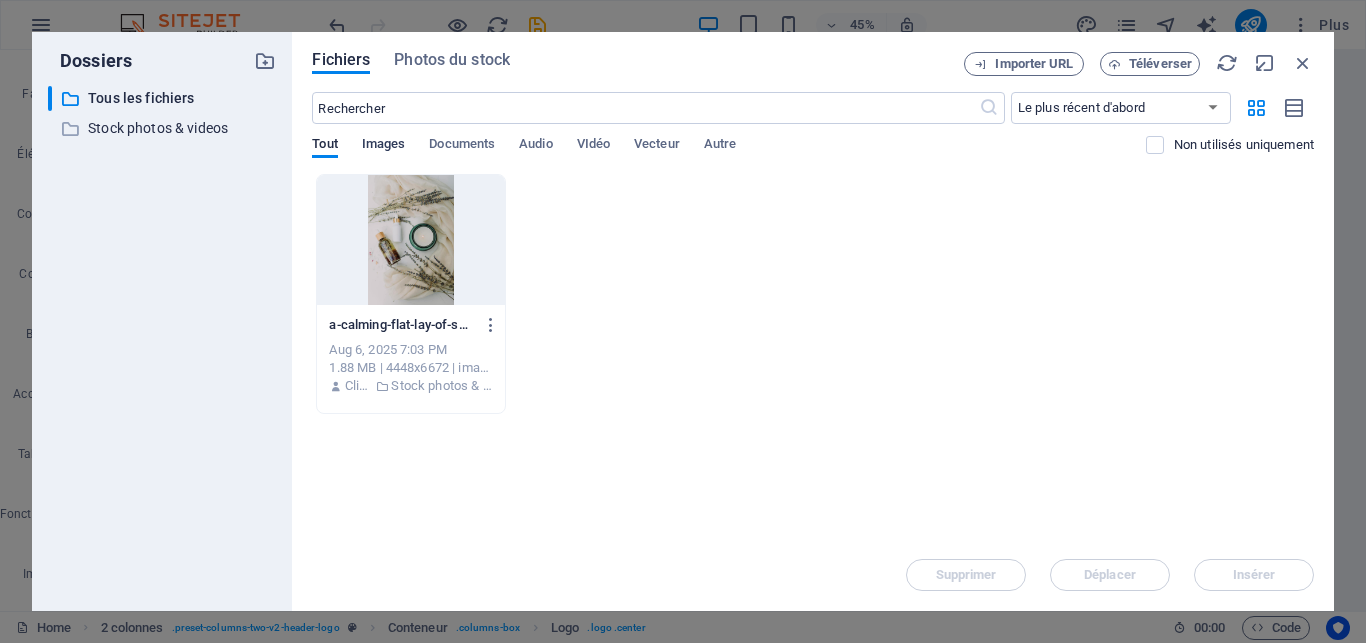 click on "Images" at bounding box center [384, 146] 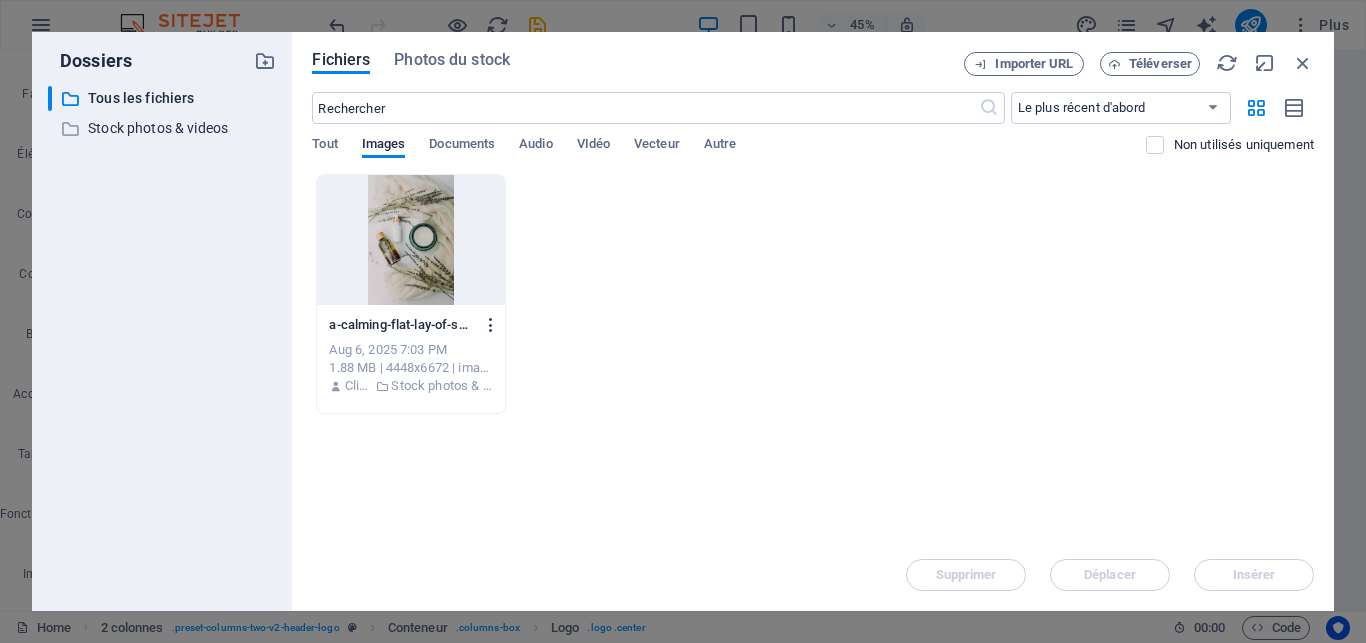 click at bounding box center (487, 325) 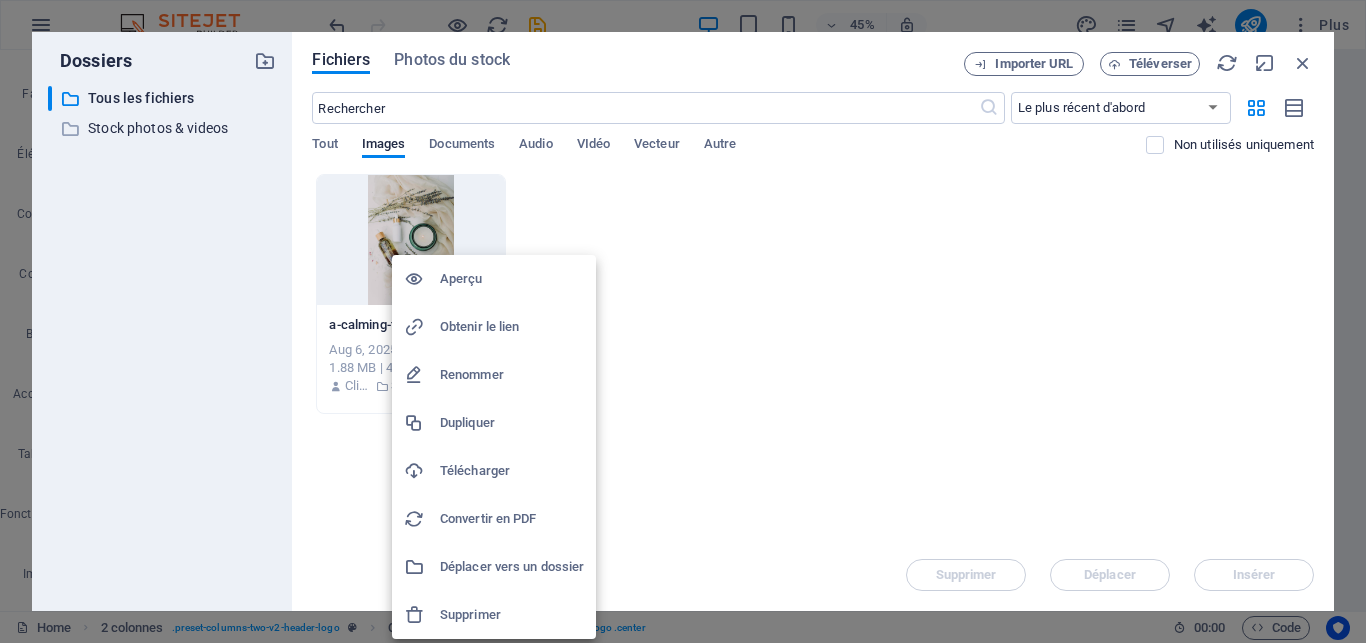 click on "Supprimer" at bounding box center (512, 615) 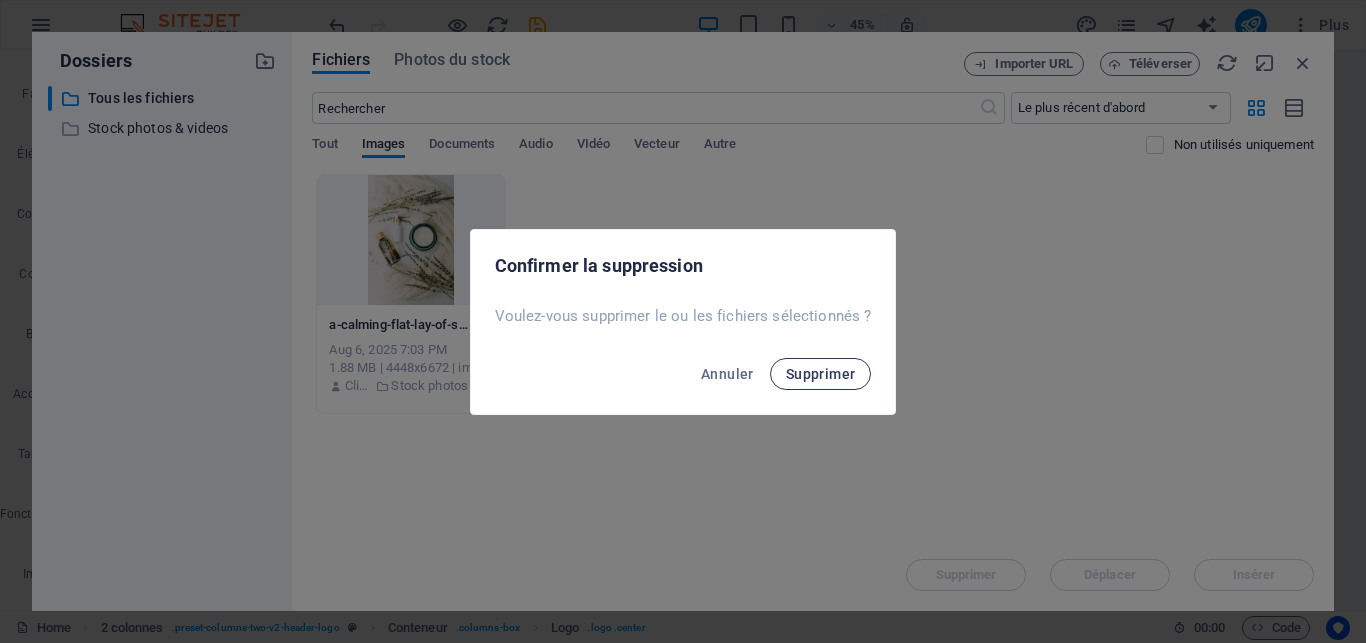 click on "Supprimer" at bounding box center [821, 374] 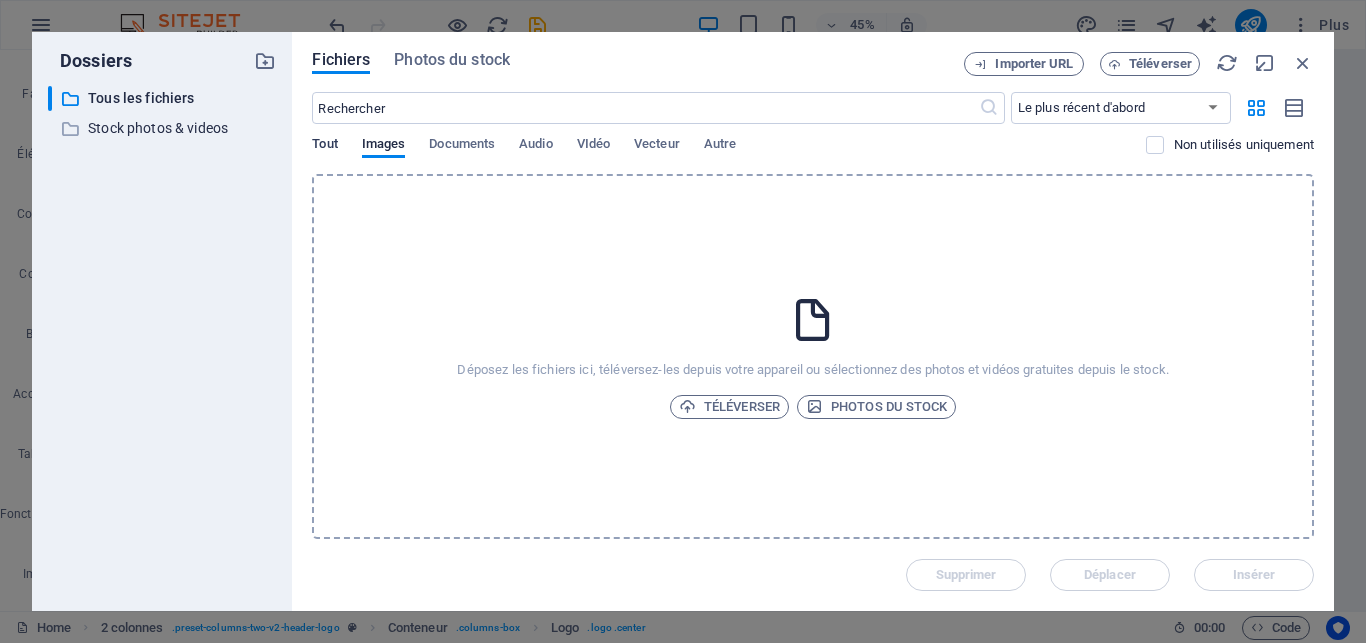 click on "Tout" at bounding box center (324, 146) 